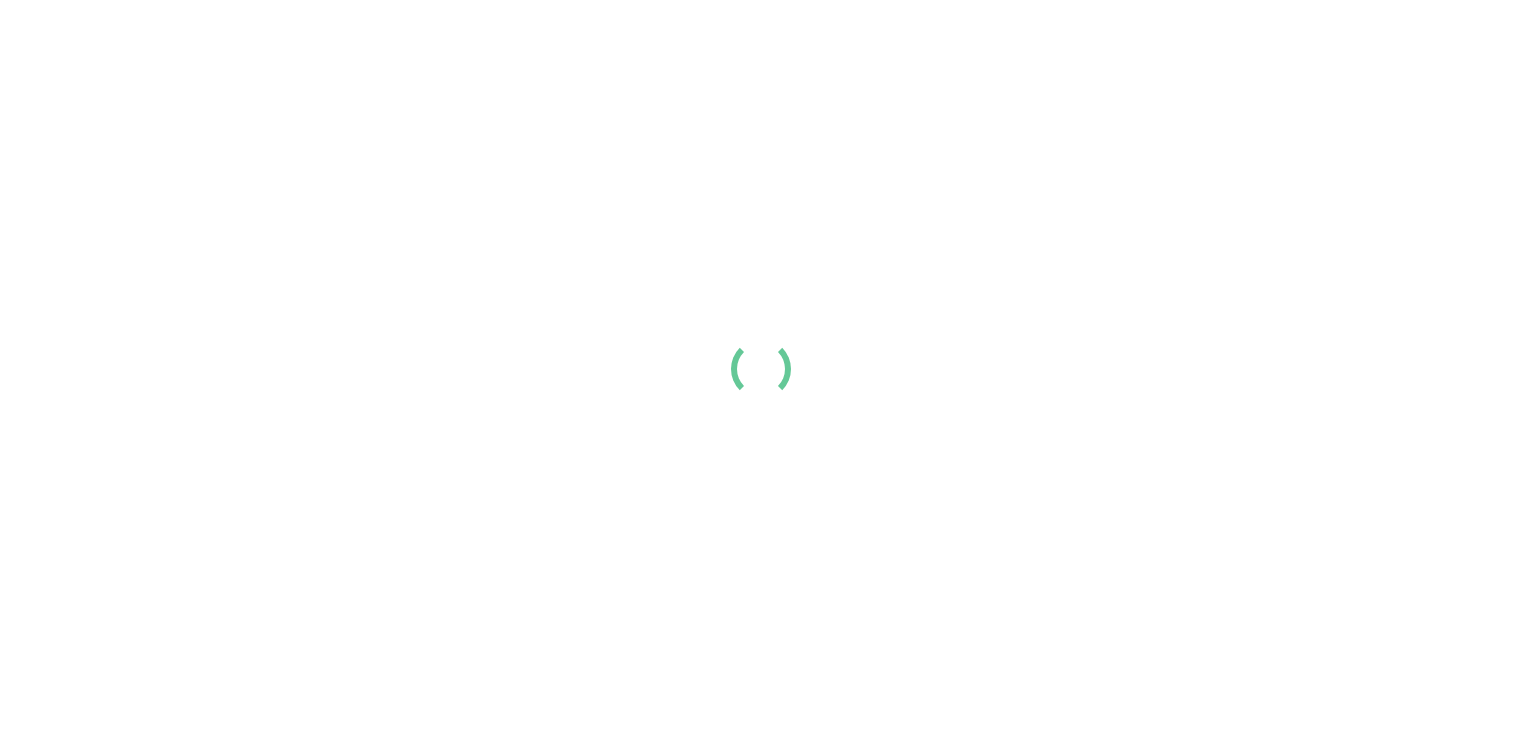 scroll, scrollTop: 0, scrollLeft: 0, axis: both 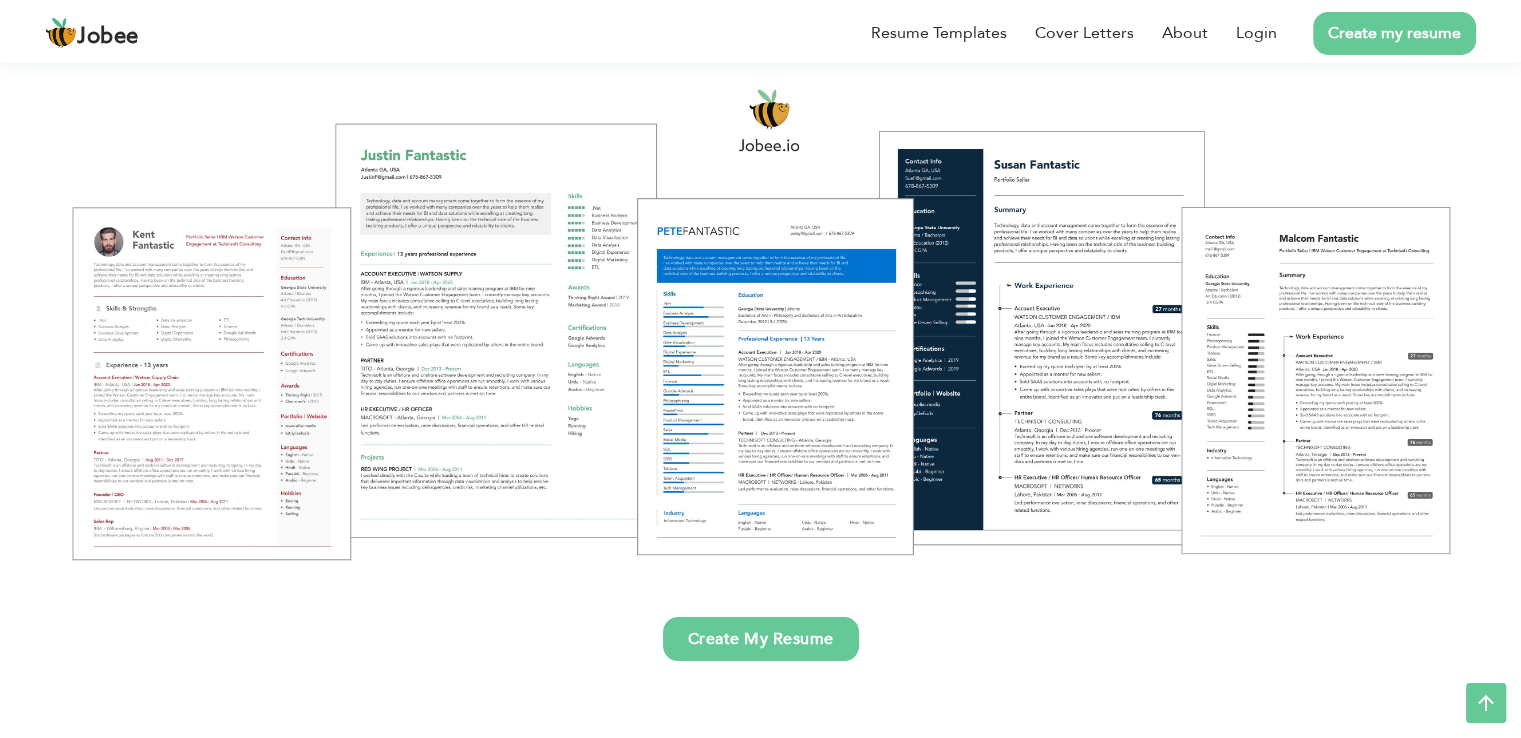 click at bounding box center [760, 323] 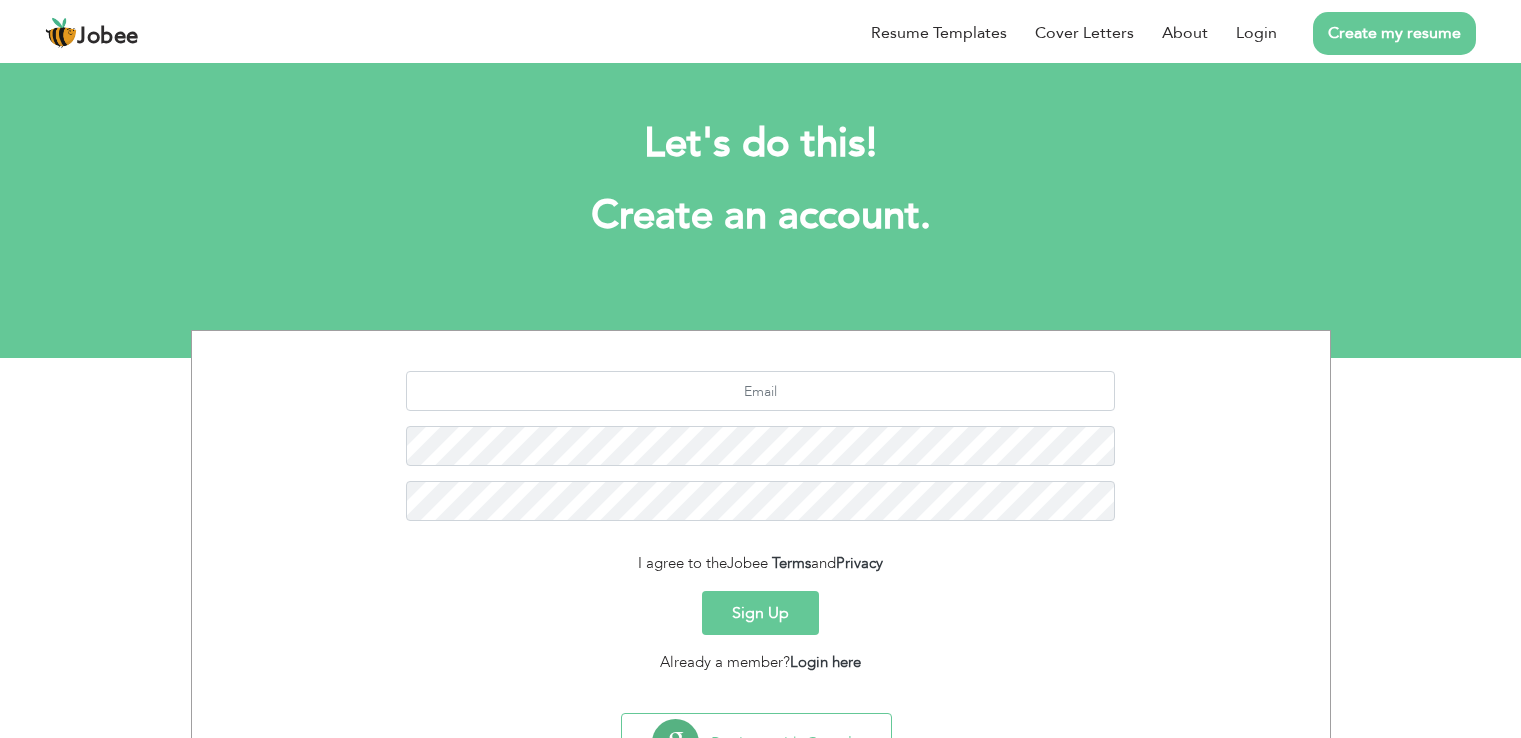scroll, scrollTop: 0, scrollLeft: 0, axis: both 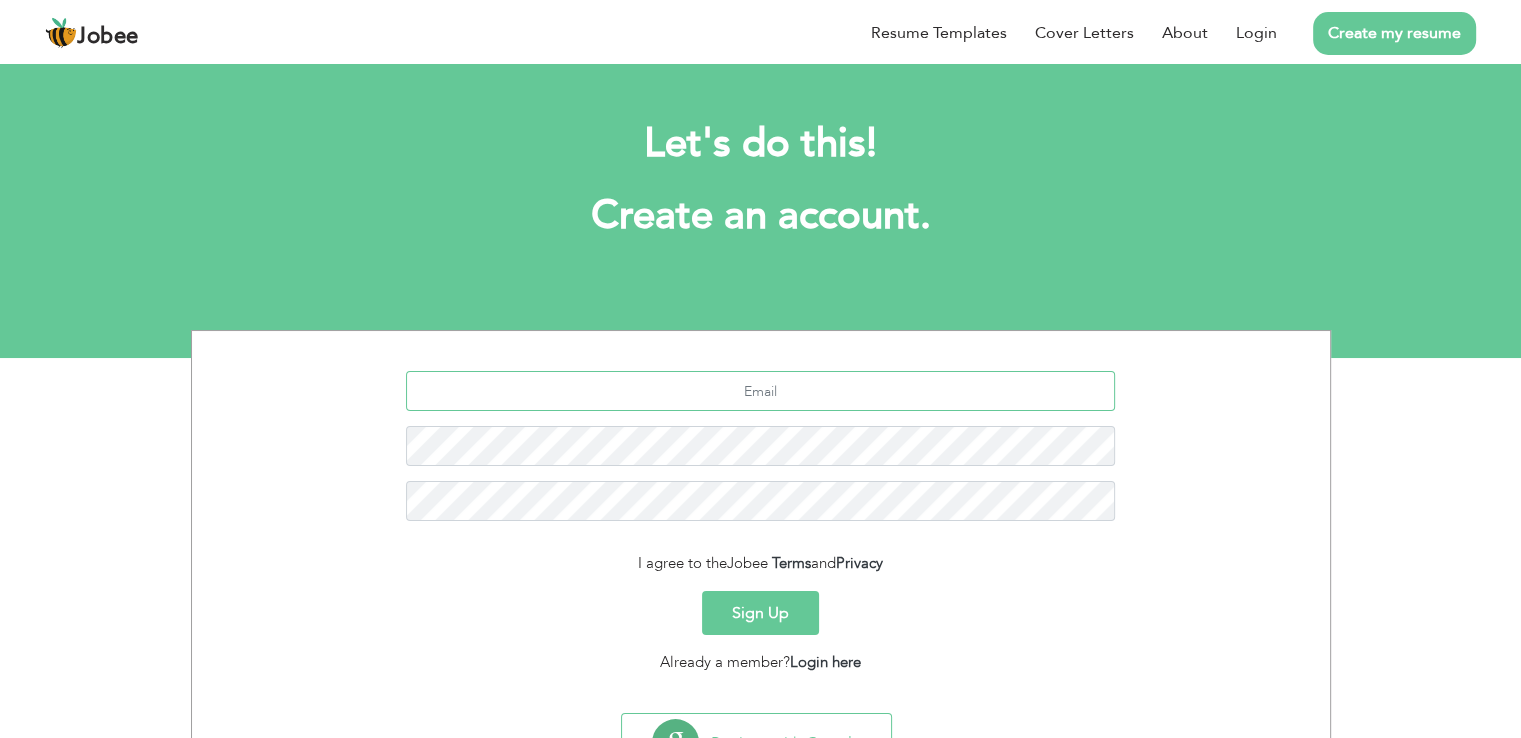 click at bounding box center [760, 391] 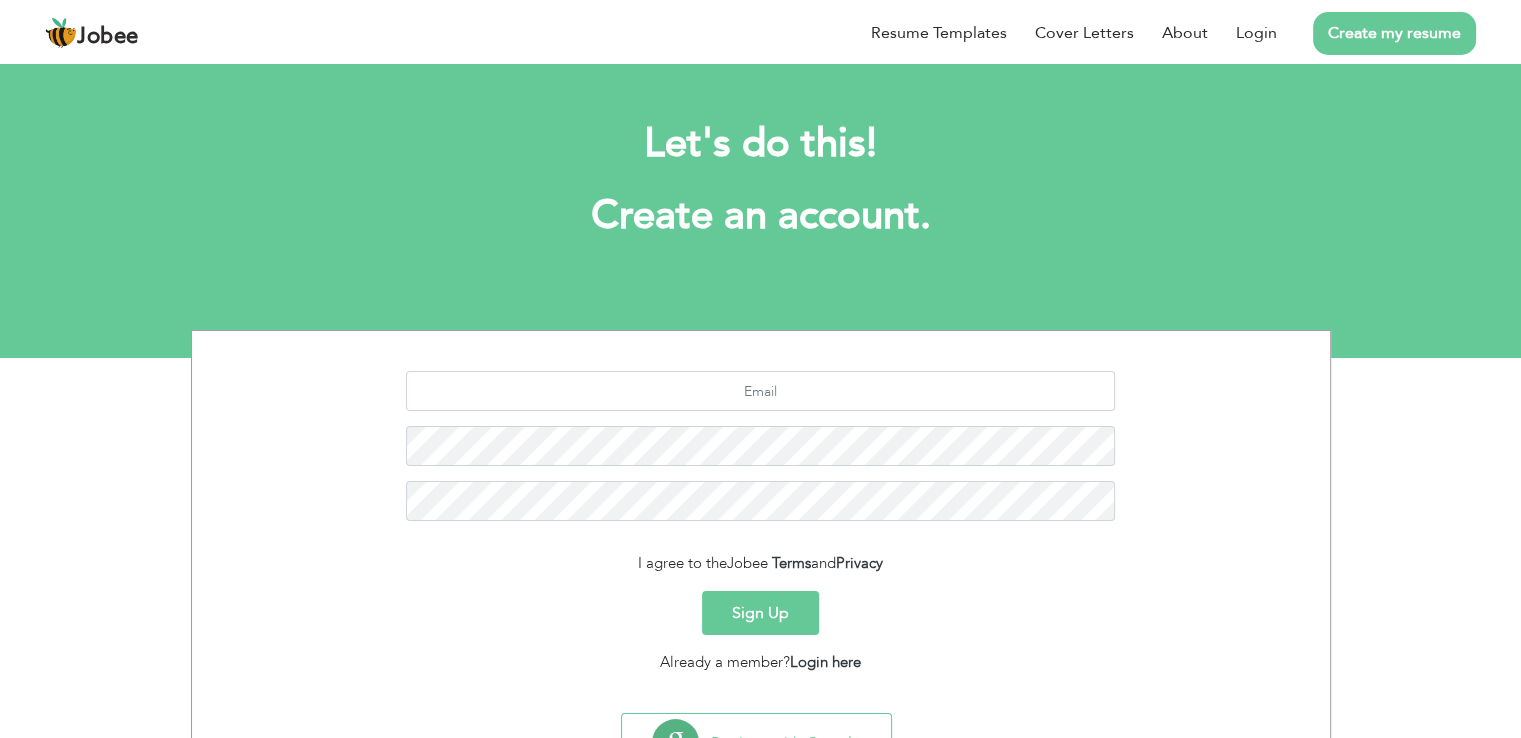 click at bounding box center [761, 453] 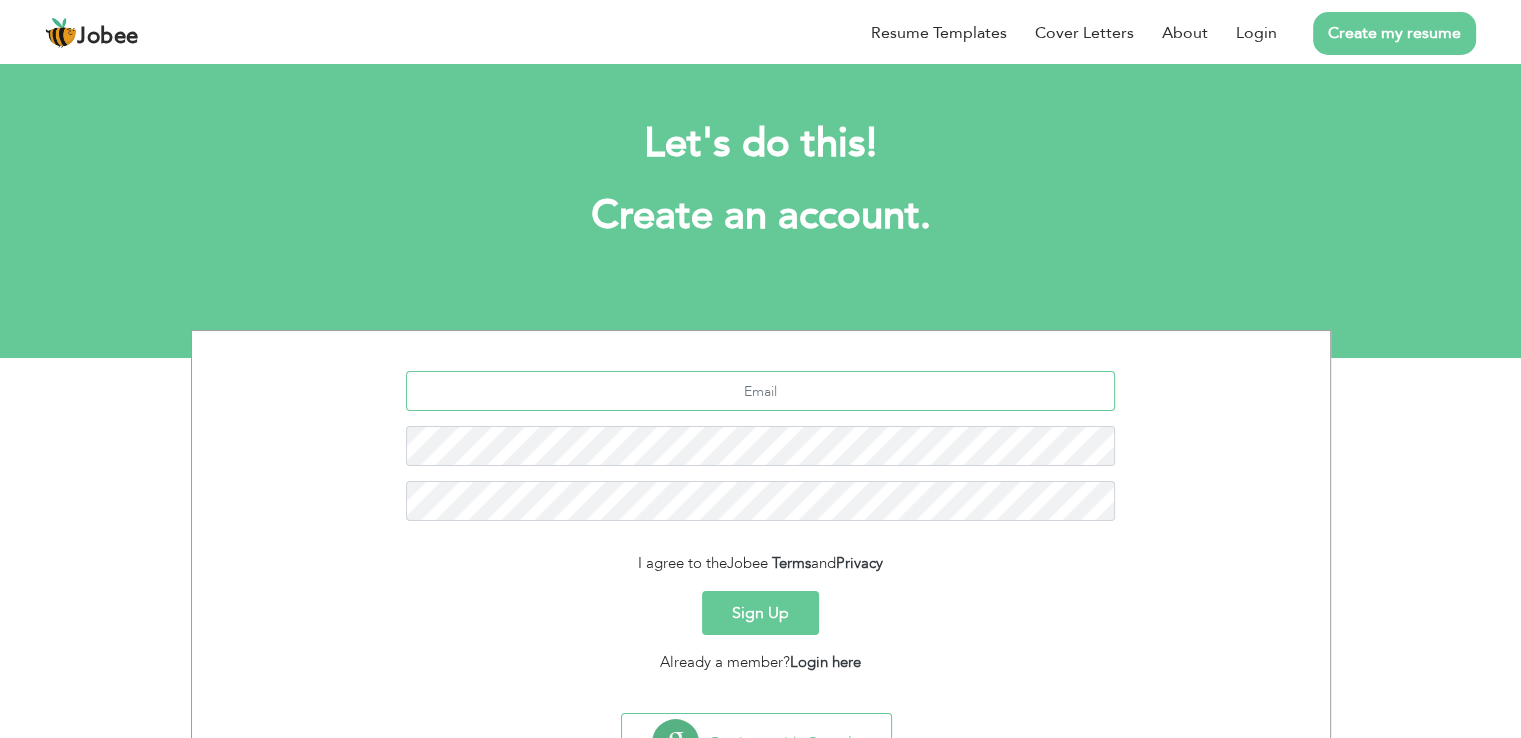 click at bounding box center (760, 391) 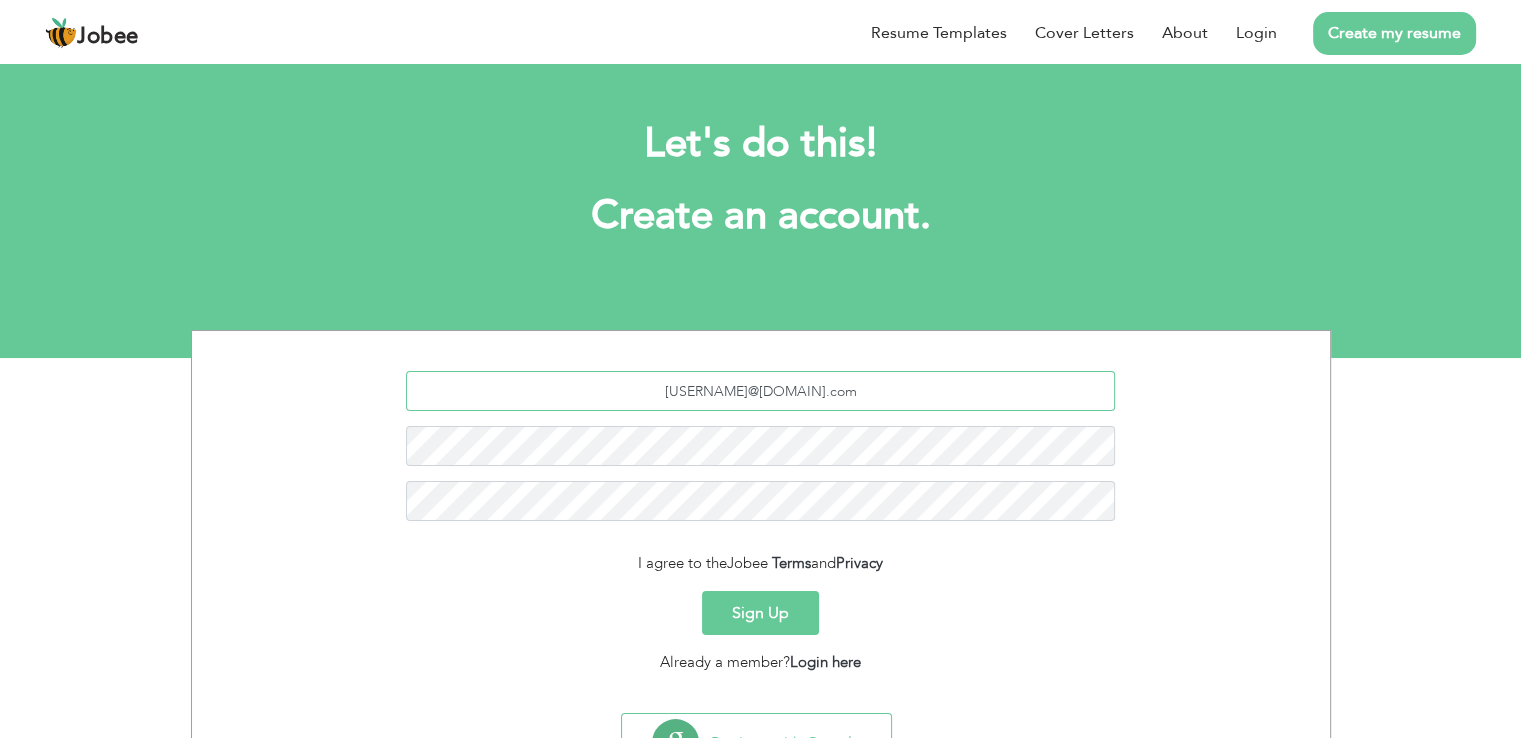 type on "syed.sanam0007@gmail.com" 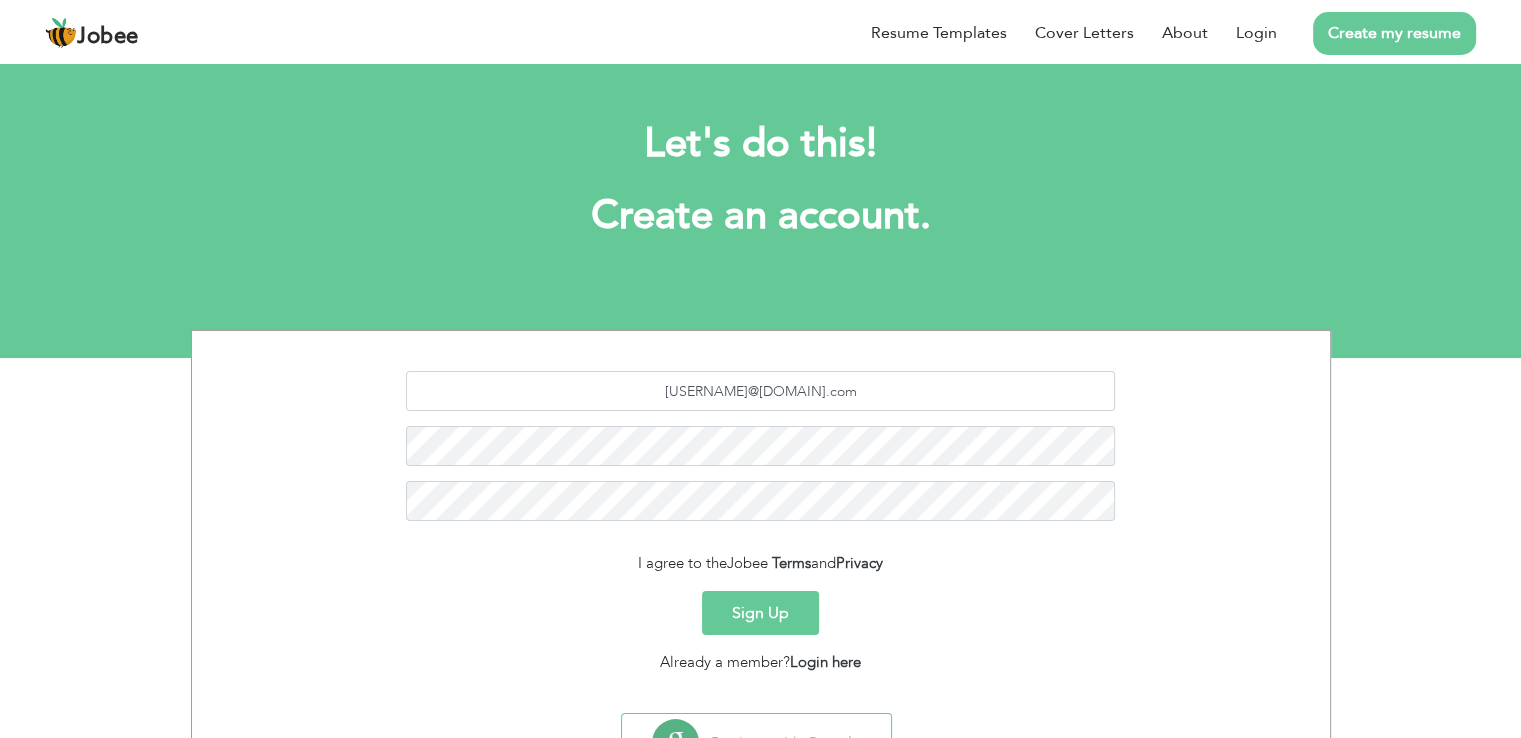 click on "Sign Up" at bounding box center [760, 613] 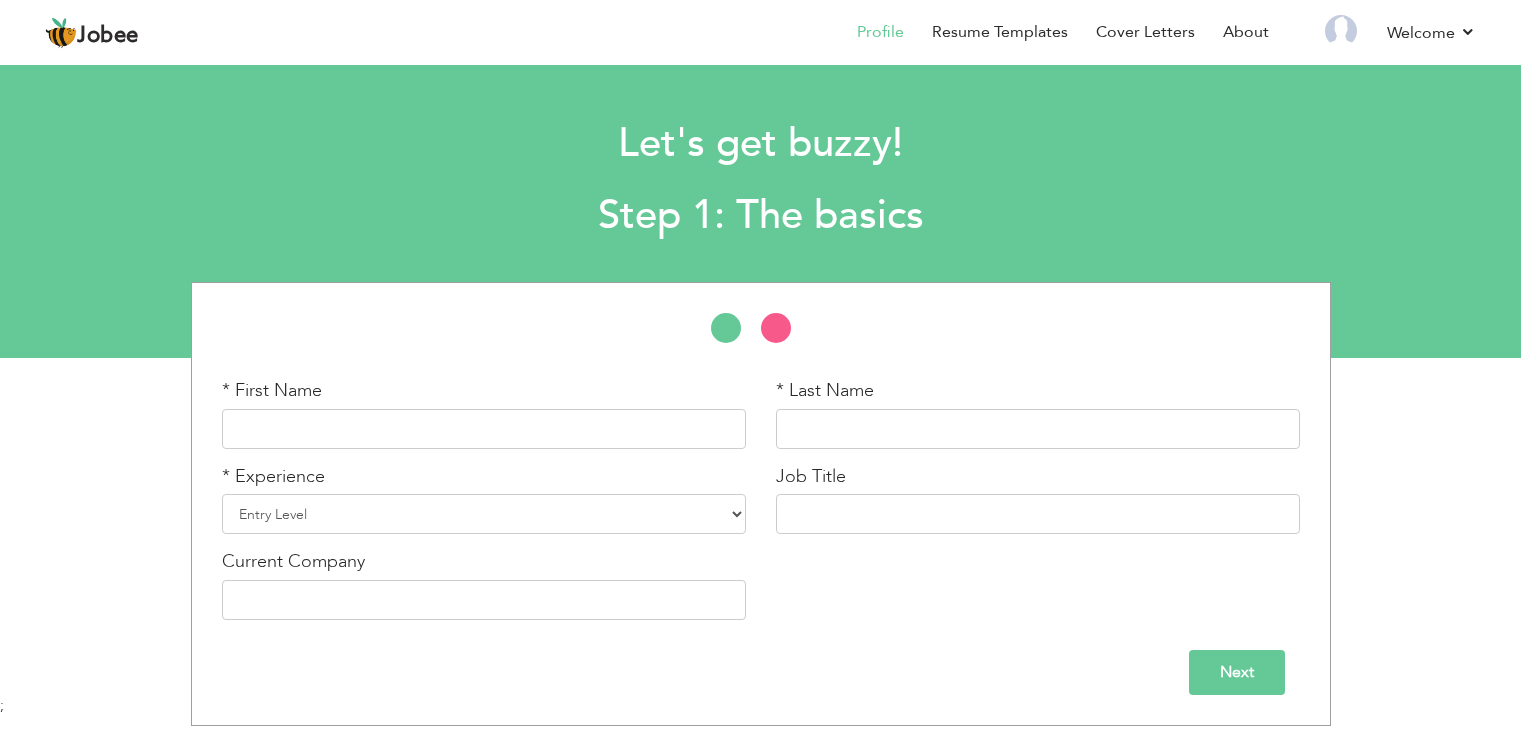 scroll, scrollTop: 0, scrollLeft: 0, axis: both 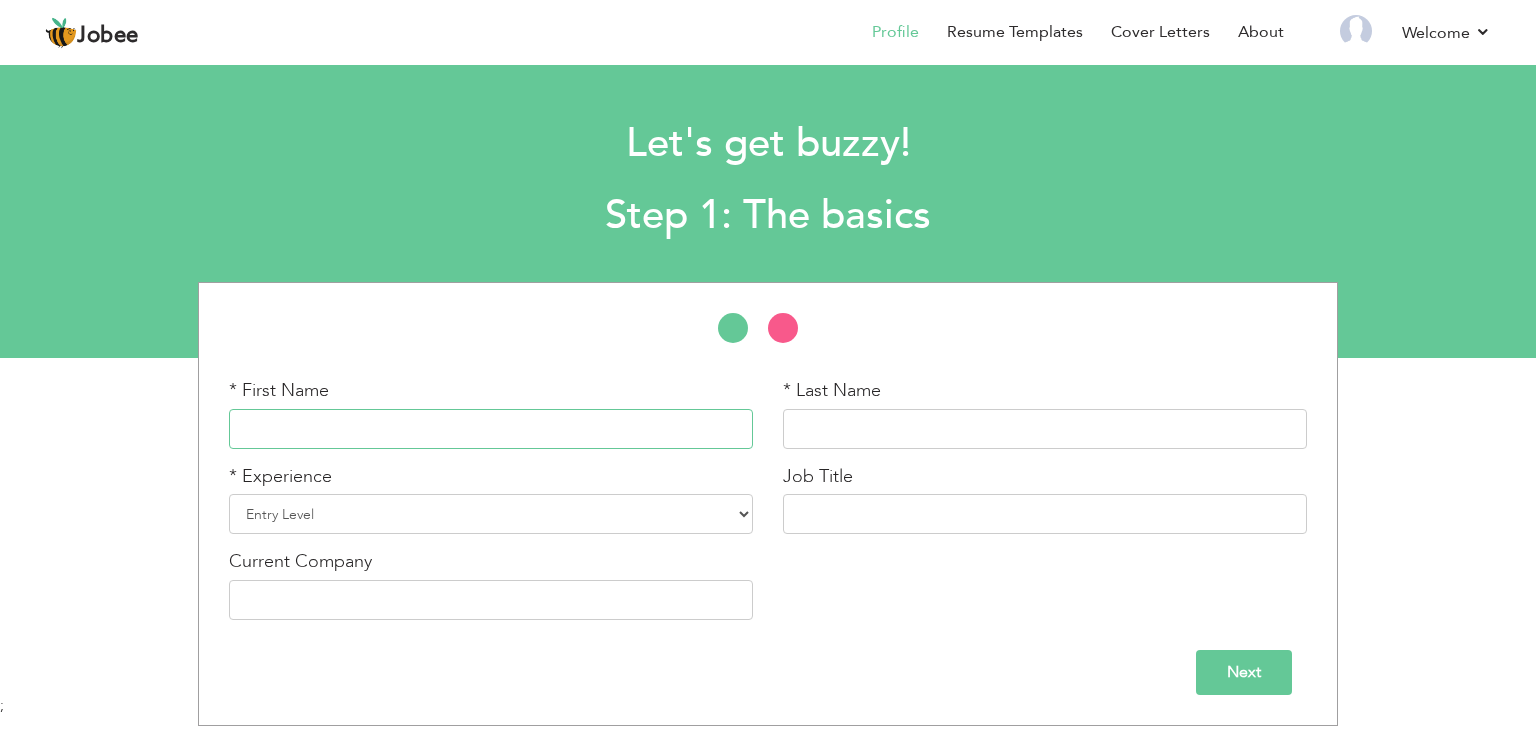 click at bounding box center (491, 429) 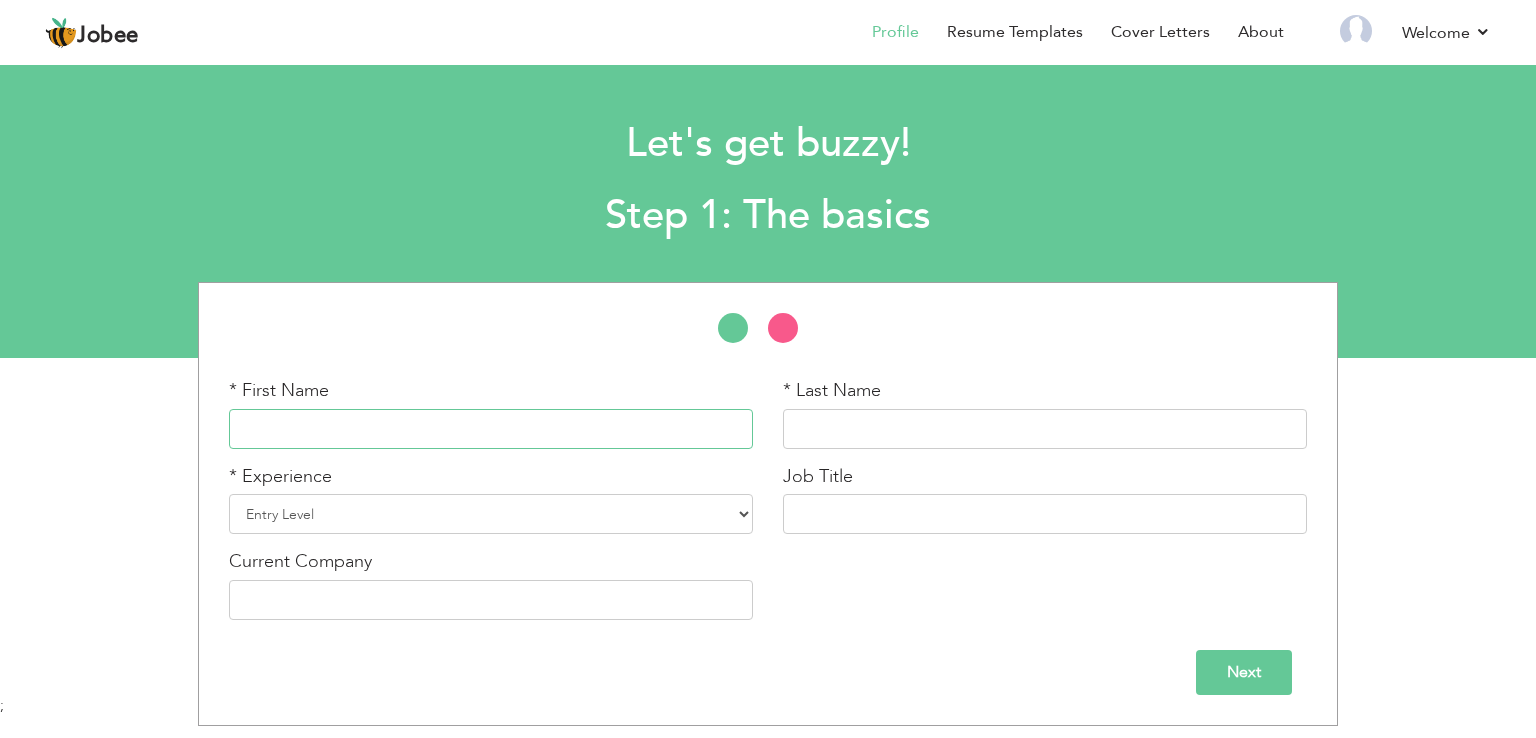 type on "Syed" 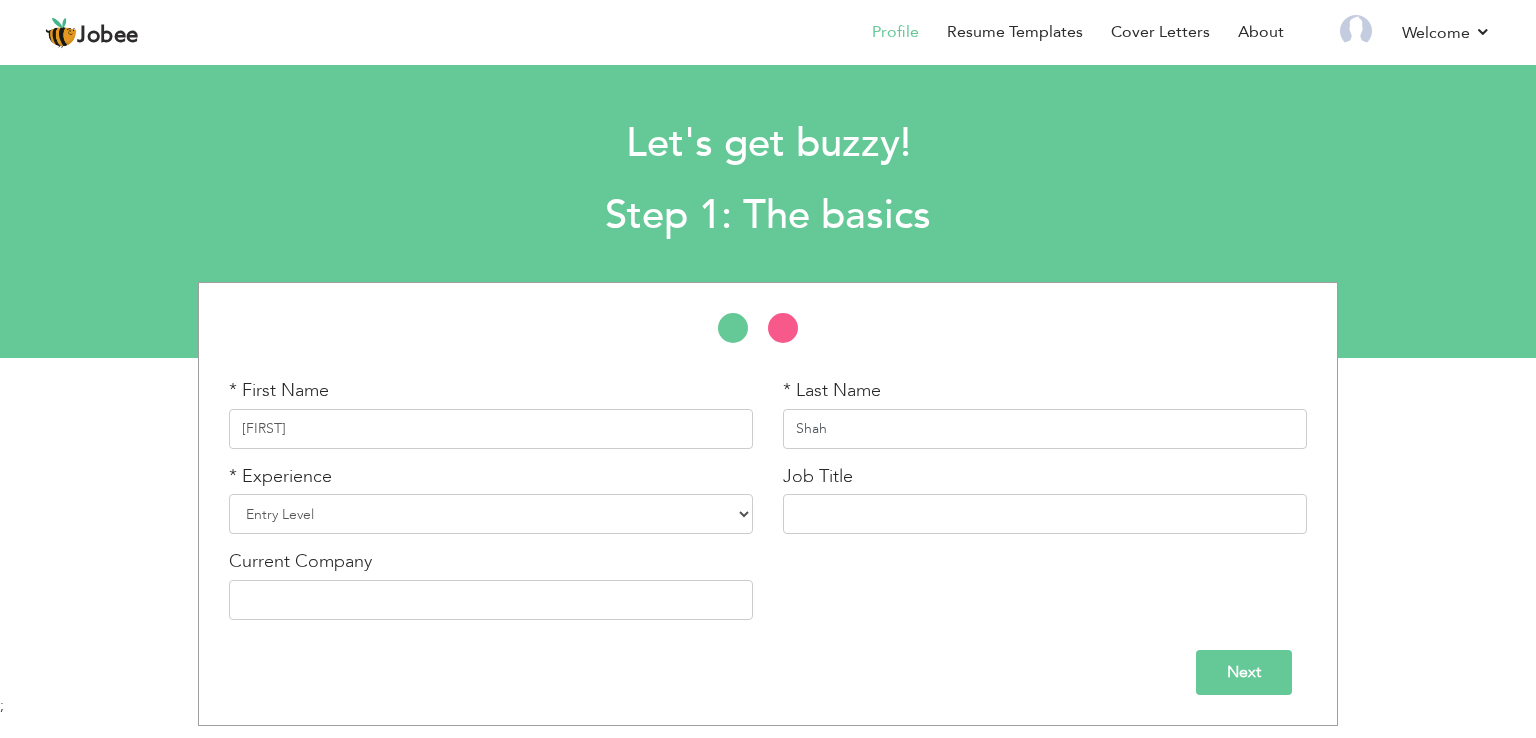 click on "Shah" at bounding box center (1045, 429) 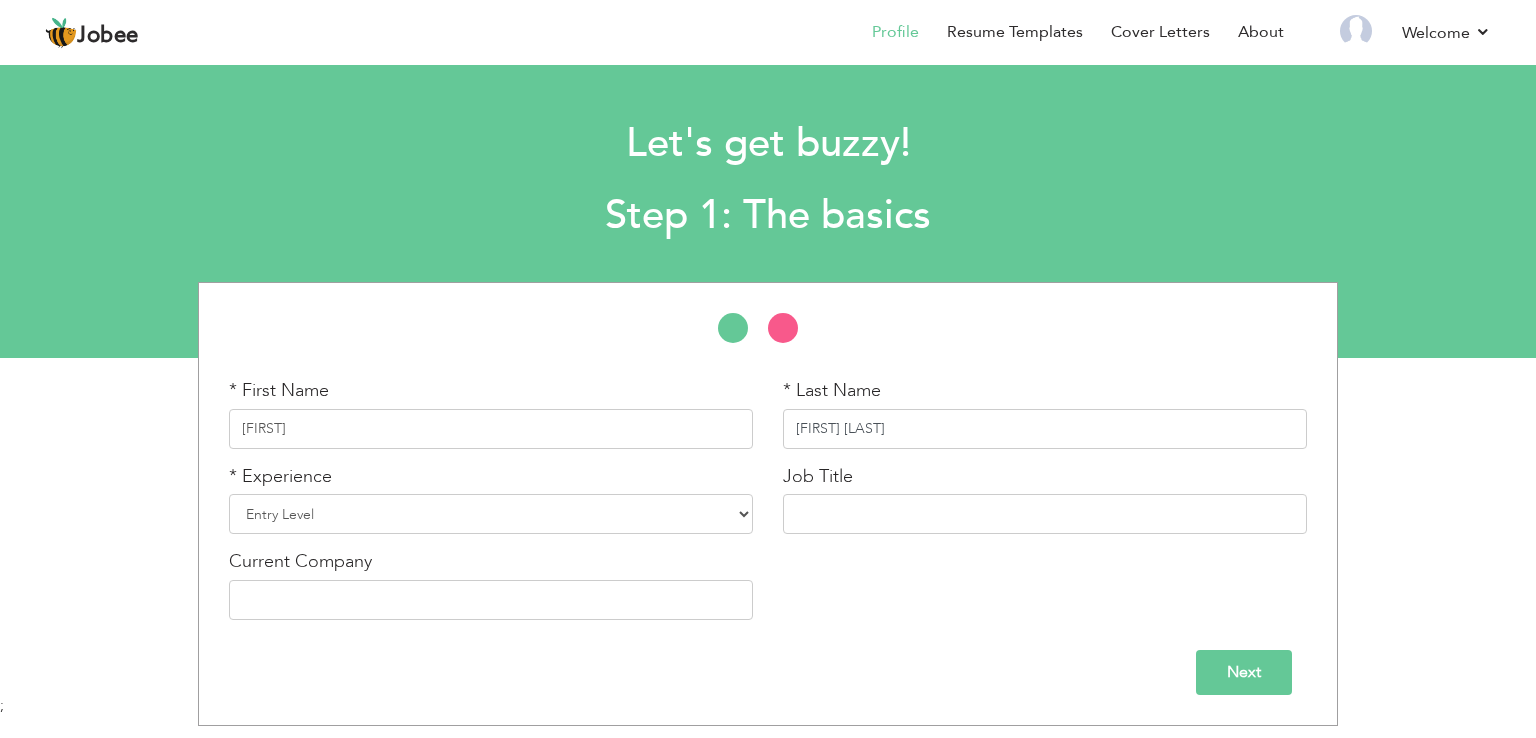 type on "Sanam Shah" 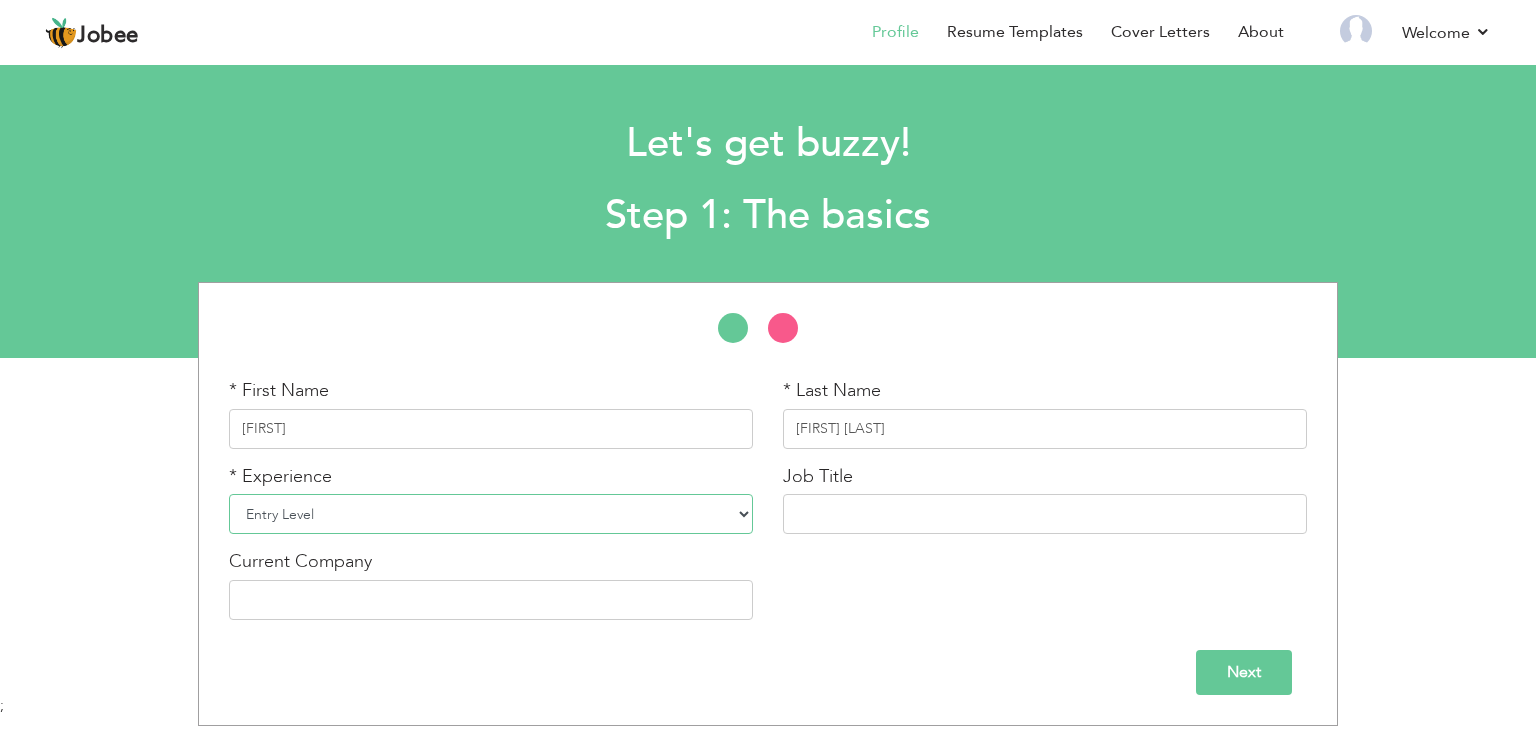 click on "Entry Level
Less than 1 Year
1 Year
2 Years
3 Years
4 Years
5 Years
6 Years
7 Years
8 Years
9 Years
10 Years
11 Years
12 Years
13 Years
14 Years
15 Years
16 Years
17 Years
18 Years
19 Years
20 Years
21 Years
22 Years
23 Years
24 Years
25 Years
26 Years
27 Years
28 Years
29 Years
30 Years
31 Years
32 Years
33 Years
34 Years
35 Years
More than 35 Years" at bounding box center (491, 514) 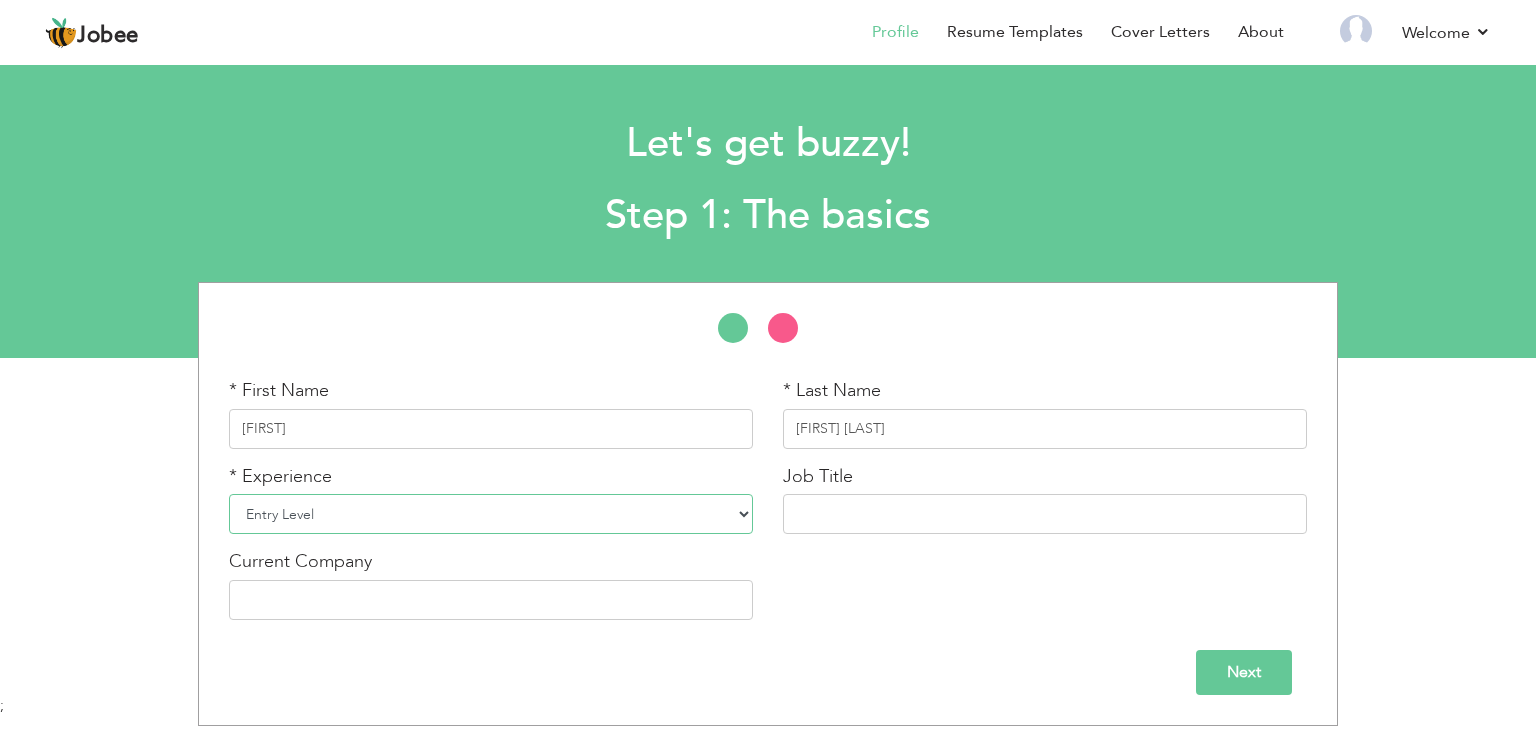 select on "6" 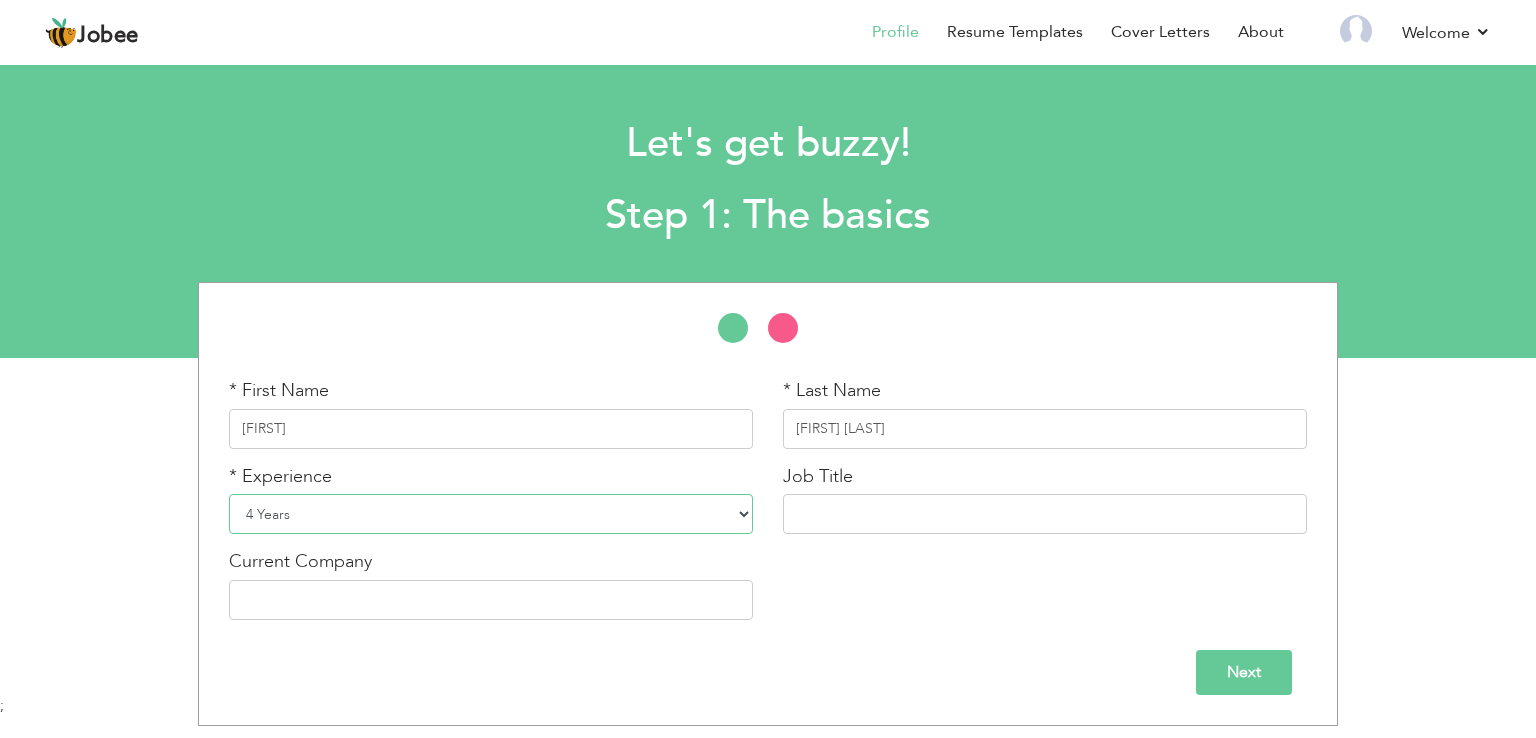 click on "Entry Level
Less than 1 Year
1 Year
2 Years
3 Years
4 Years
5 Years
6 Years
7 Years
8 Years
9 Years
10 Years
11 Years
12 Years
13 Years
14 Years
15 Years
16 Years
17 Years
18 Years
19 Years
20 Years
21 Years
22 Years
23 Years
24 Years
25 Years
26 Years
27 Years
28 Years
29 Years
30 Years
31 Years
32 Years
33 Years
34 Years
35 Years
More than 35 Years" at bounding box center (491, 514) 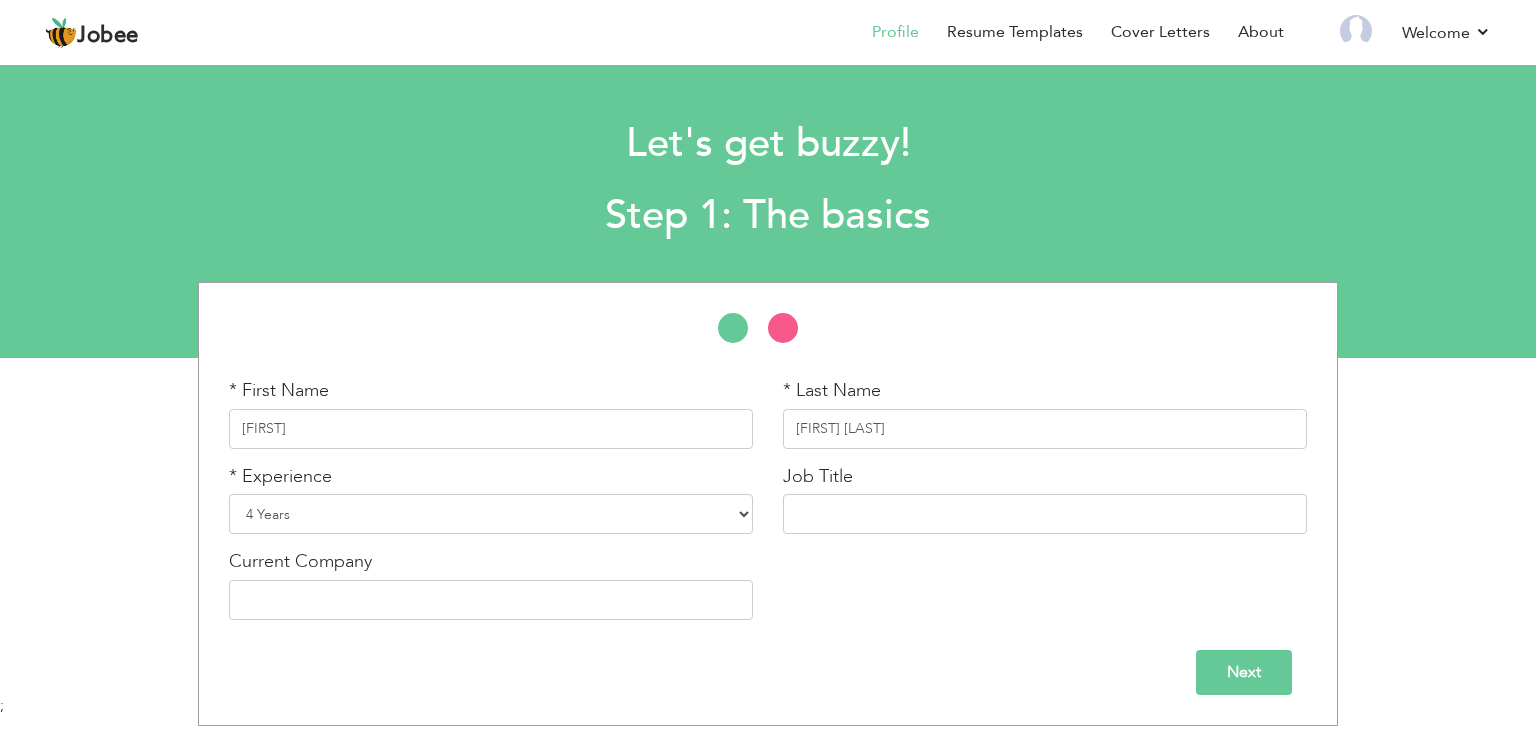 click on "Entry Level
Less than 1 Year
1 Year
2 Years
3 Years
4 Years
5 Years
6 Years
7 Years
8 Years
9 Years
10 Years
11 Years
12 Years
13 Years
14 Years
15 Years
16 Years
17 Years
18 Years
19 Years
20 Years
21 Years
22 Years
23 Years
24 Years
25 Years
26 Years
27 Years
28 Years
29 Years
30 Years
31 Years
32 Years
33 Years
34 Years
35 Years
More than 35 Years" at bounding box center [491, 514] 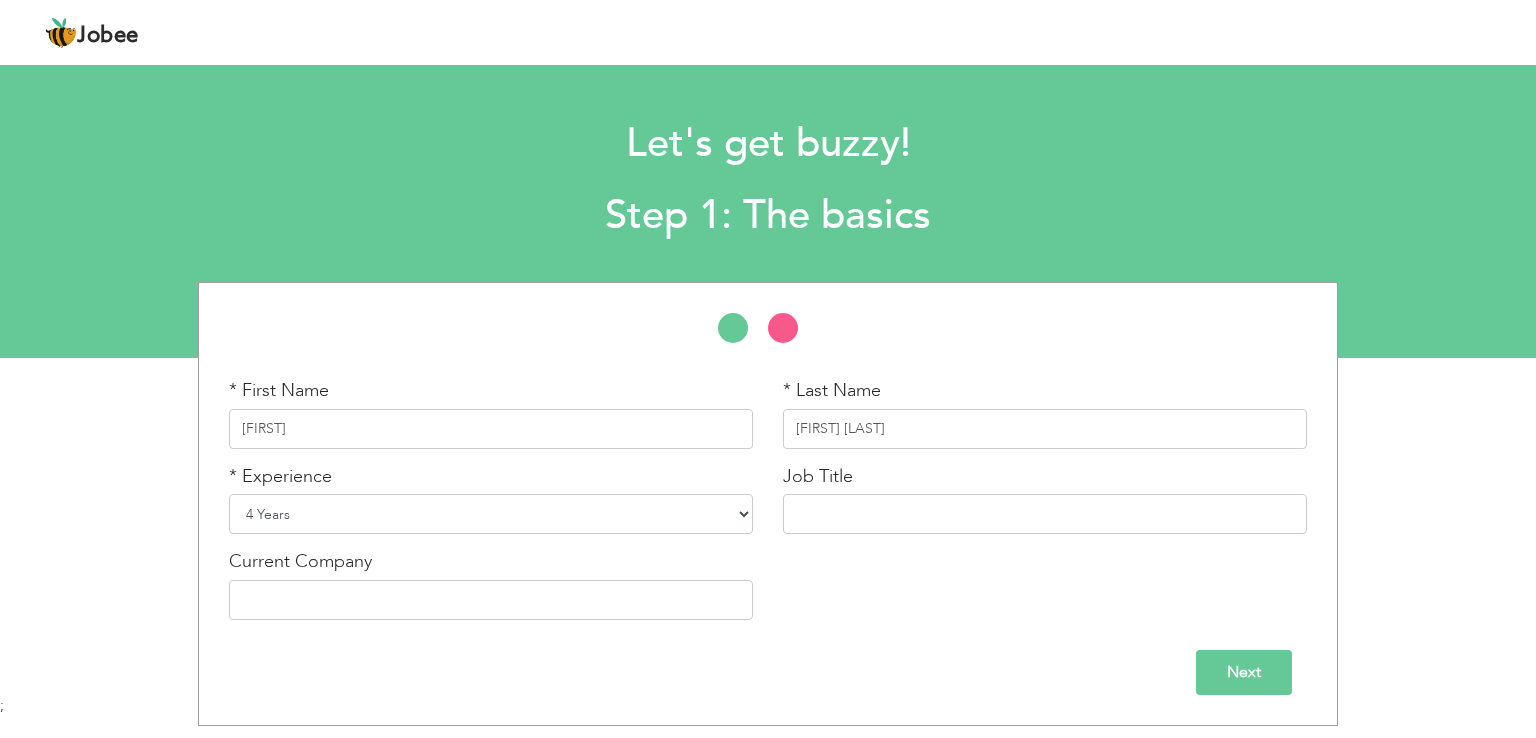 click on "Entry Level
Less than 1 Year
1 Year
2 Years
3 Years
4 Years
5 Years
6 Years
7 Years
8 Years
9 Years
10 Years
11 Years
12 Years
13 Years
14 Years
15 Years
16 Years
17 Years
18 Years
19 Years
20 Years
21 Years
22 Years
23 Years
24 Years
25 Years
26 Years
27 Years
28 Years
29 Years
30 Years
31 Years
32 Years
33 Years
34 Years
35 Years
More than 35 Years" at bounding box center (491, 514) 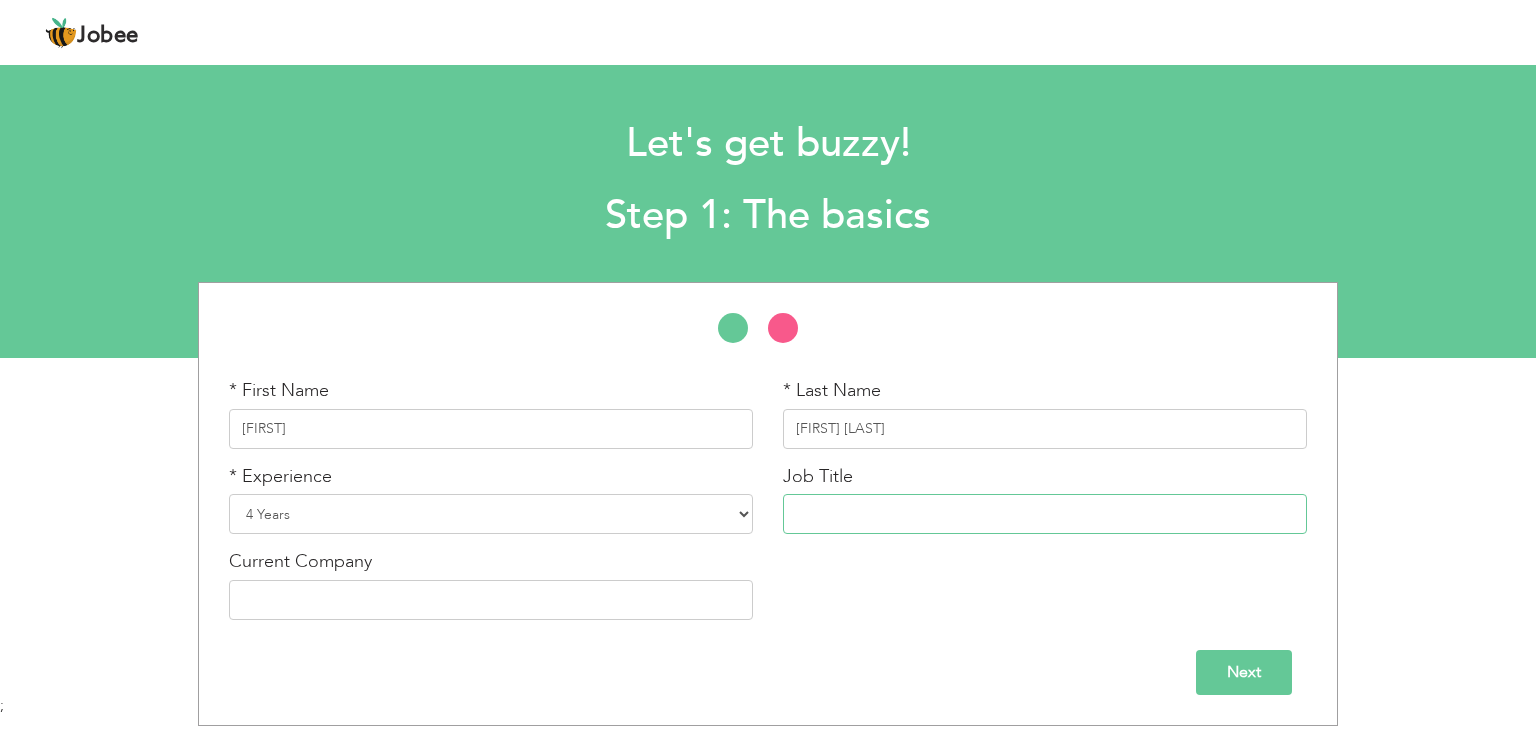 click at bounding box center [1045, 514] 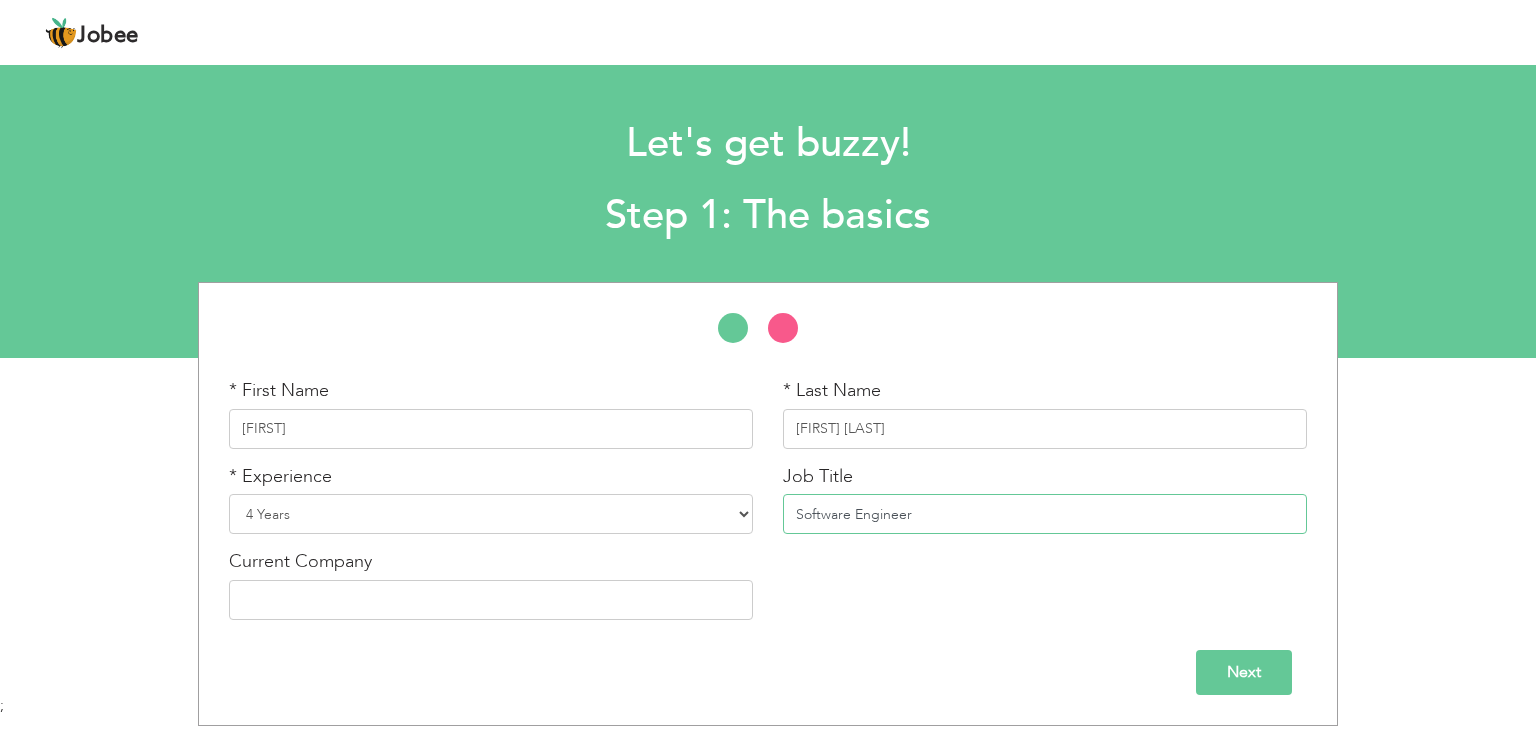 type on "Software Engineer" 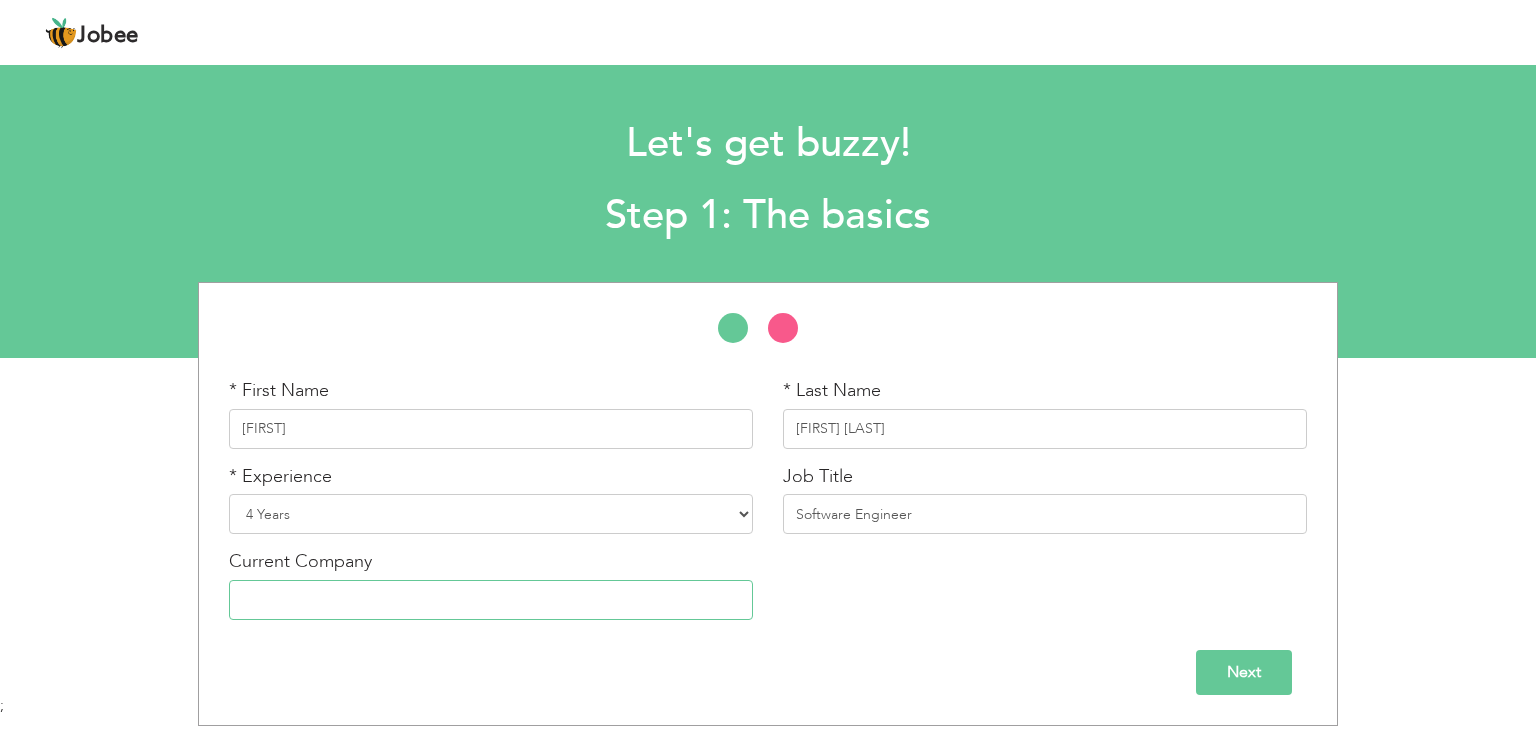 click at bounding box center [491, 600] 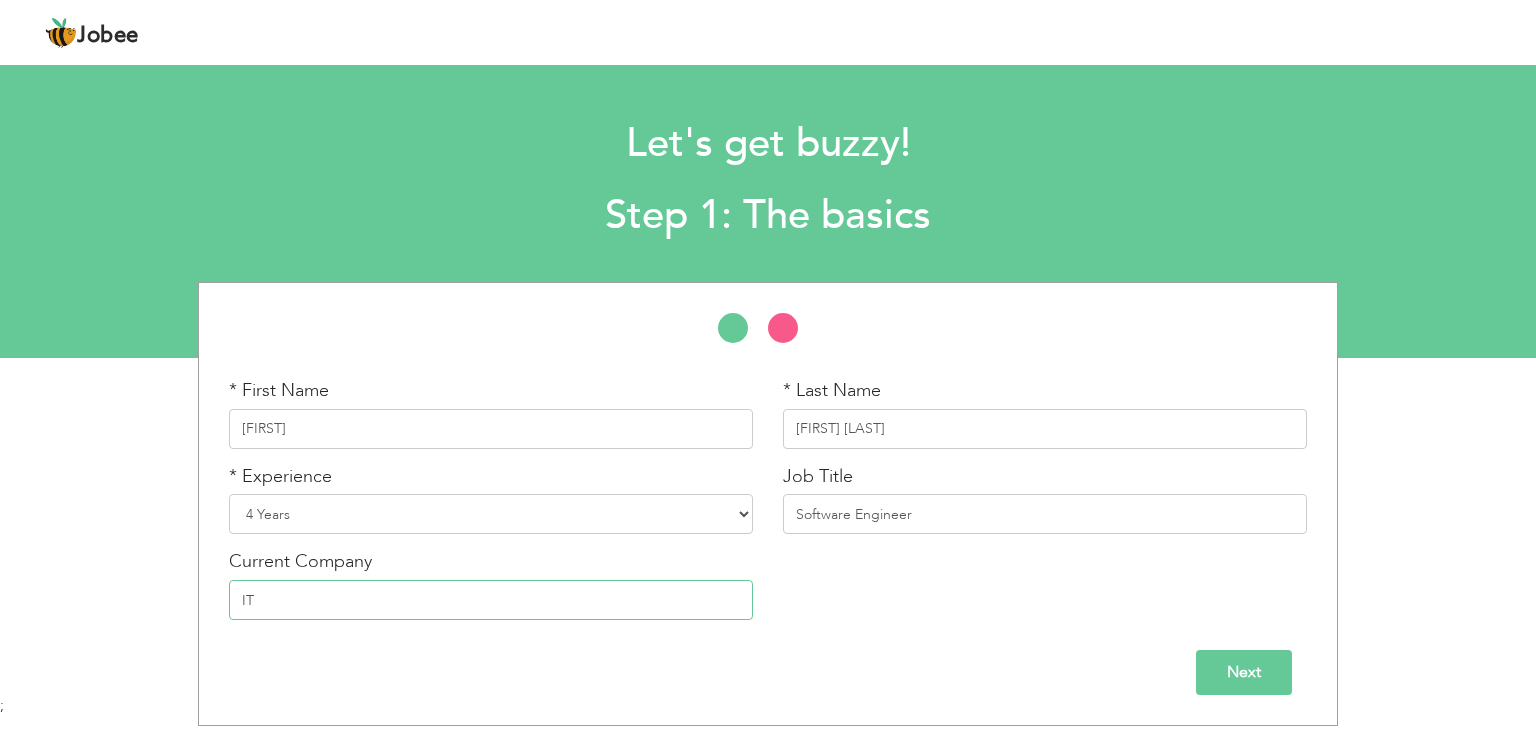 drag, startPoint x: 270, startPoint y: 586, endPoint x: 173, endPoint y: 596, distance: 97.5141 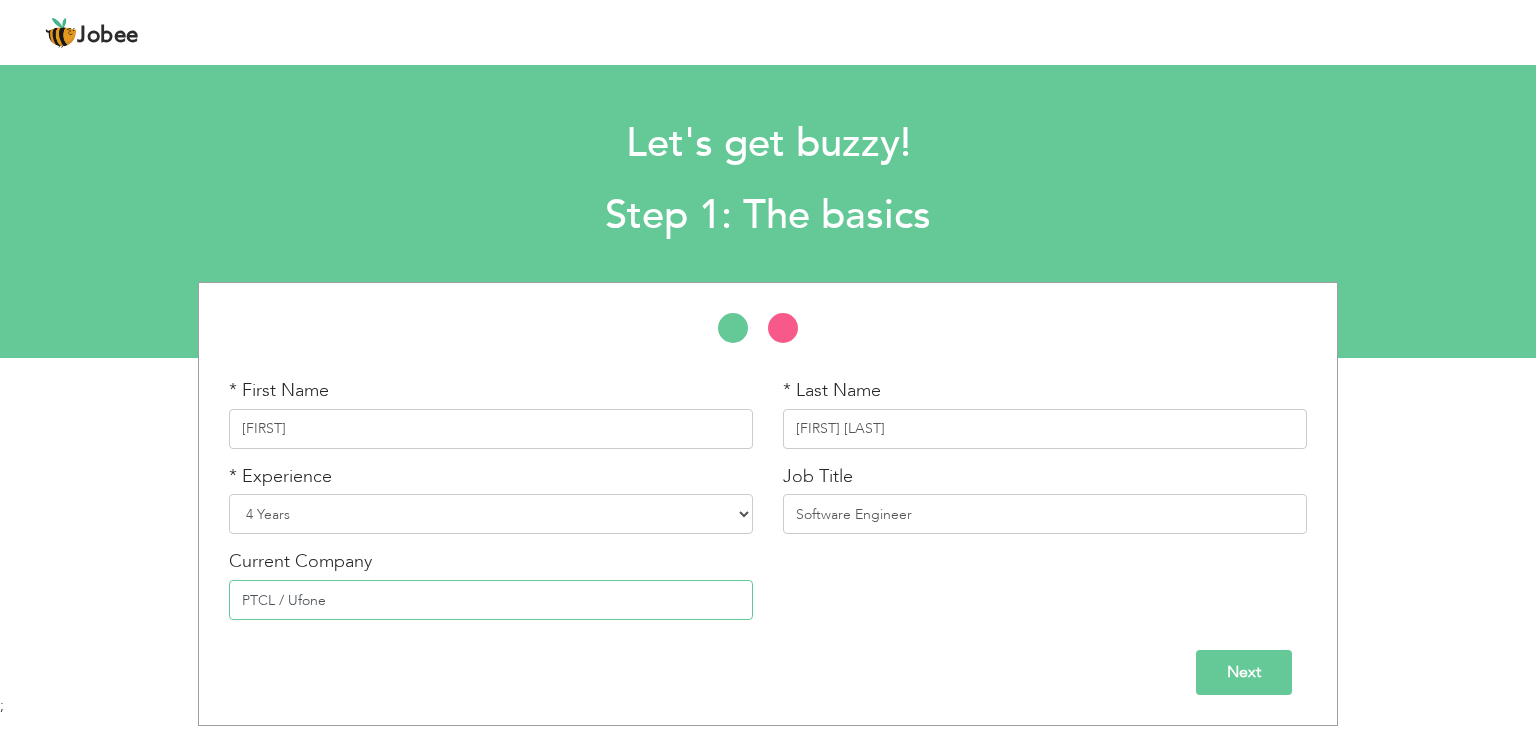 type on "PTCL / Ufone" 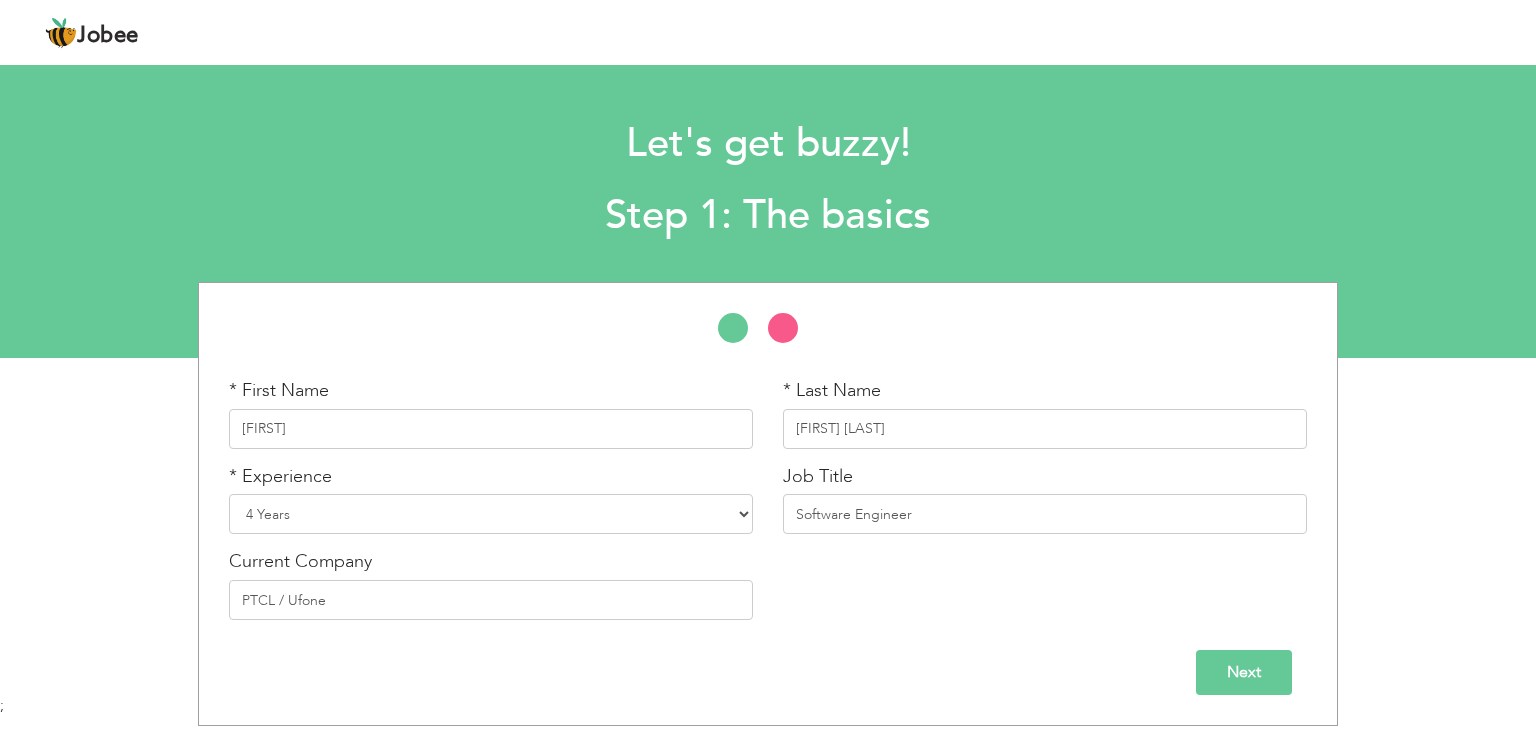 click on "Next" at bounding box center [1244, 672] 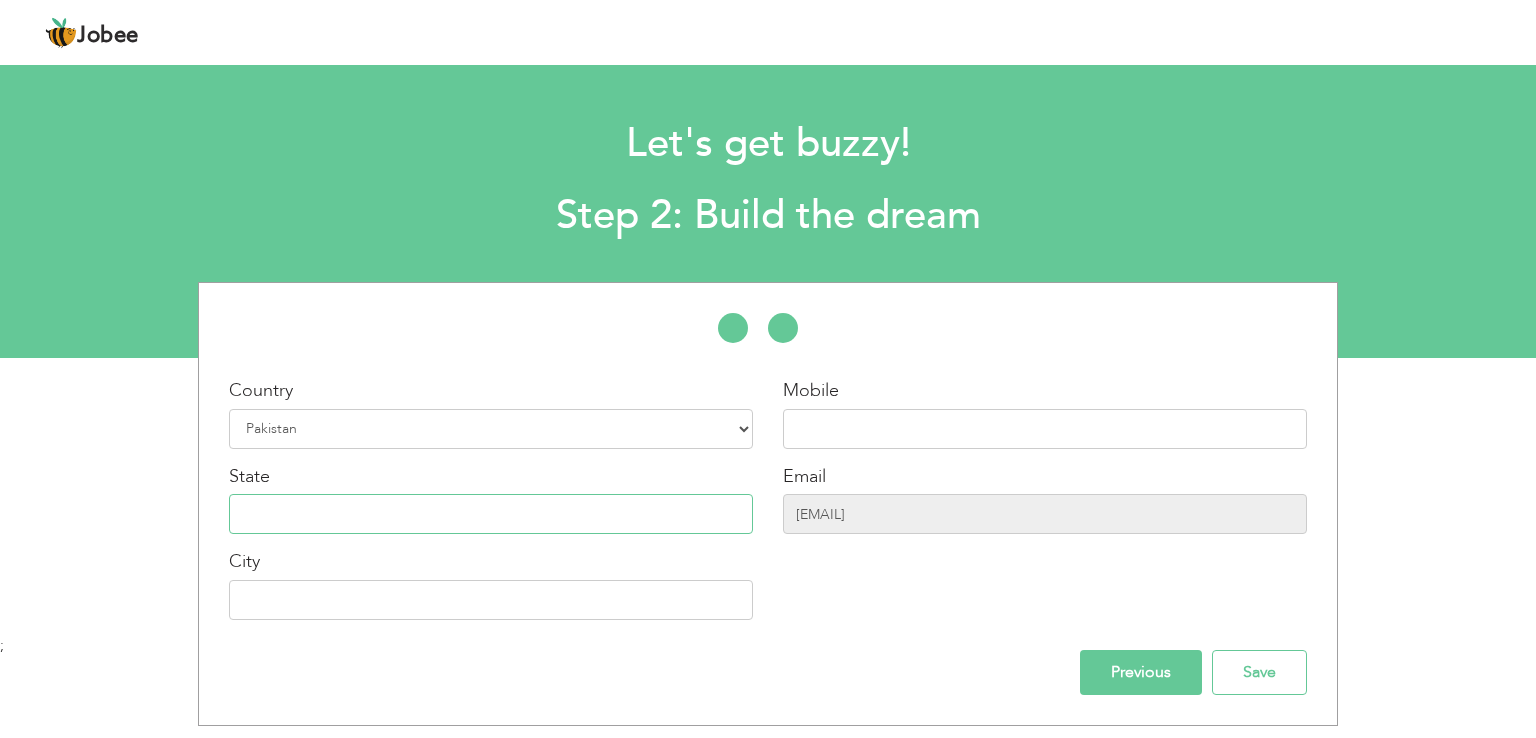 click at bounding box center (491, 514) 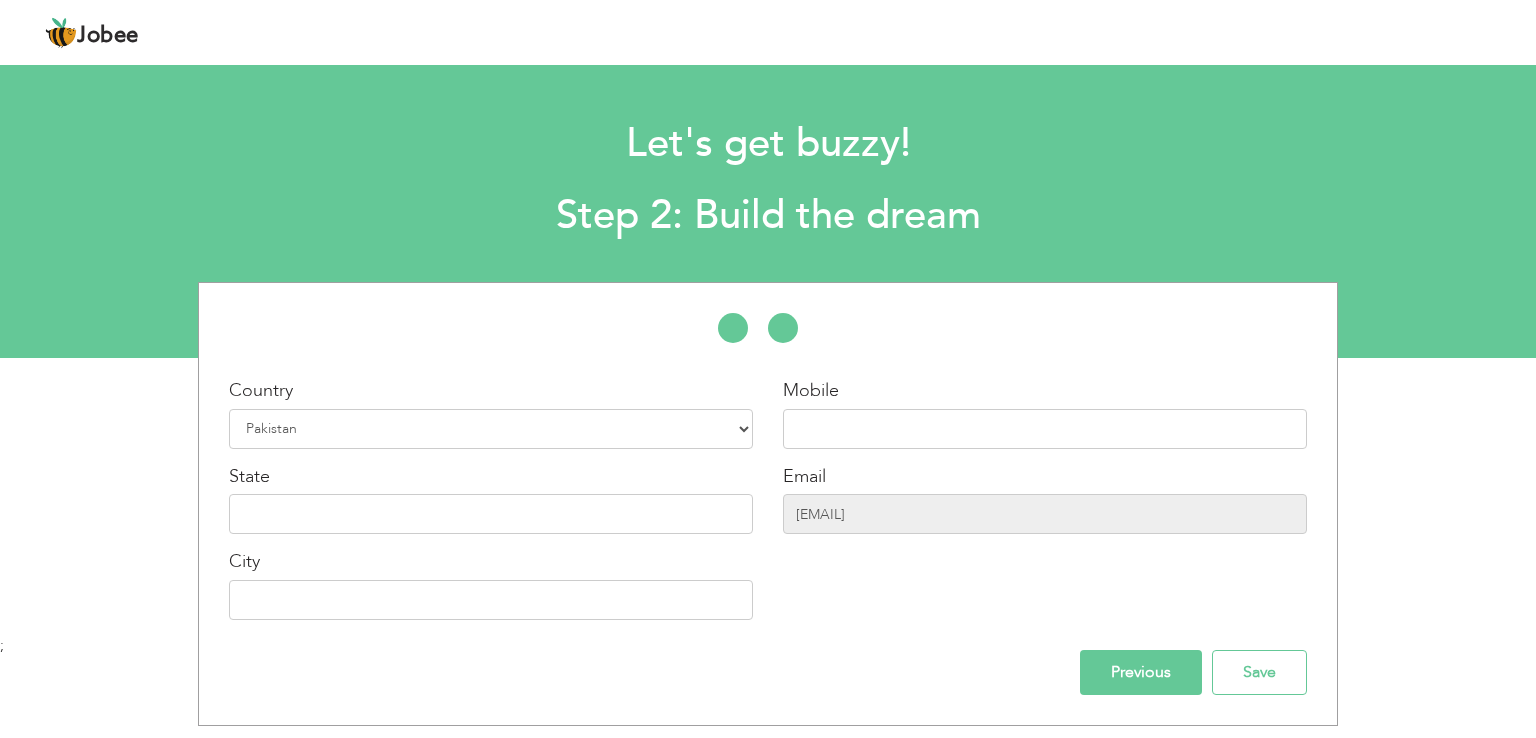 click on "Mobile
Email
syed.sanam0007@gmail.com" at bounding box center [1045, 506] 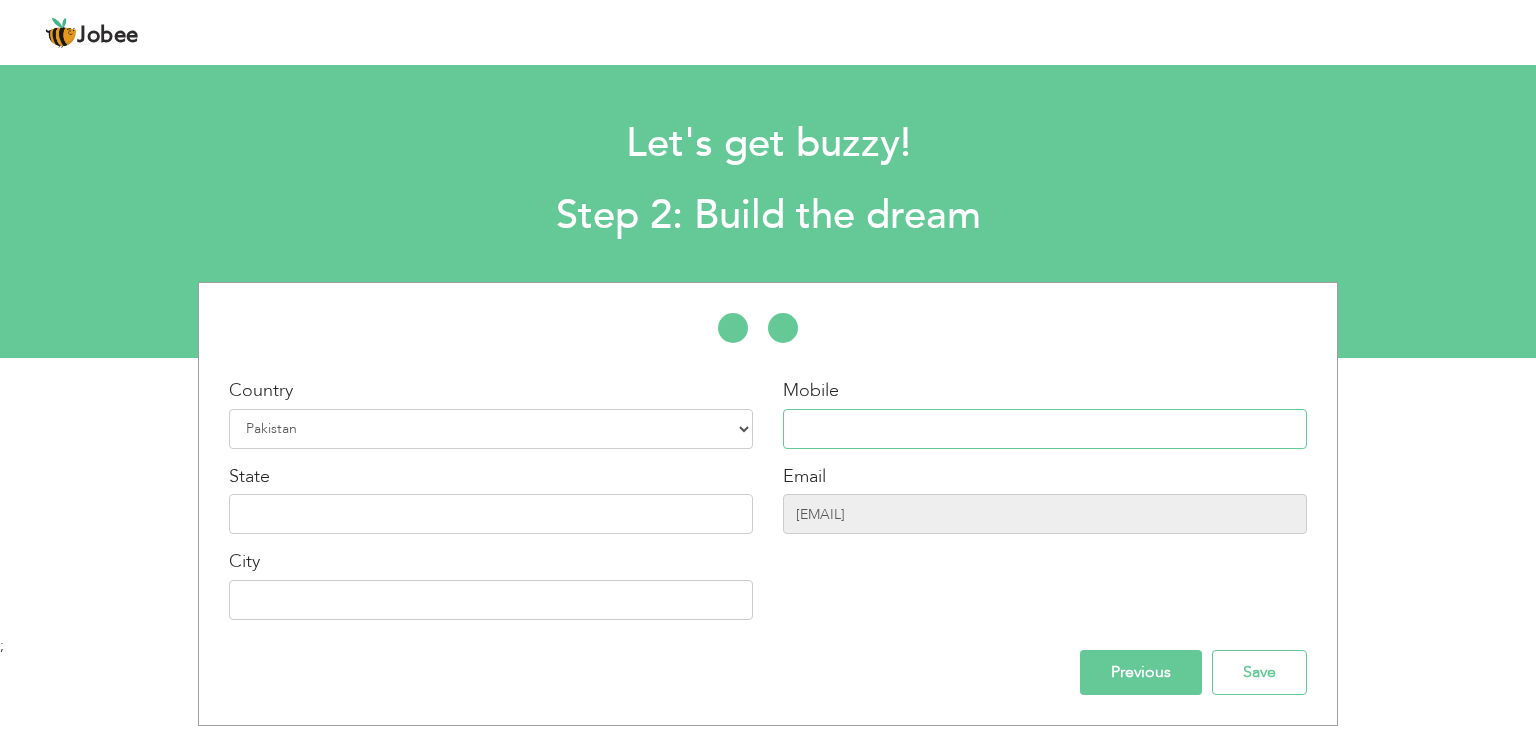 click at bounding box center (1045, 429) 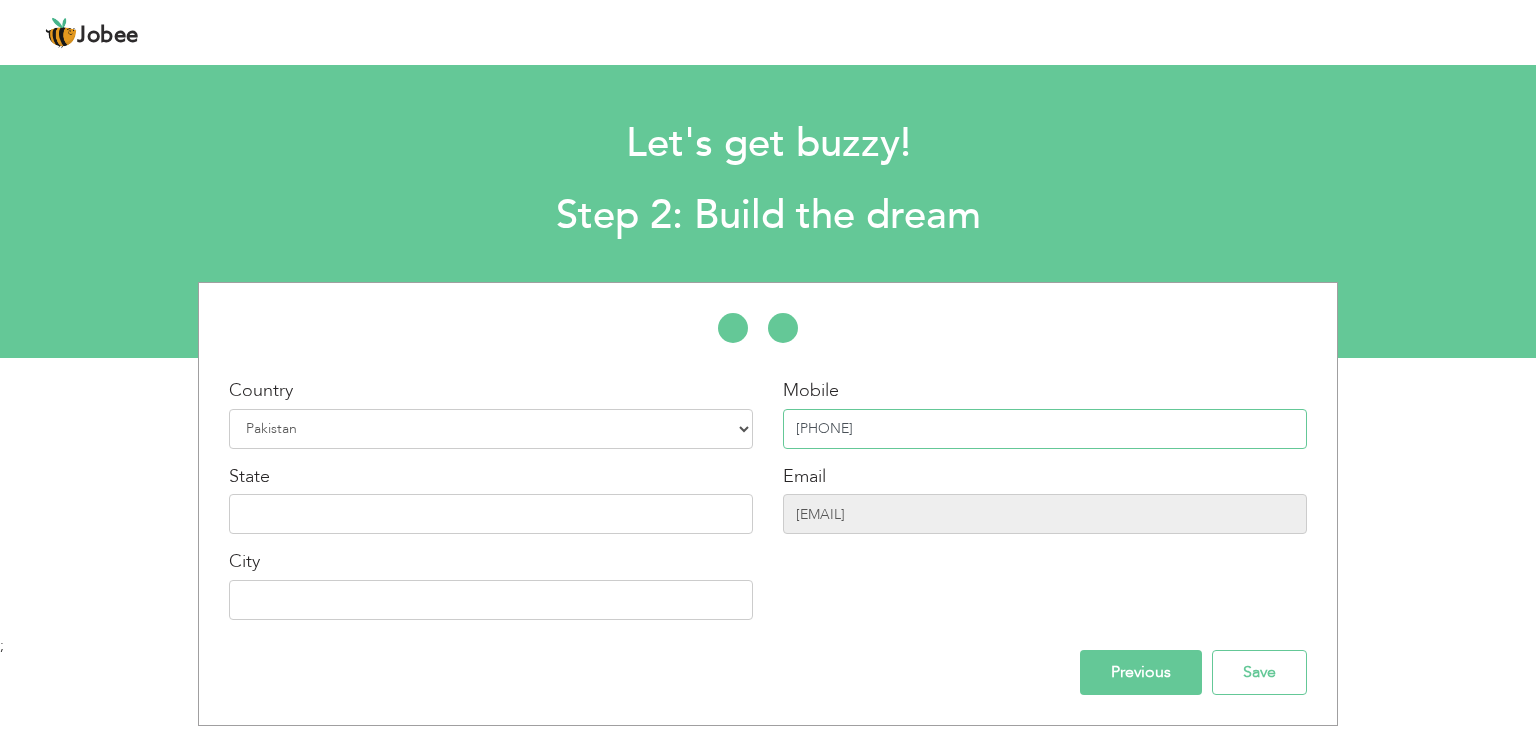 type on "03005887761" 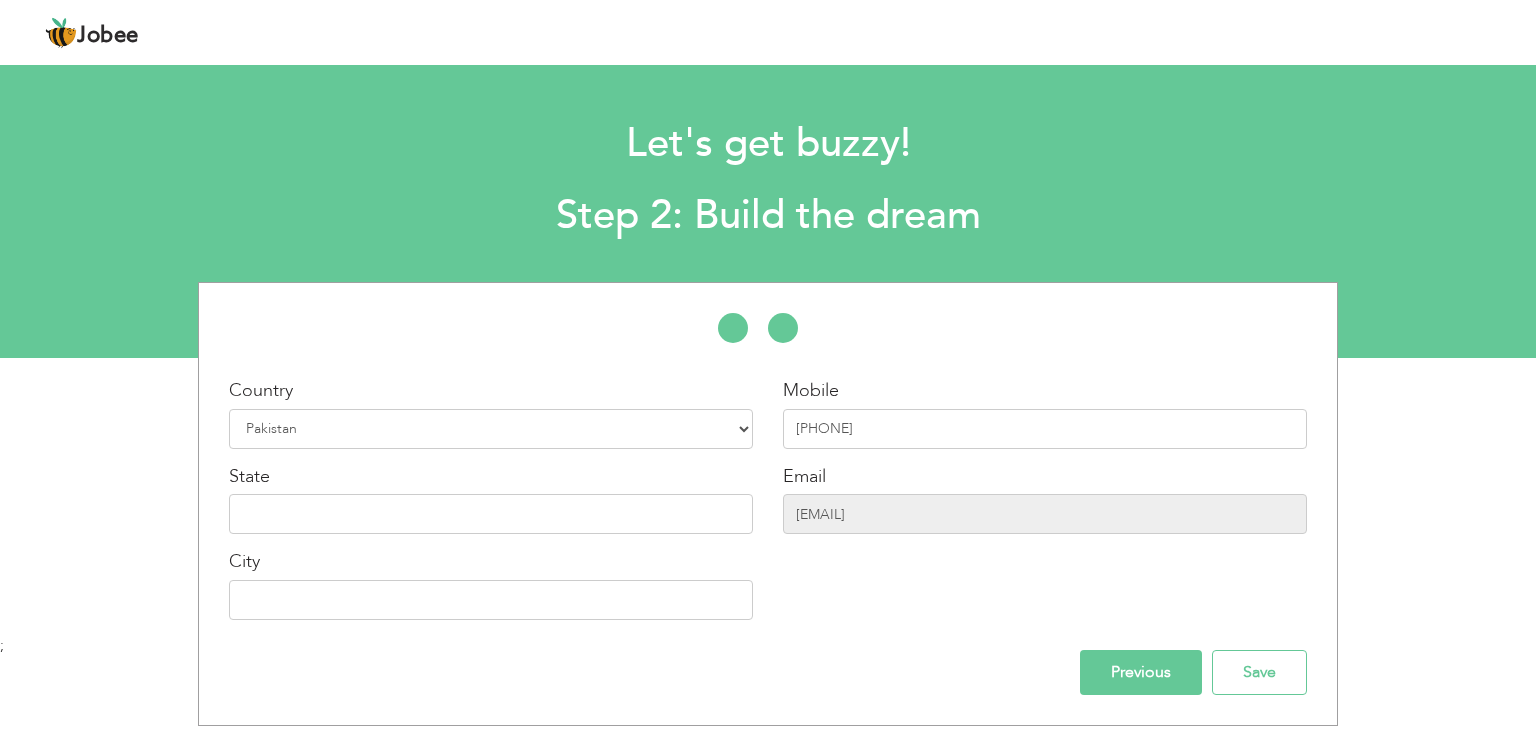 click on "Email" at bounding box center (804, 477) 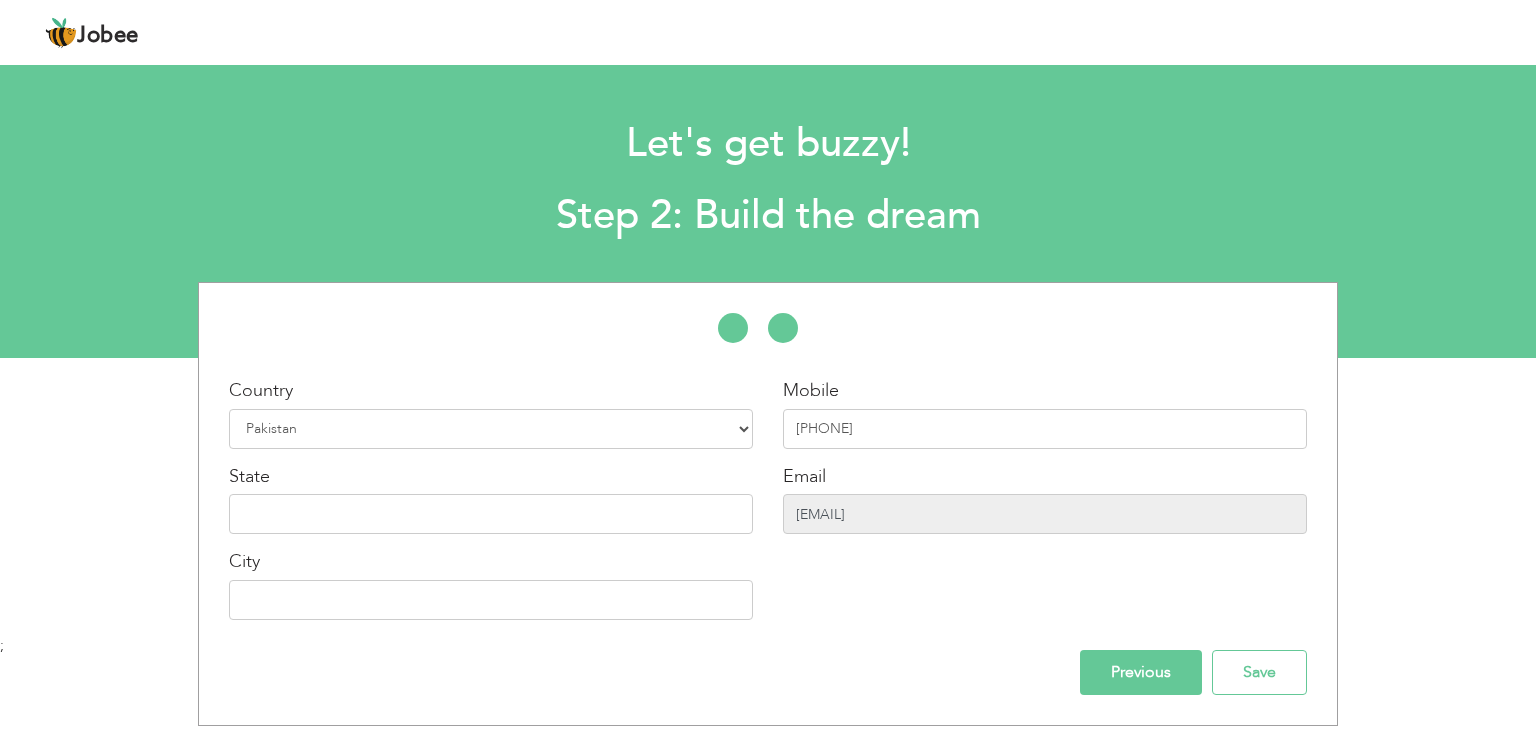 click on "syed.sanam0007@gmail.com" at bounding box center (1045, 514) 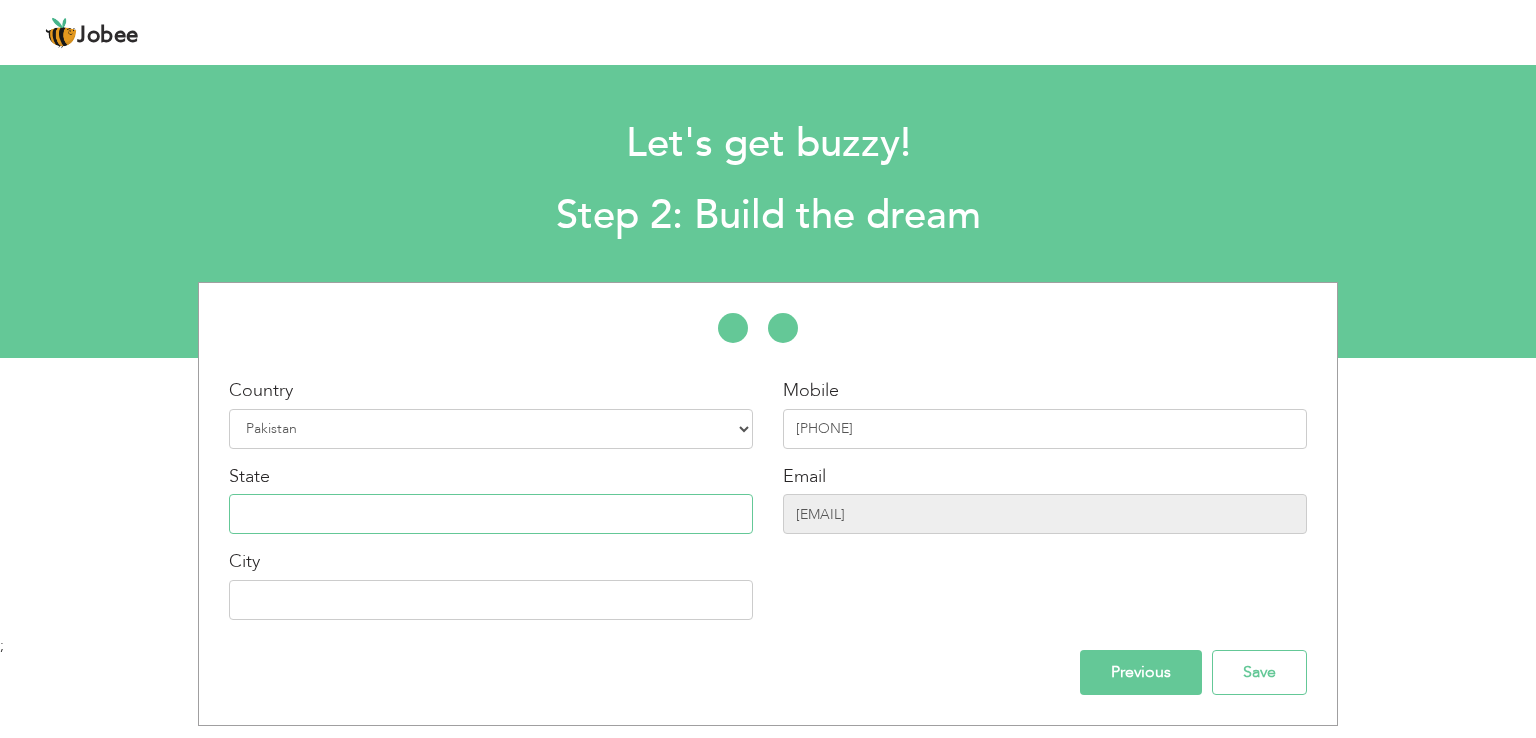 click at bounding box center [491, 514] 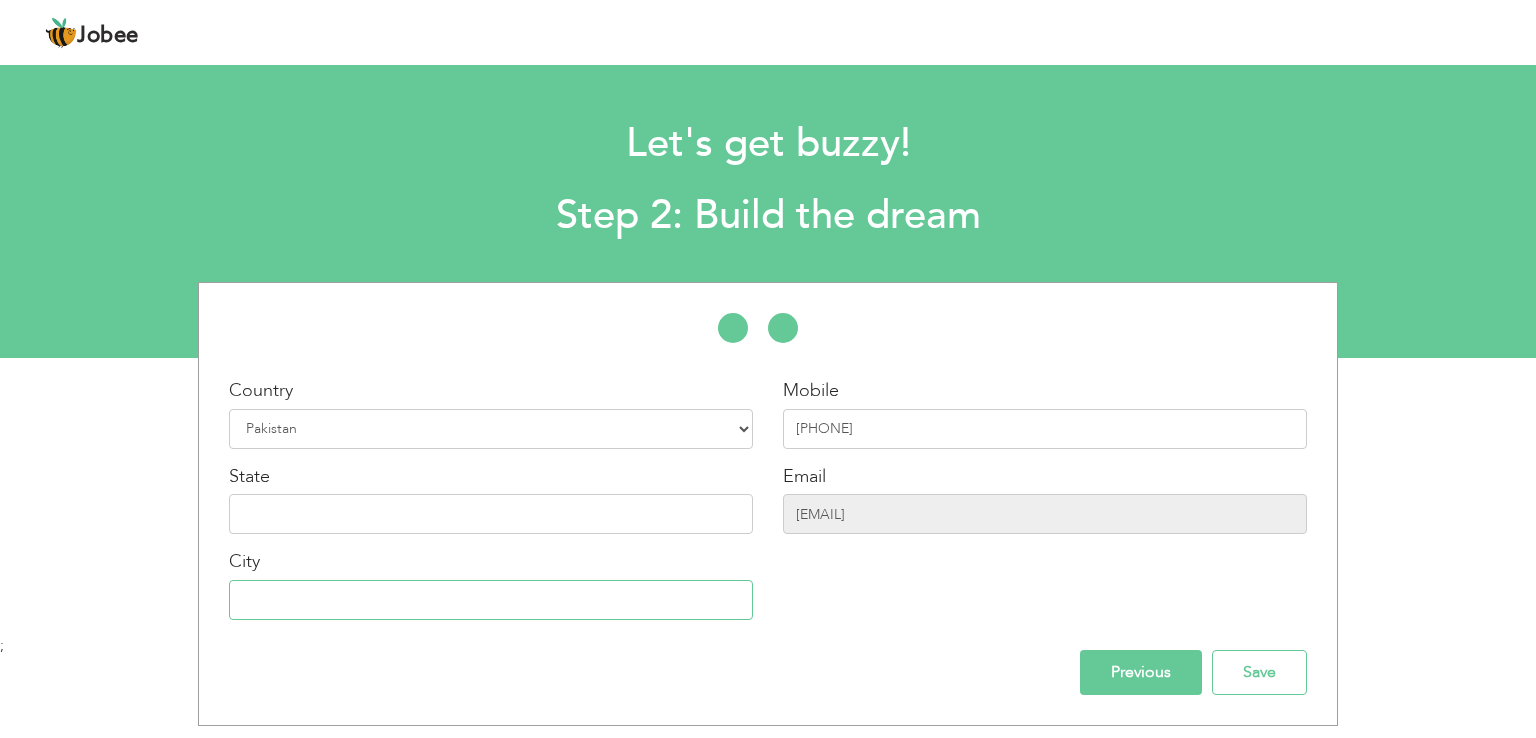 click at bounding box center [491, 600] 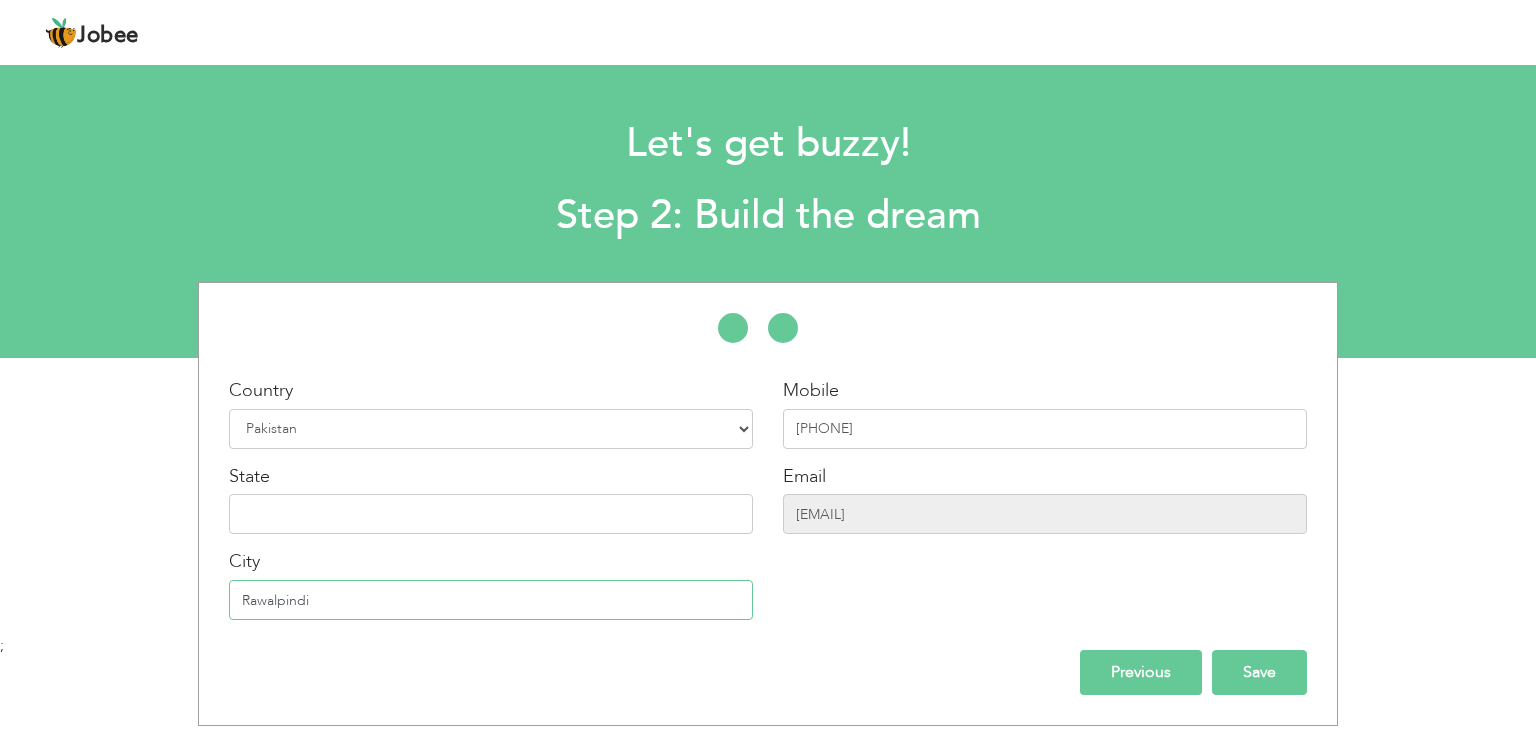 type on "Rawalpindi" 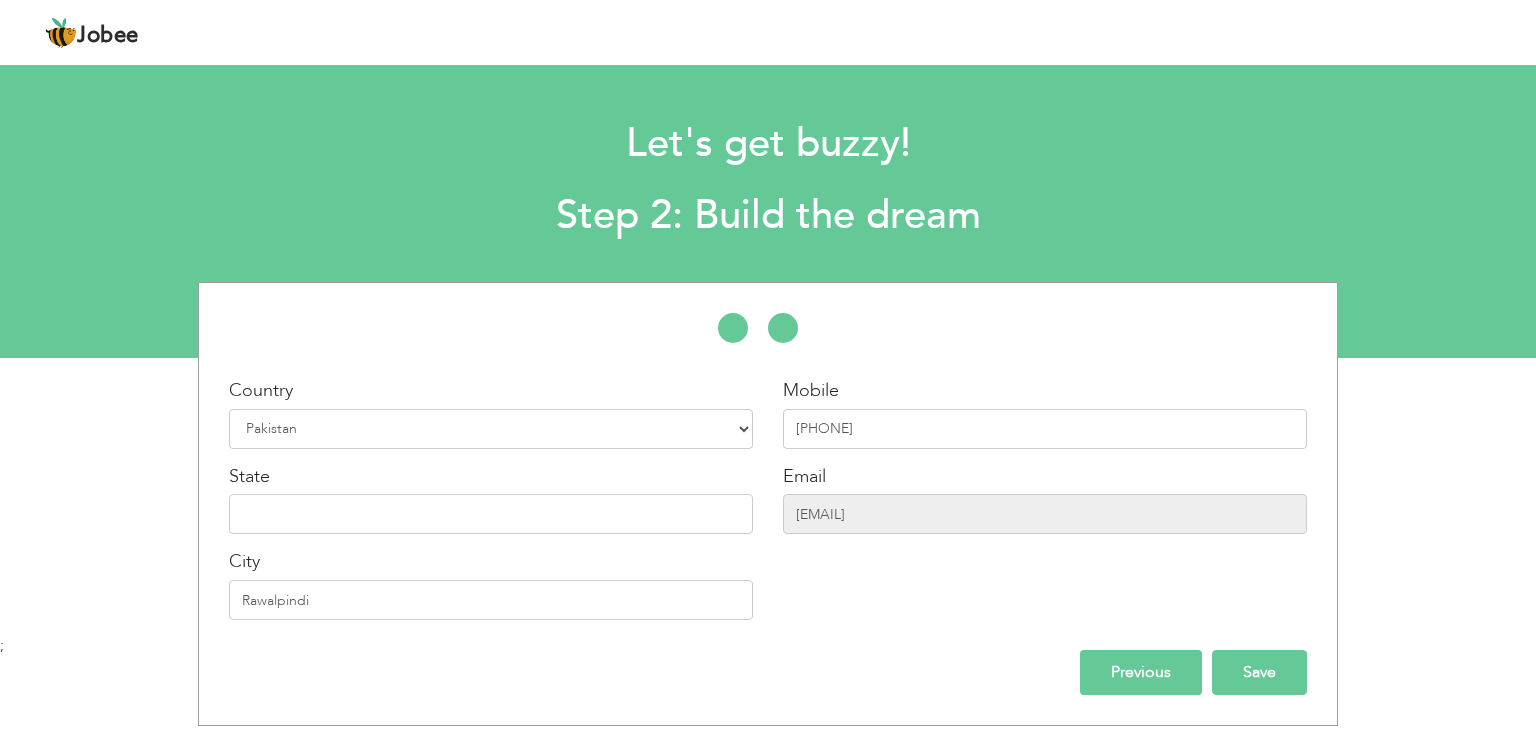 click on "Save" at bounding box center (1259, 672) 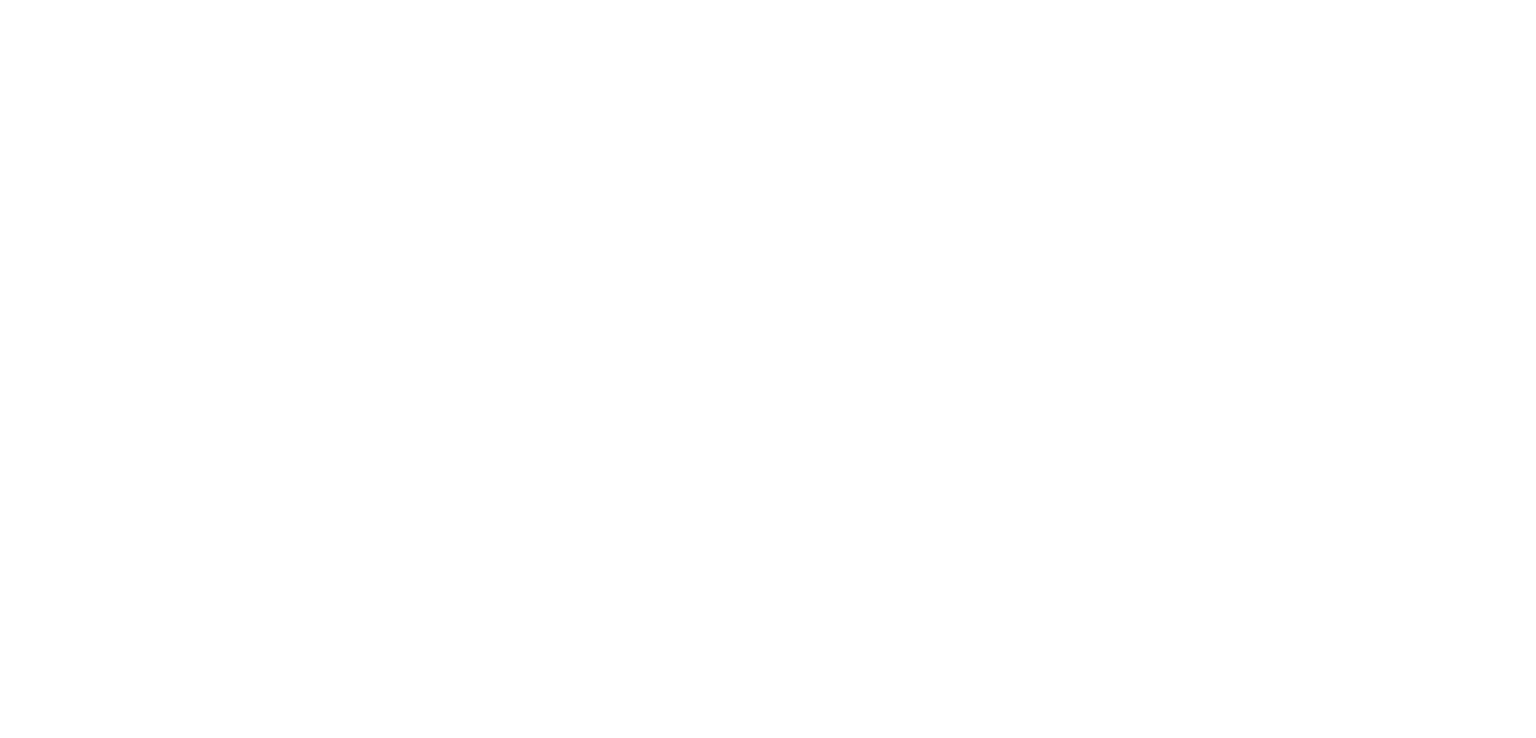 scroll, scrollTop: 0, scrollLeft: 0, axis: both 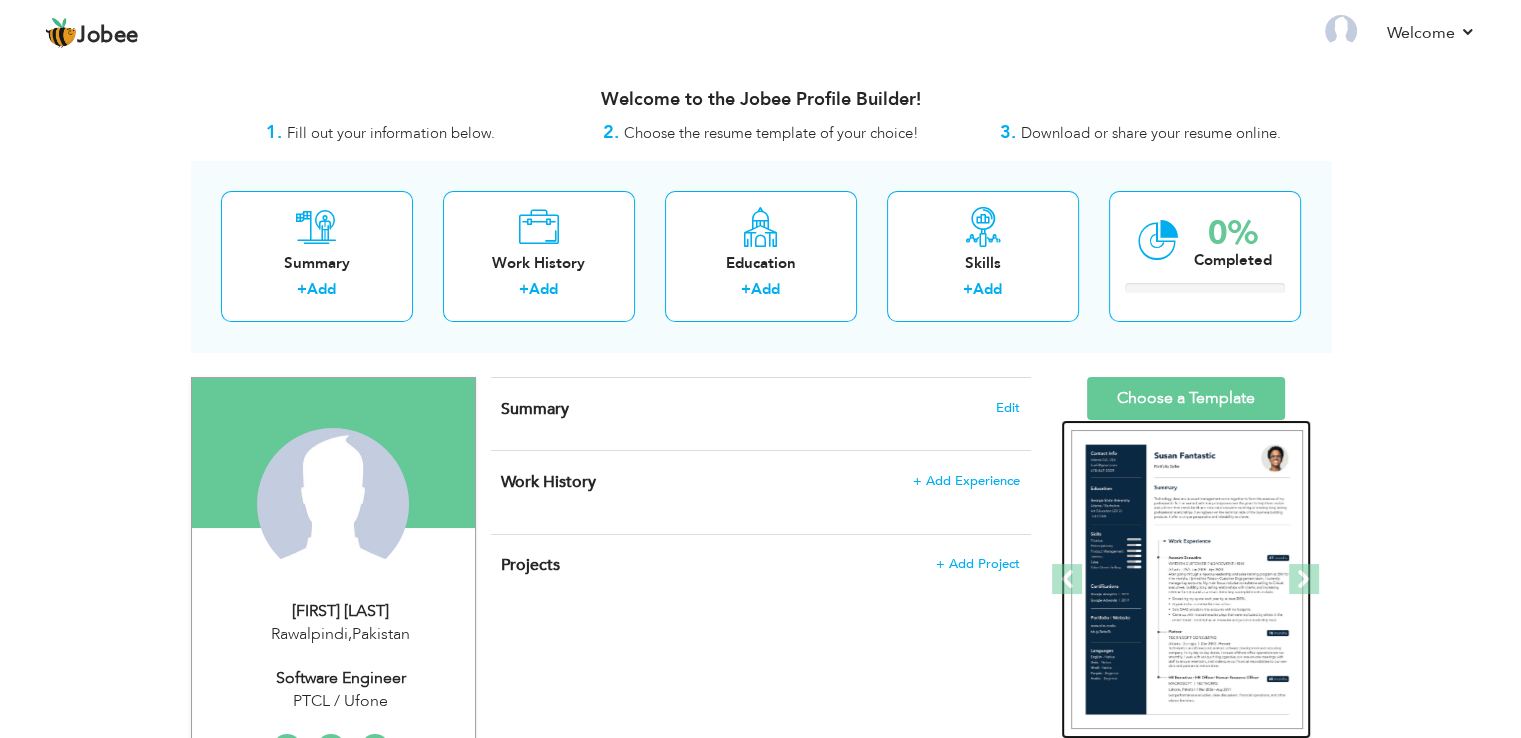 click at bounding box center [1187, 580] 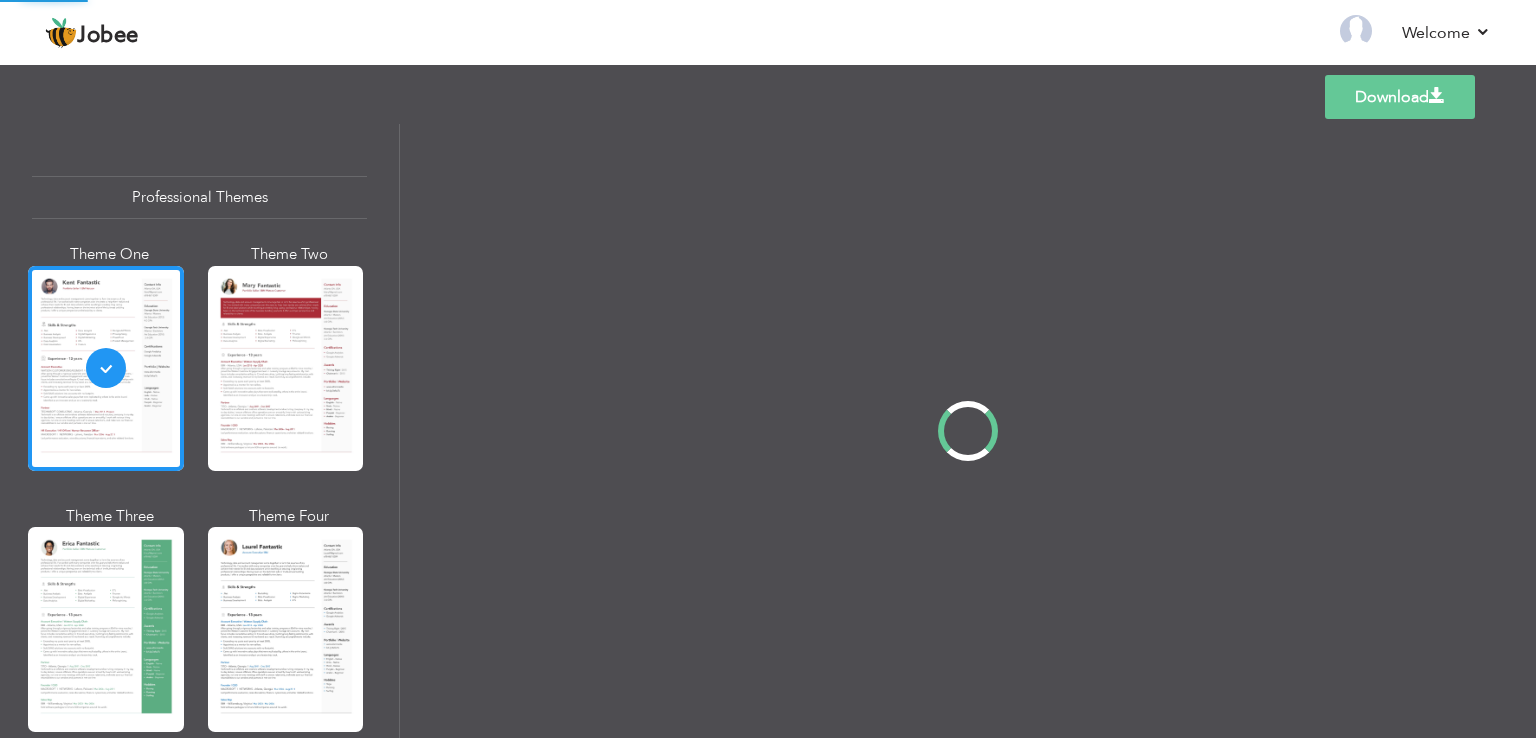 scroll, scrollTop: 0, scrollLeft: 0, axis: both 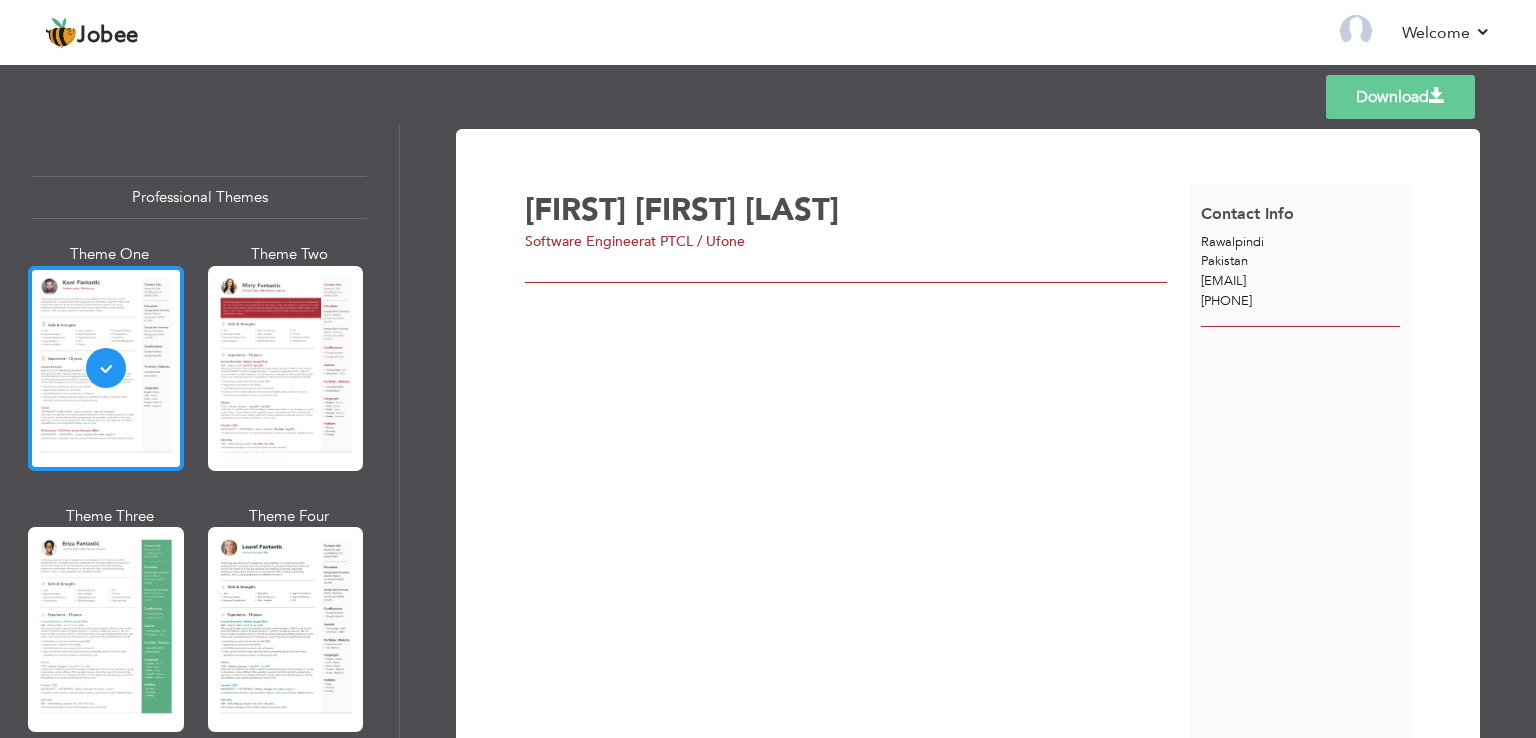 click at bounding box center (106, 368) 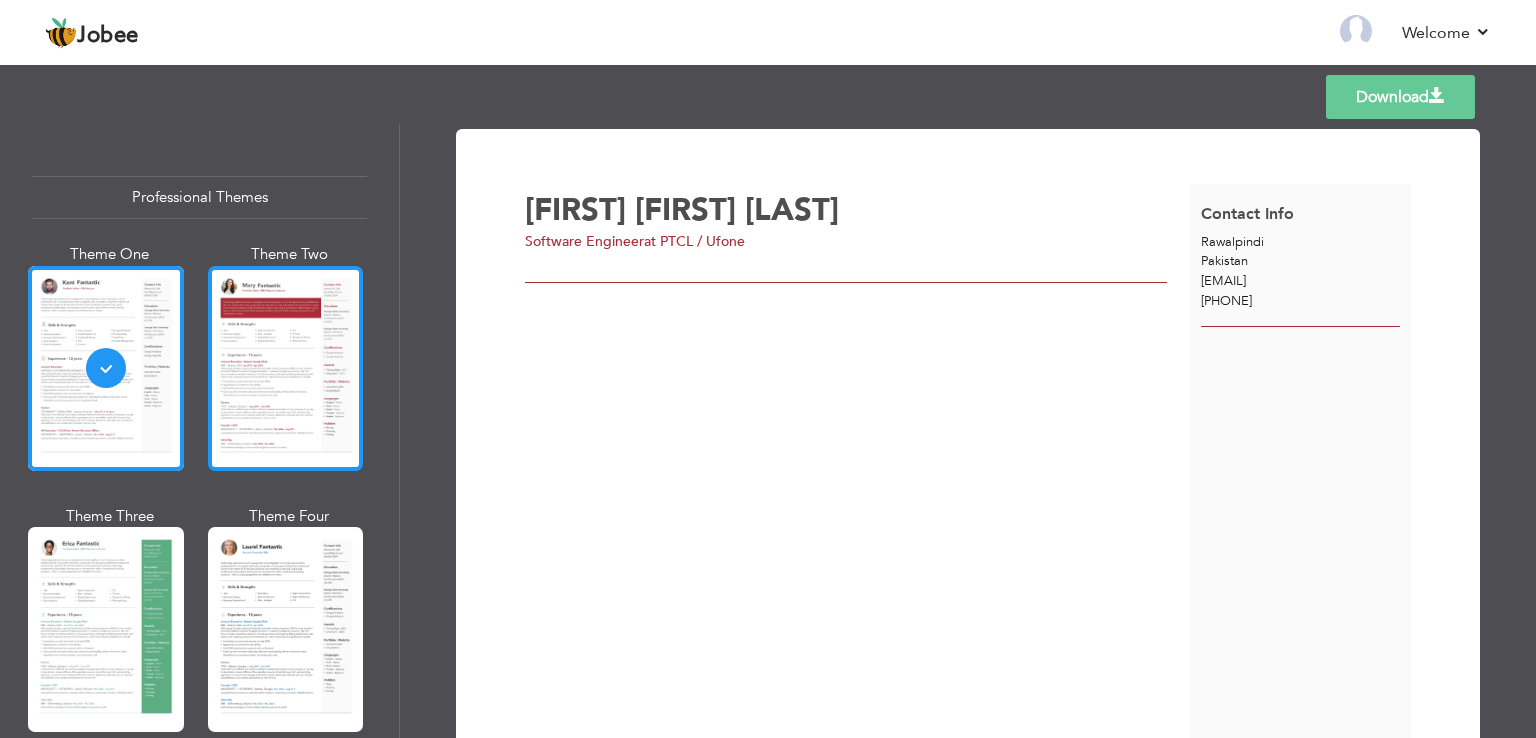 click at bounding box center (286, 368) 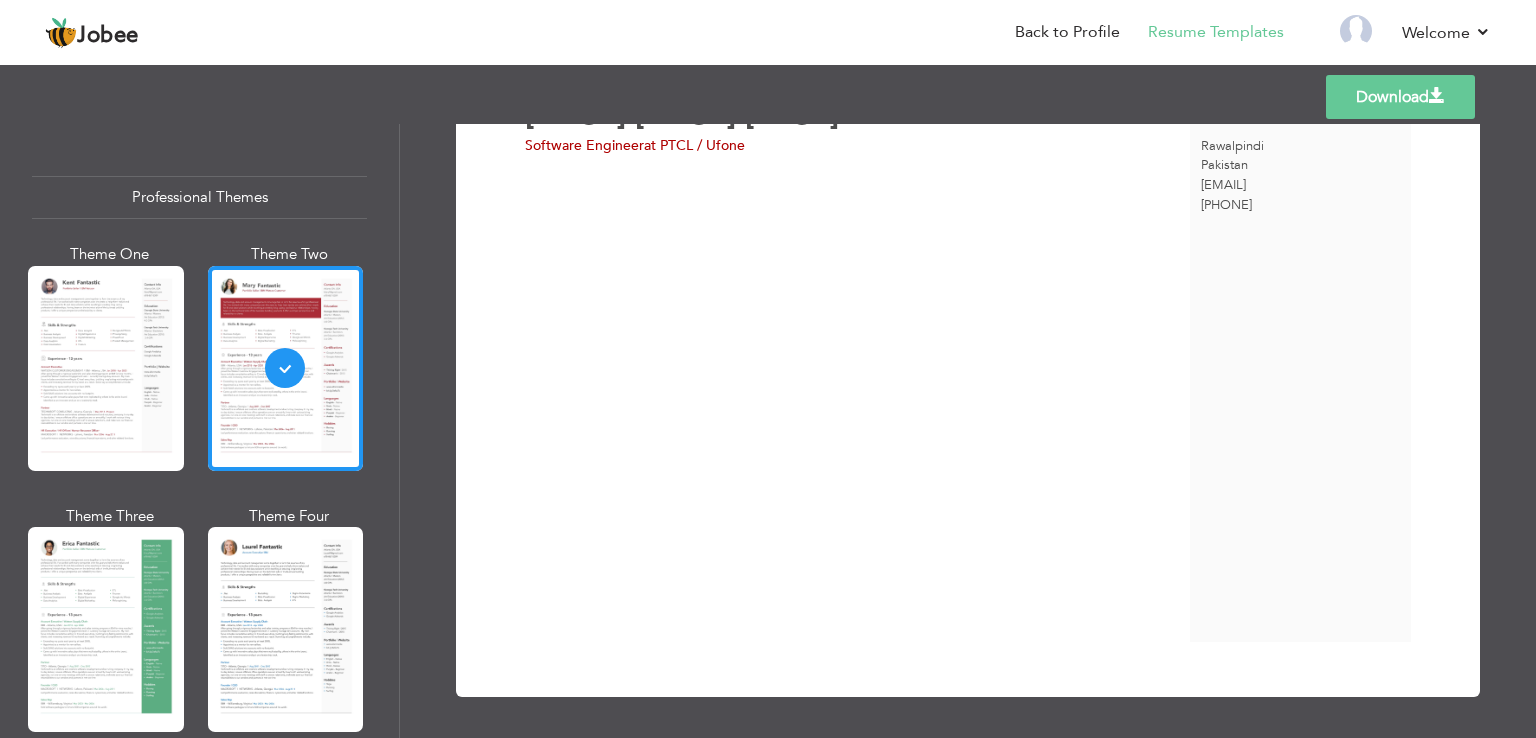 scroll, scrollTop: 0, scrollLeft: 0, axis: both 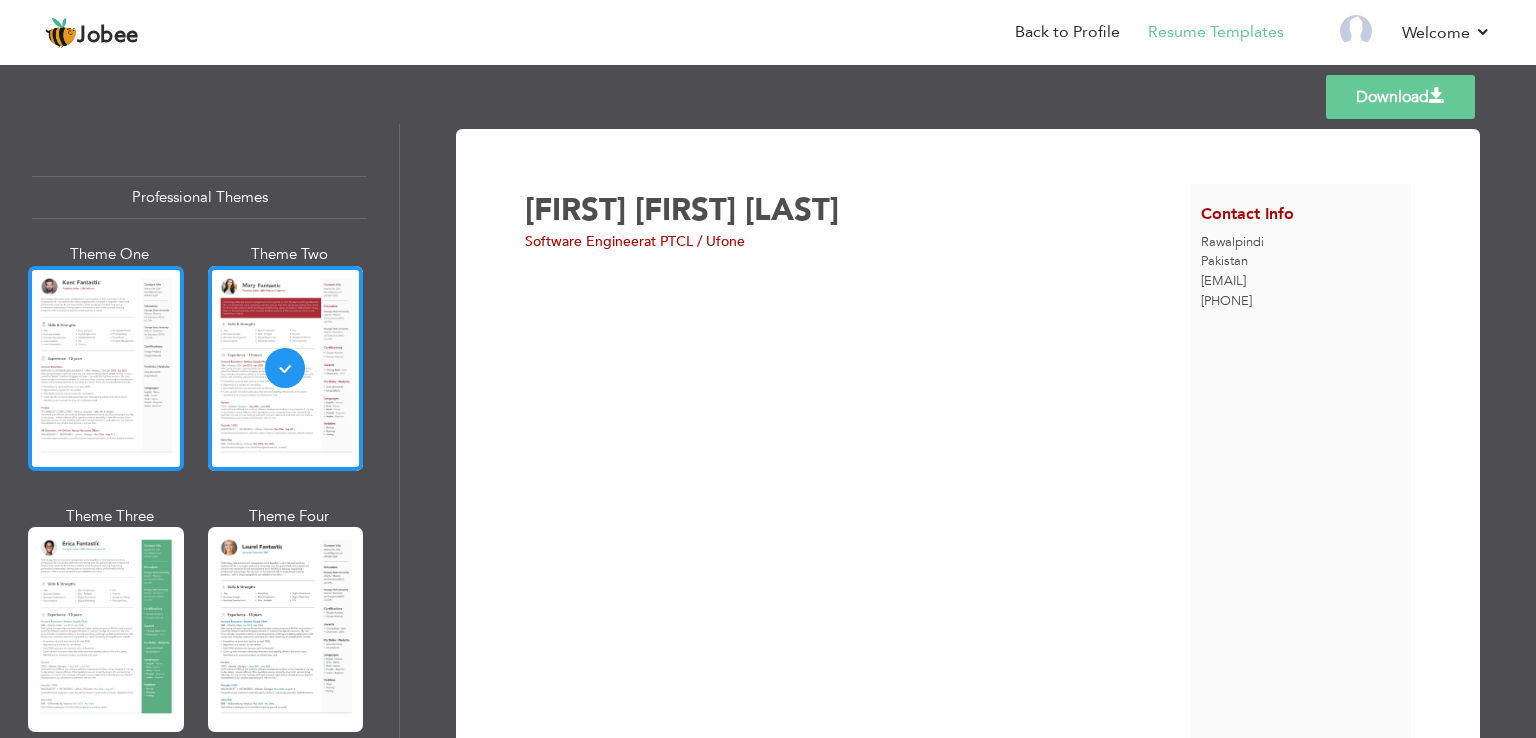 click at bounding box center (106, 368) 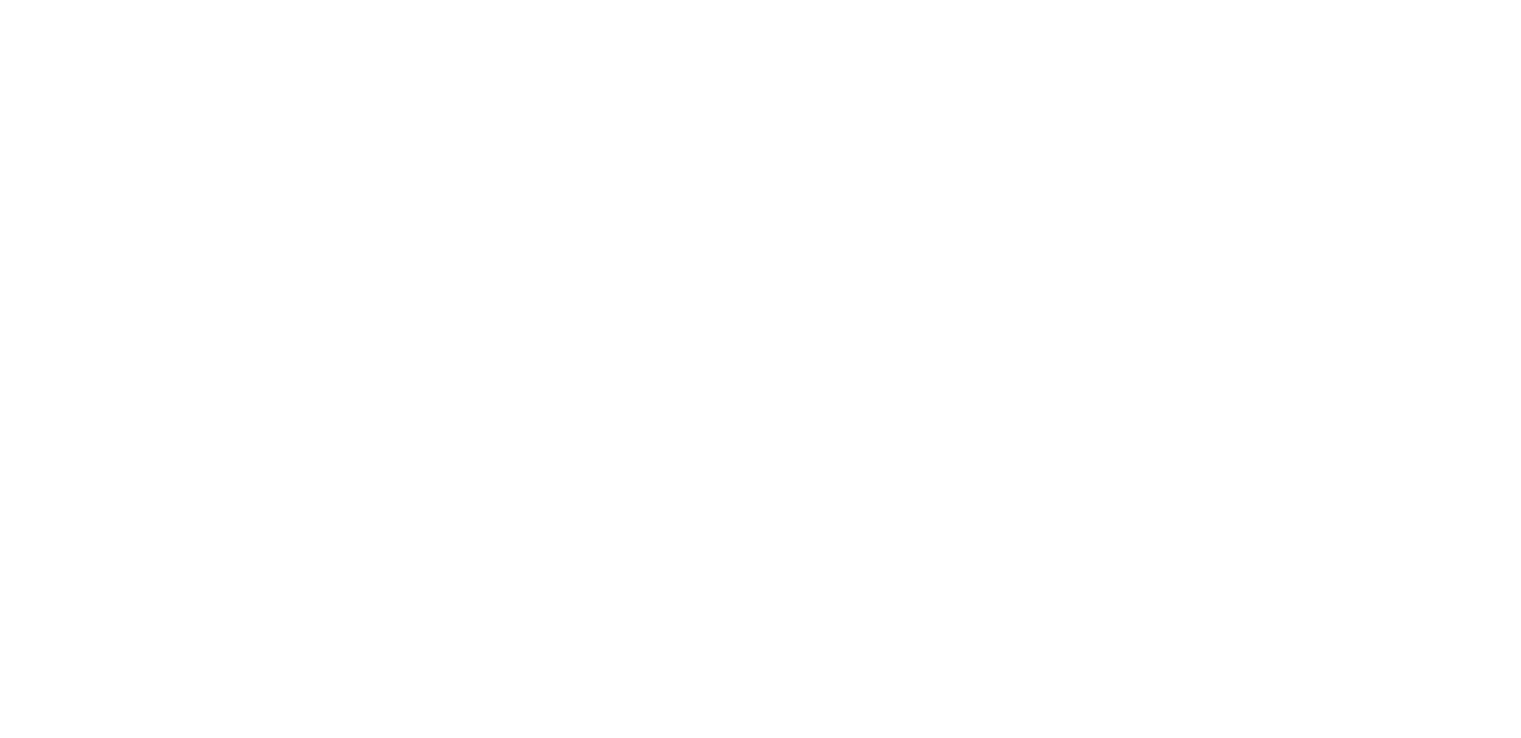 scroll, scrollTop: 0, scrollLeft: 0, axis: both 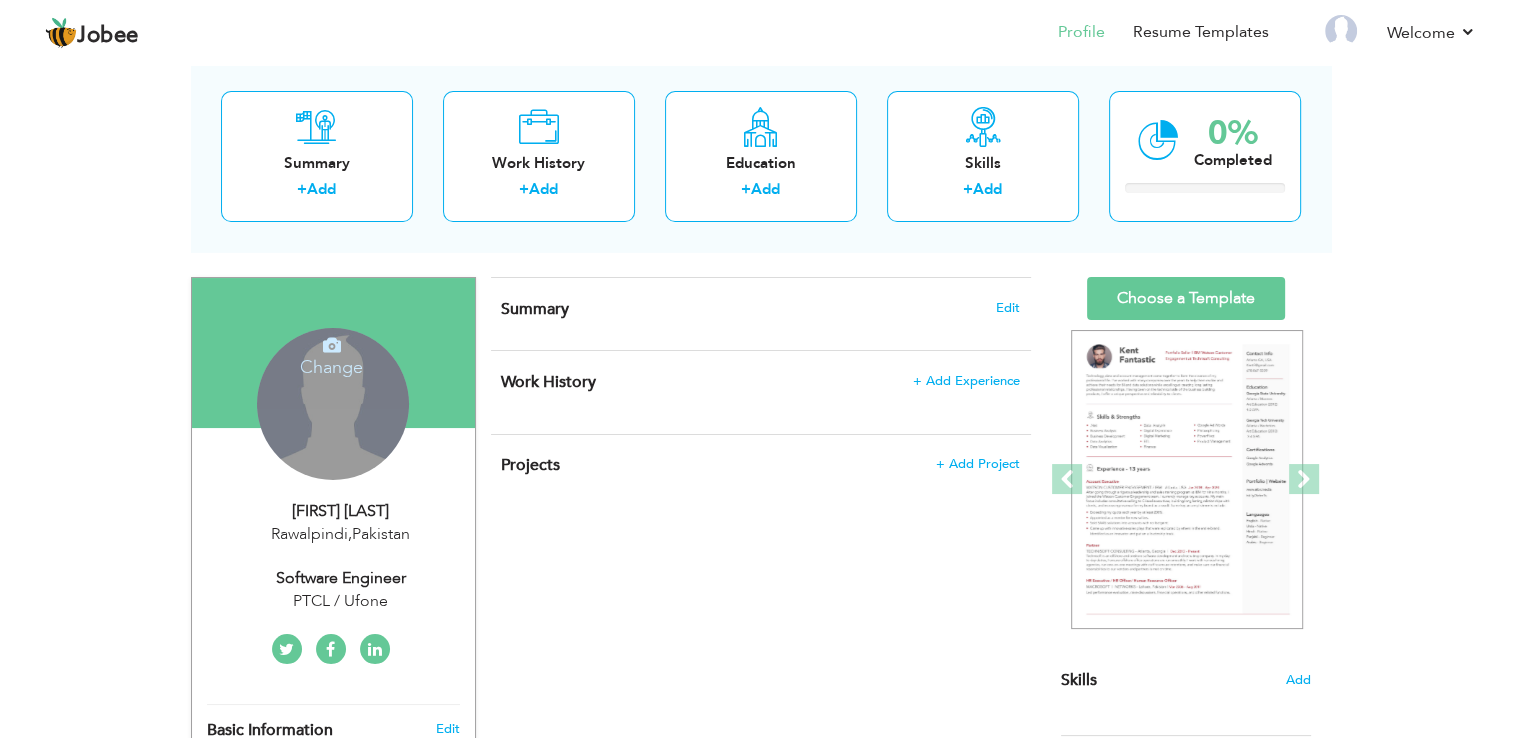 click on "Change
Remove" at bounding box center [333, 404] 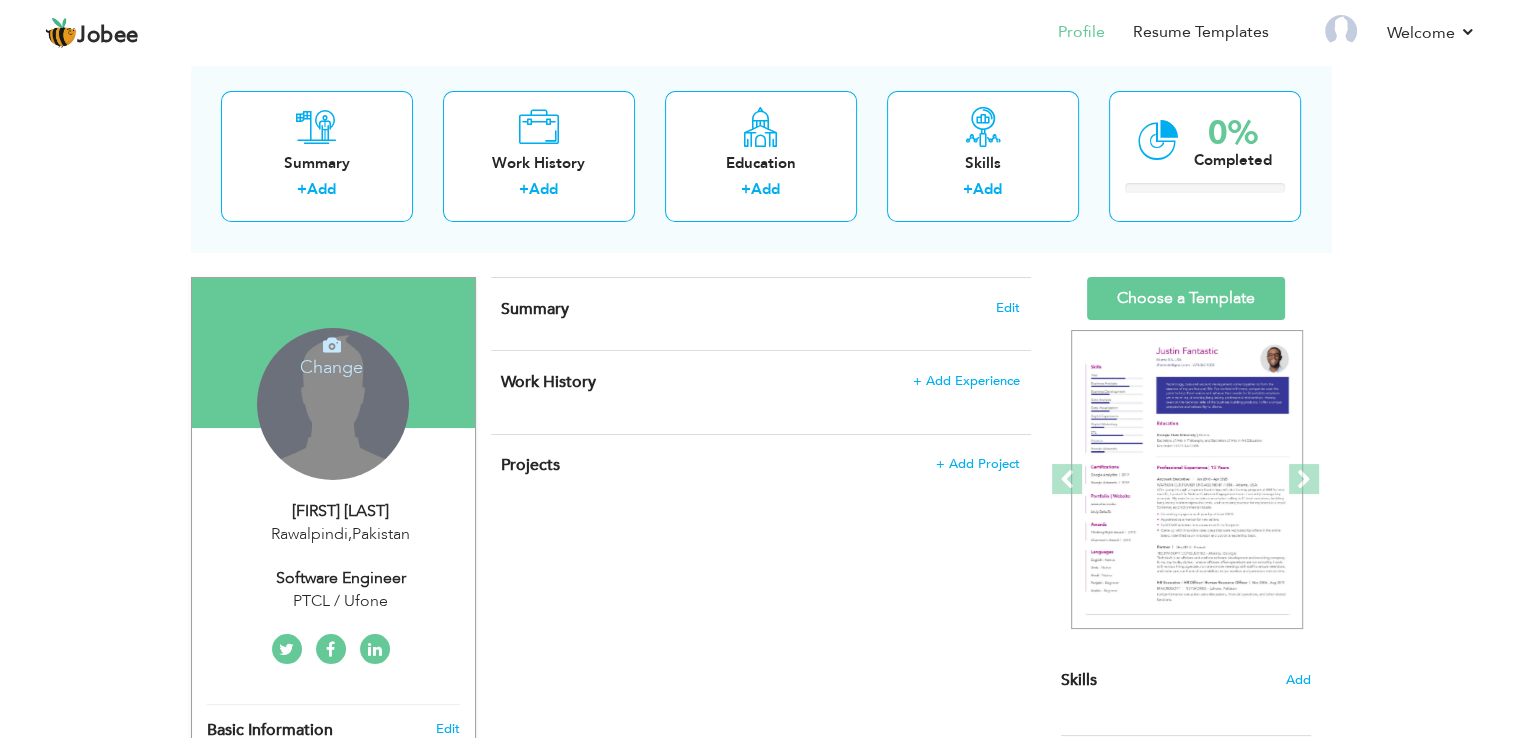 click on "Change" at bounding box center [331, 354] 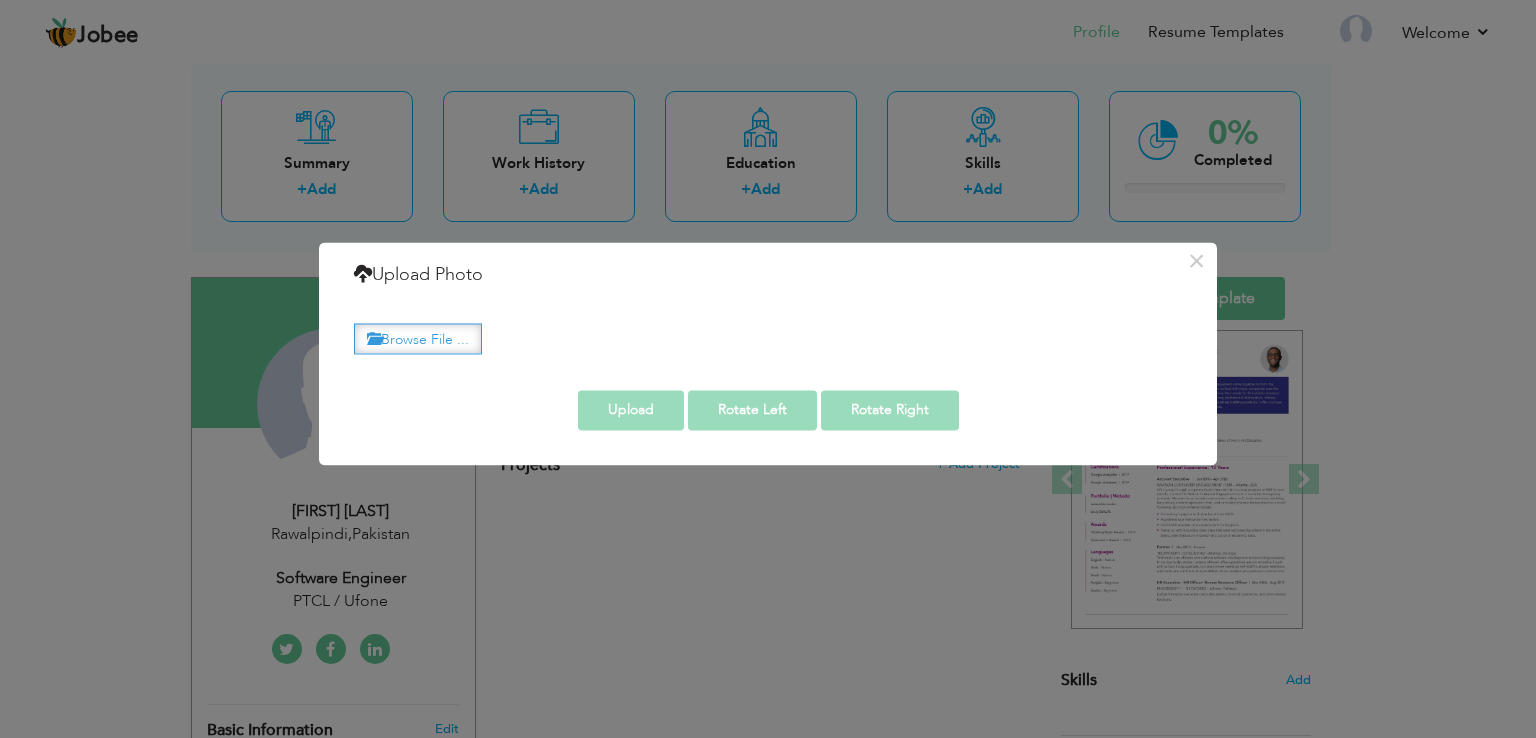 click on "Browse File ..." at bounding box center [418, 338] 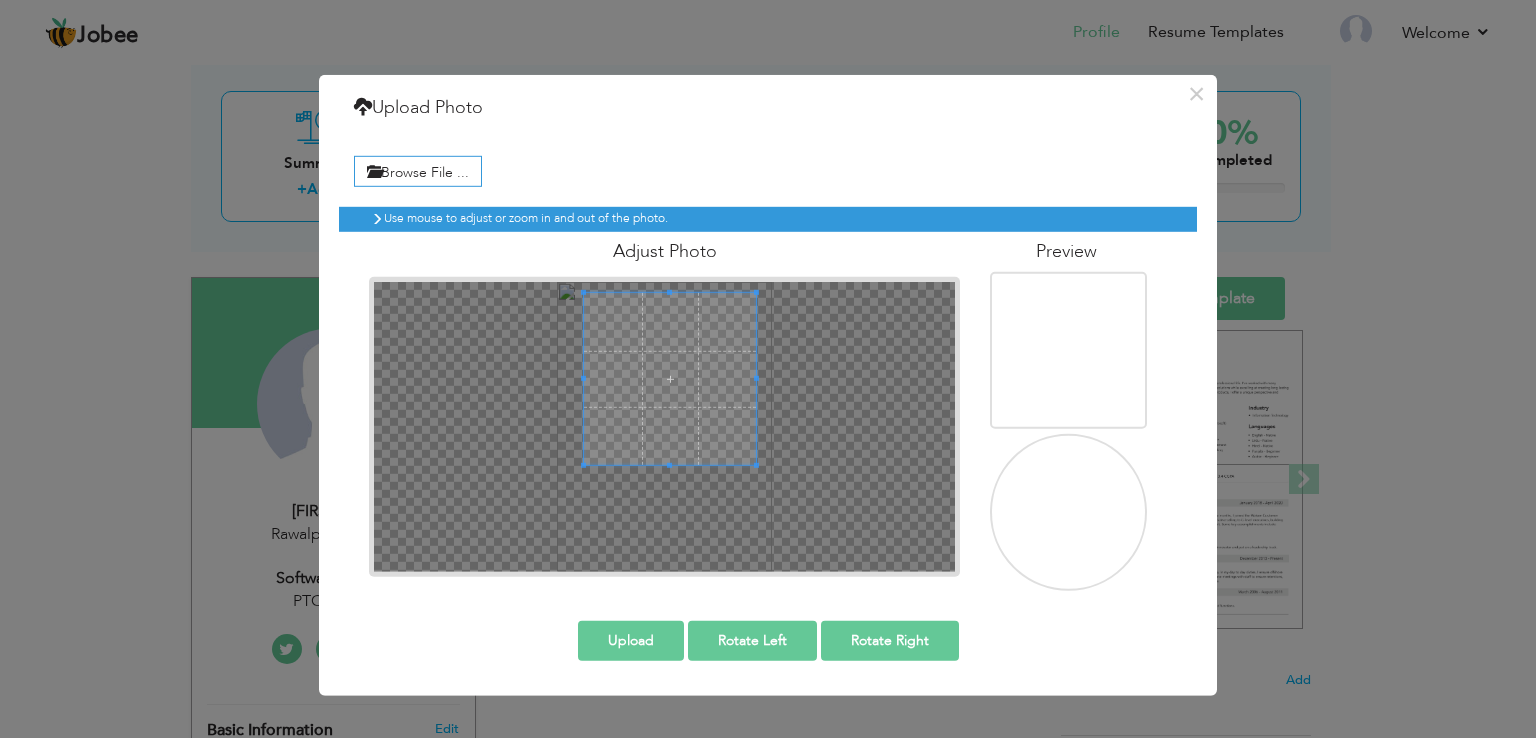 click at bounding box center [670, 379] 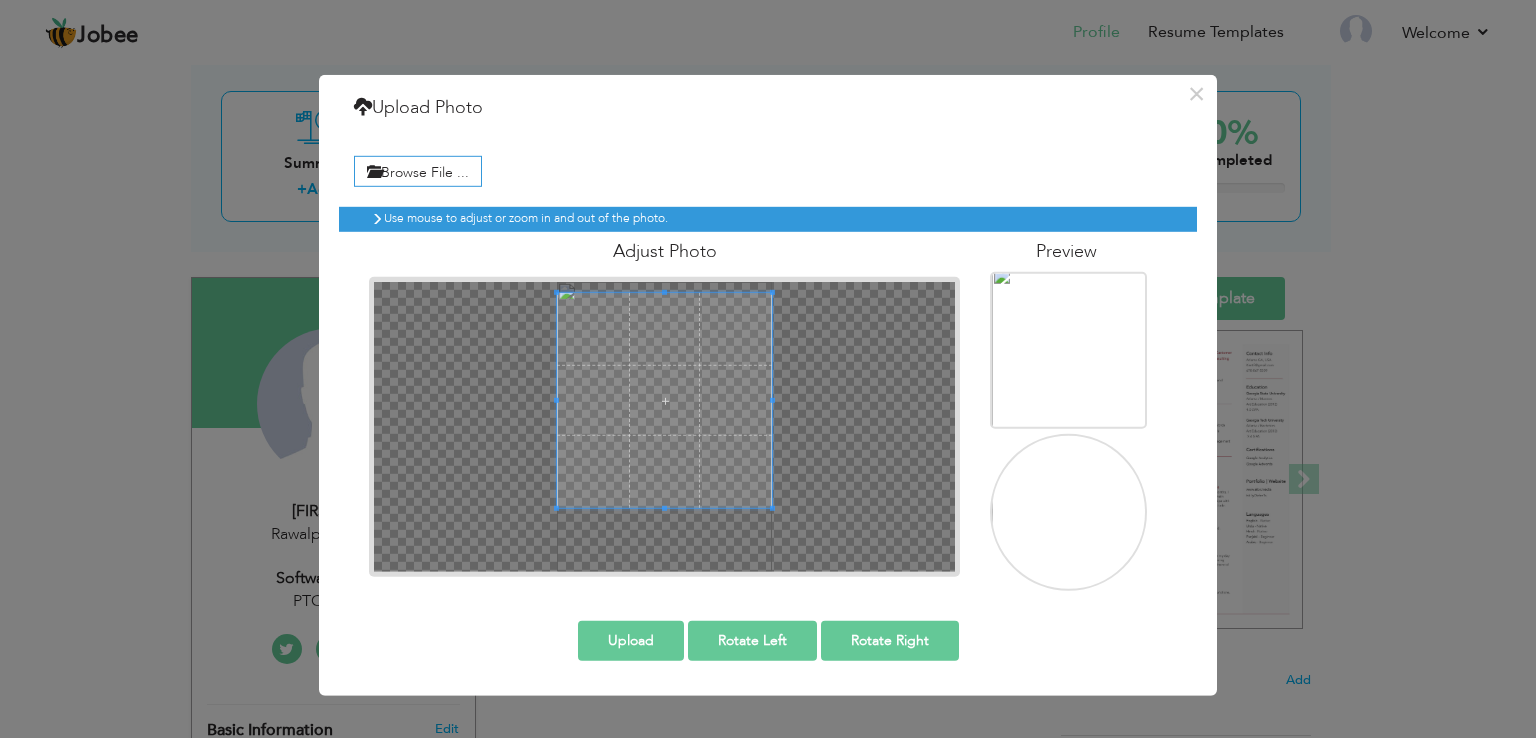 click at bounding box center [664, 427] 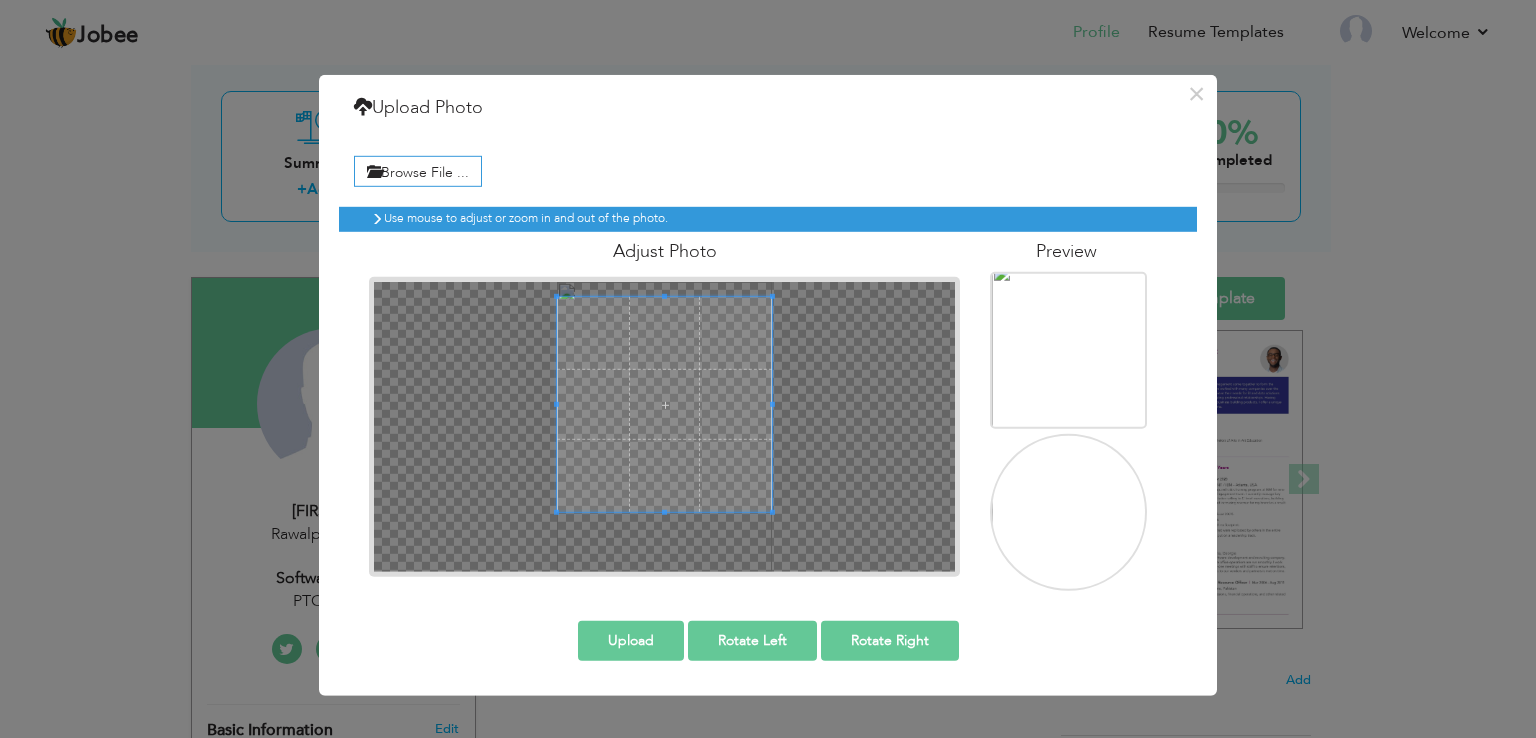 click at bounding box center [664, 404] 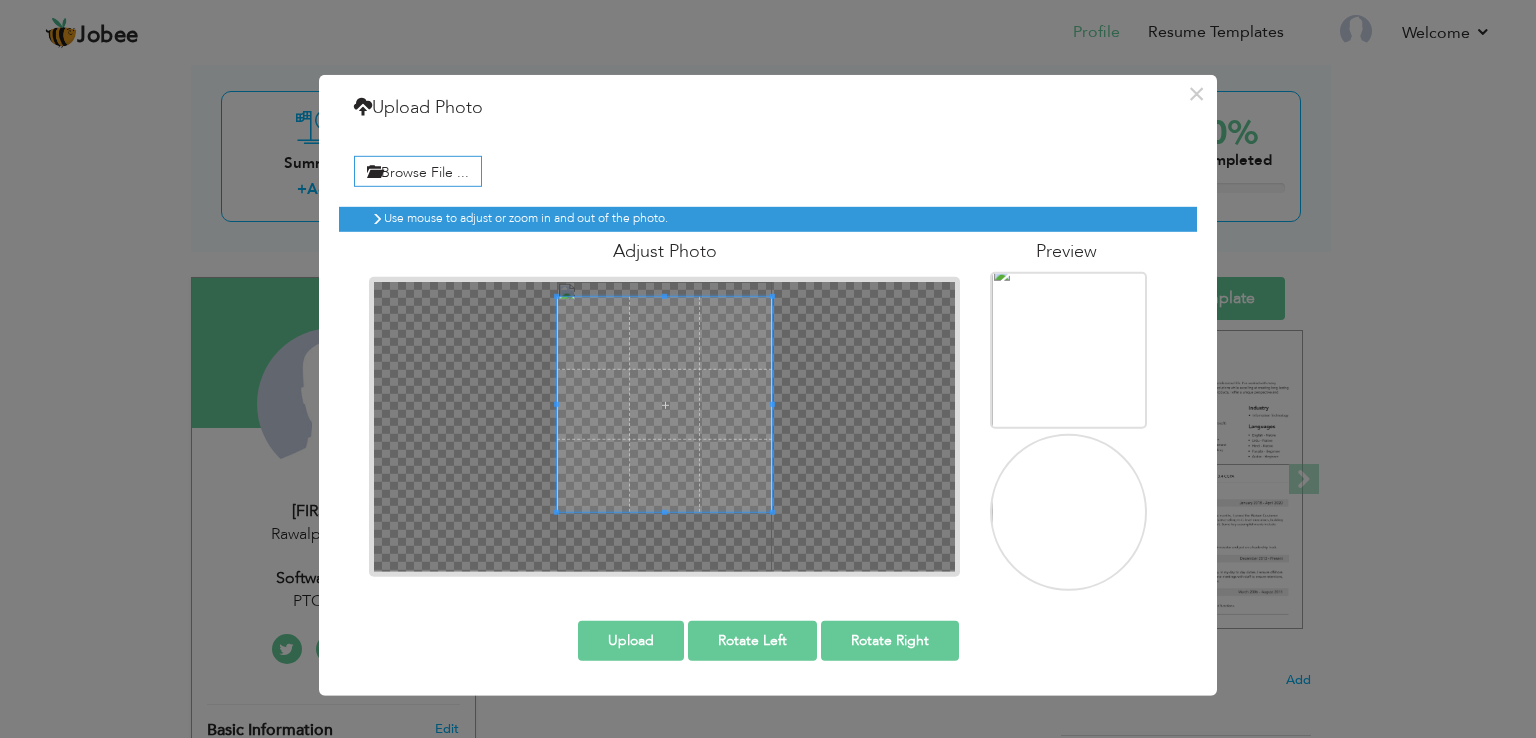 click at bounding box center (664, 404) 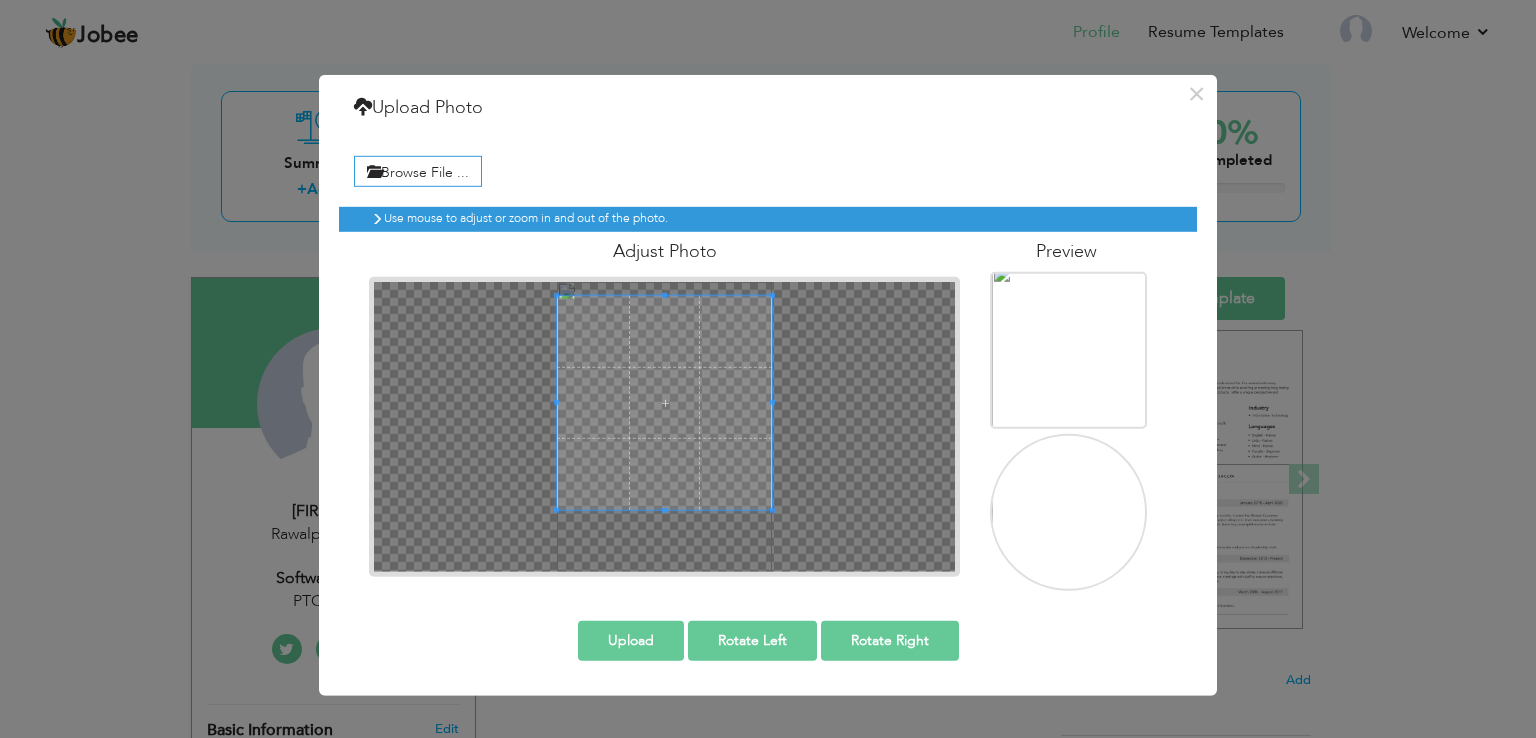 click at bounding box center [664, 403] 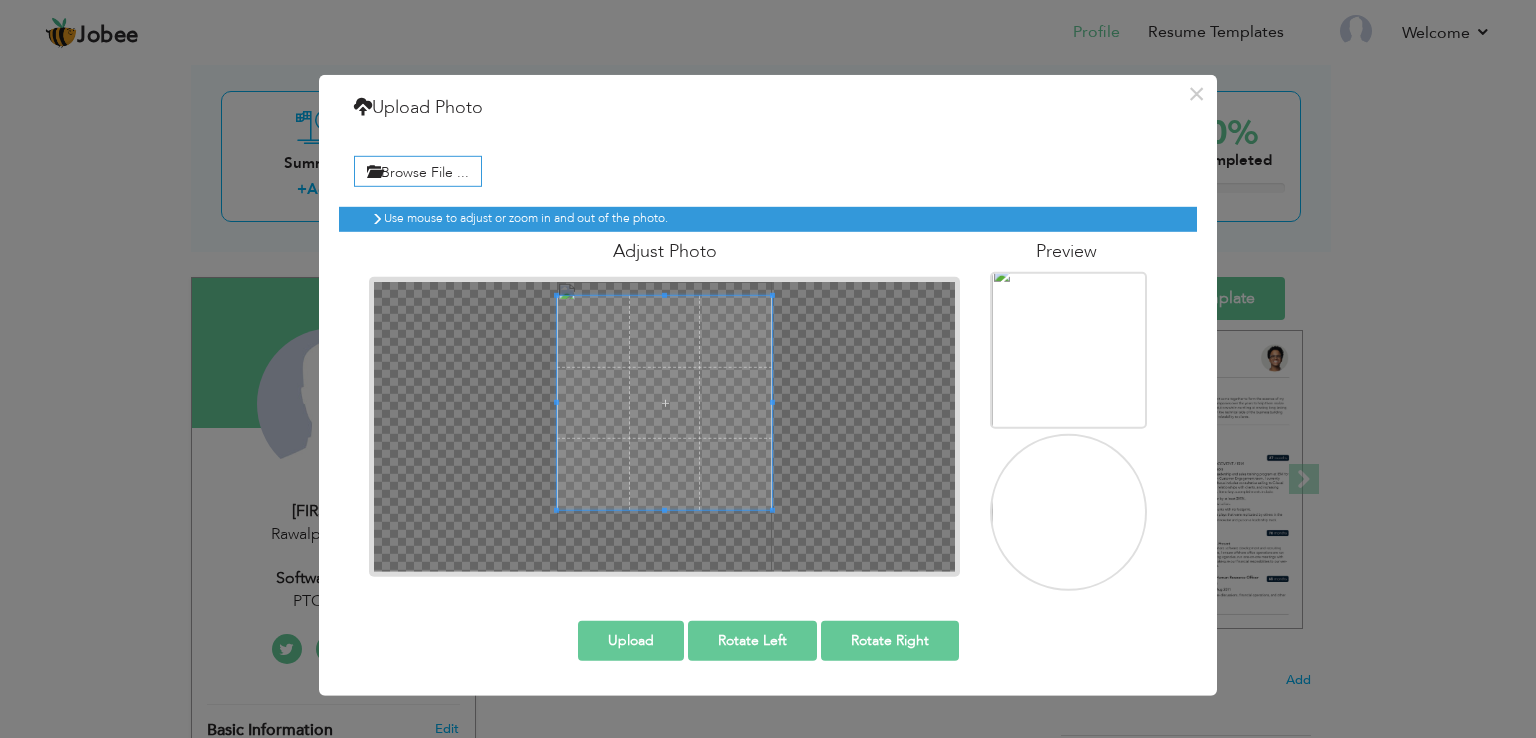 click on "Upload" at bounding box center (631, 640) 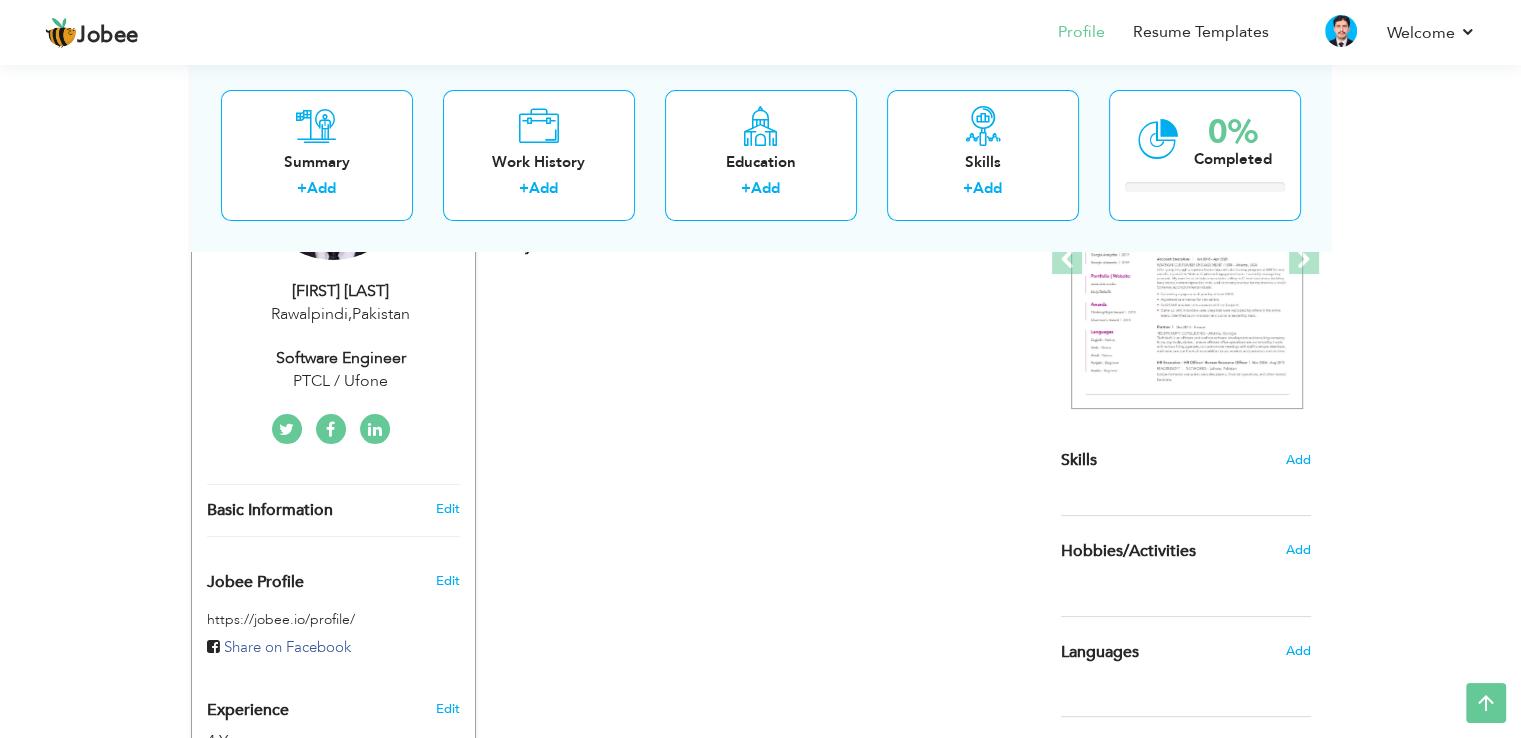 scroll, scrollTop: 200, scrollLeft: 0, axis: vertical 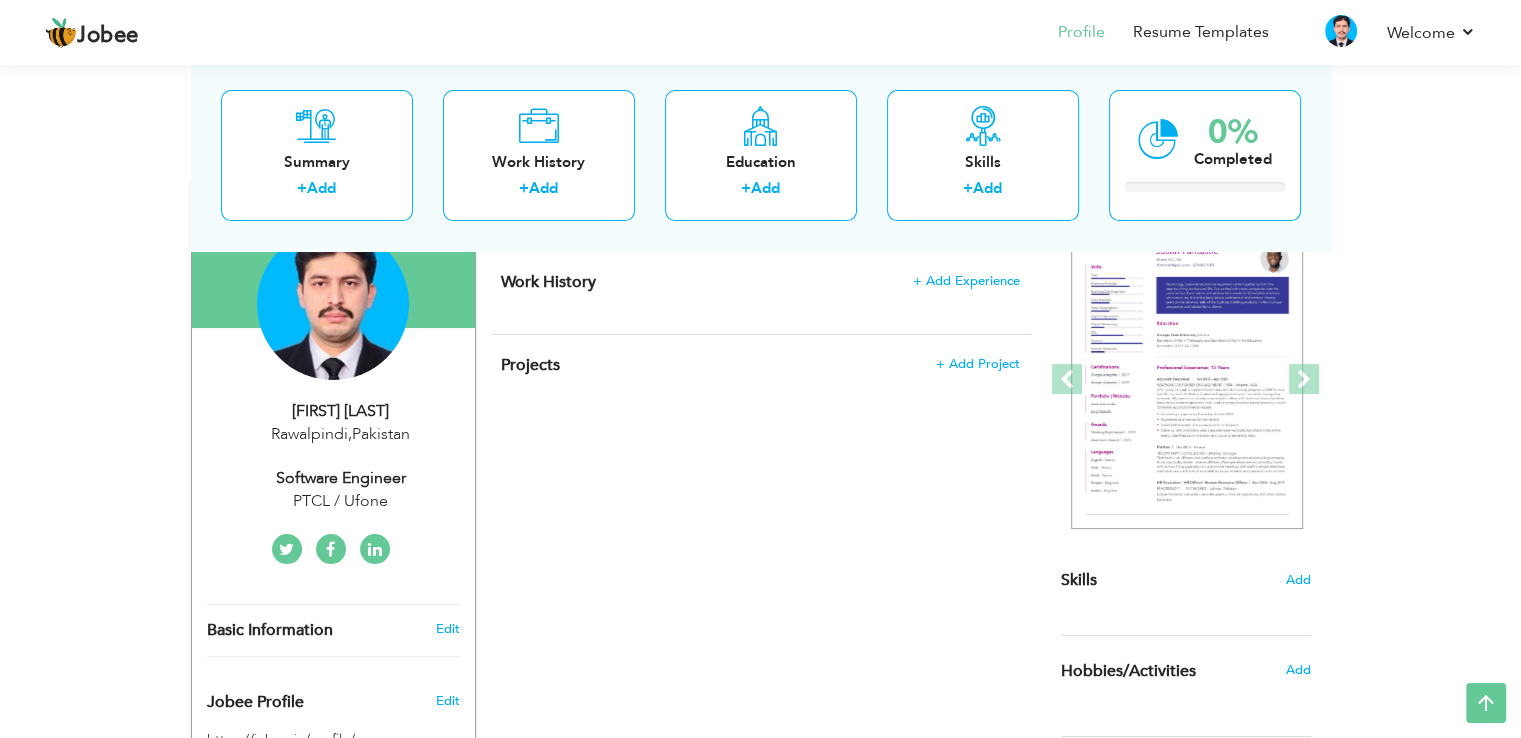 click at bounding box center (330, 550) 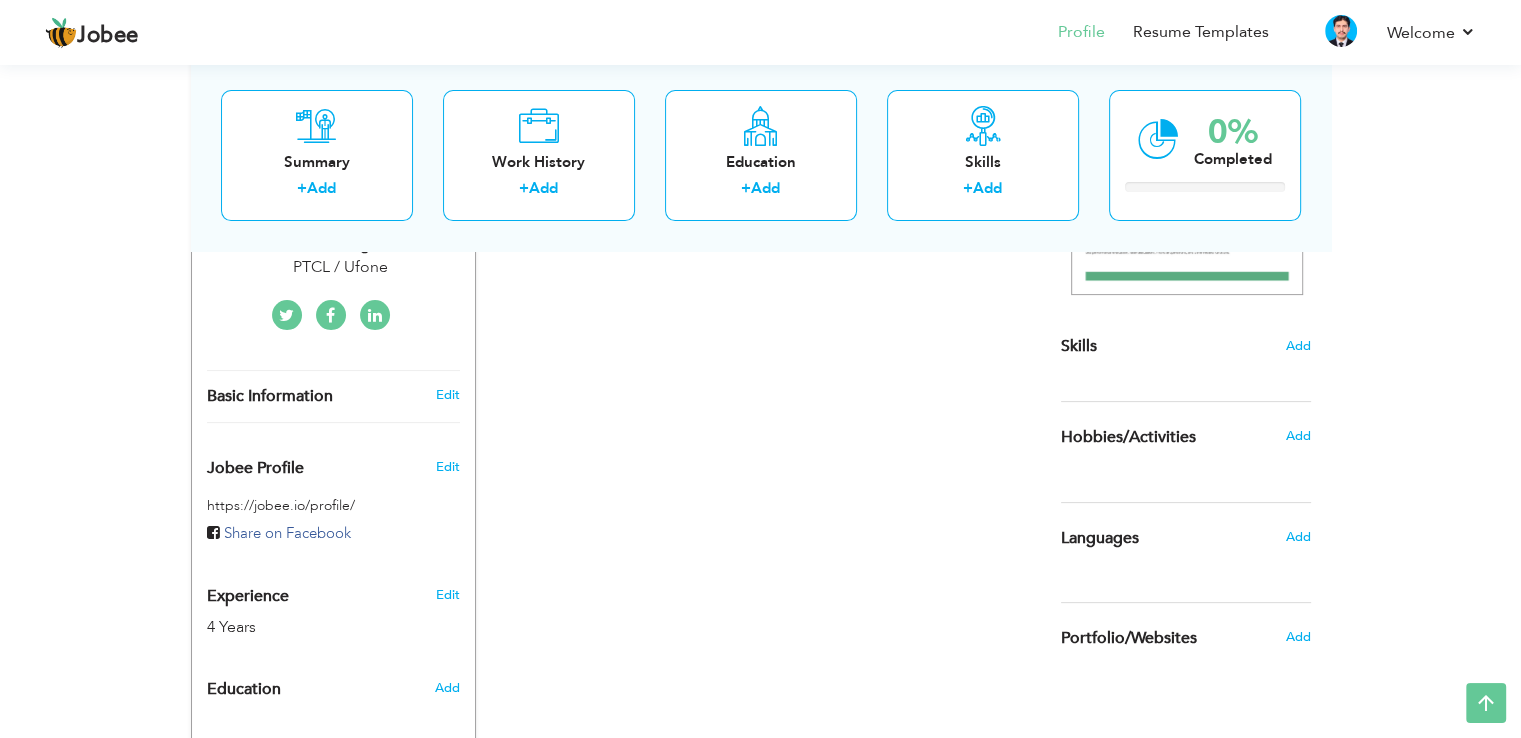 scroll, scrollTop: 400, scrollLeft: 0, axis: vertical 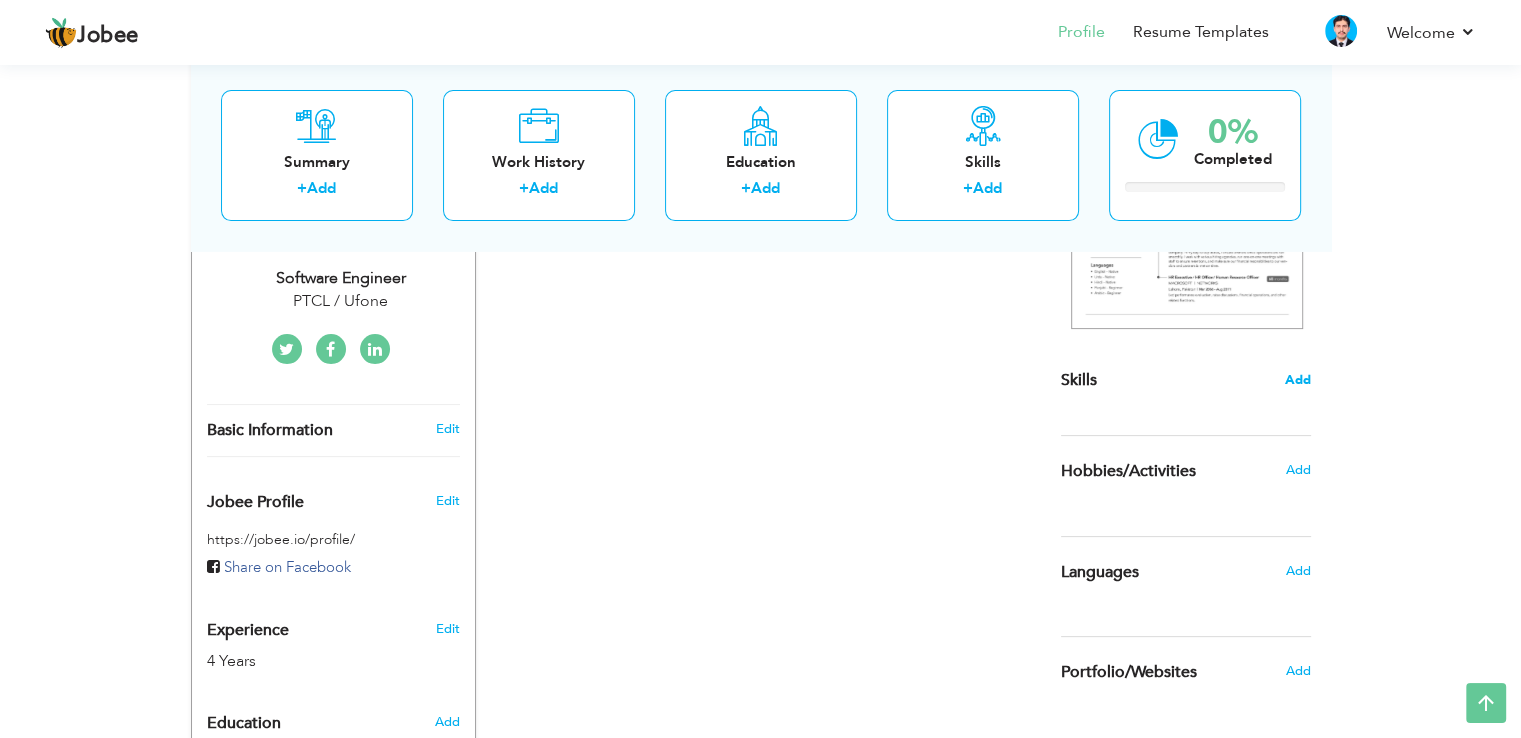 click on "Add" at bounding box center [1298, 380] 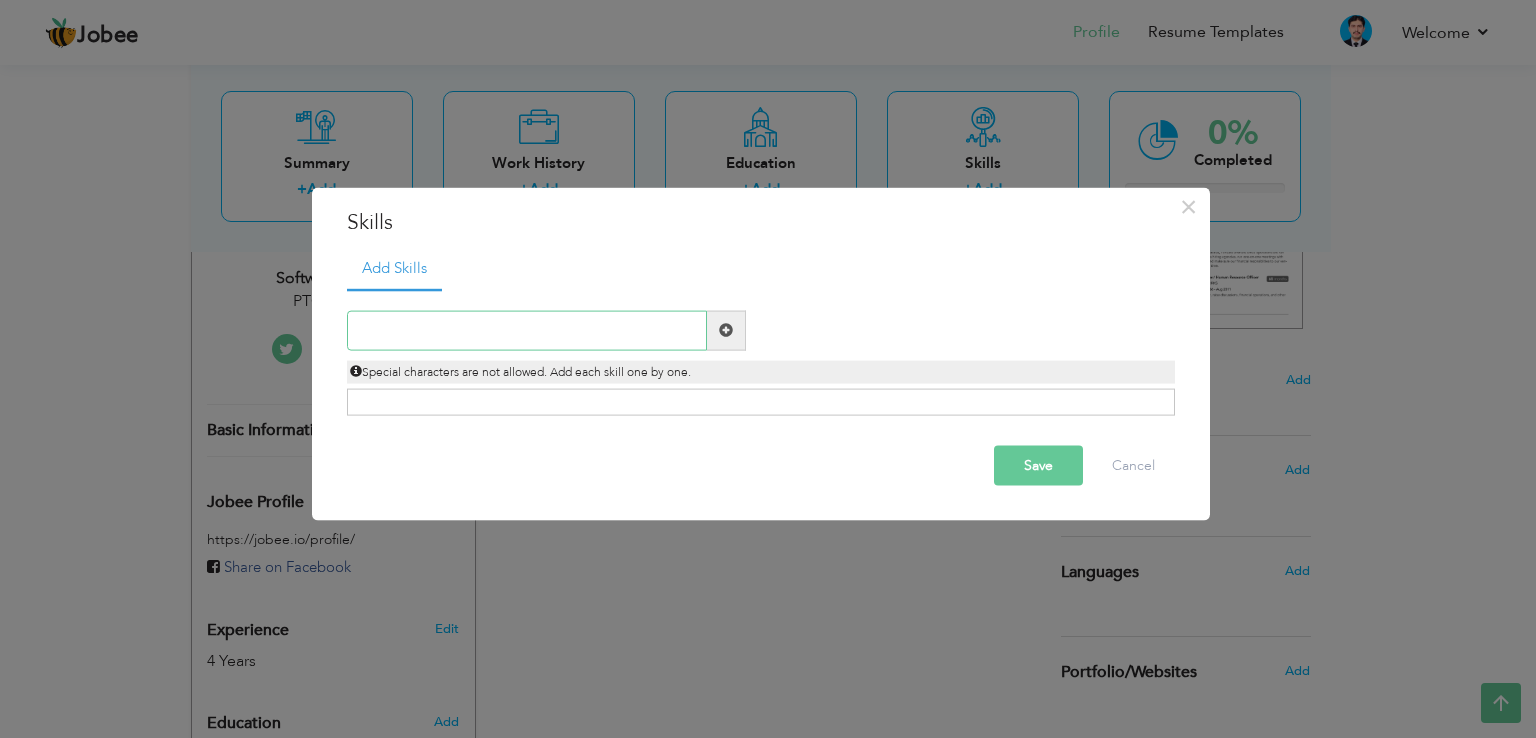 click at bounding box center (527, 330) 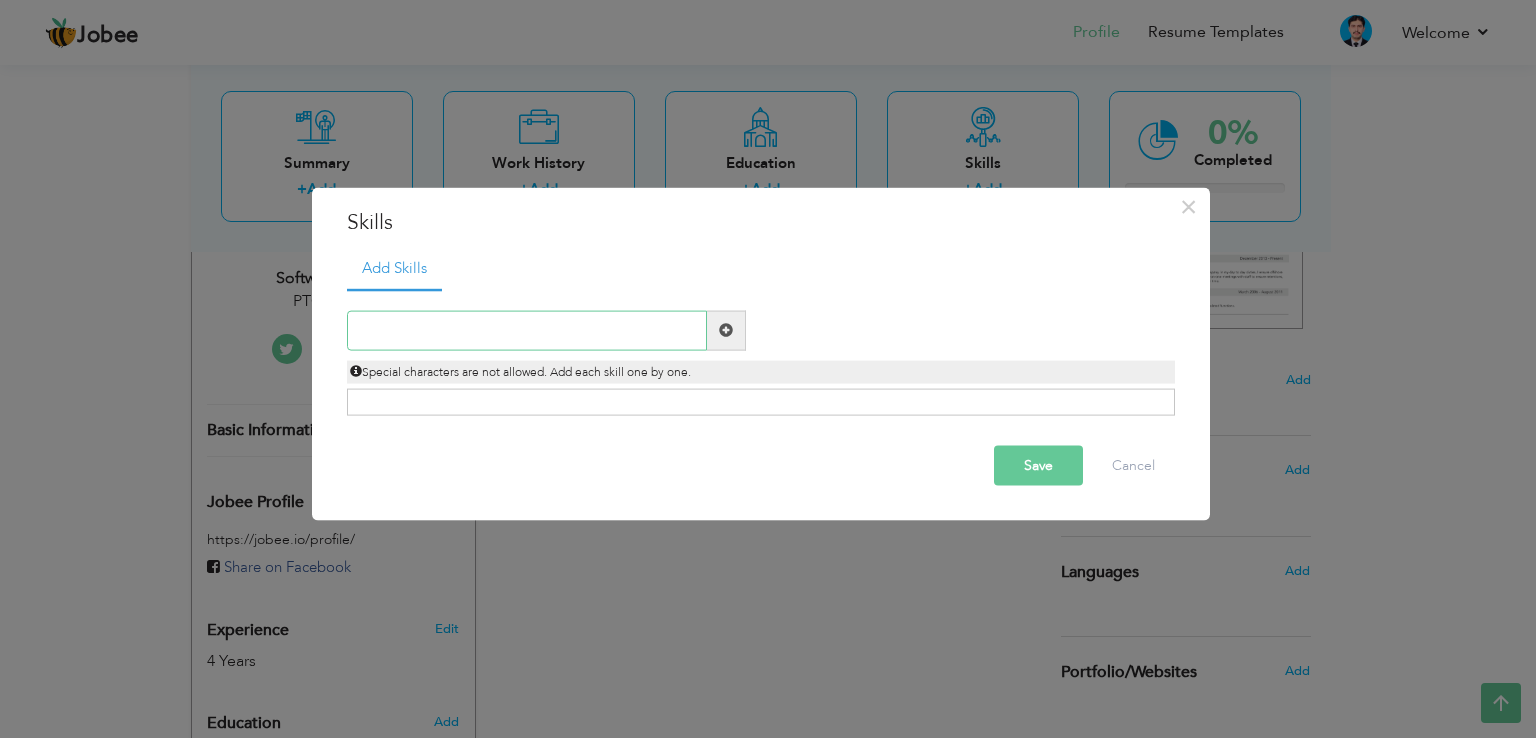 paste on "Angular, C#, C++, php" 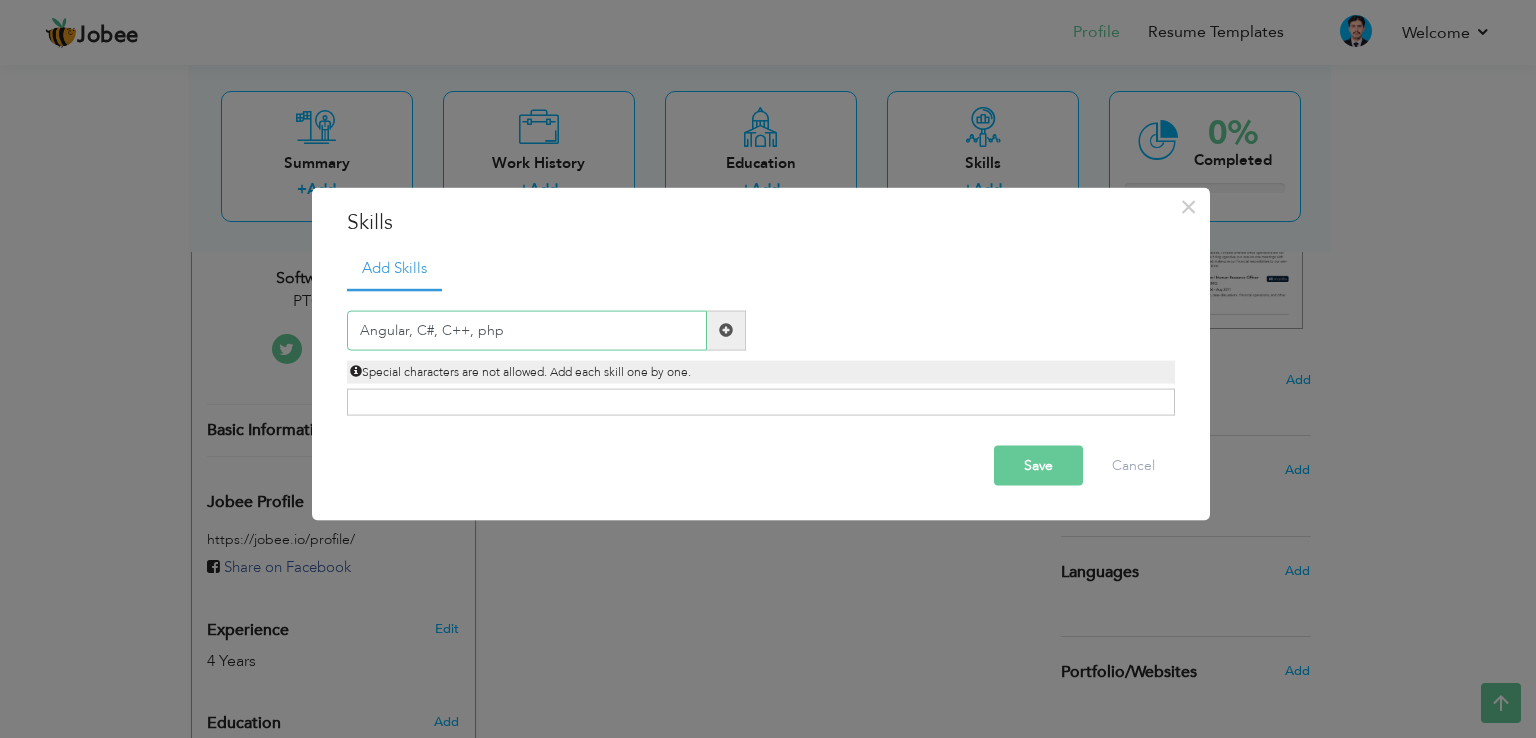 type on "Angular, C#, C++, php" 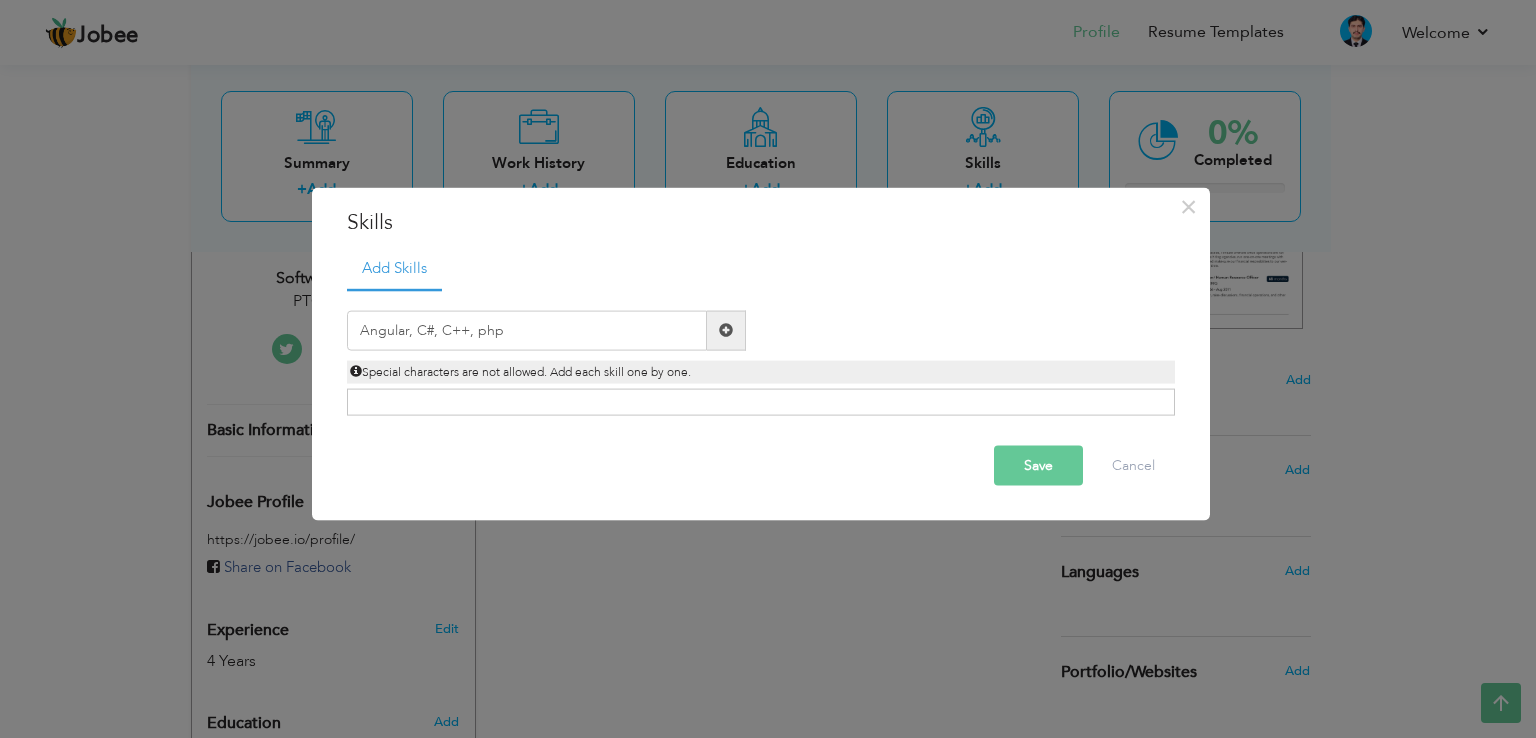 click on "Save" at bounding box center [1038, 465] 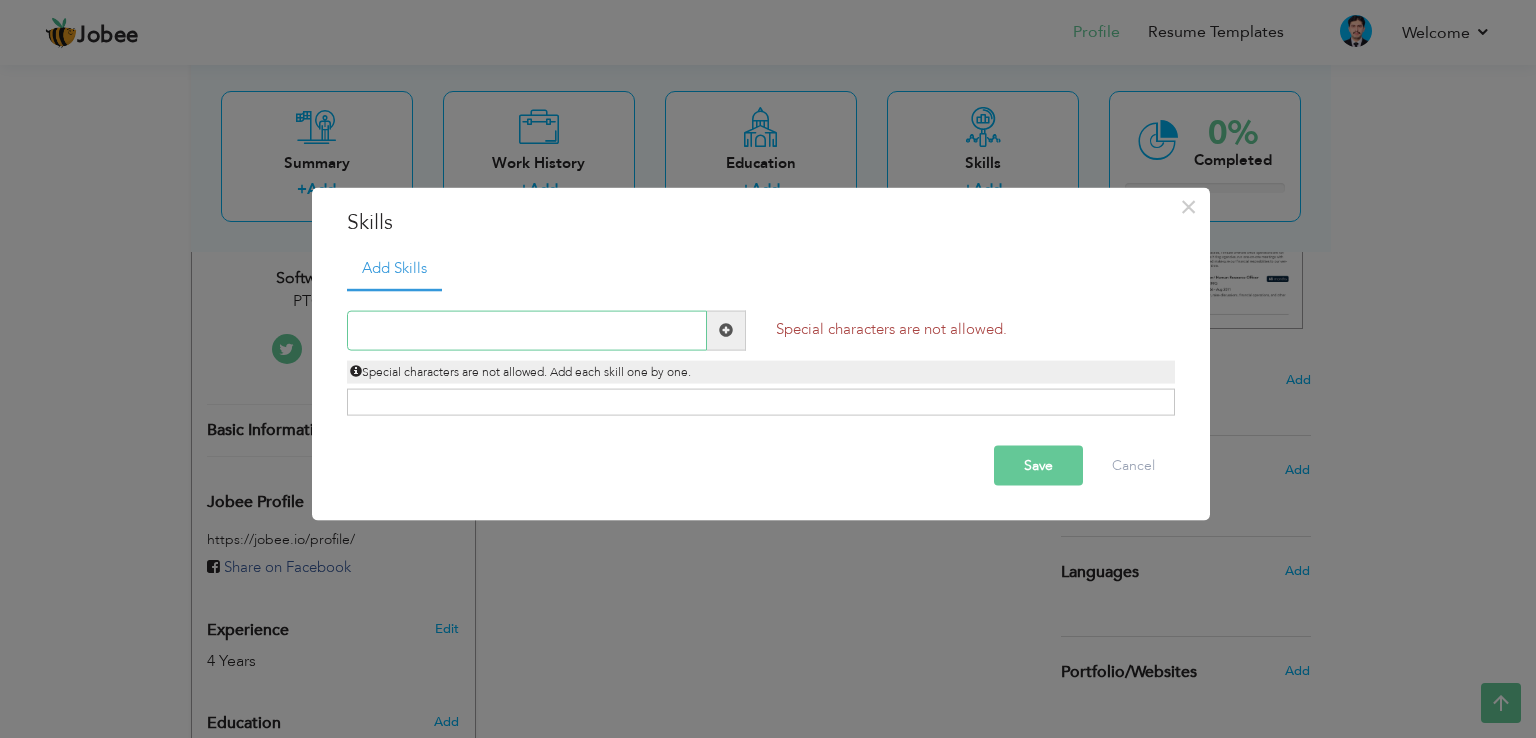 click at bounding box center (527, 330) 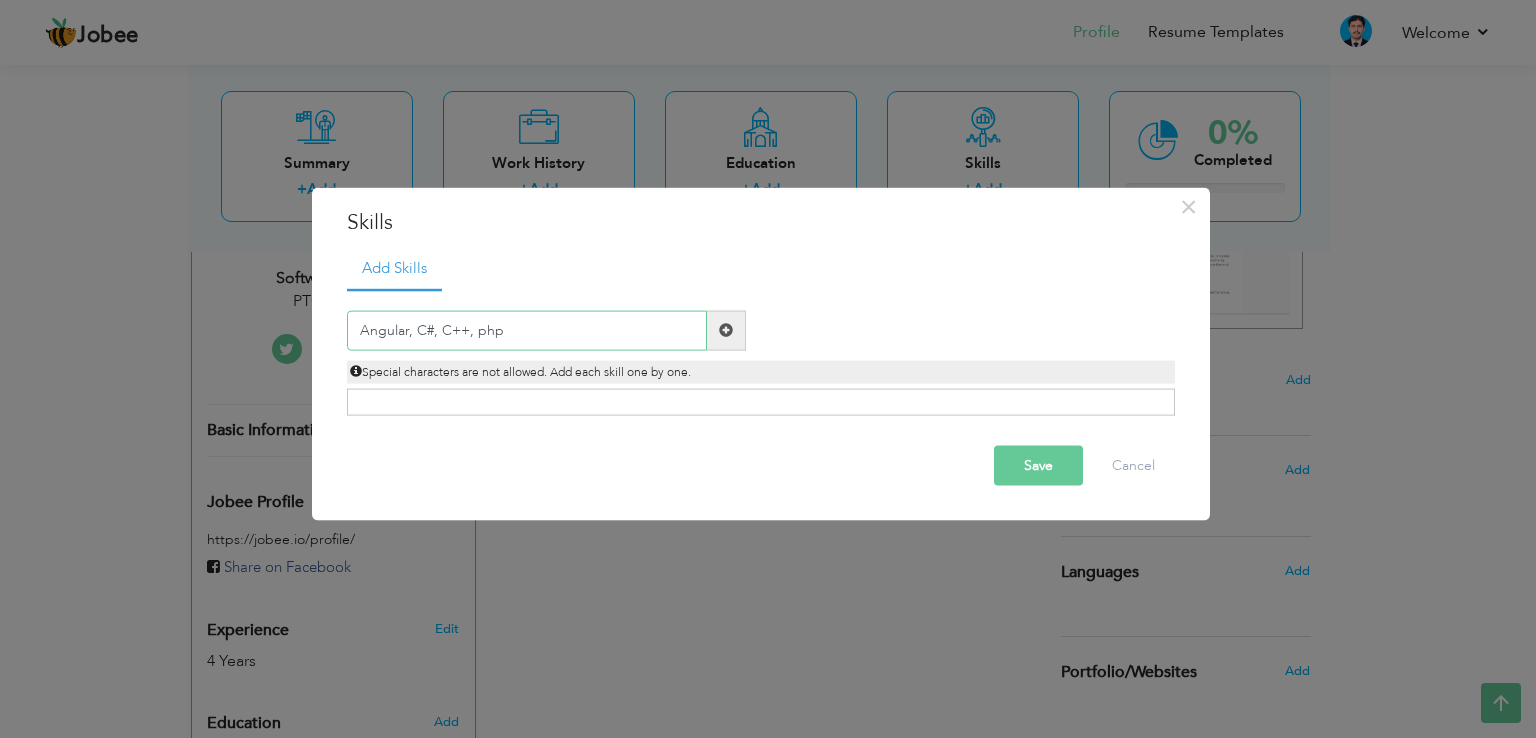 click on "Angular, C#, C++, php" at bounding box center [527, 330] 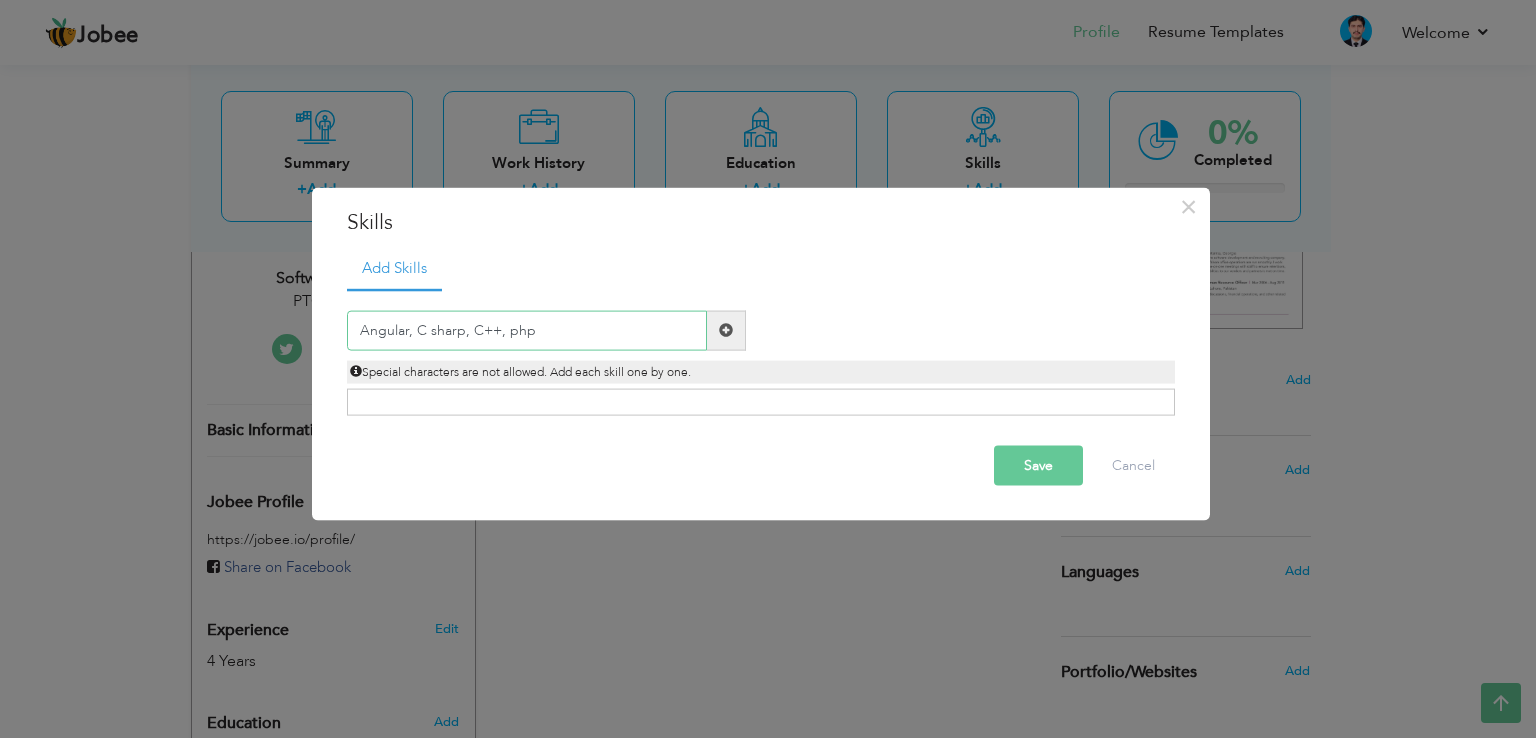 click on "Angular, C sharp, C++, php" at bounding box center [527, 330] 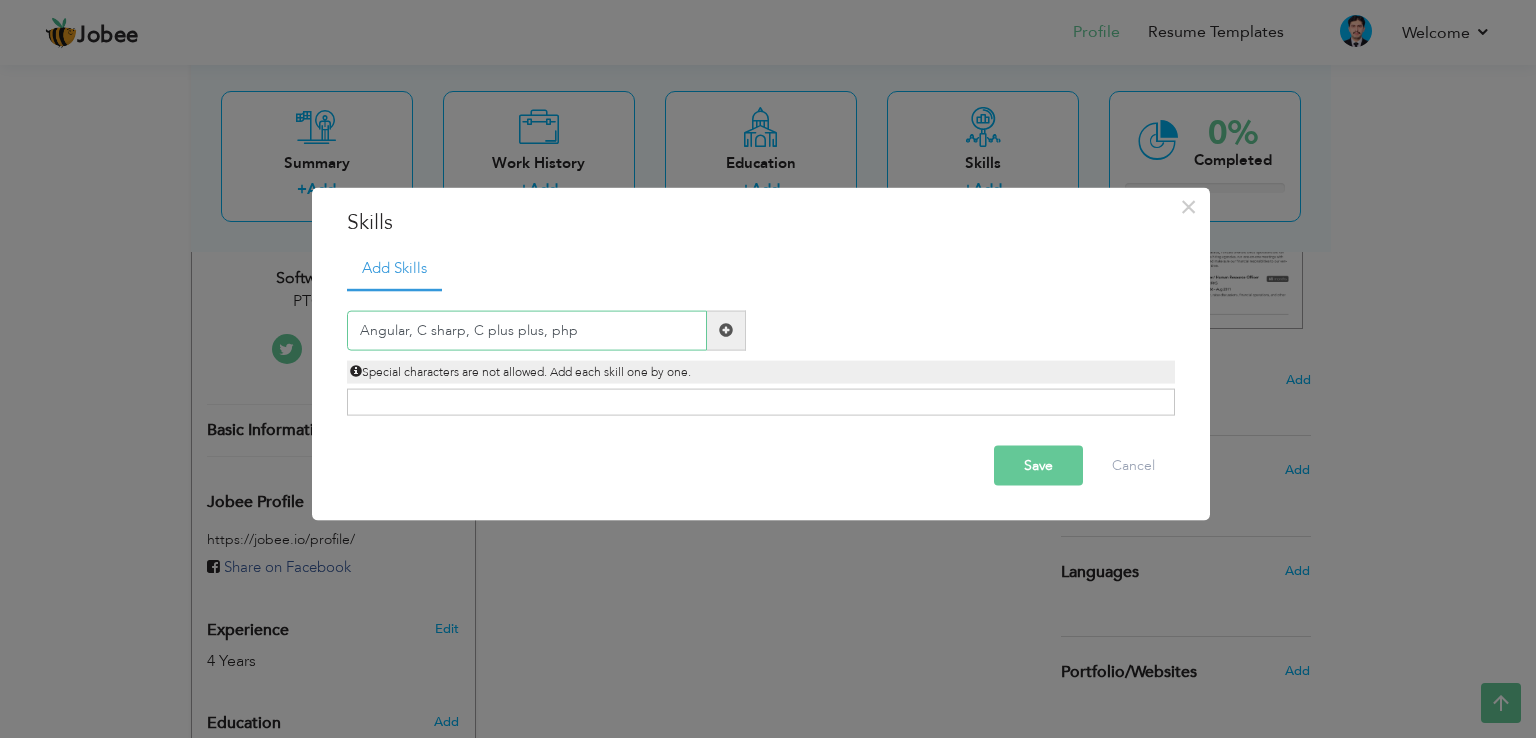 type on "Angular, C sharp, C plus plus, php" 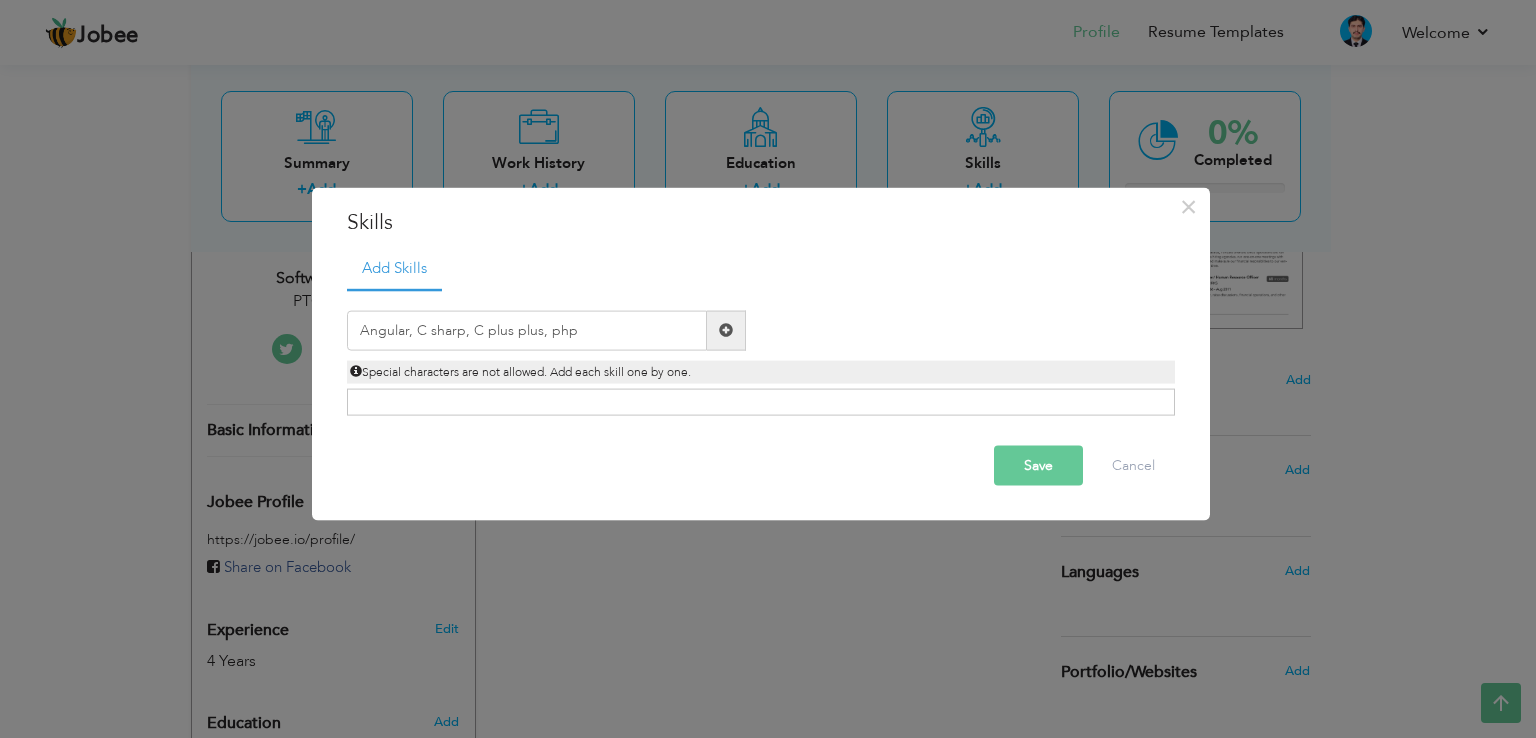 click on "Save" at bounding box center (1038, 465) 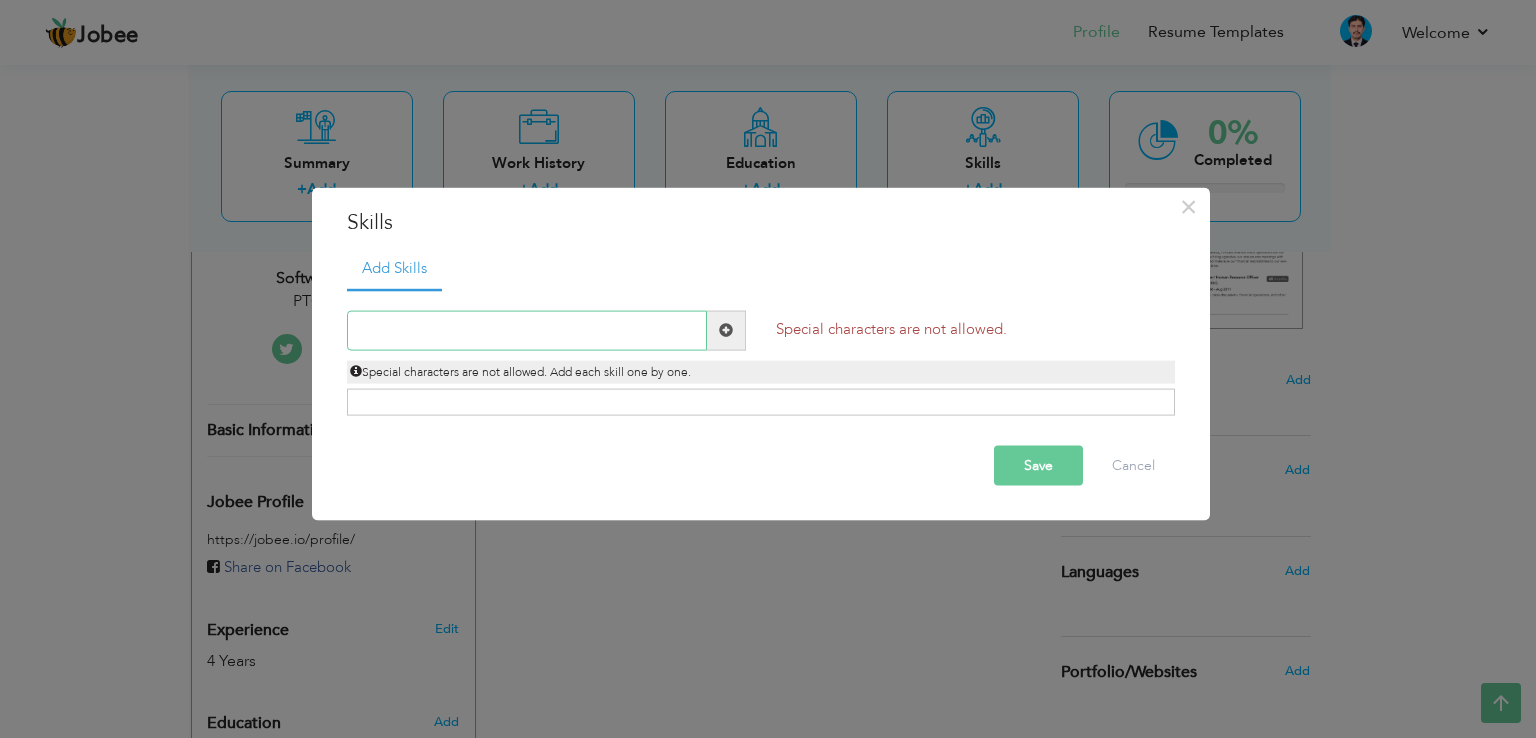 click at bounding box center (527, 330) 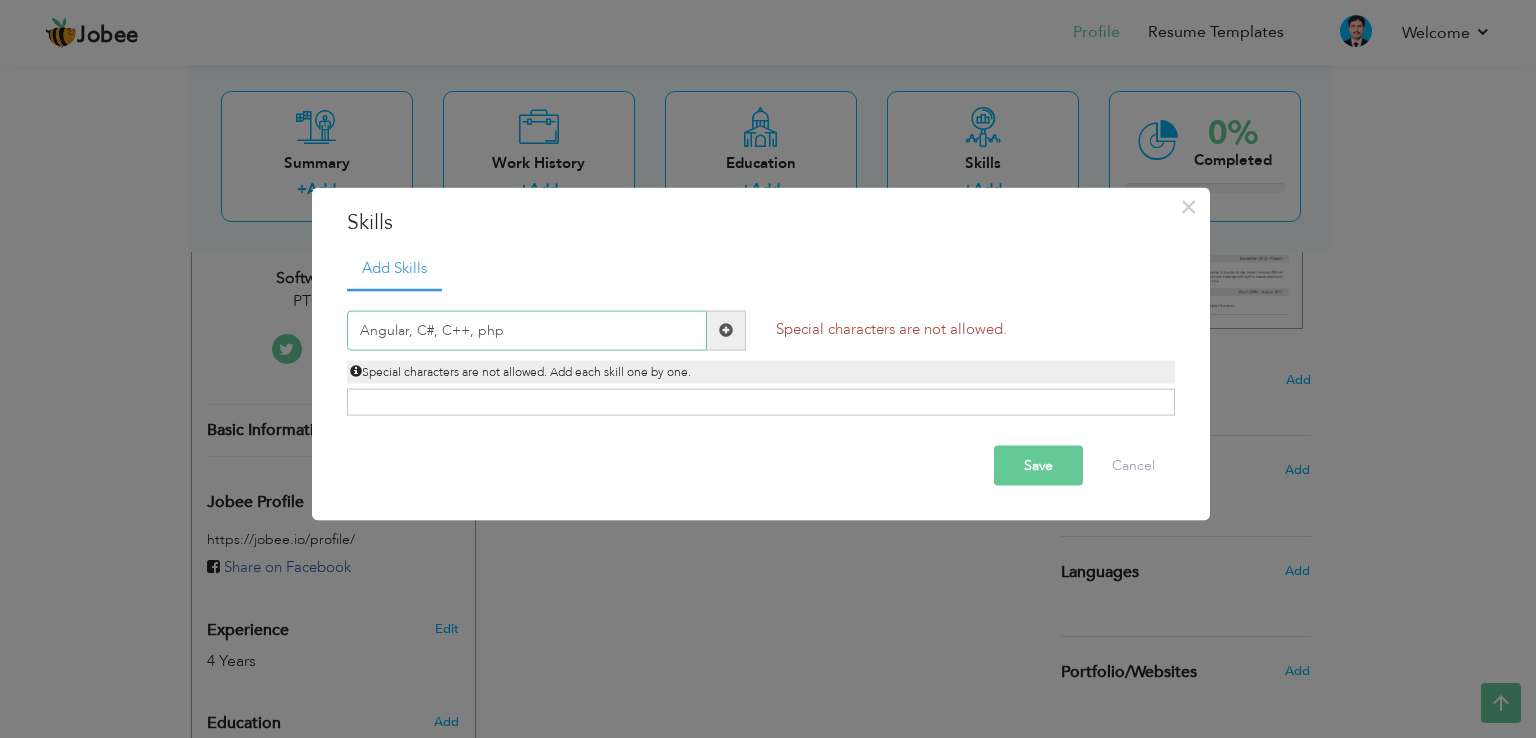drag, startPoint x: 410, startPoint y: 332, endPoint x: 453, endPoint y: 334, distance: 43.046486 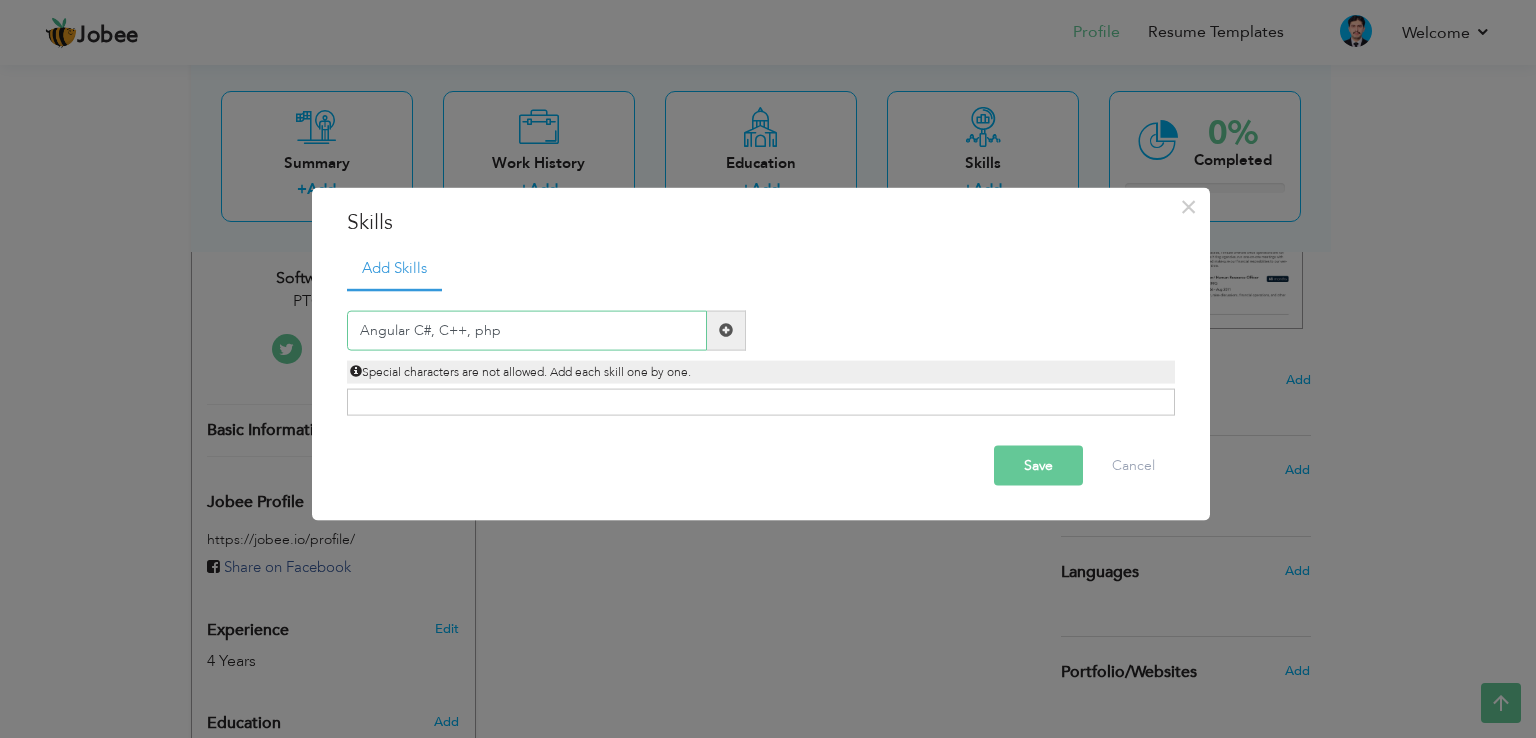 click on "Angular C#, C++, php" at bounding box center (527, 330) 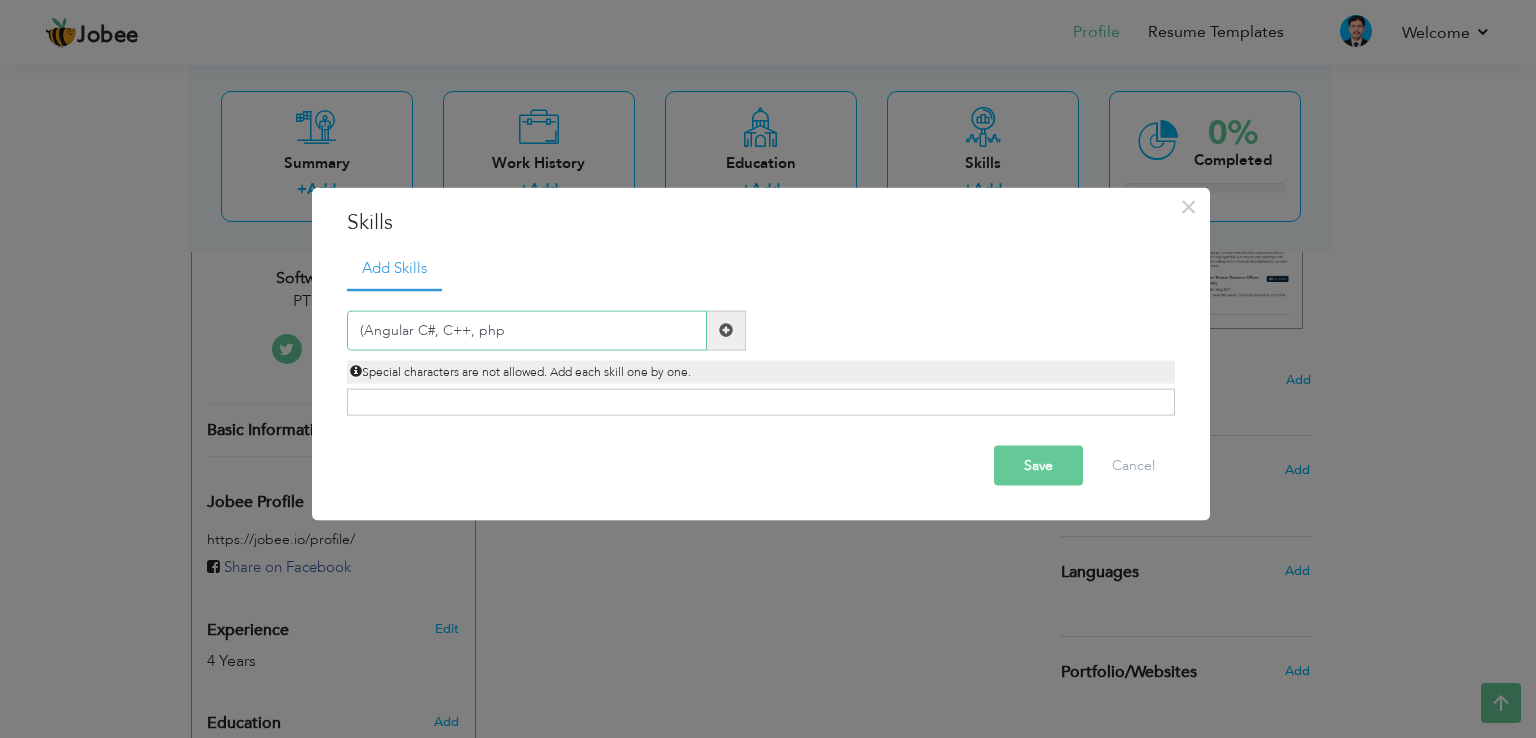click on "(Angular C#, C++, php" at bounding box center [527, 330] 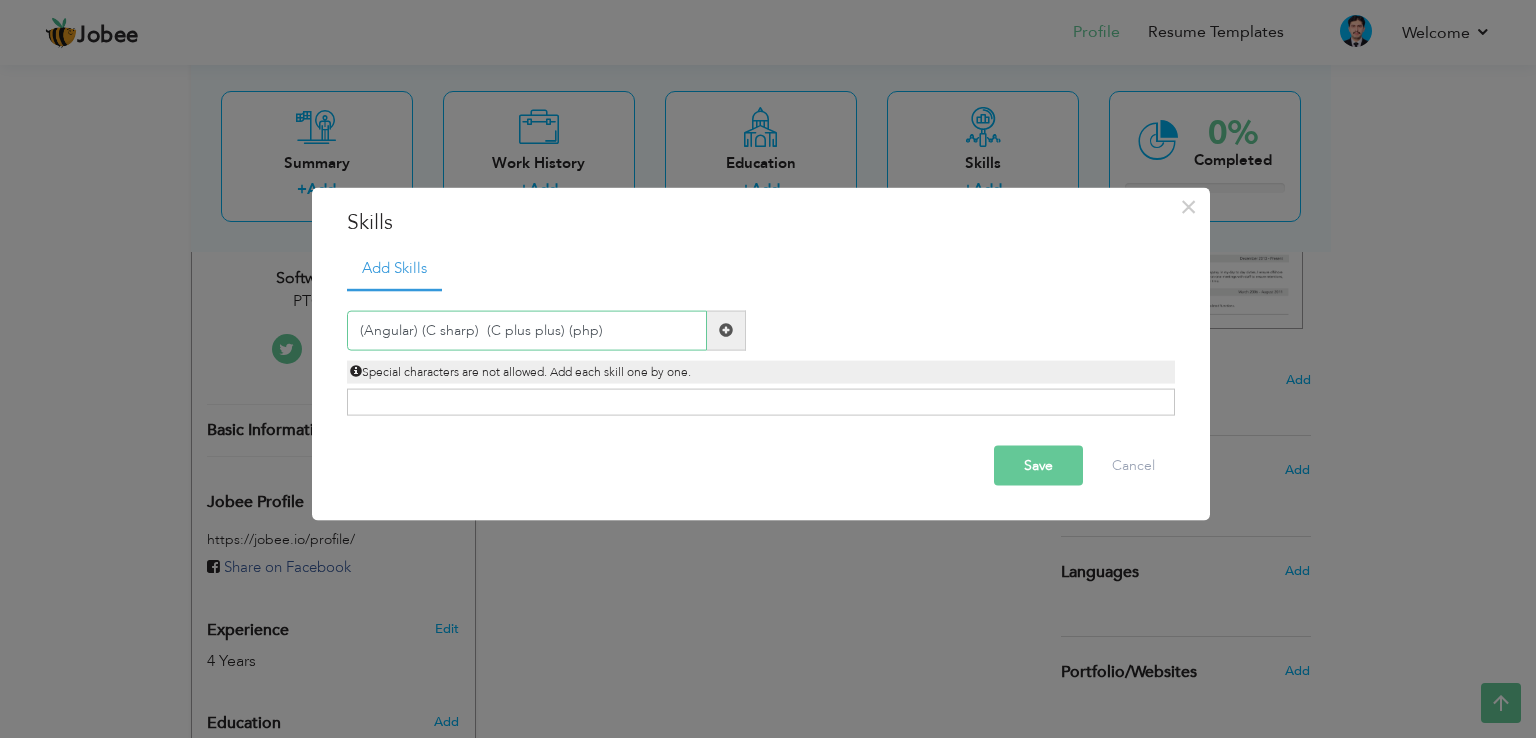 drag, startPoint x: 597, startPoint y: 329, endPoint x: 233, endPoint y: 279, distance: 367.41803 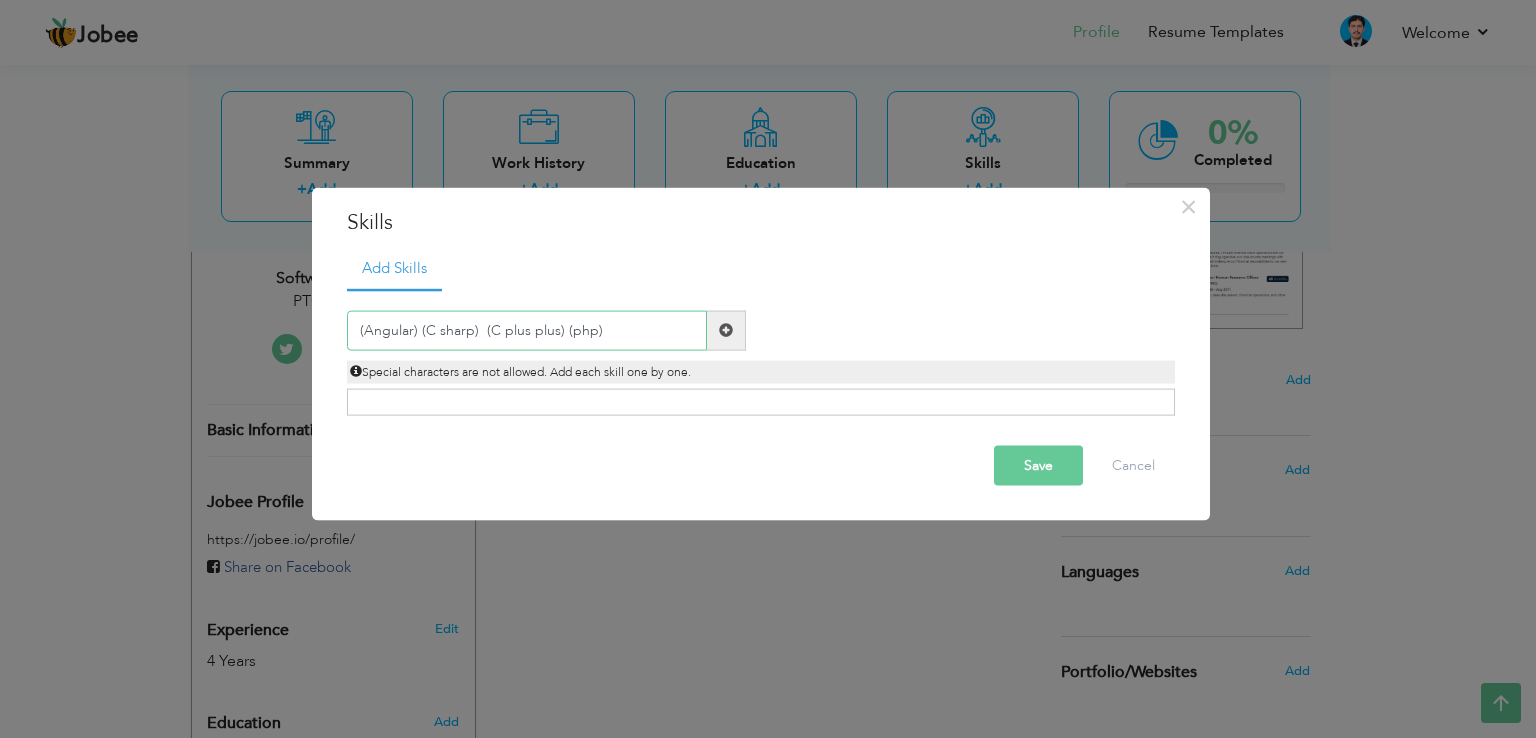 type on "(Angular) (C sharp)  (C plus plus) (php)" 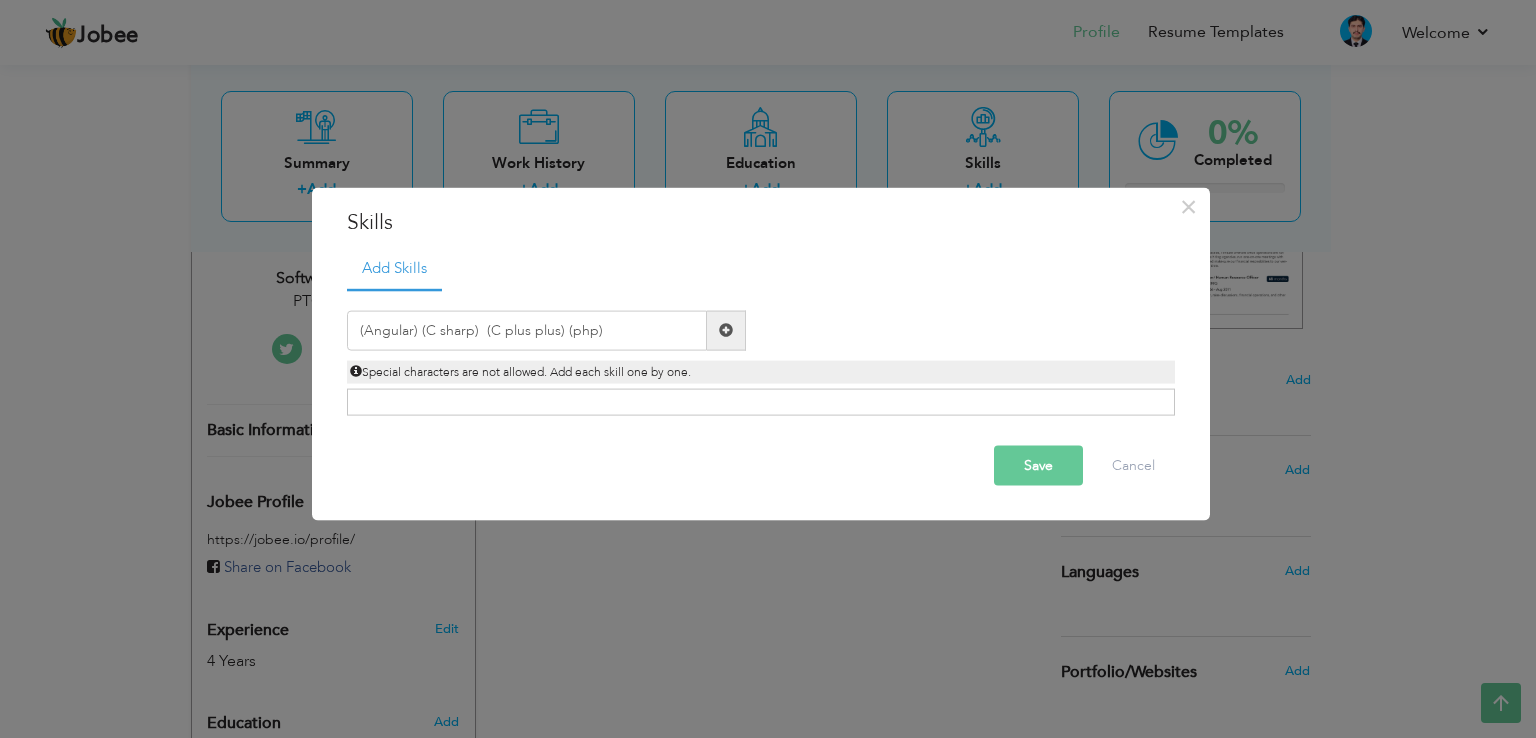 click on "Save" at bounding box center [1038, 465] 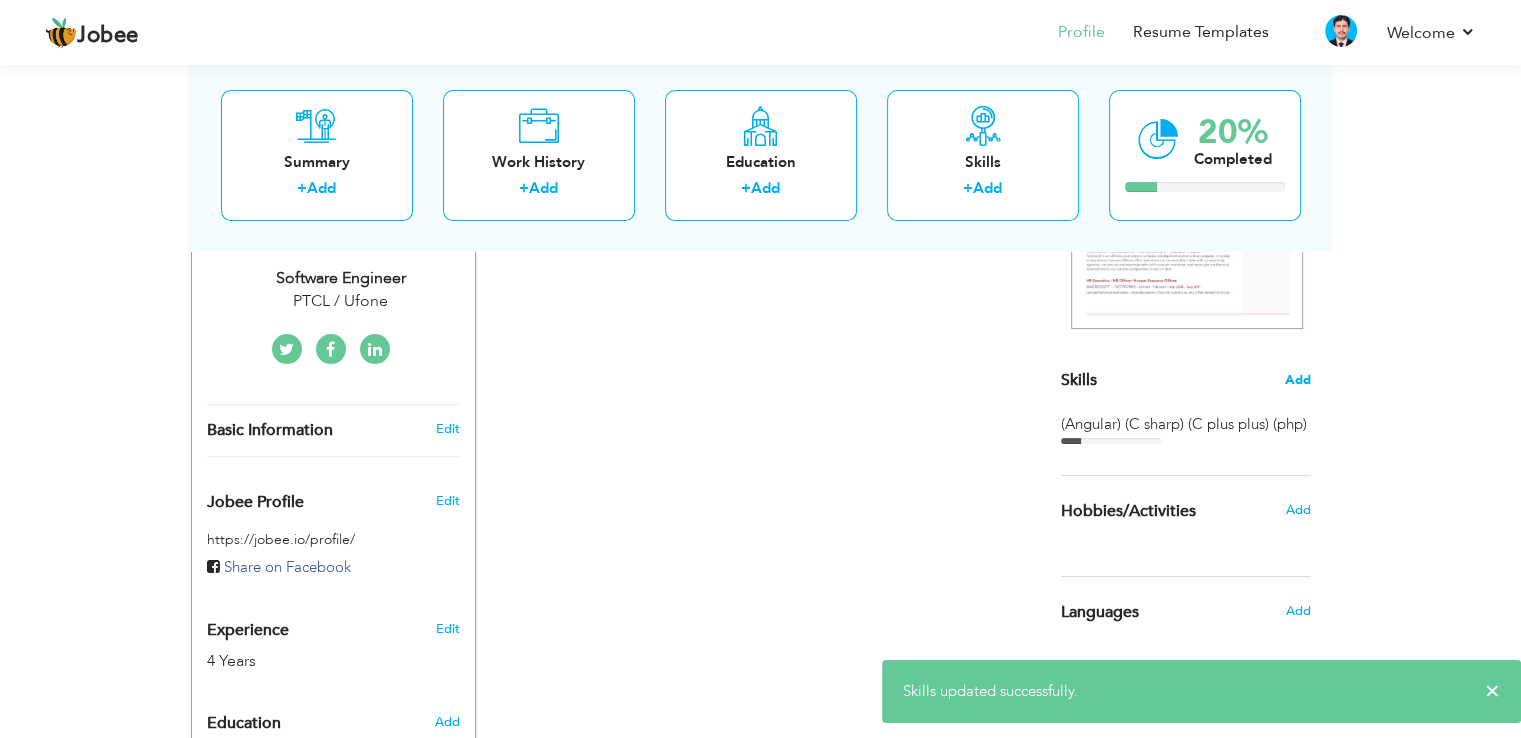 click on "Add" at bounding box center [1298, 380] 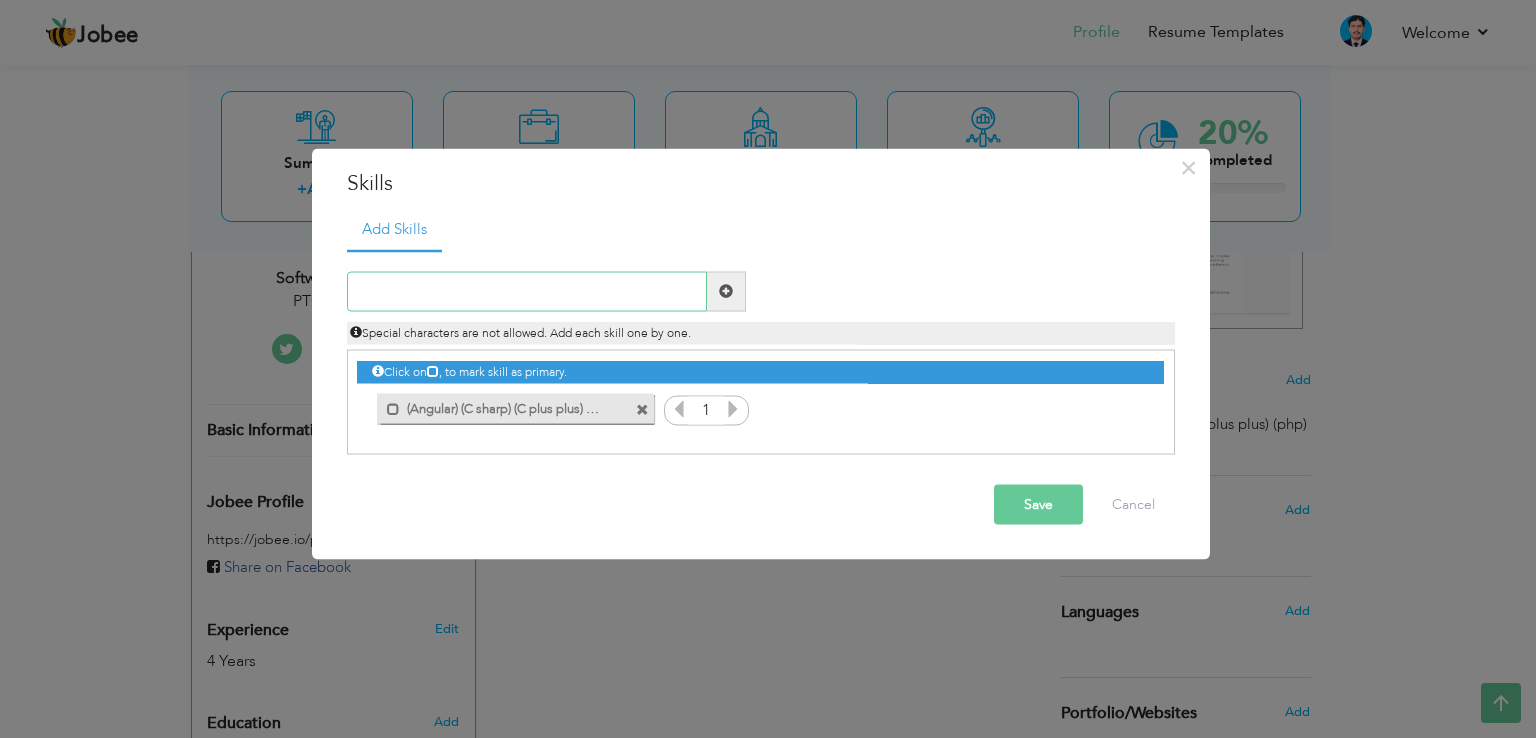 click at bounding box center [527, 291] 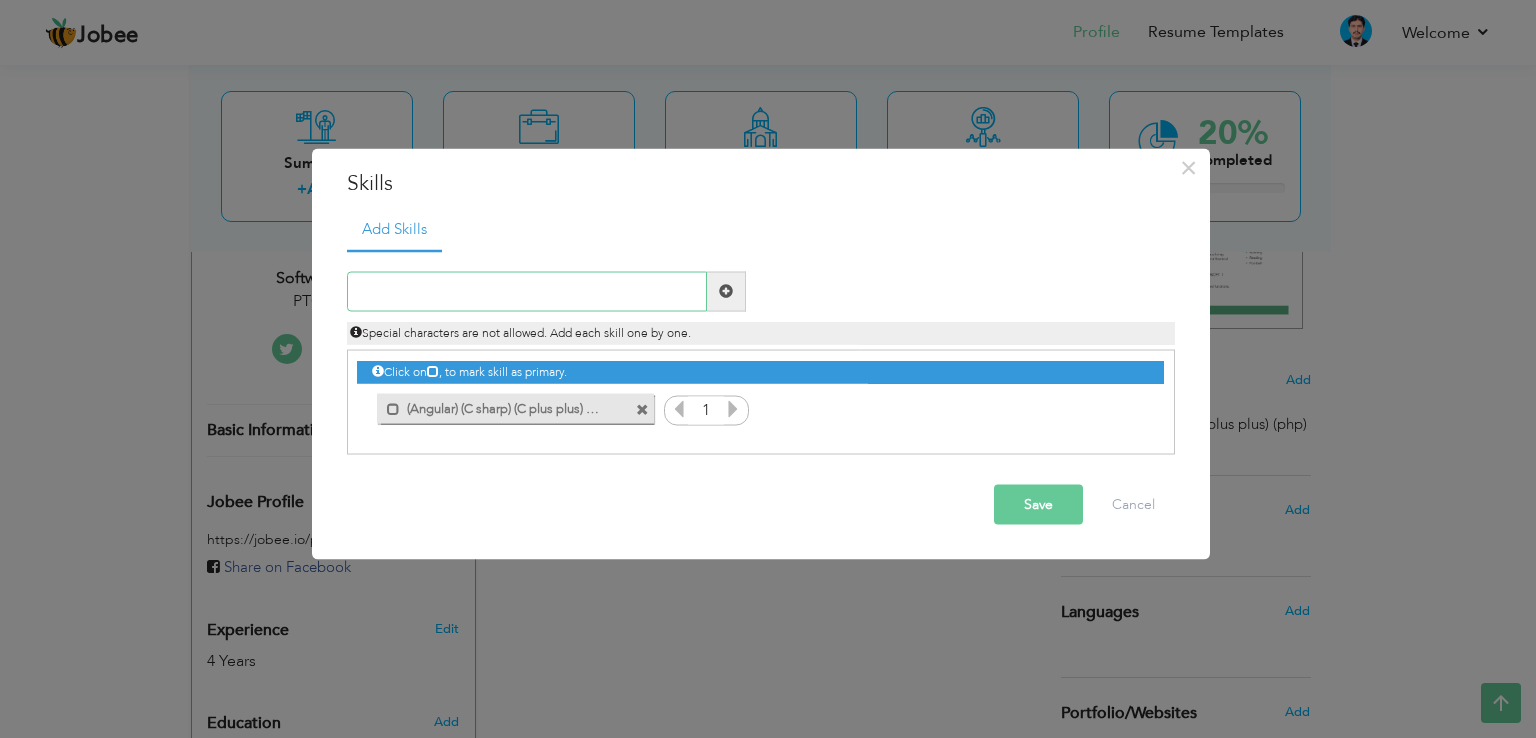 paste on "SQL Server, MySQL" 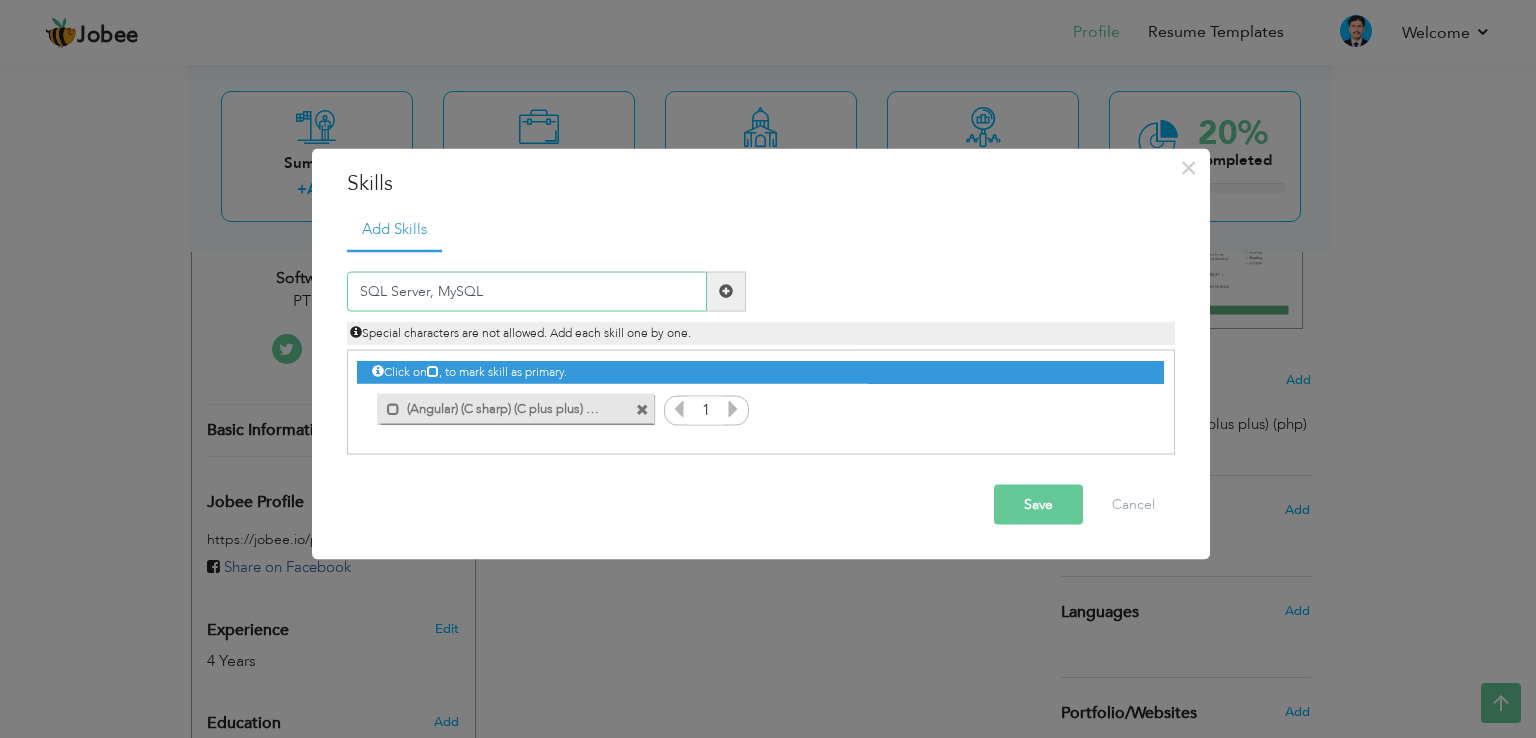 click on "SQL Server, MySQL" at bounding box center (527, 291) 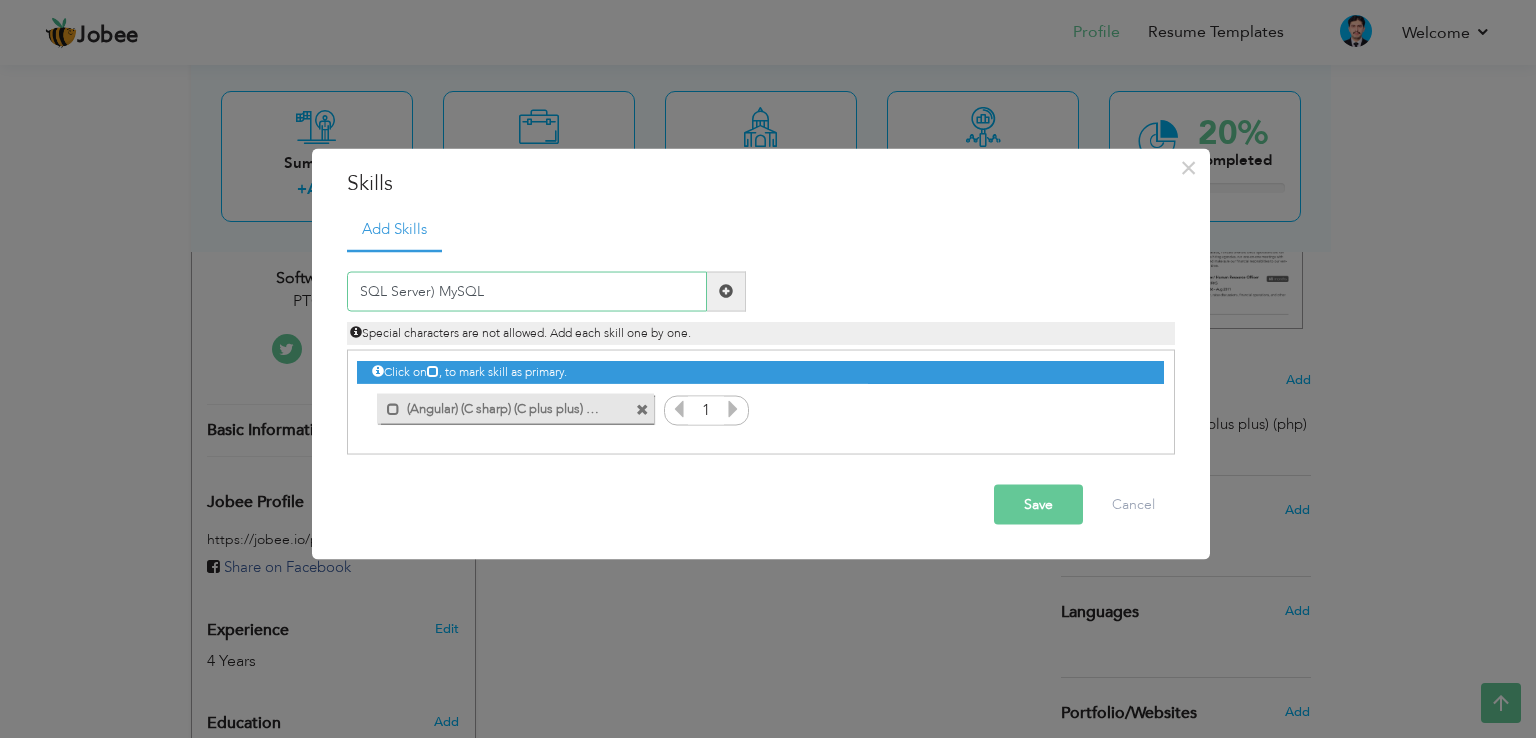click on "SQL Server) MySQL" at bounding box center [527, 291] 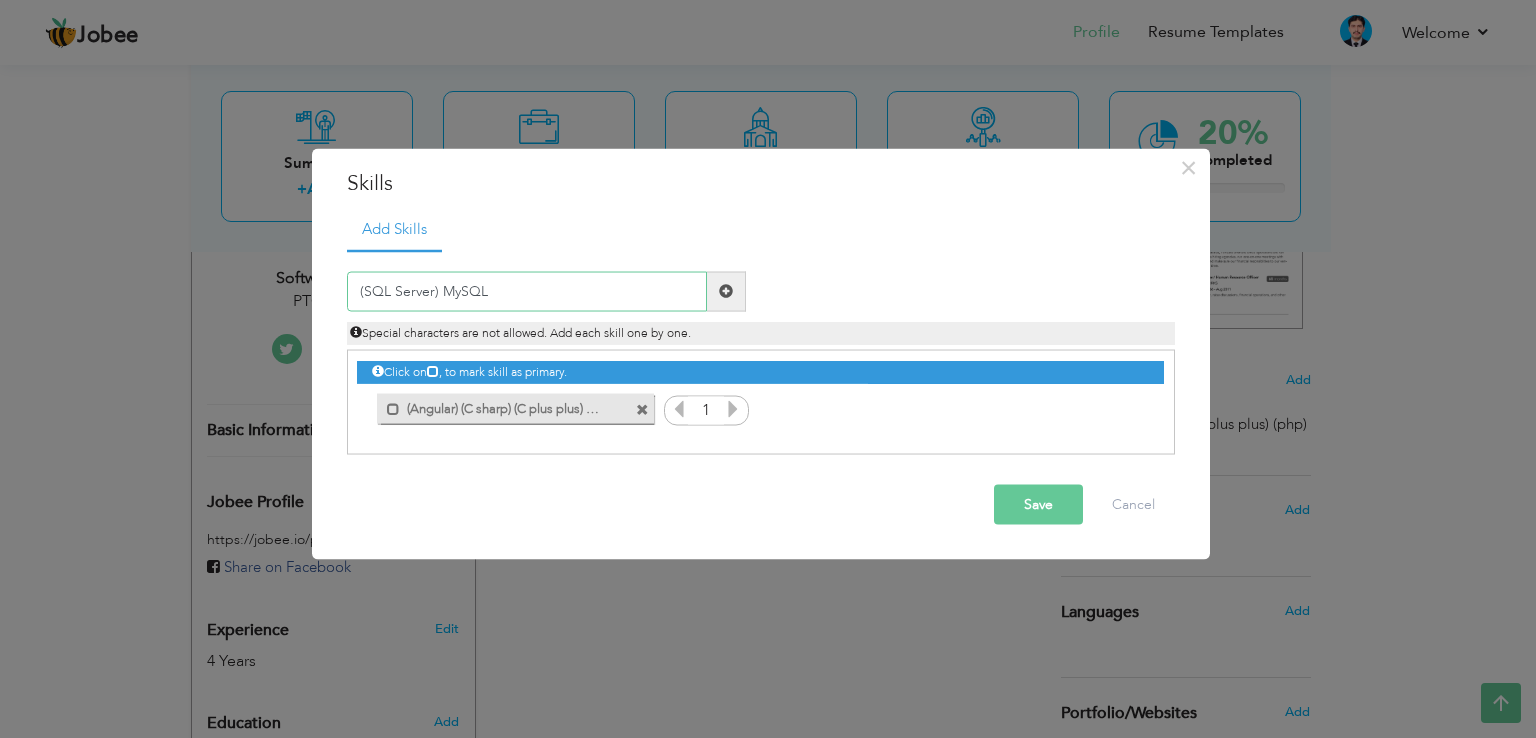 click on "(SQL Server) MySQL" at bounding box center [527, 291] 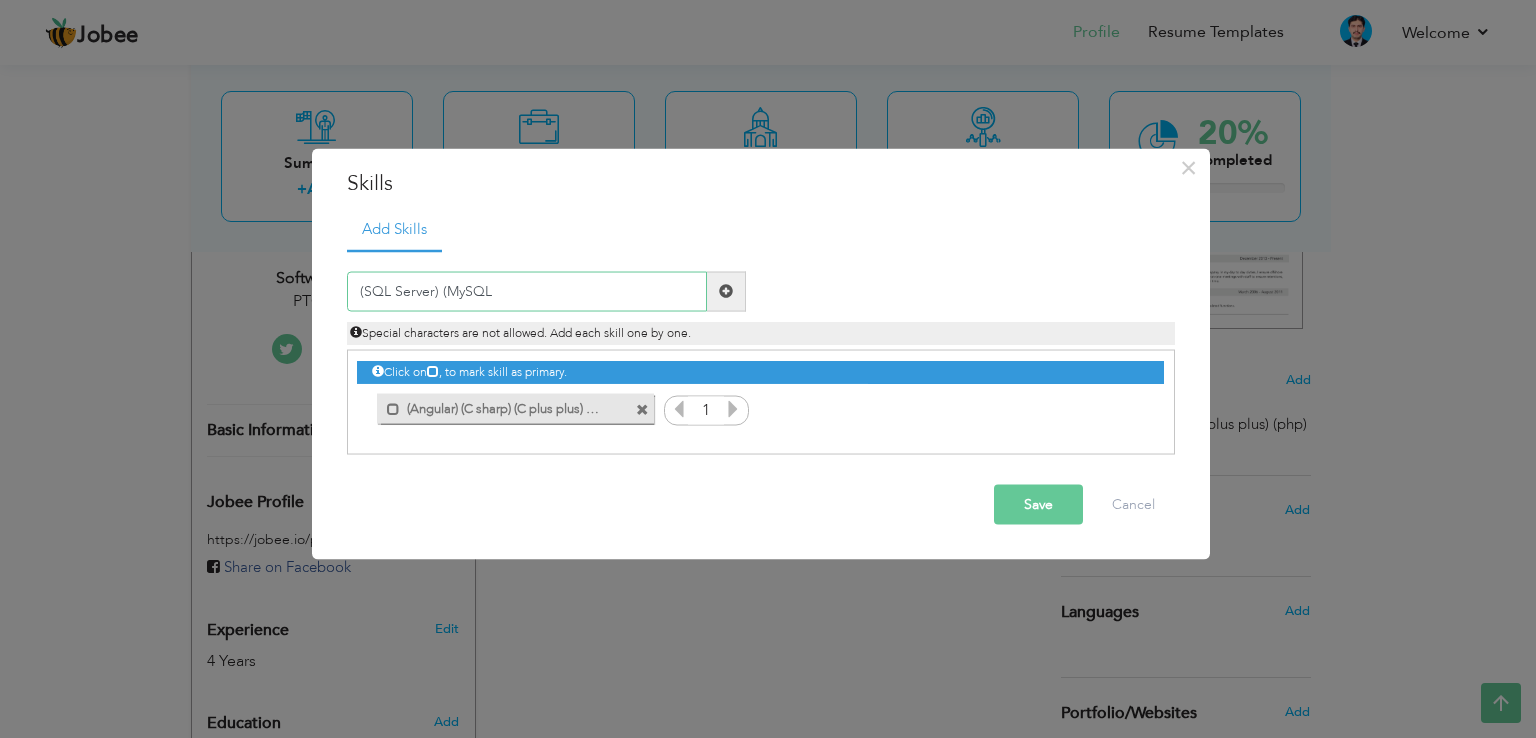 click on "(SQL Server) (MySQL" at bounding box center [527, 291] 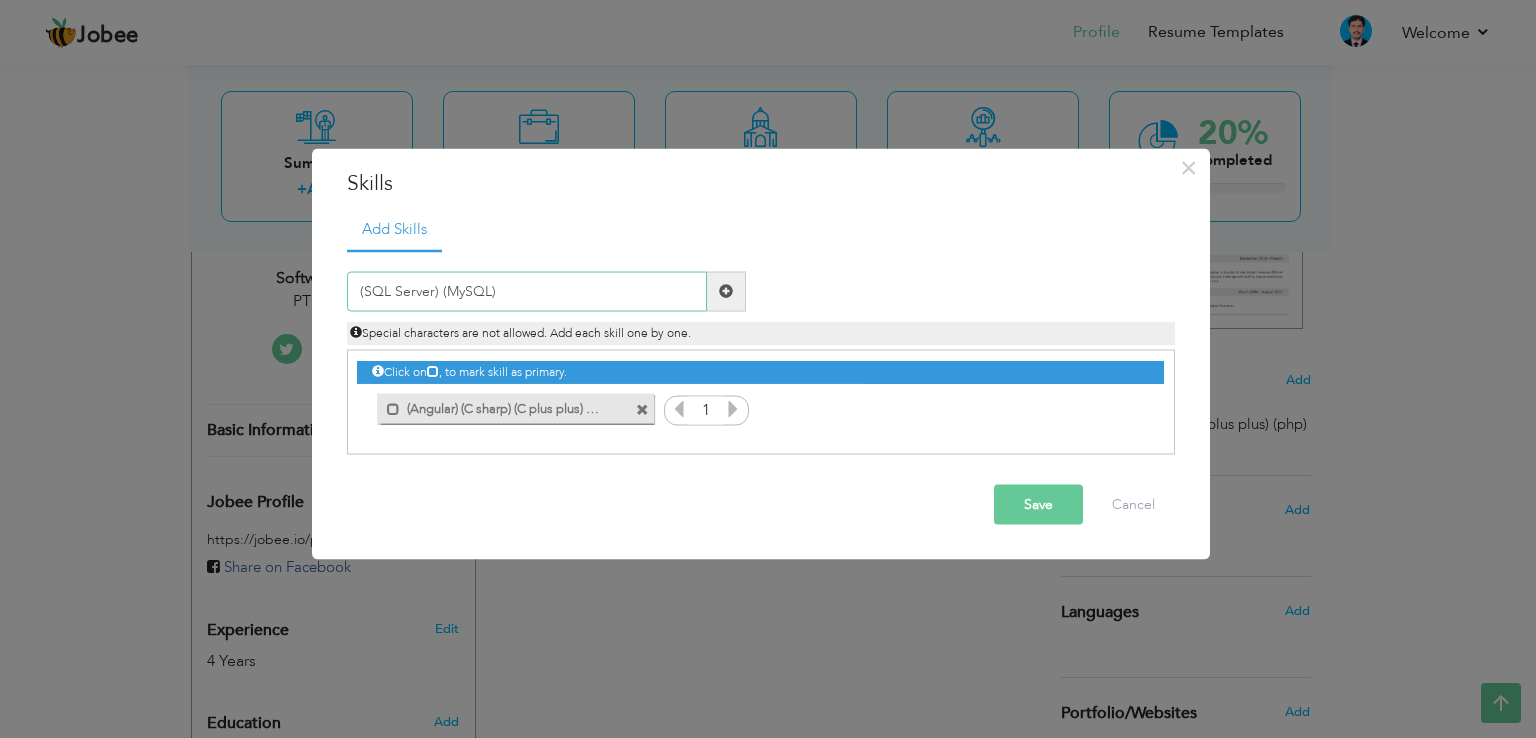 type on "(SQL Server) (MySQL)" 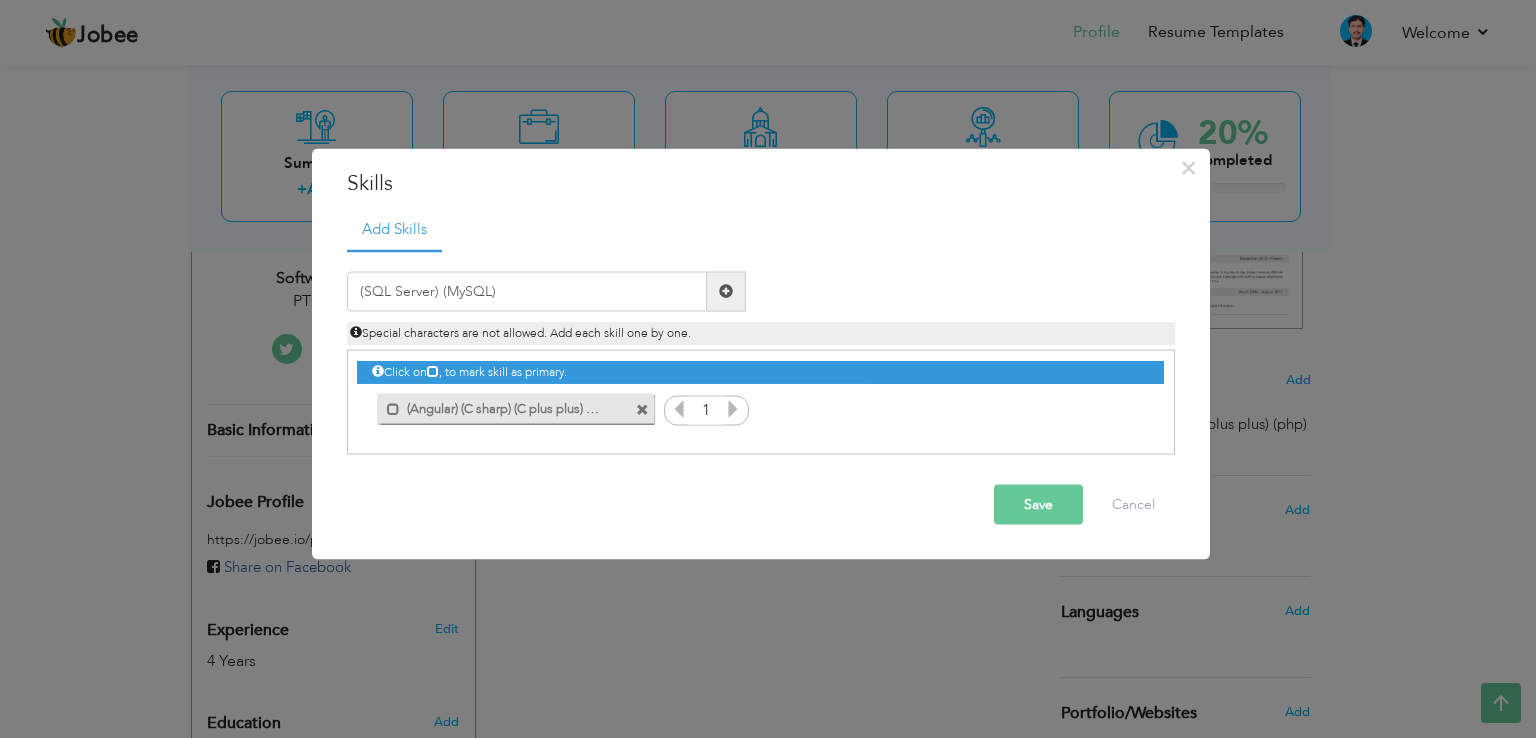 click on "Save" at bounding box center [1038, 504] 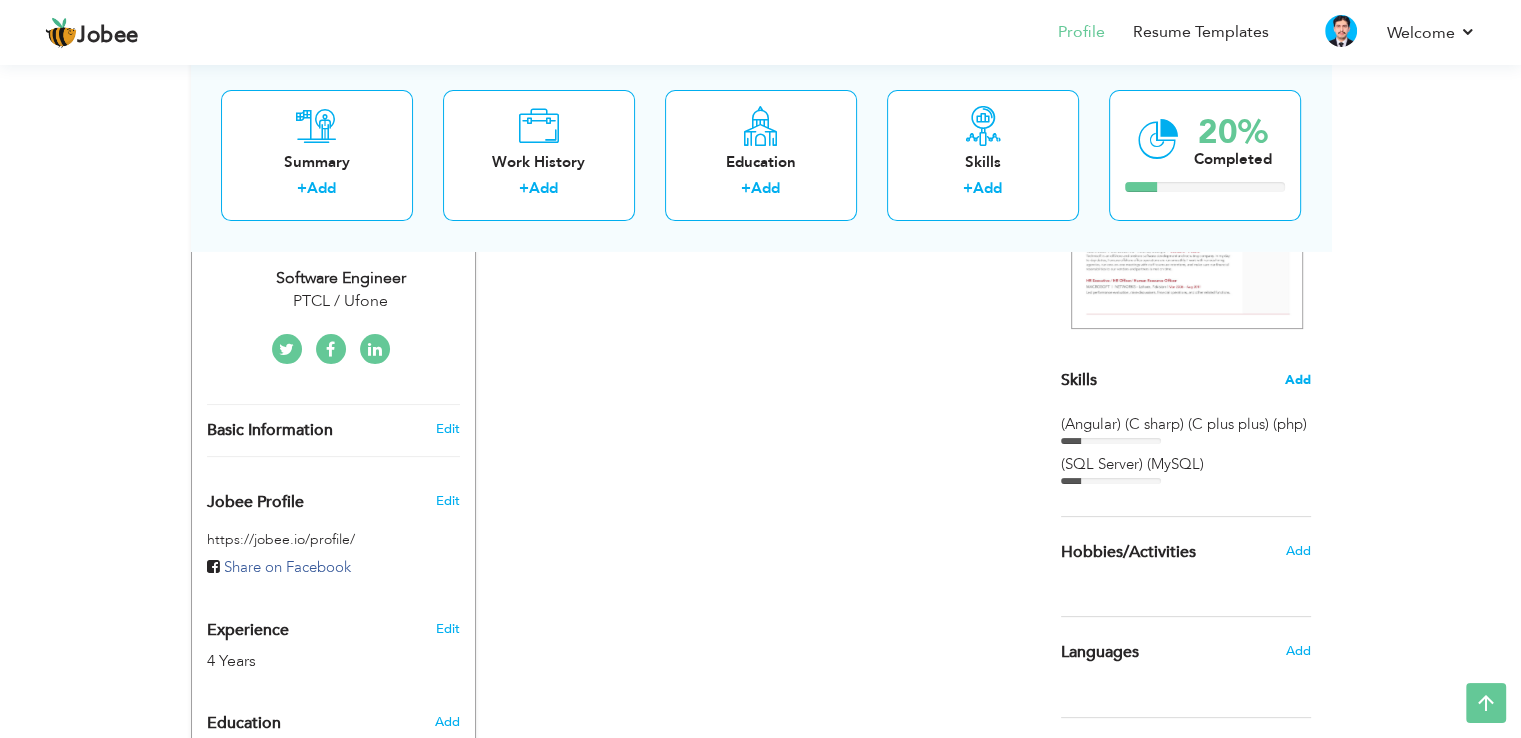 click on "Add" at bounding box center [1298, 380] 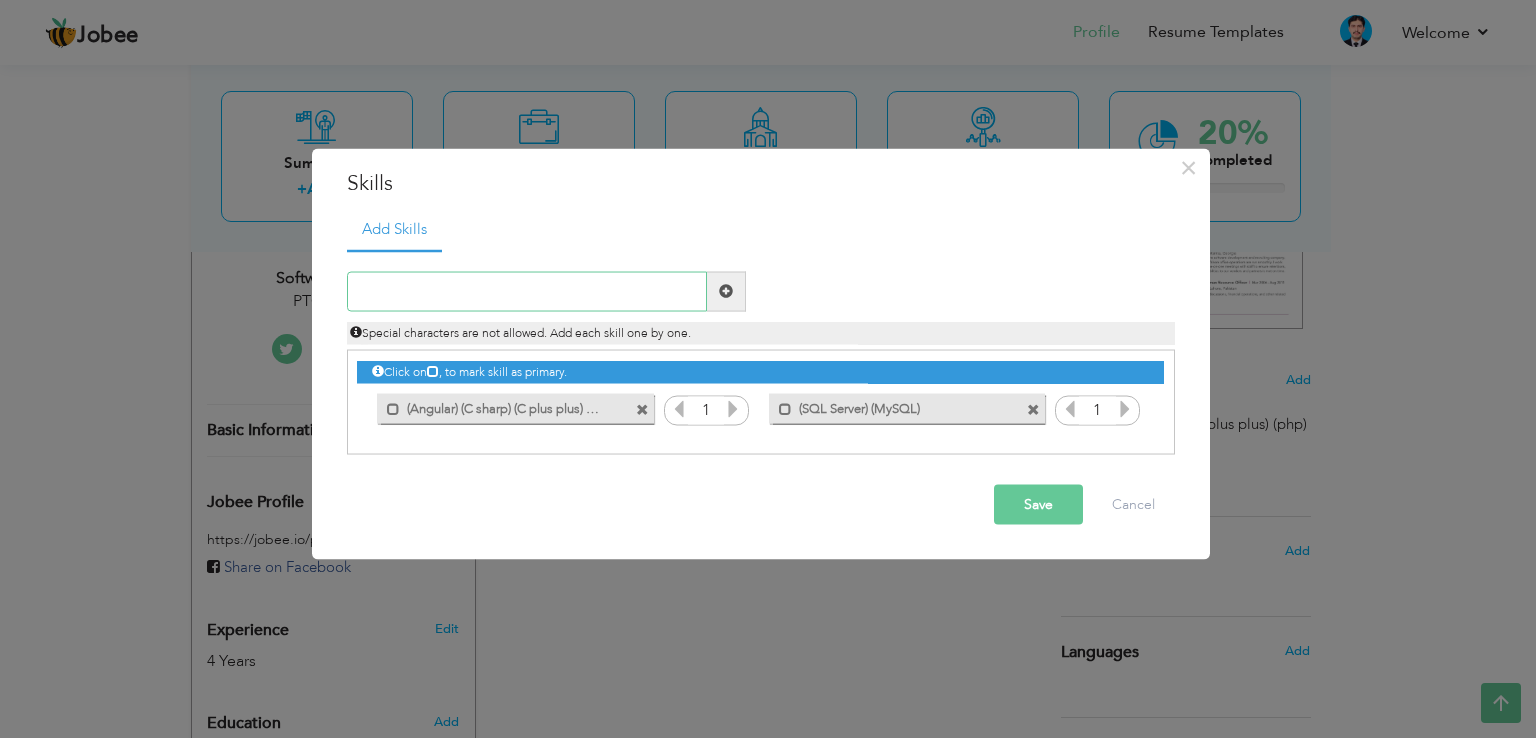 paste on "ASP.Net Framework" 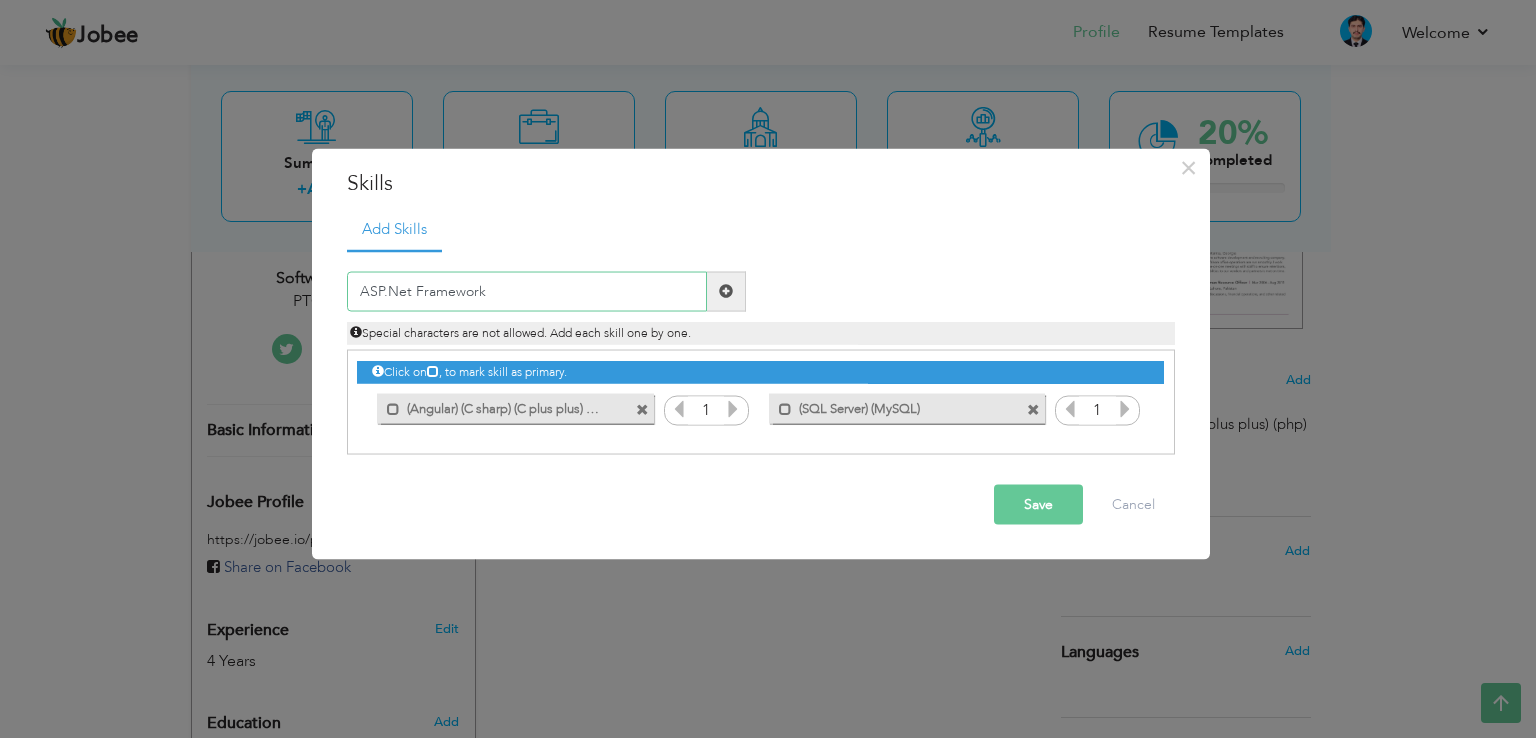 type on "ASP.Net Framework" 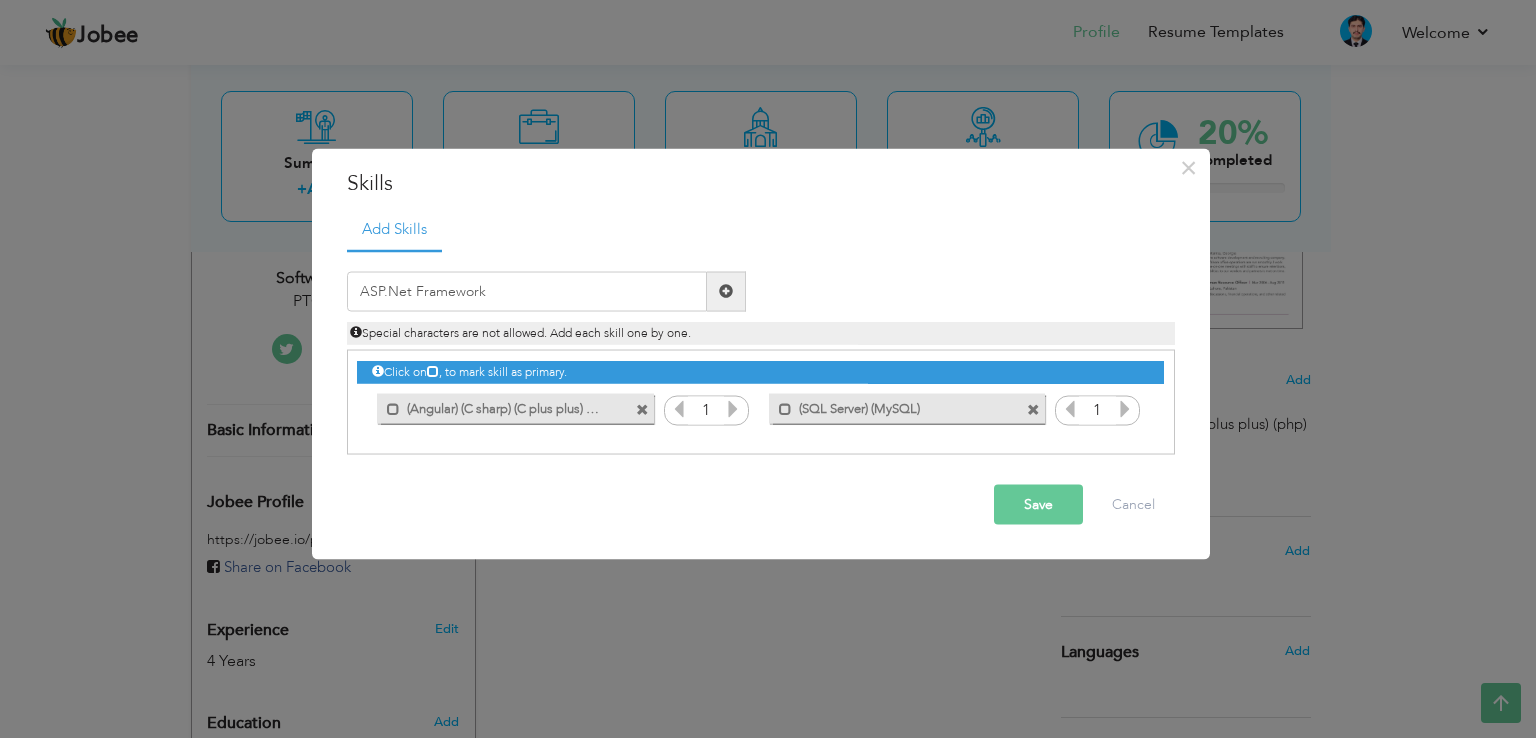 click on "Save" at bounding box center [1038, 504] 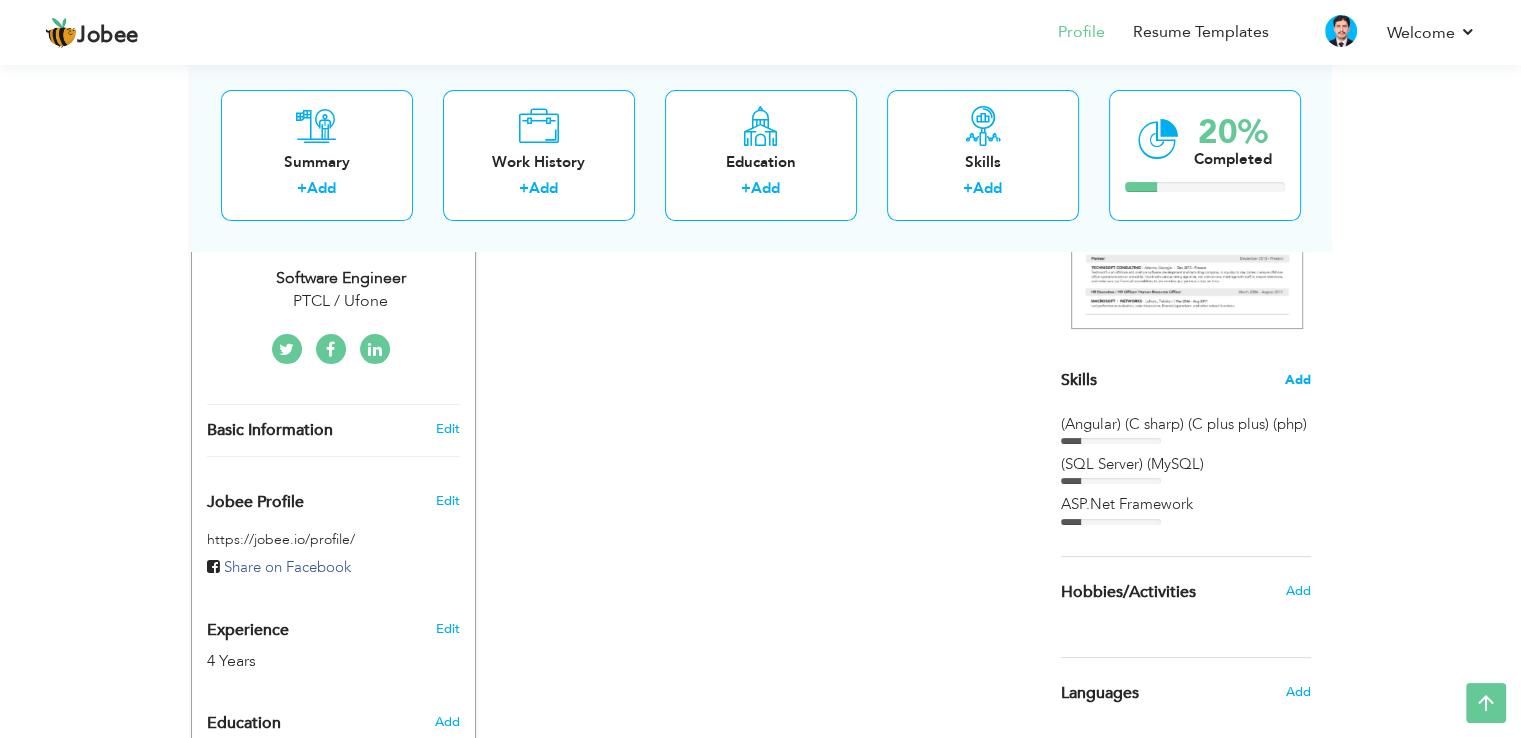 click on "Add" at bounding box center (1298, 380) 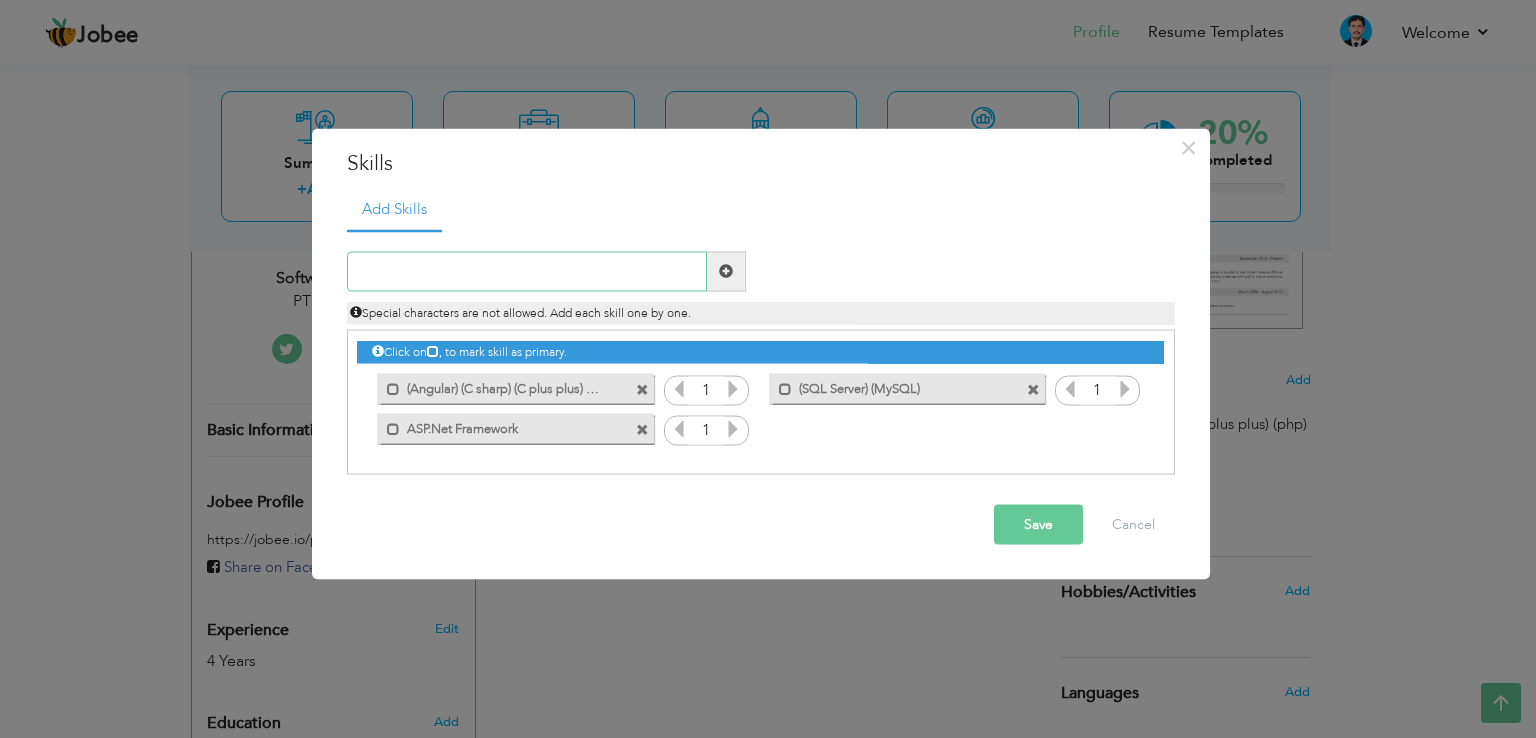 click at bounding box center (527, 271) 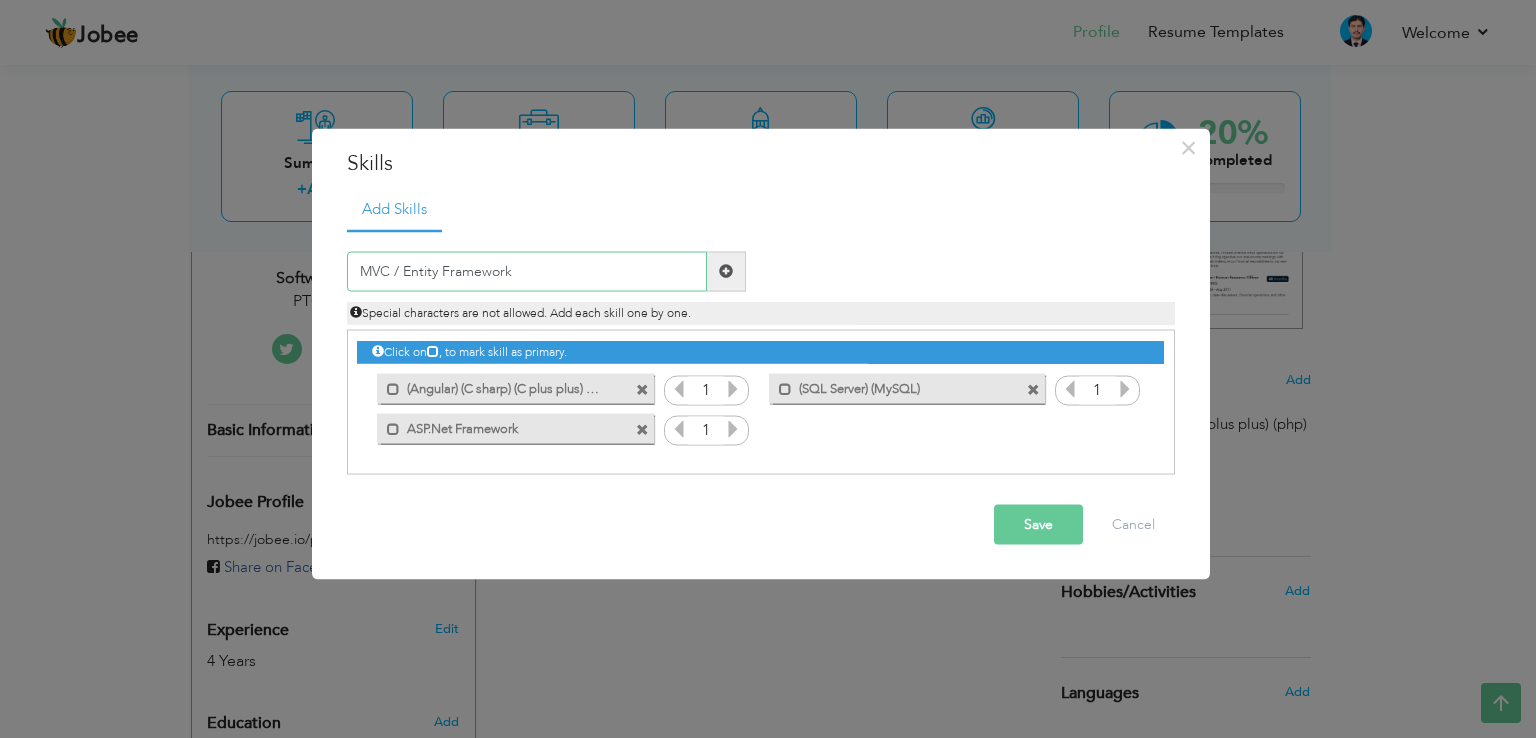 type on "MVC / Entity Framework" 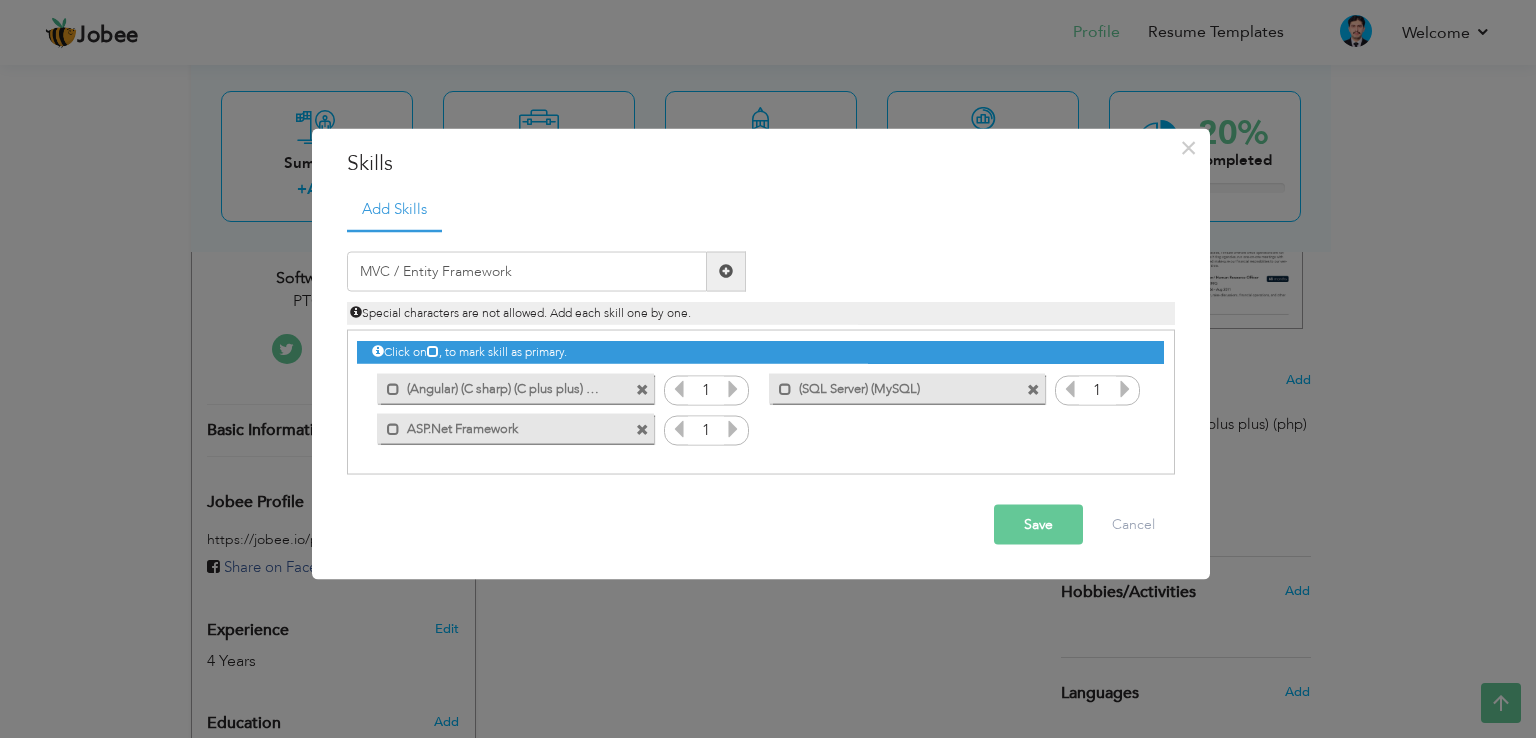click on "Save" at bounding box center [1038, 524] 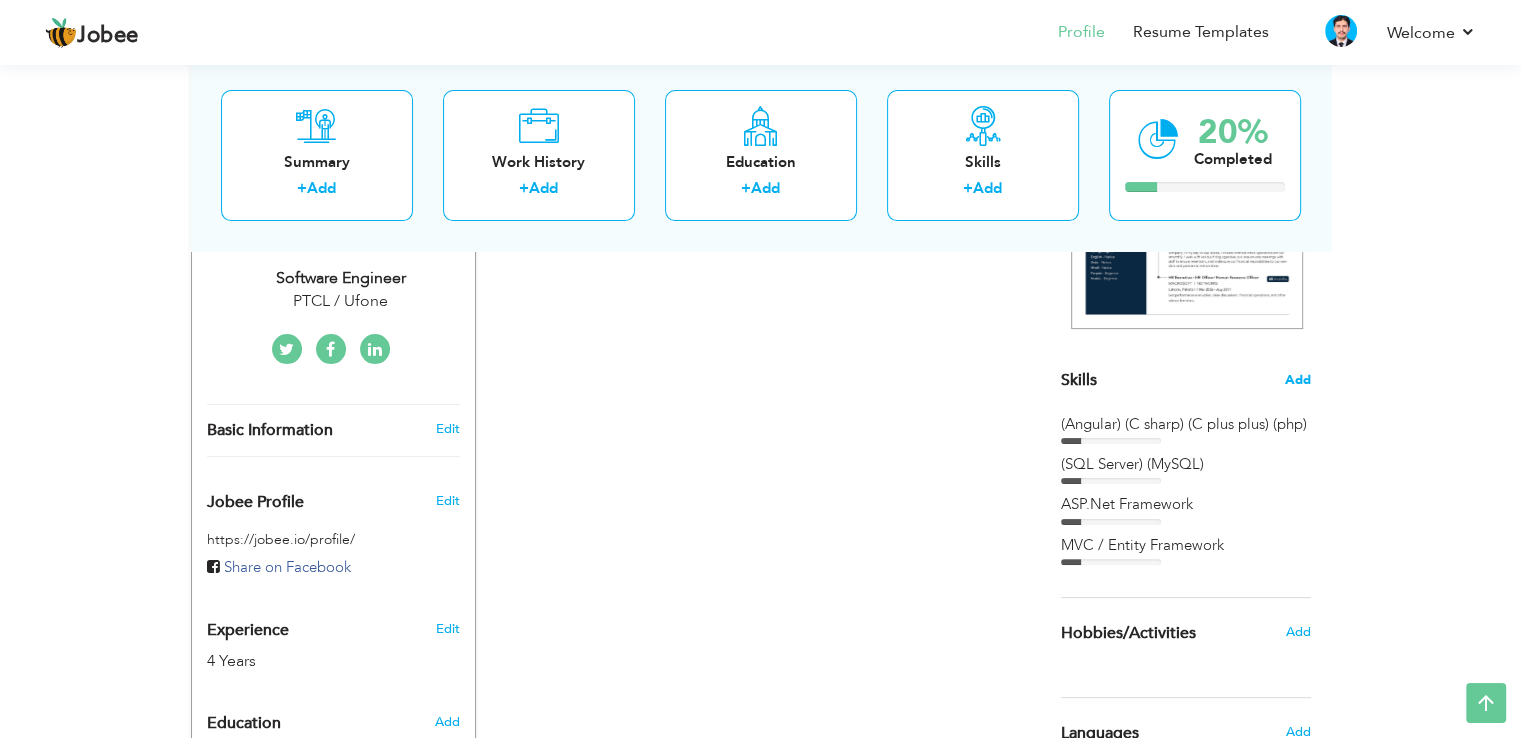 click on "Add" at bounding box center [1298, 380] 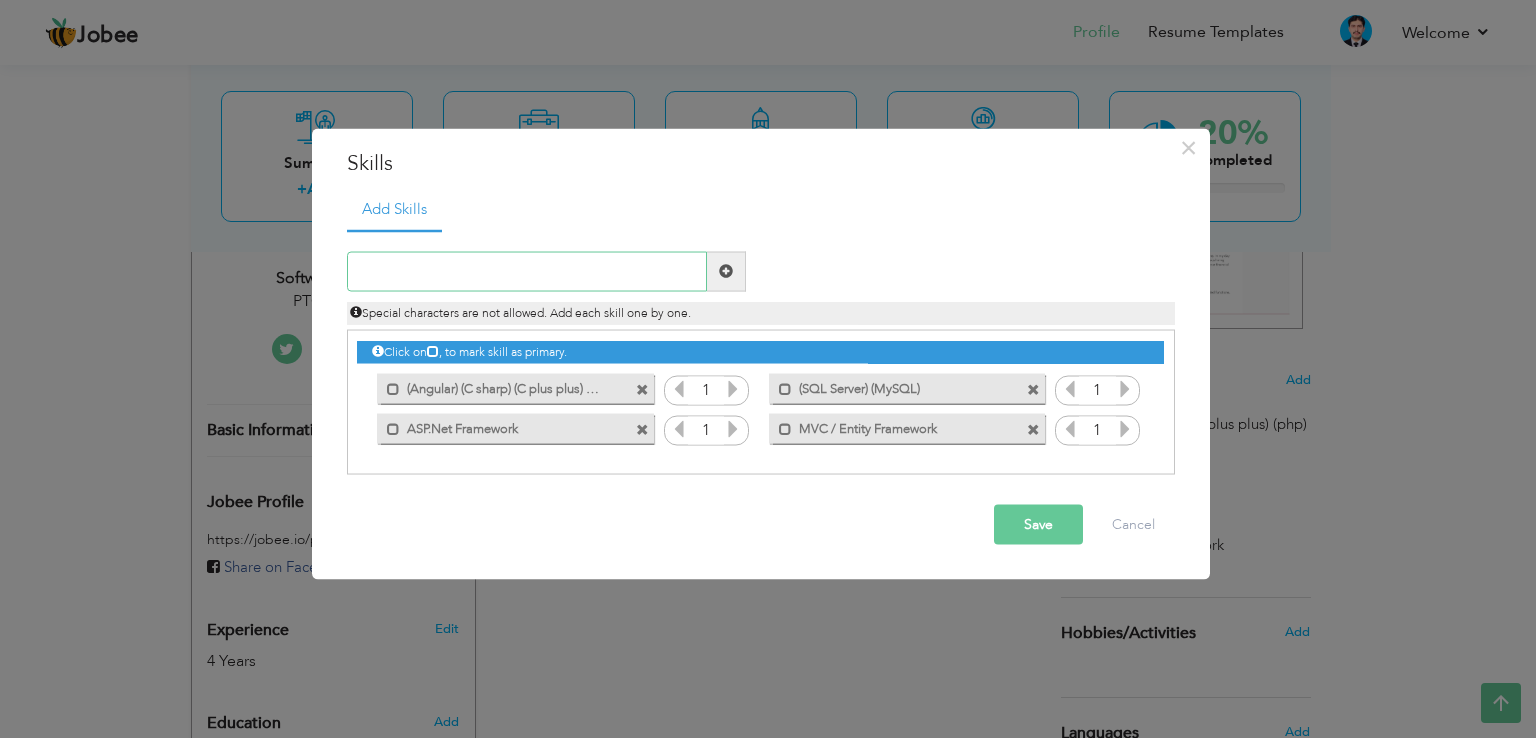 click at bounding box center [527, 271] 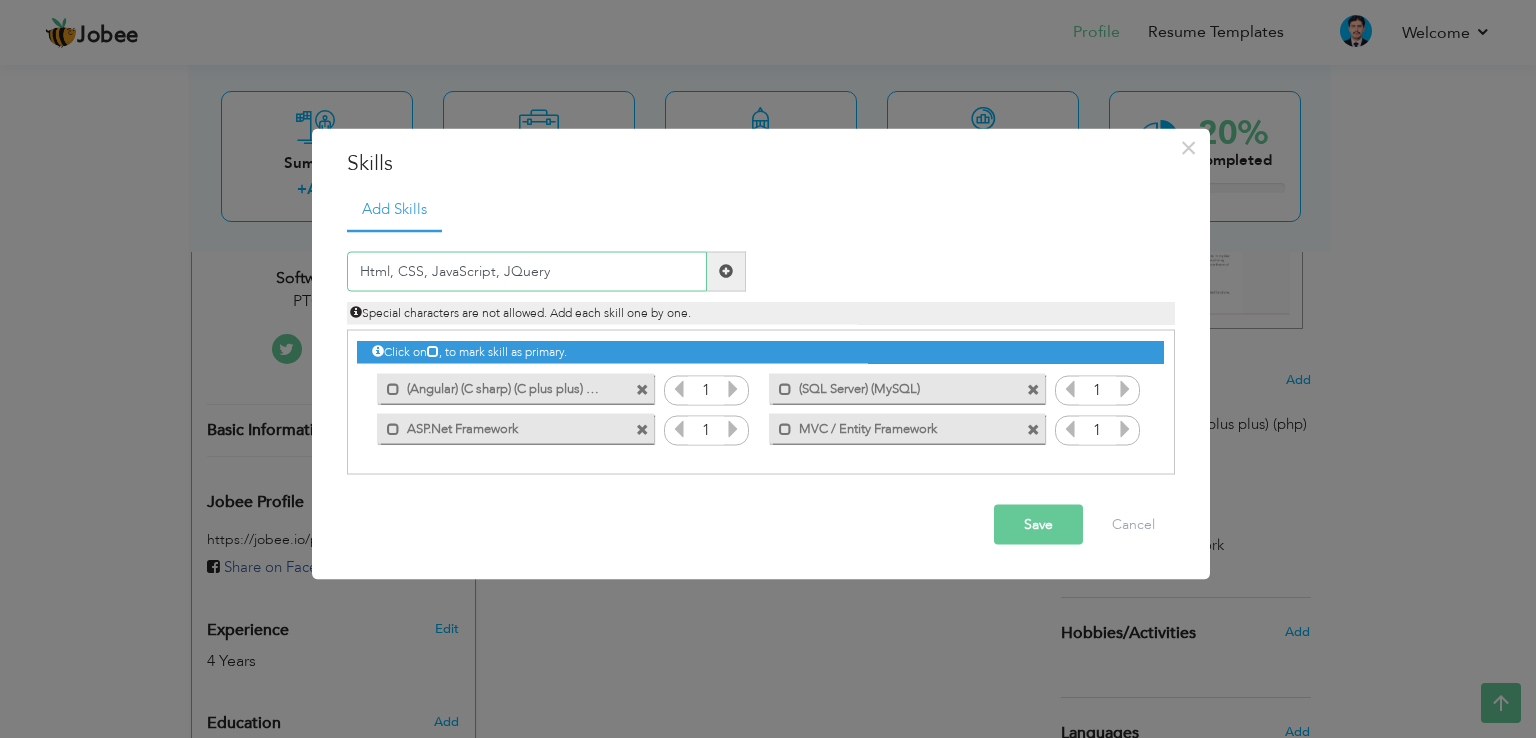 type on "Html, CSS, JavaScript, JQuery" 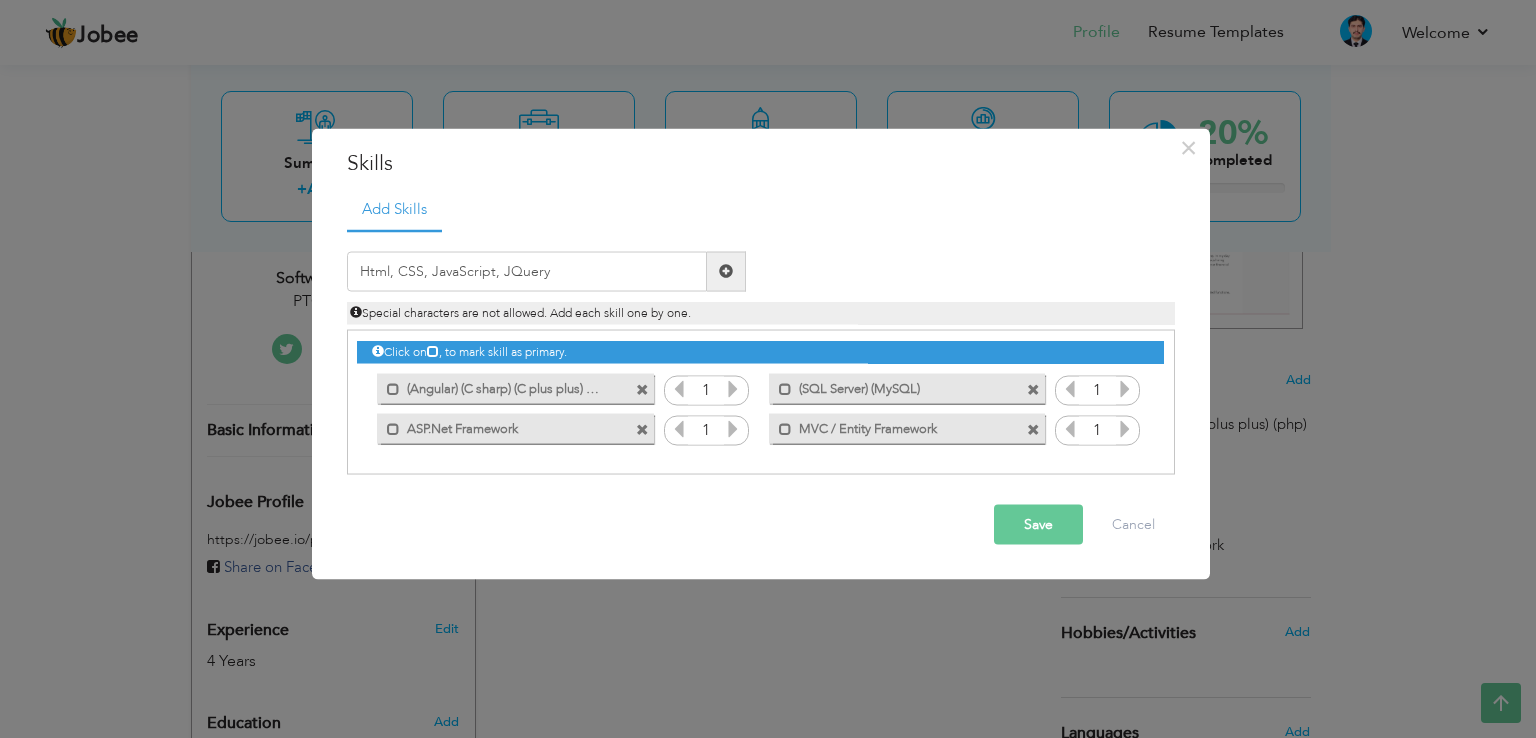 click on "Save" at bounding box center [1038, 524] 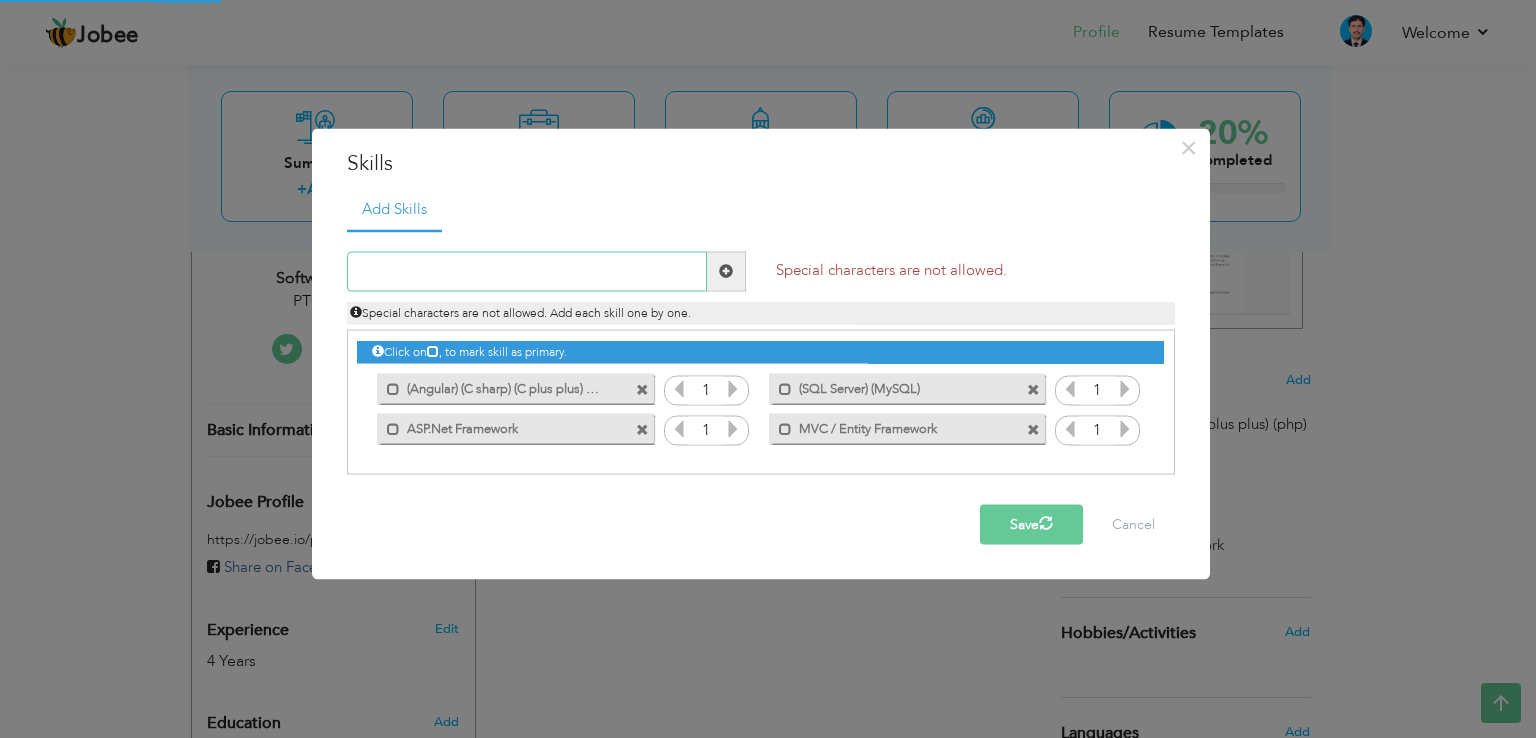 click at bounding box center (527, 271) 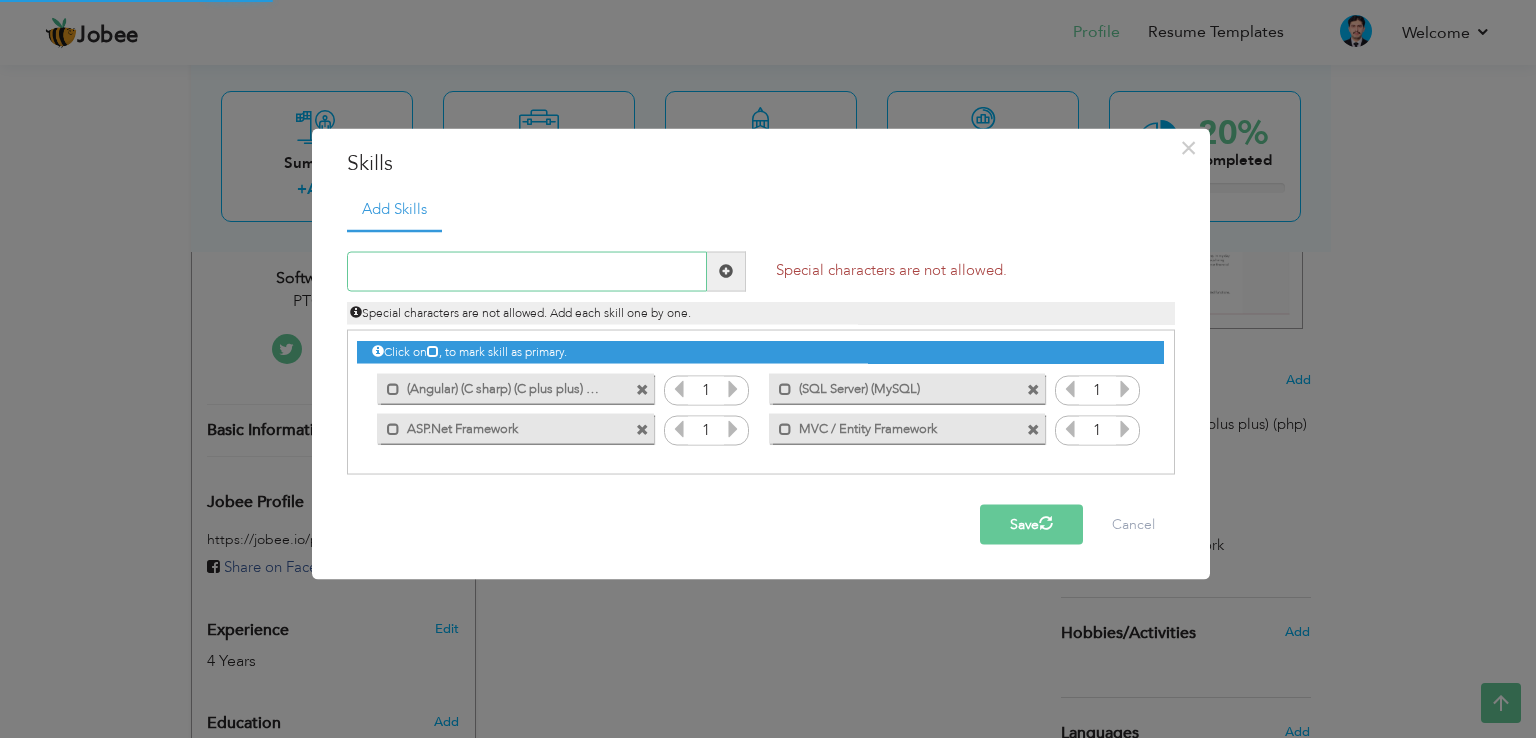 paste on "Html, CSS, JavaScript, JQuery" 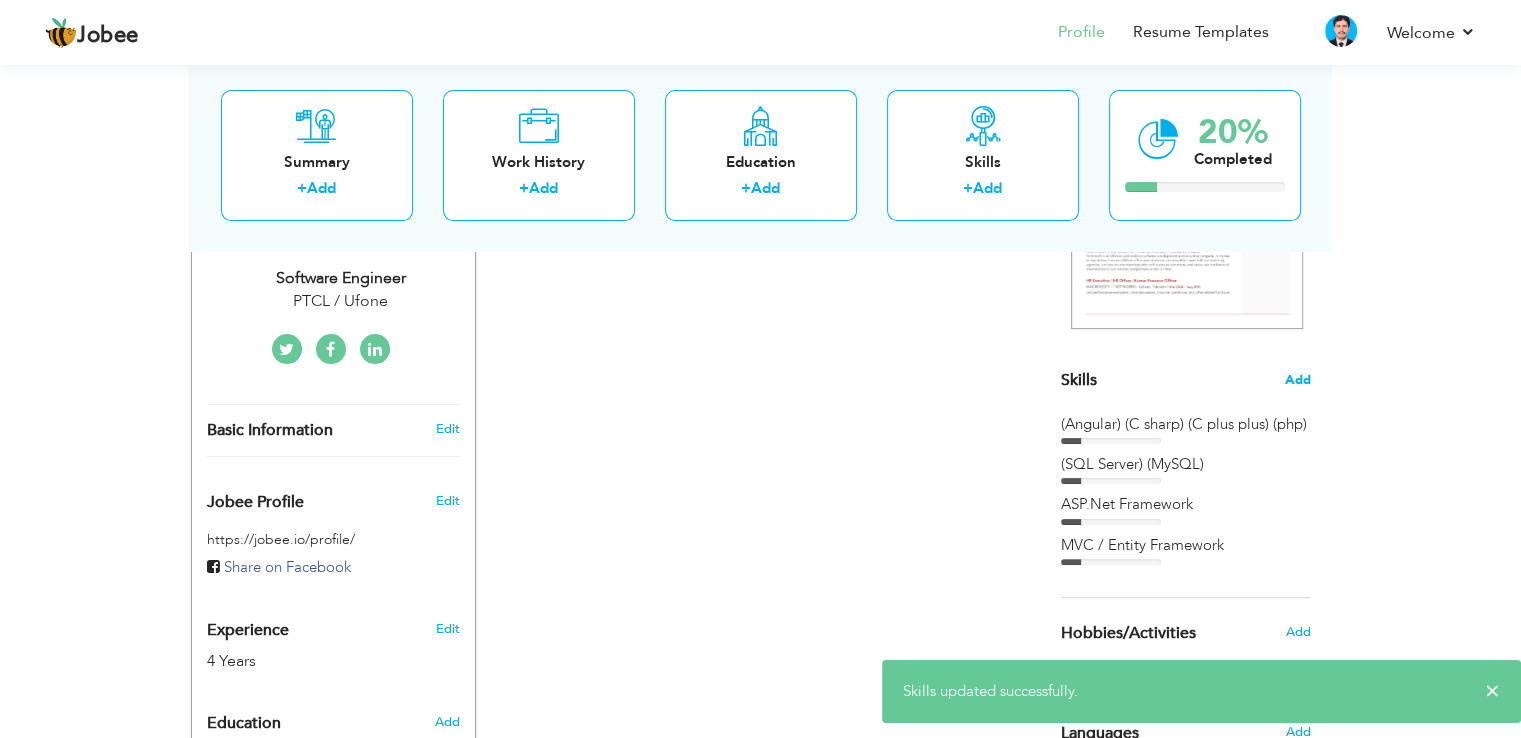 click on "Add" at bounding box center [1298, 380] 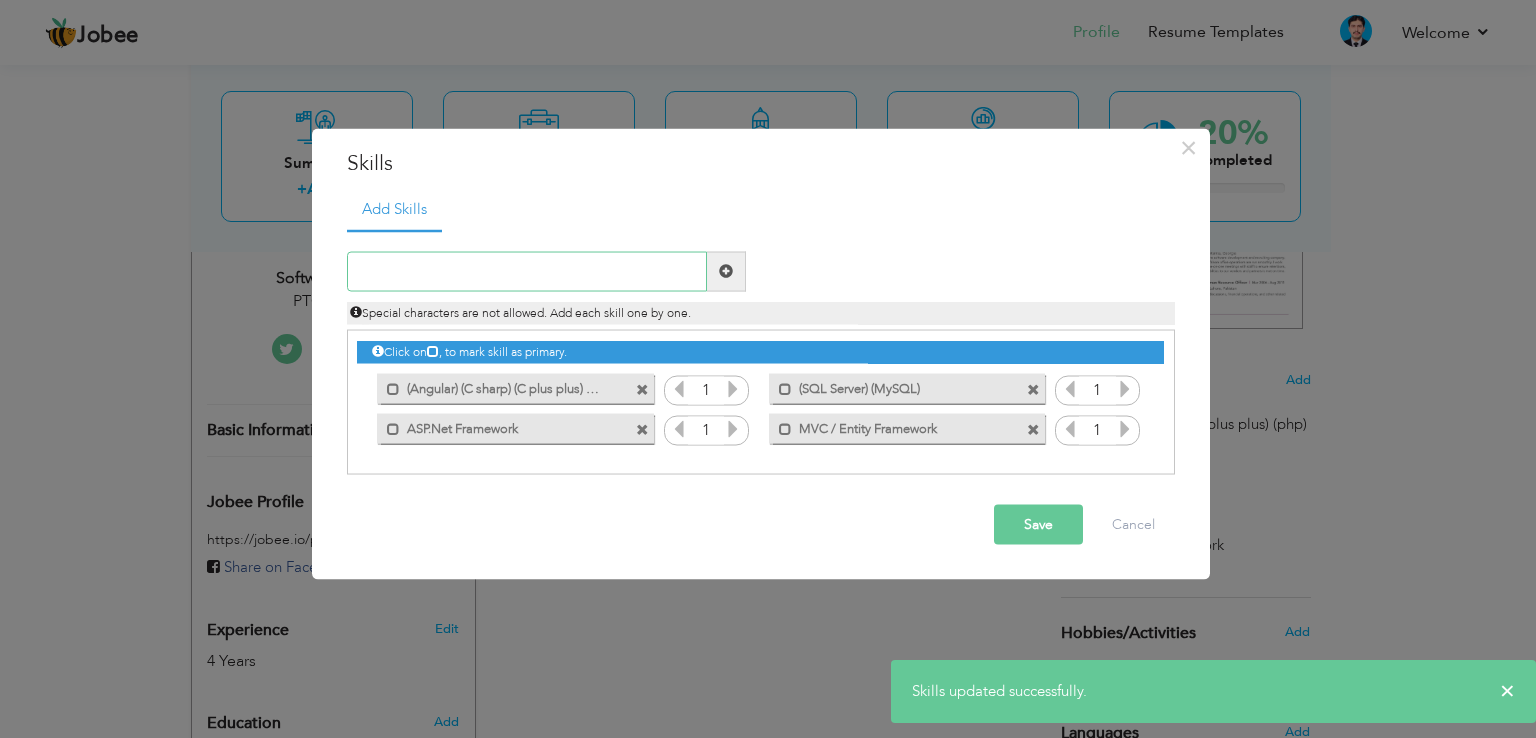 click at bounding box center (527, 271) 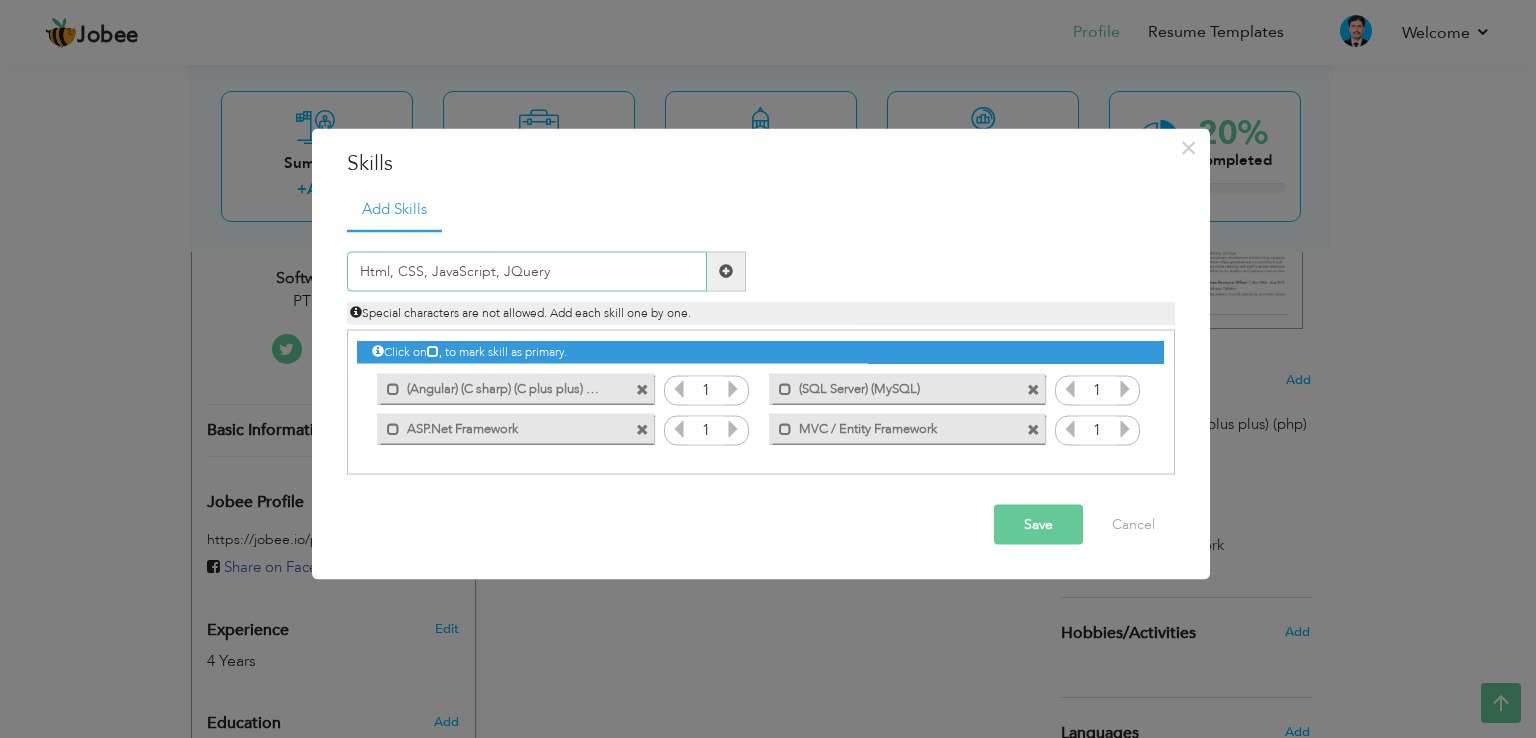 click on "Html, CSS, JavaScript, JQuery" at bounding box center [527, 271] 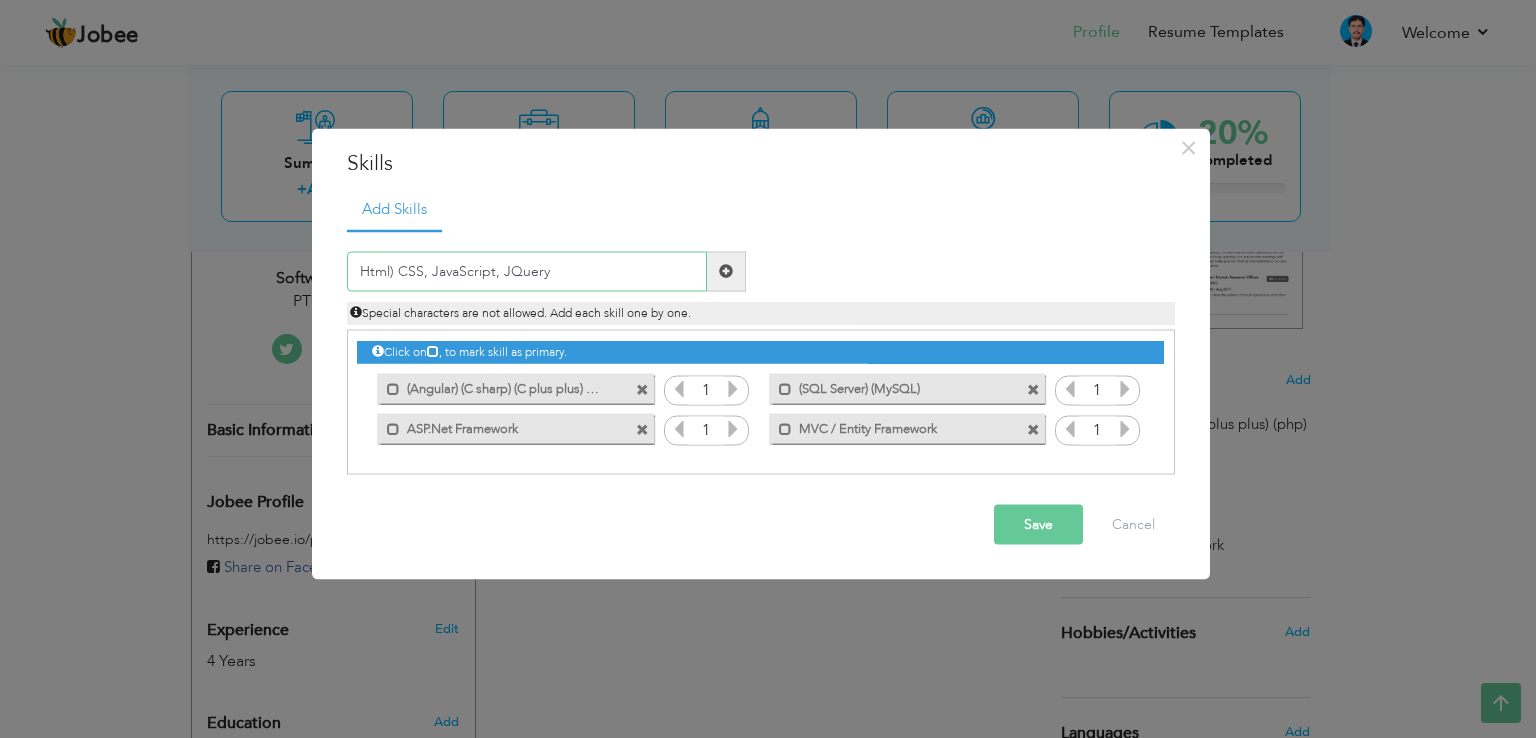 drag, startPoint x: 362, startPoint y: 276, endPoint x: 492, endPoint y: 292, distance: 130.98091 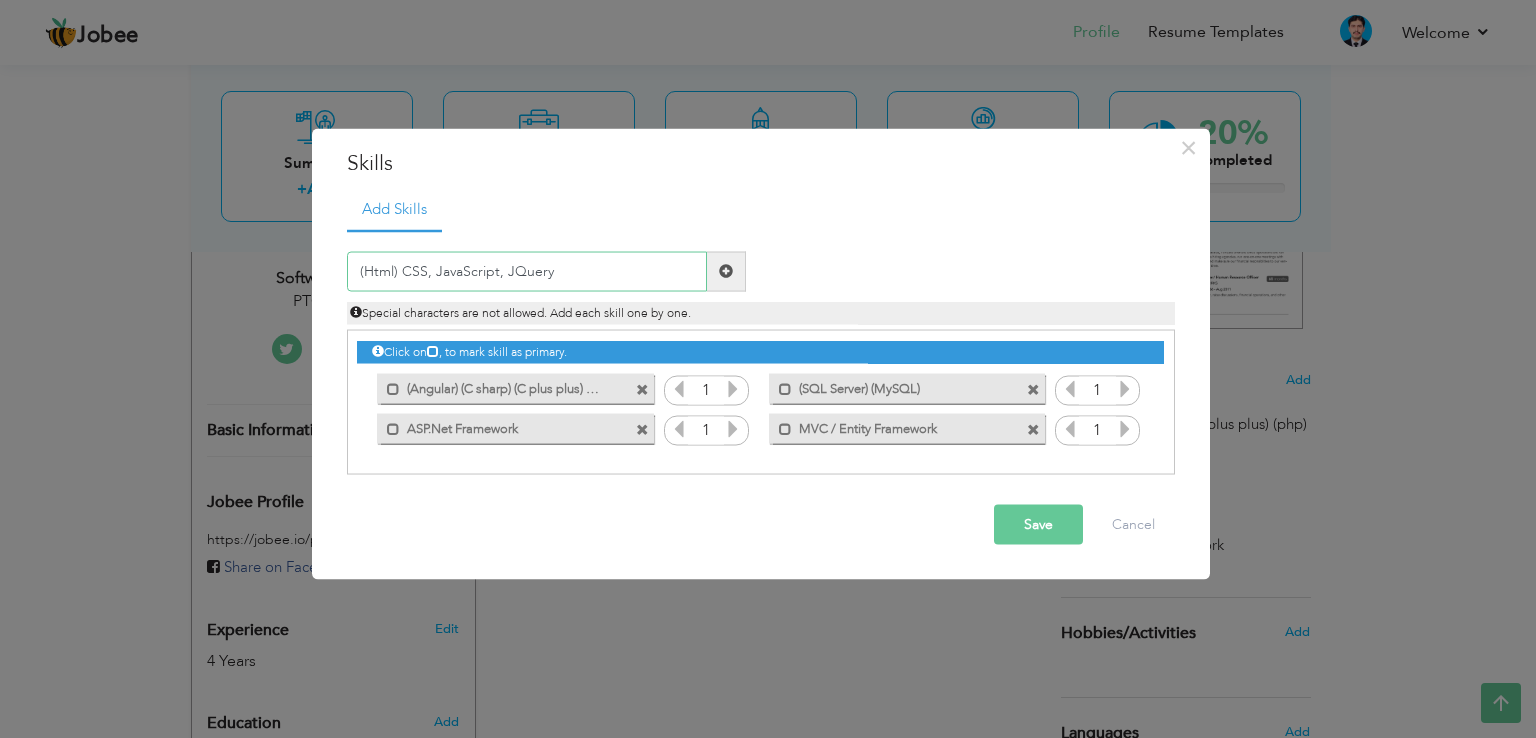click on "(Html) CSS, JavaScript, JQuery" at bounding box center (527, 271) 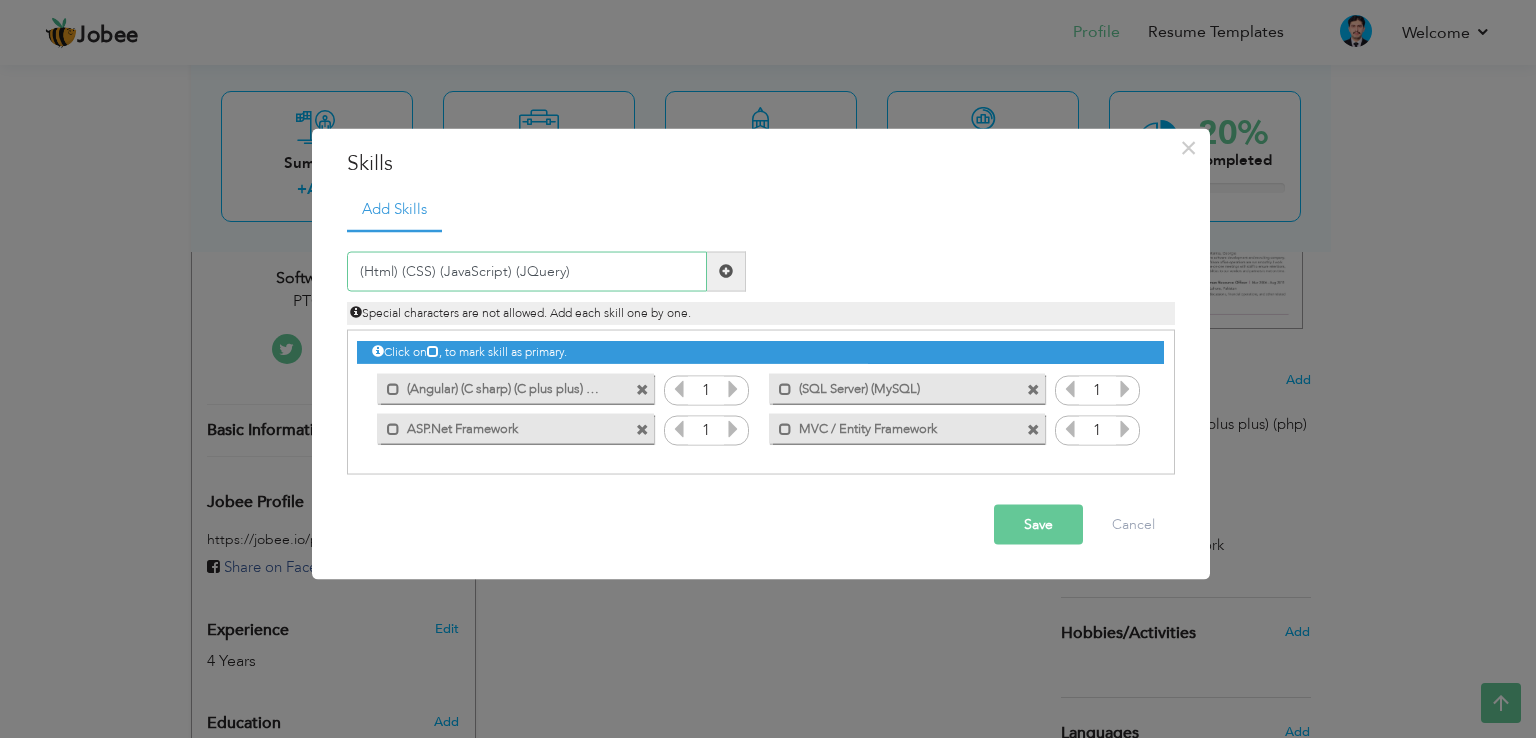 type on "(Html) (CSS) (JavaScript) (JQuery)" 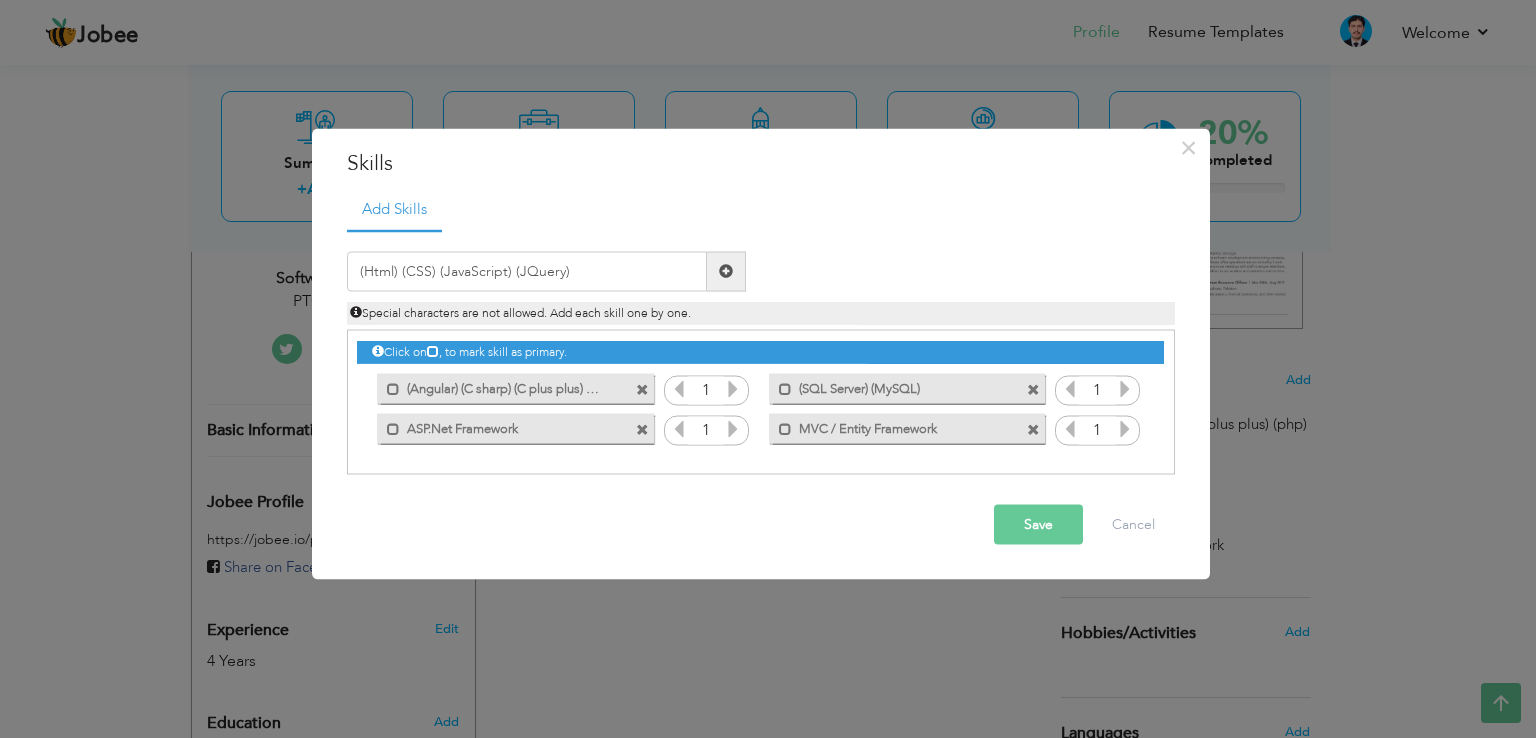 click on "Save" at bounding box center [1038, 524] 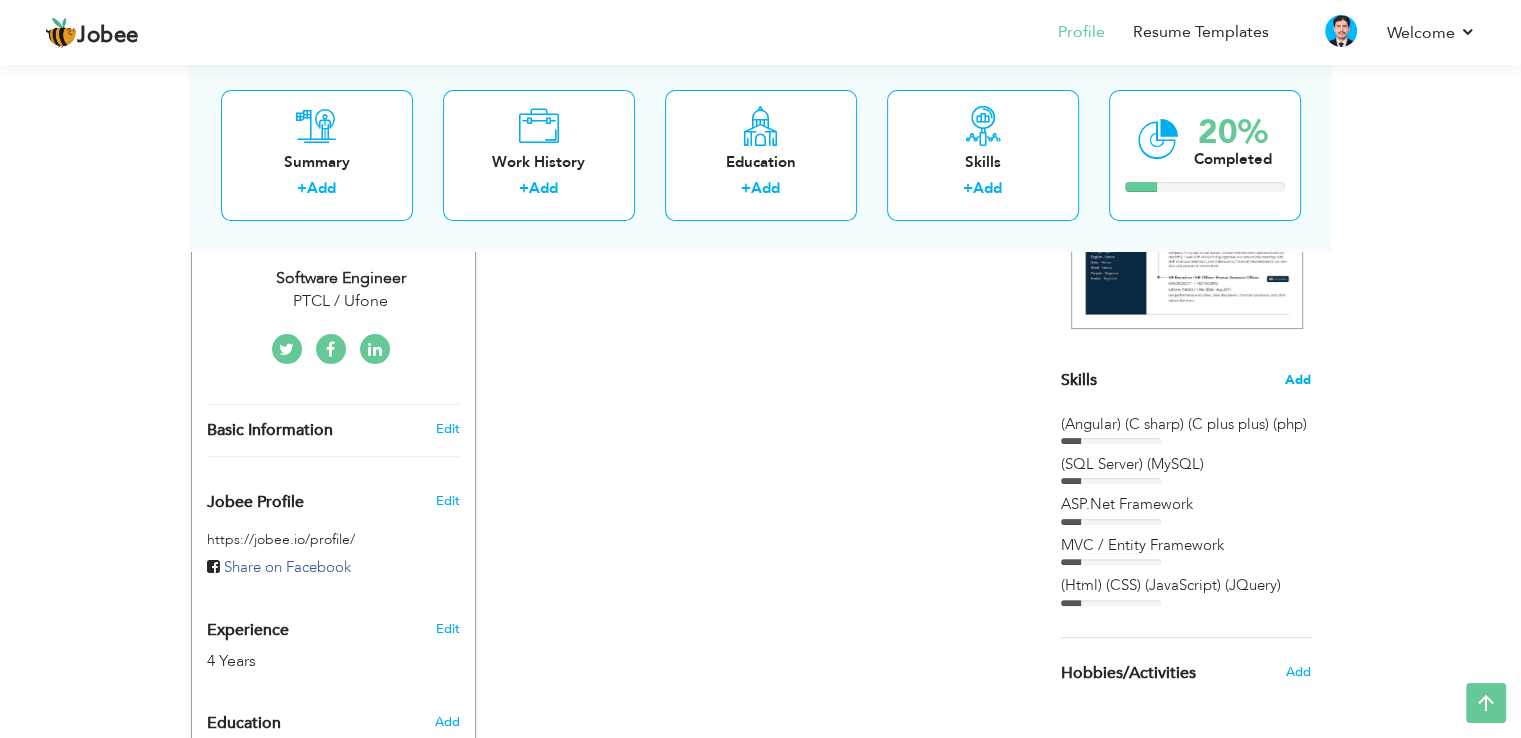 click on "Add" at bounding box center (1298, 380) 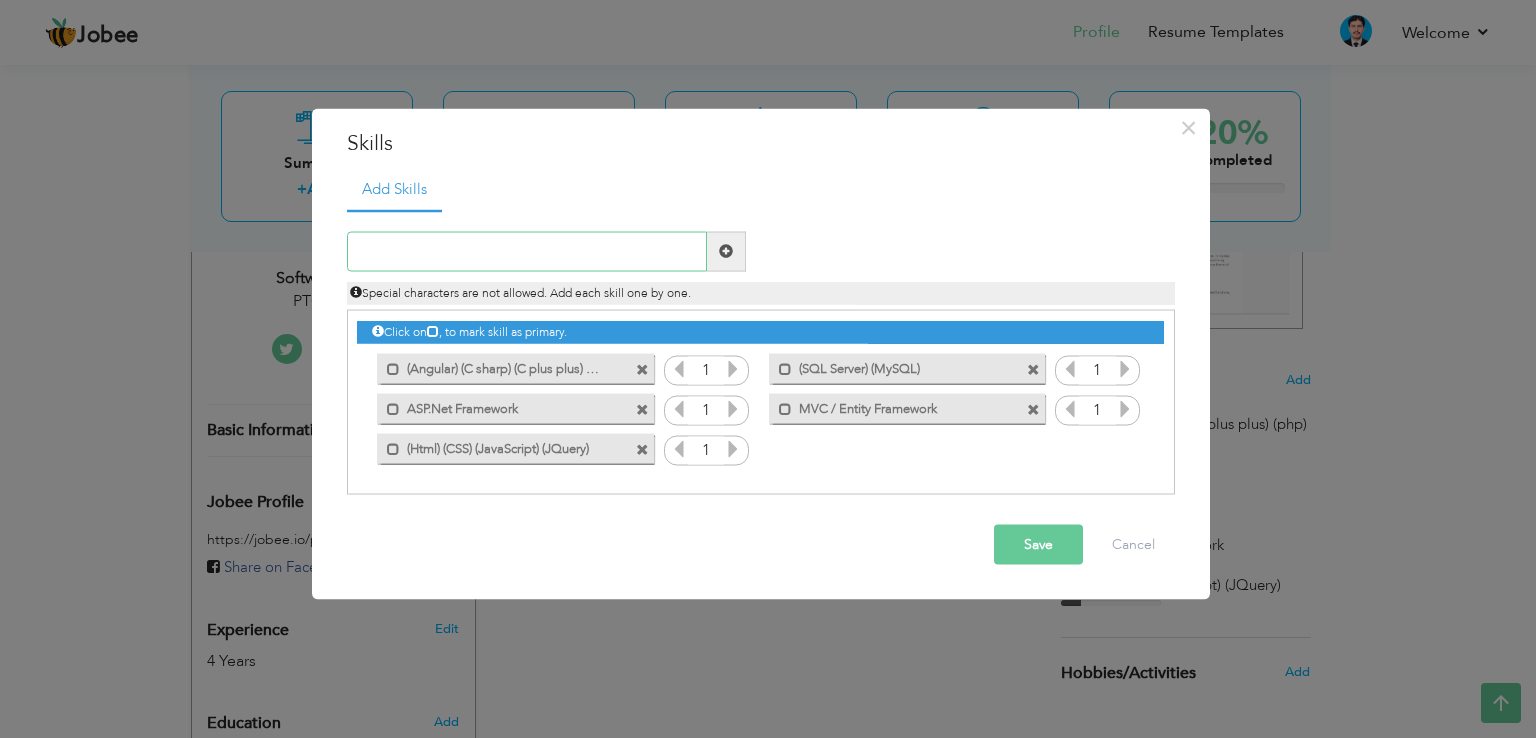 paste on "Selenium Tool" 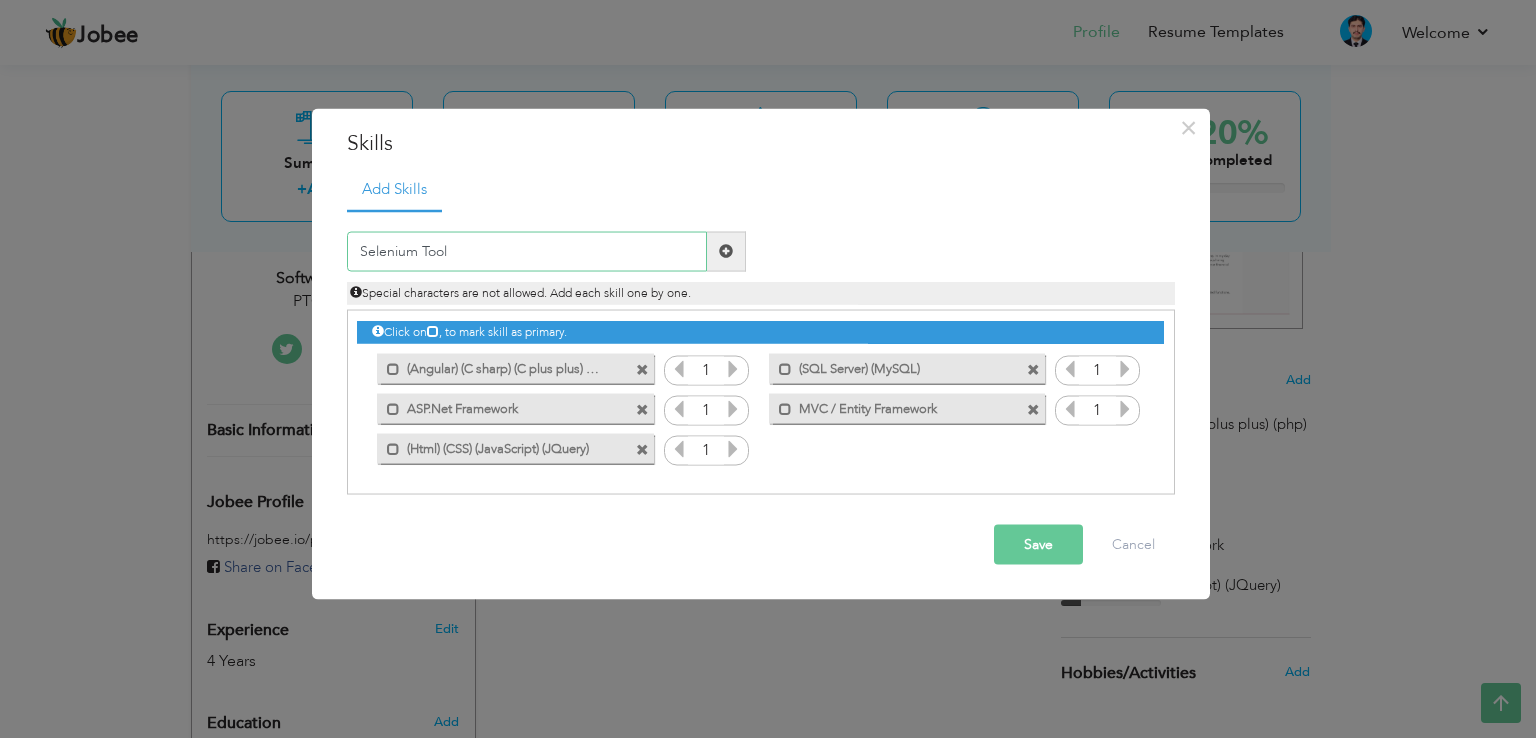 type on "Selenium Tool" 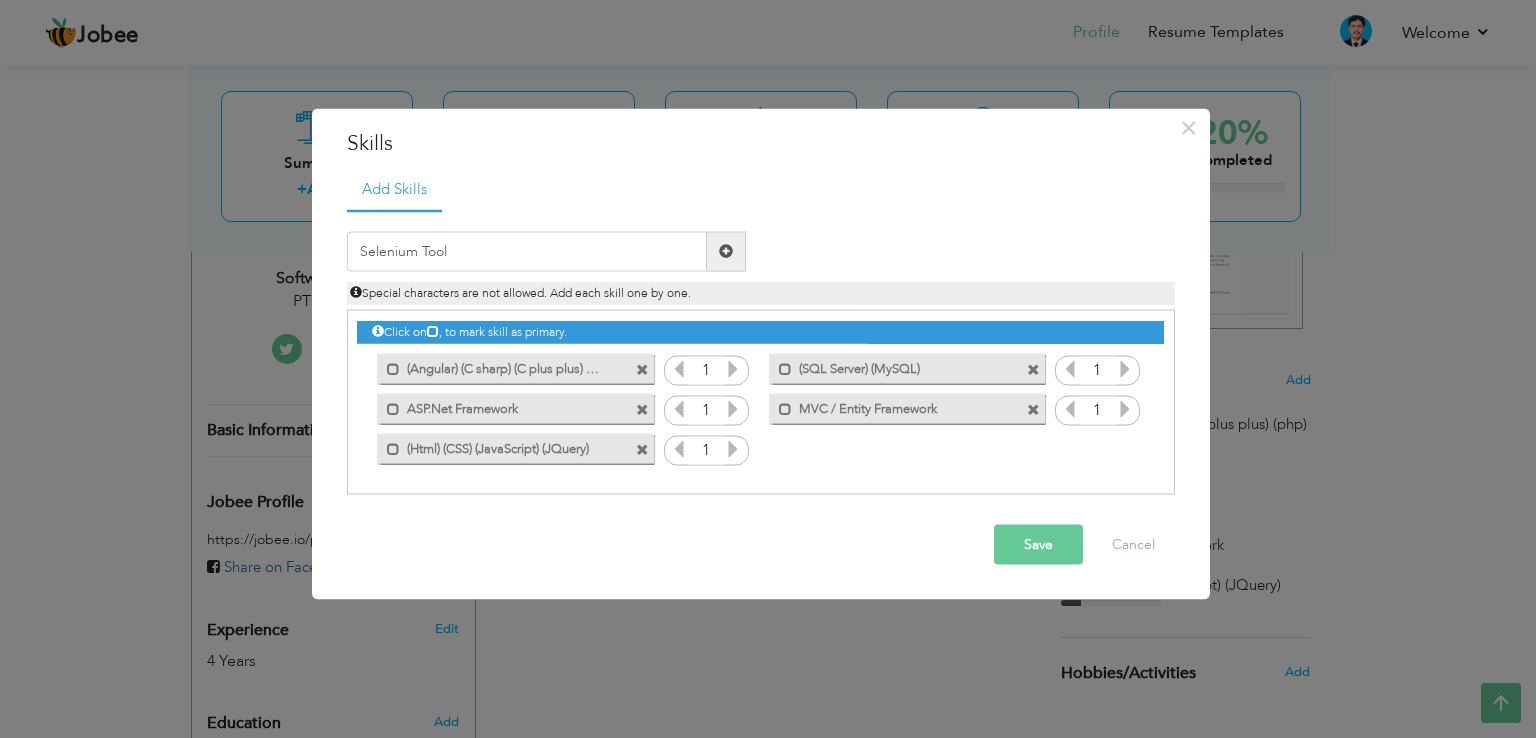click at bounding box center [726, 251] 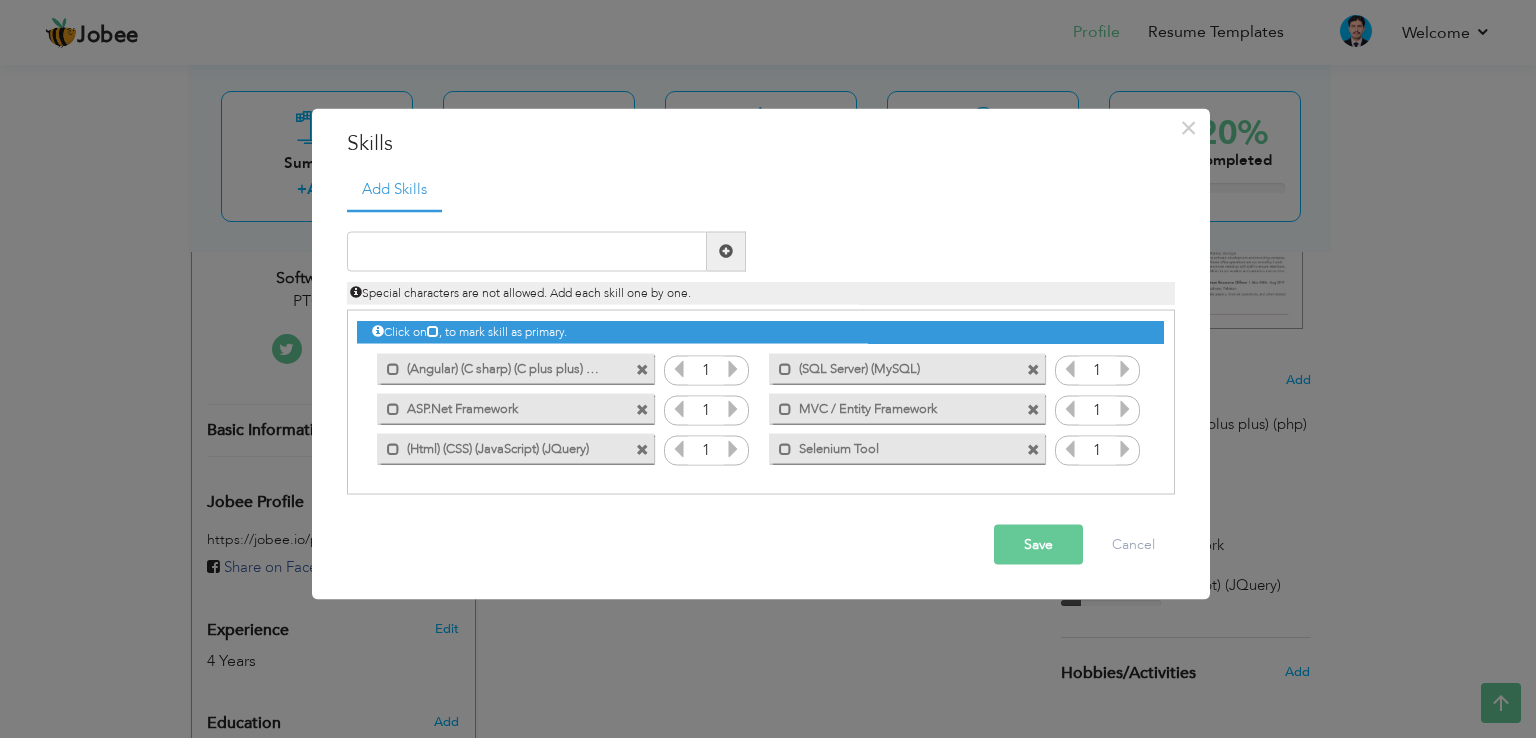 click on "Save" at bounding box center [1038, 544] 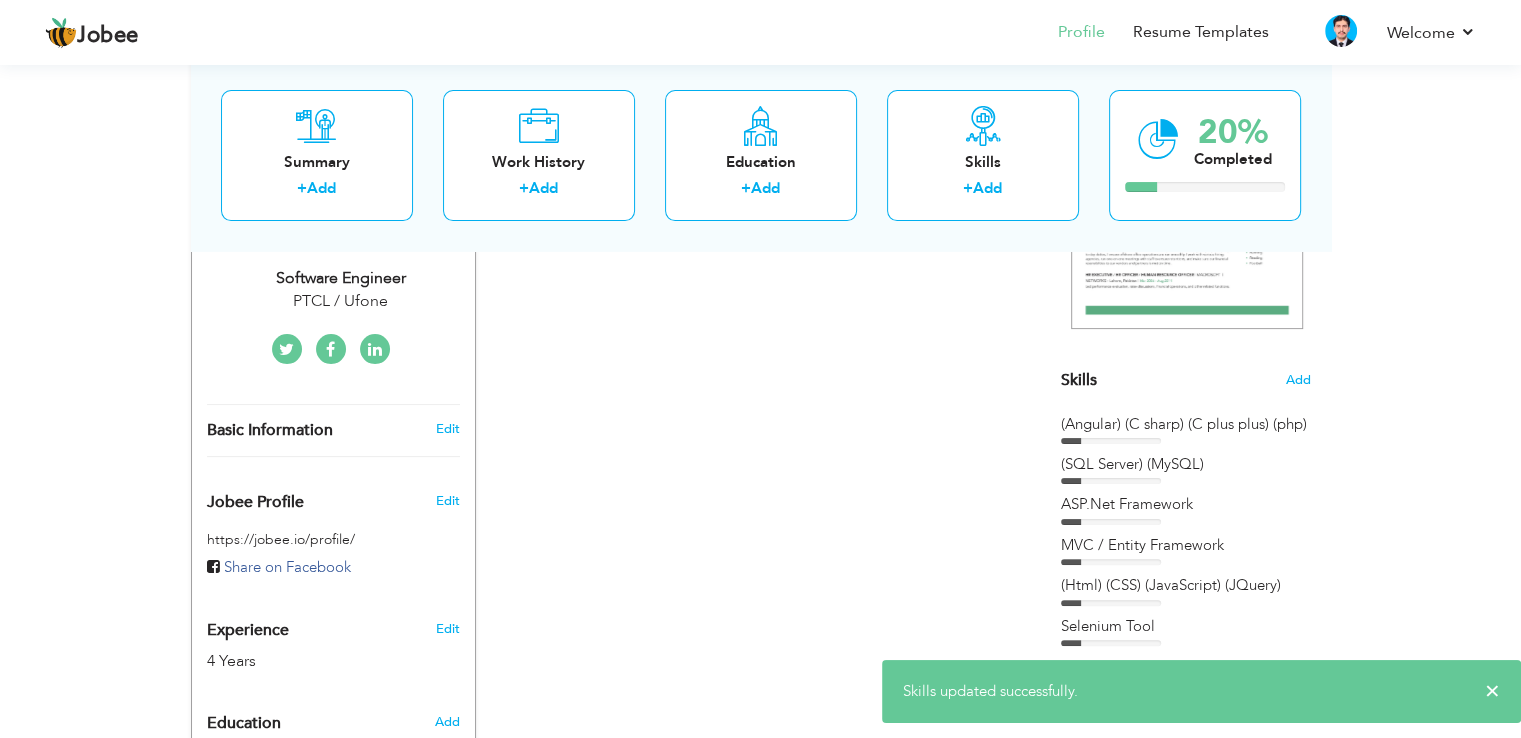 click on "(Angular) (C sharp)  (C plus plus) (php)" at bounding box center [1186, 424] 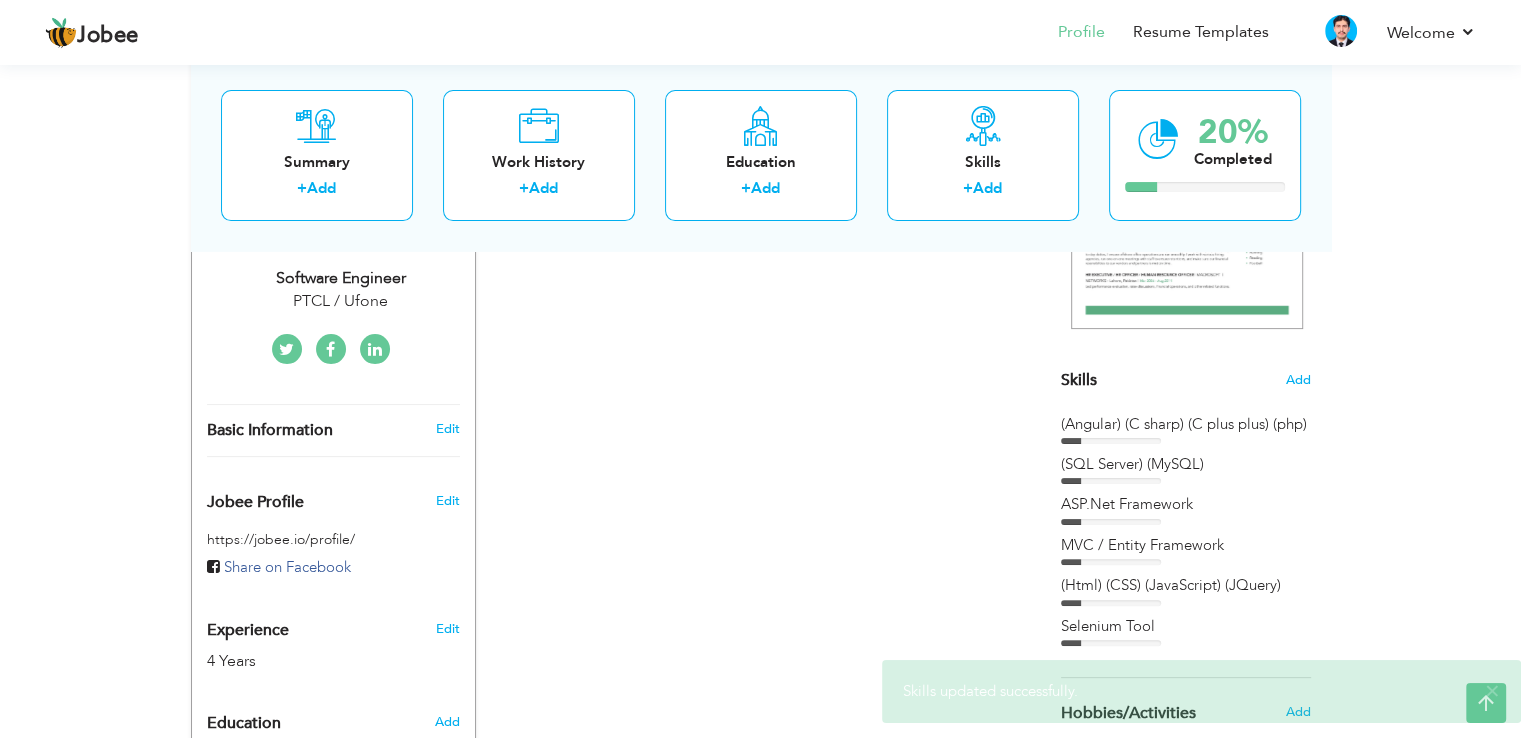 click on "(Angular) (C sharp)  (C plus plus) (php)" at bounding box center [1186, 424] 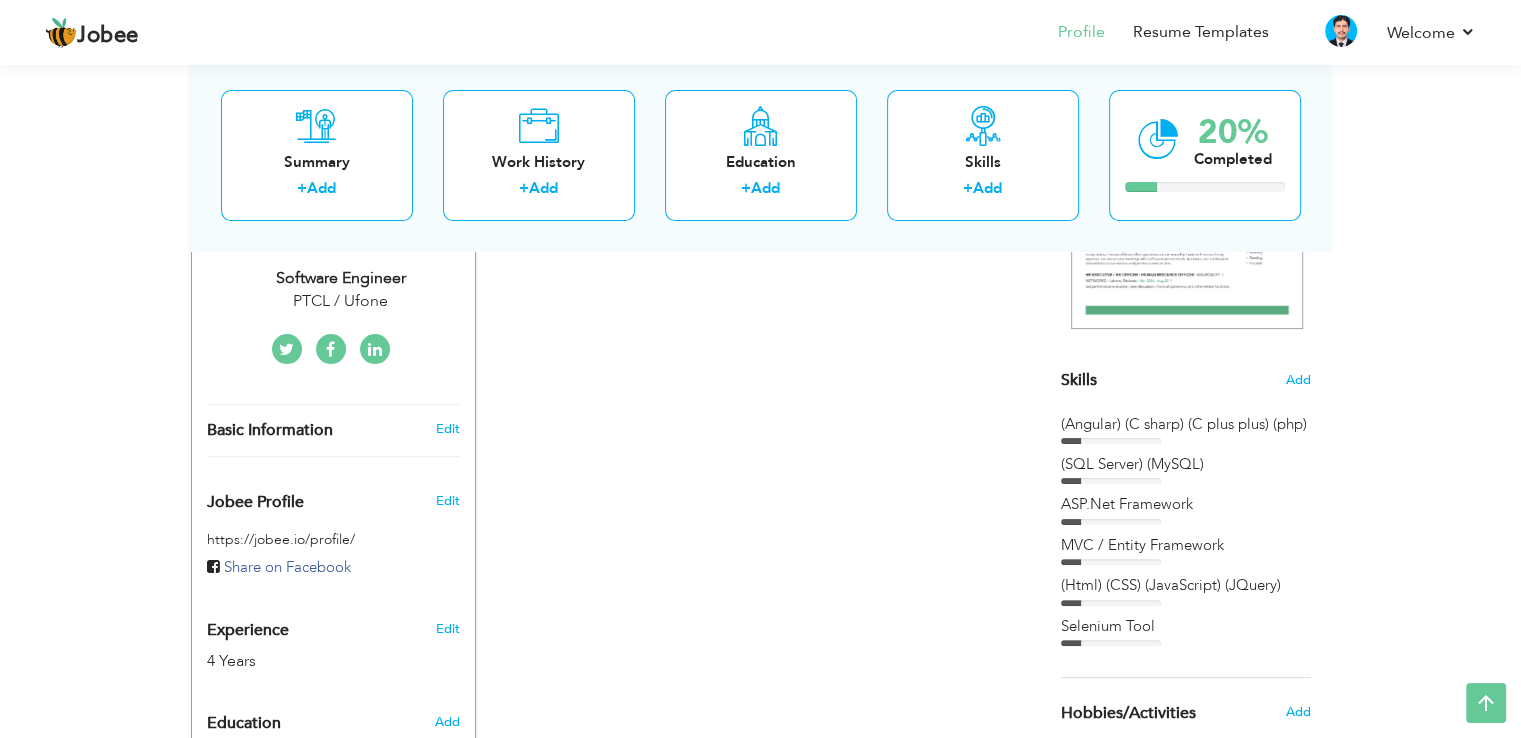 click on "Choose a Template
‹" at bounding box center (1188, 478) 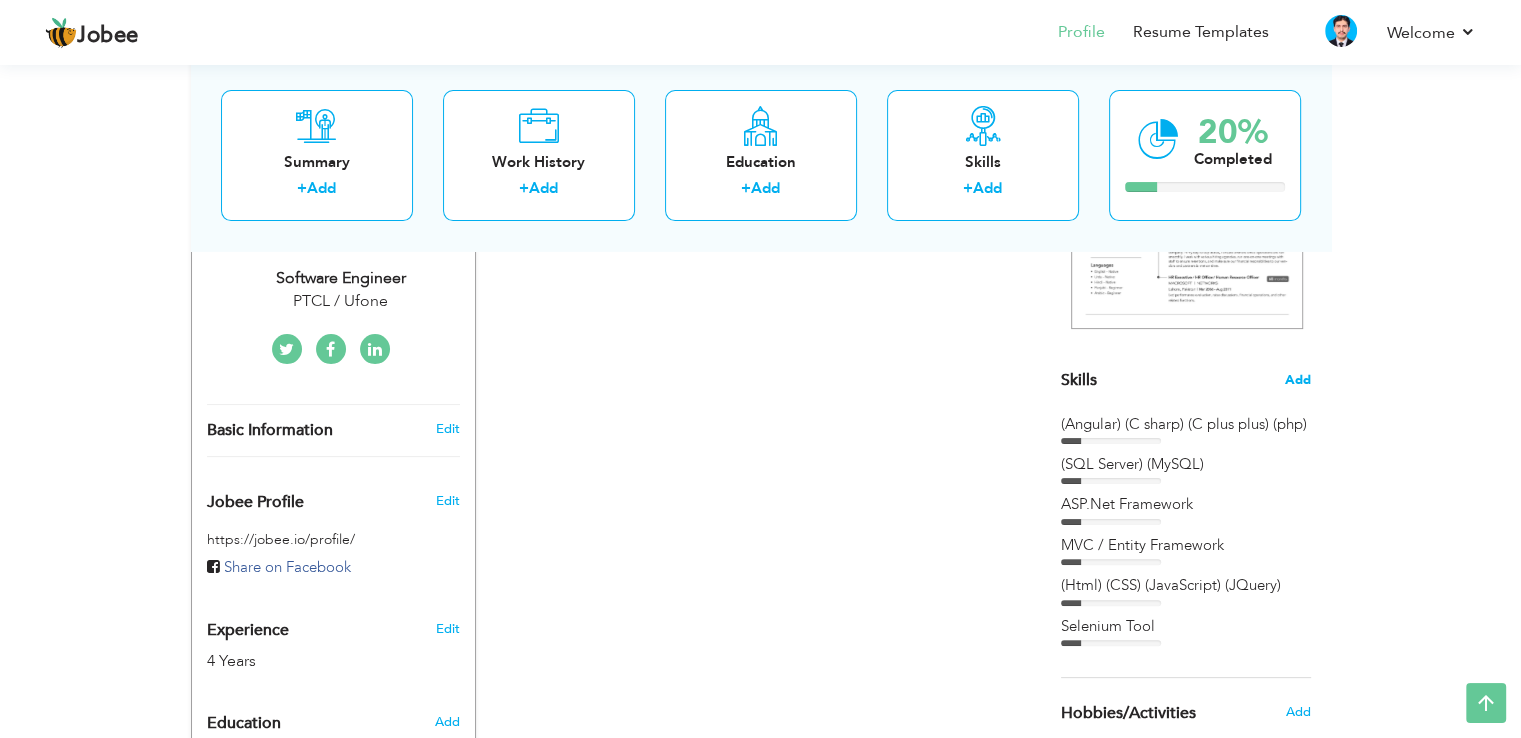 click on "Add" at bounding box center (1298, 380) 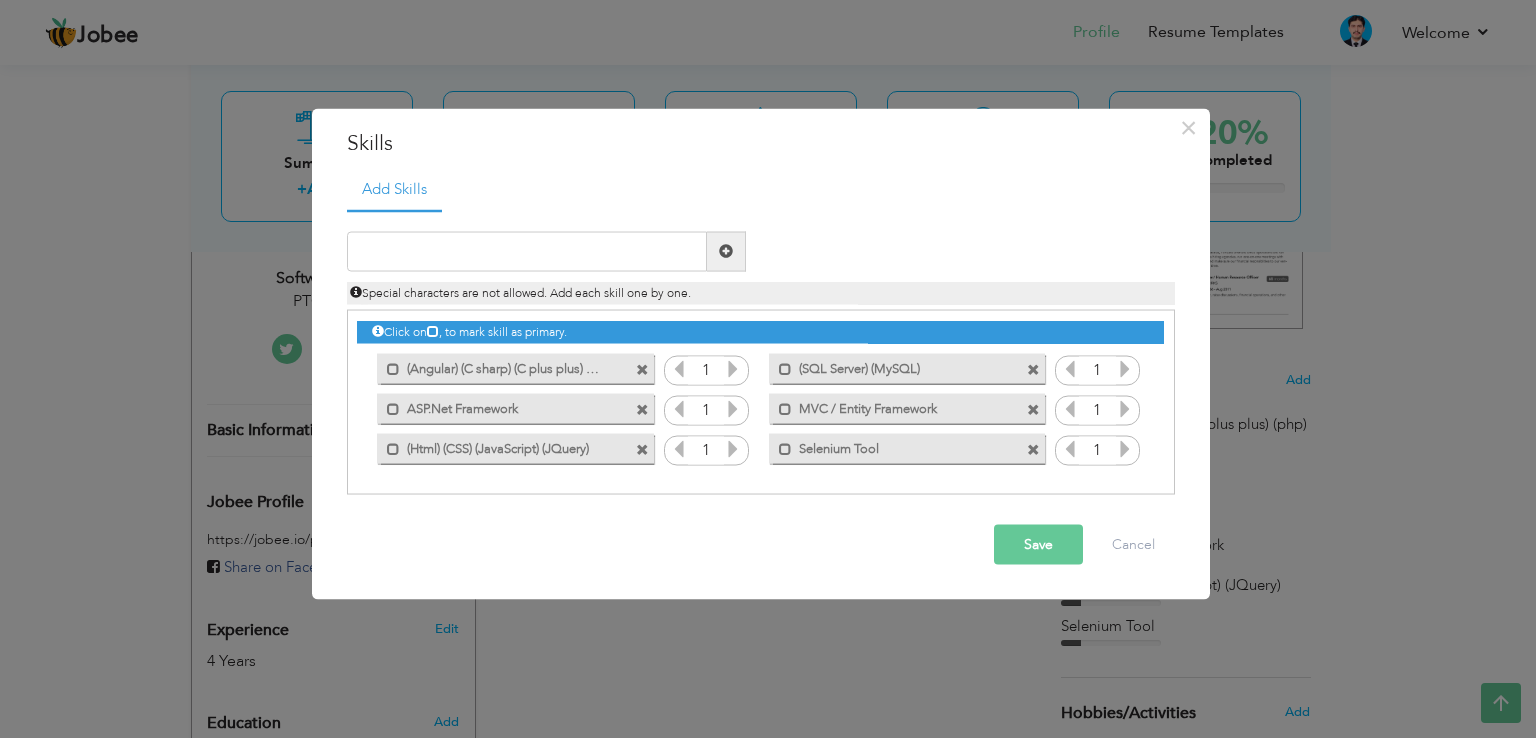 click at bounding box center [1070, 368] 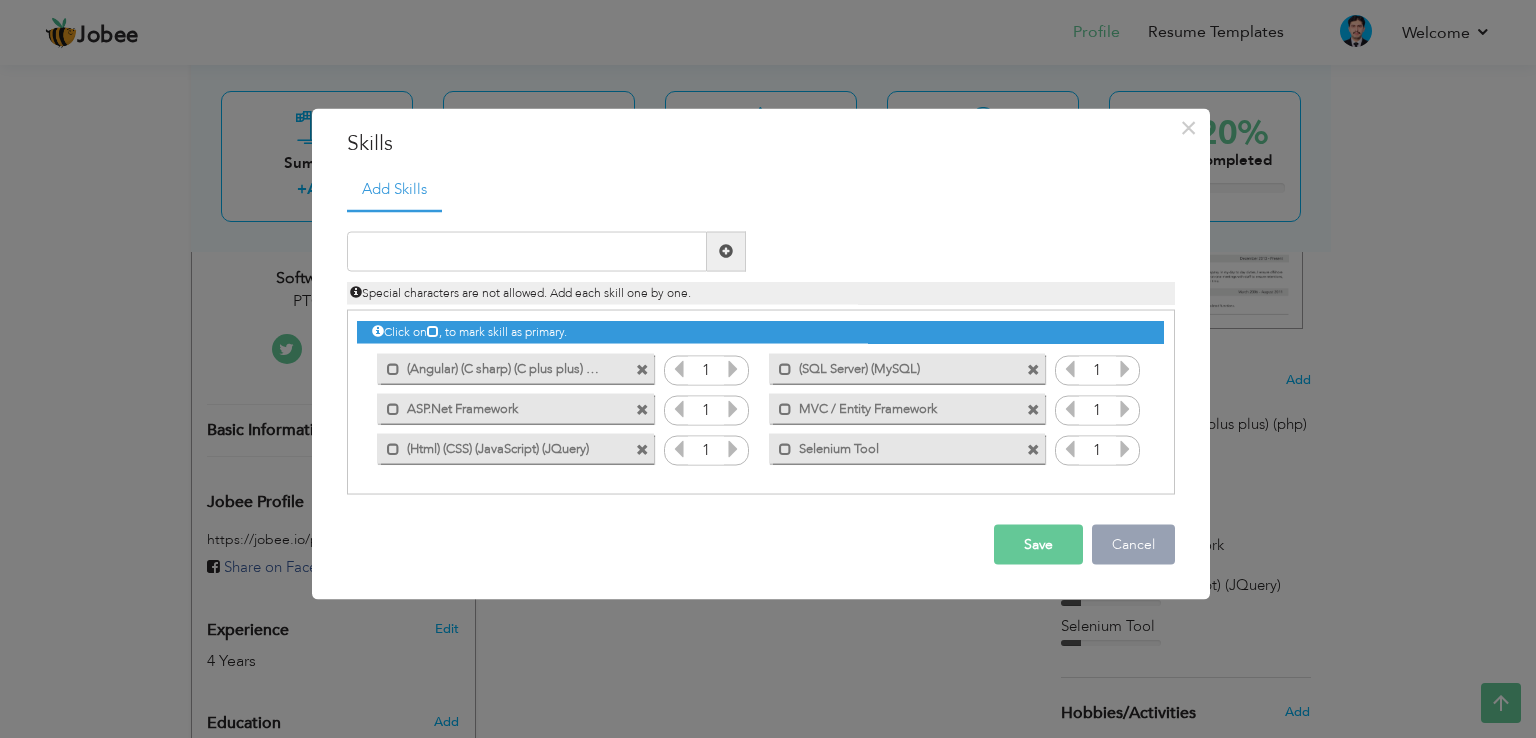 click on "Cancel" at bounding box center [1133, 544] 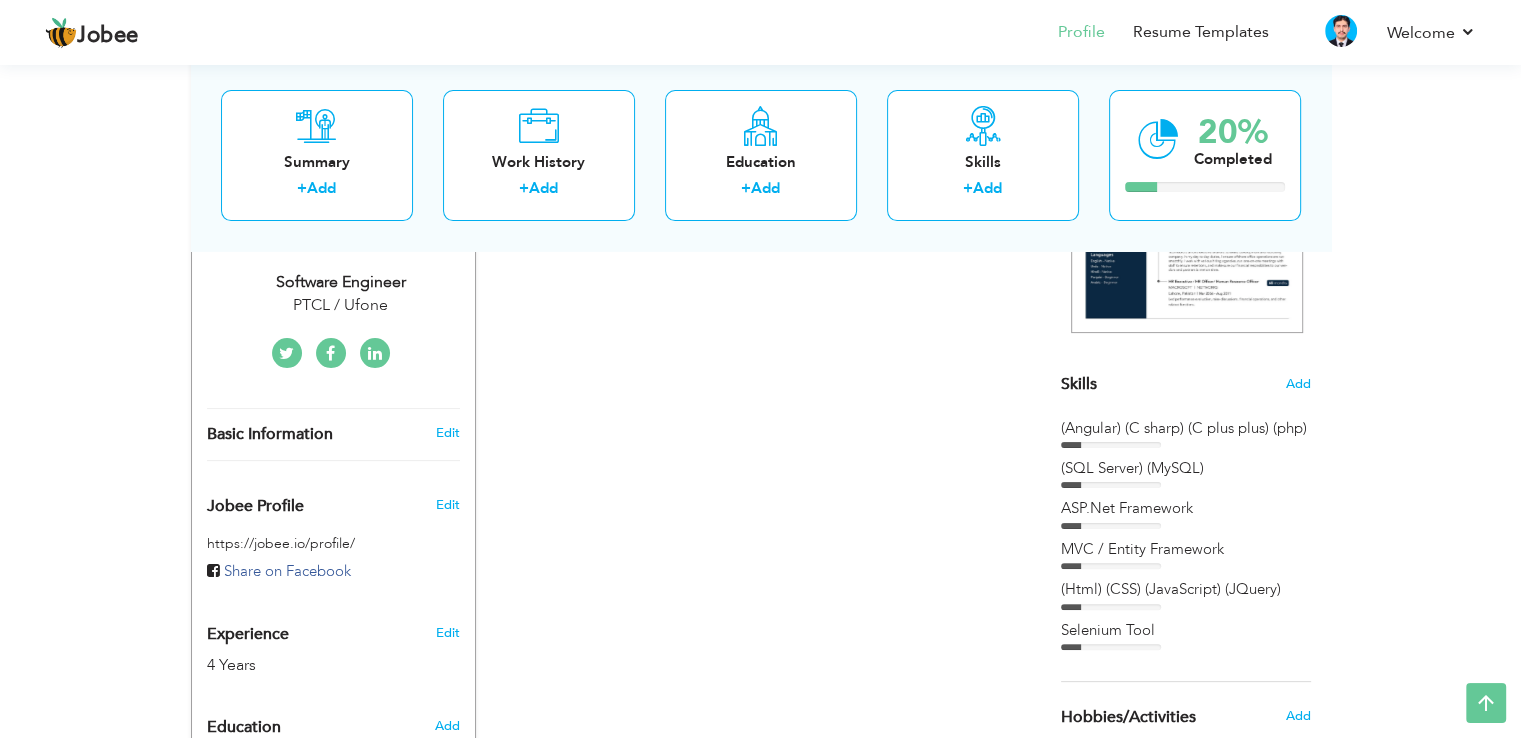scroll, scrollTop: 596, scrollLeft: 0, axis: vertical 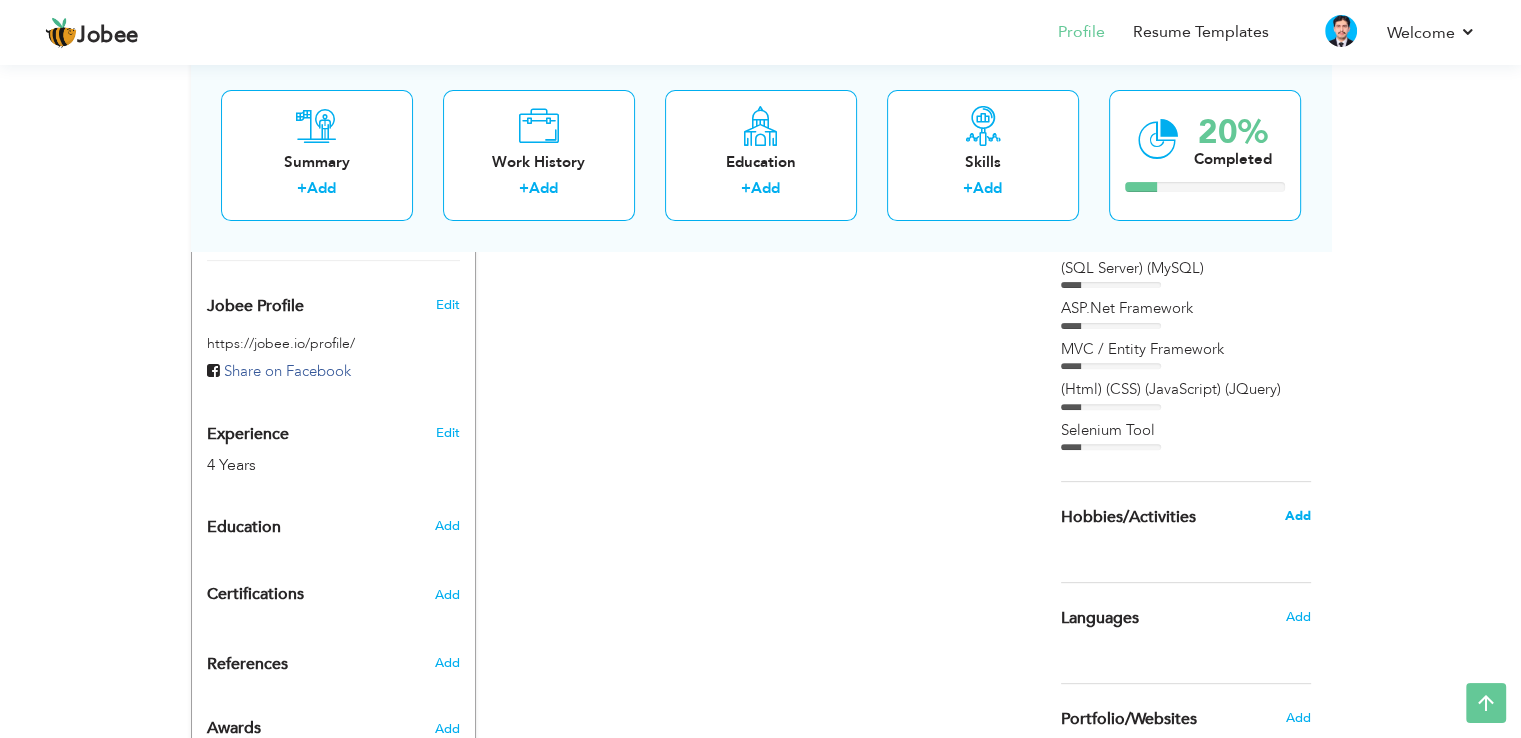 click on "Add" at bounding box center (1297, 516) 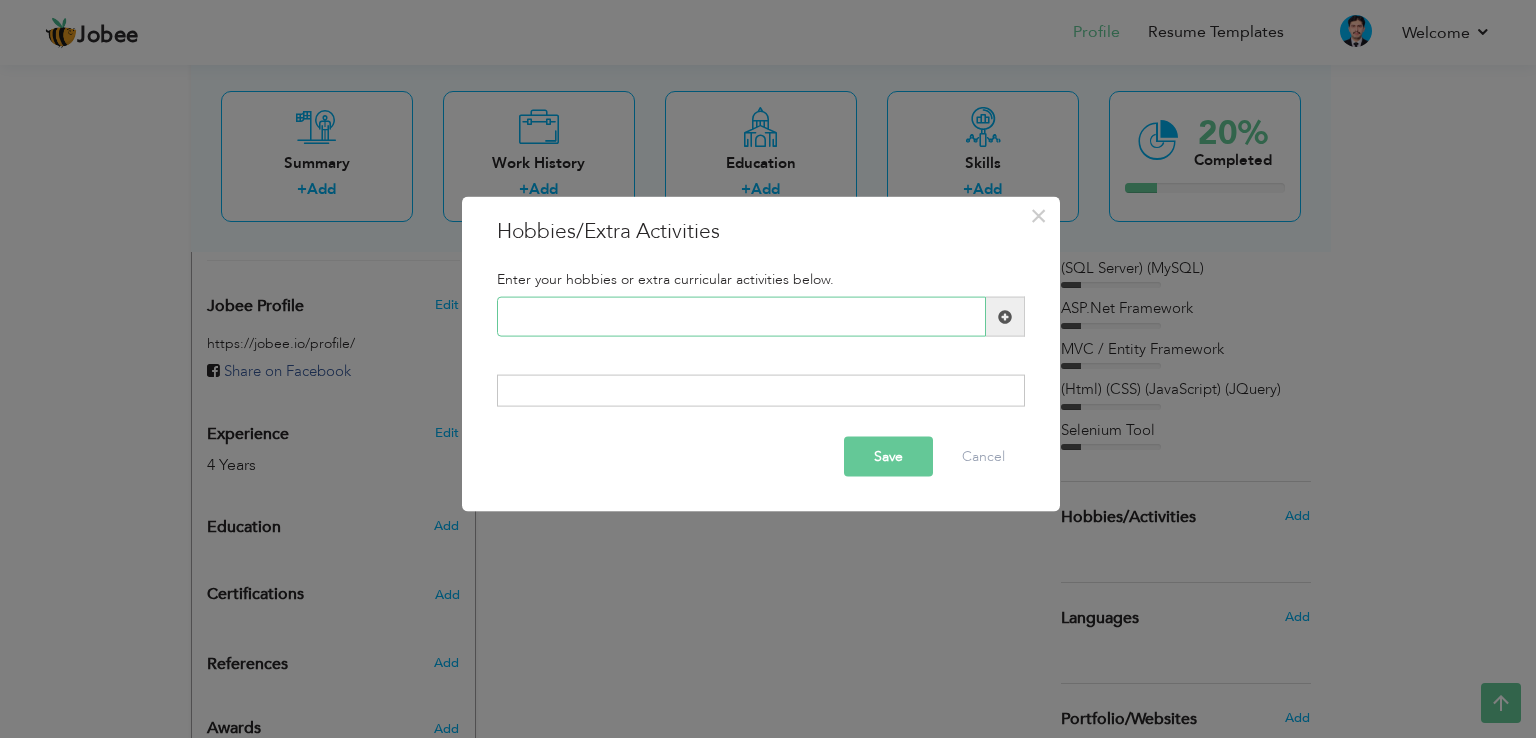 click at bounding box center [741, 317] 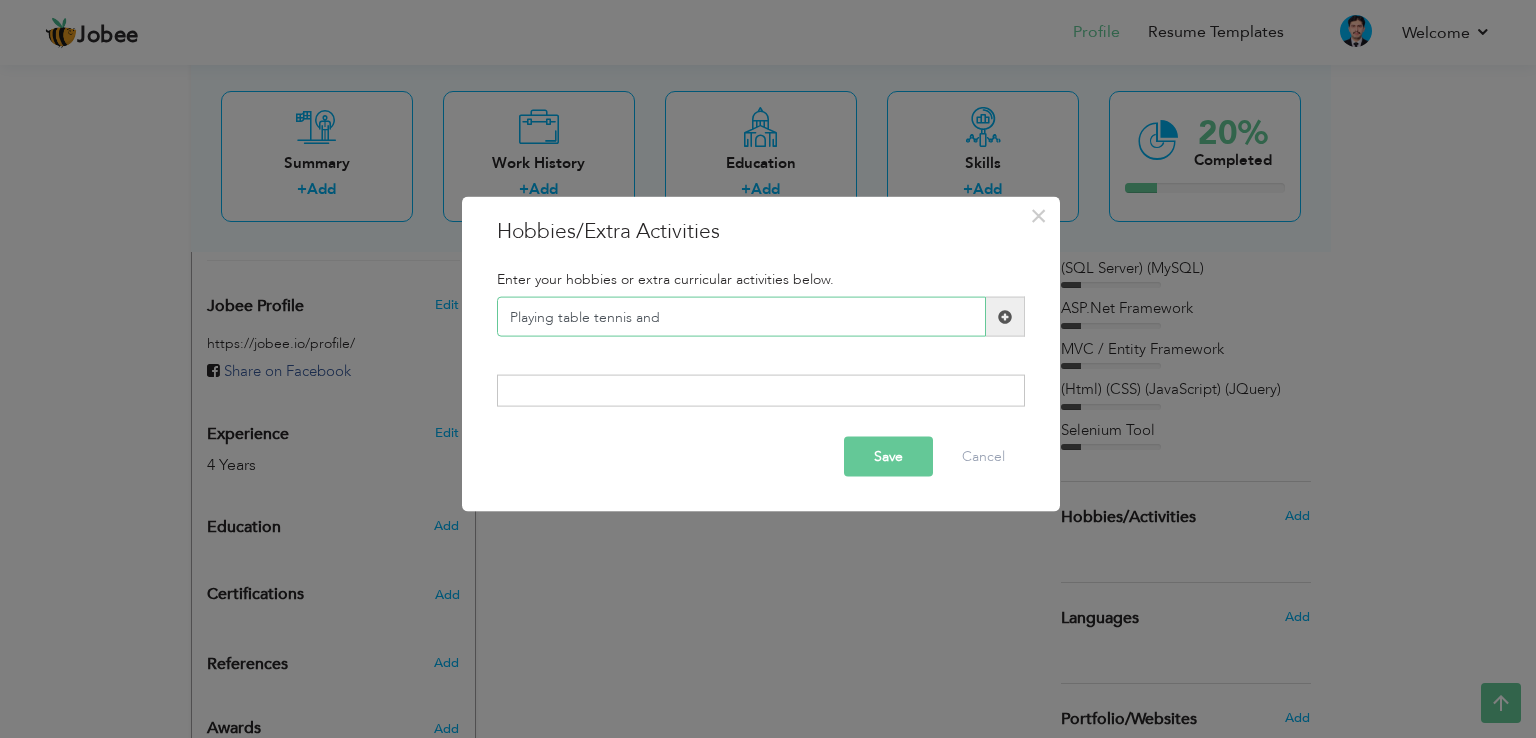 type on "Playing table tennis and" 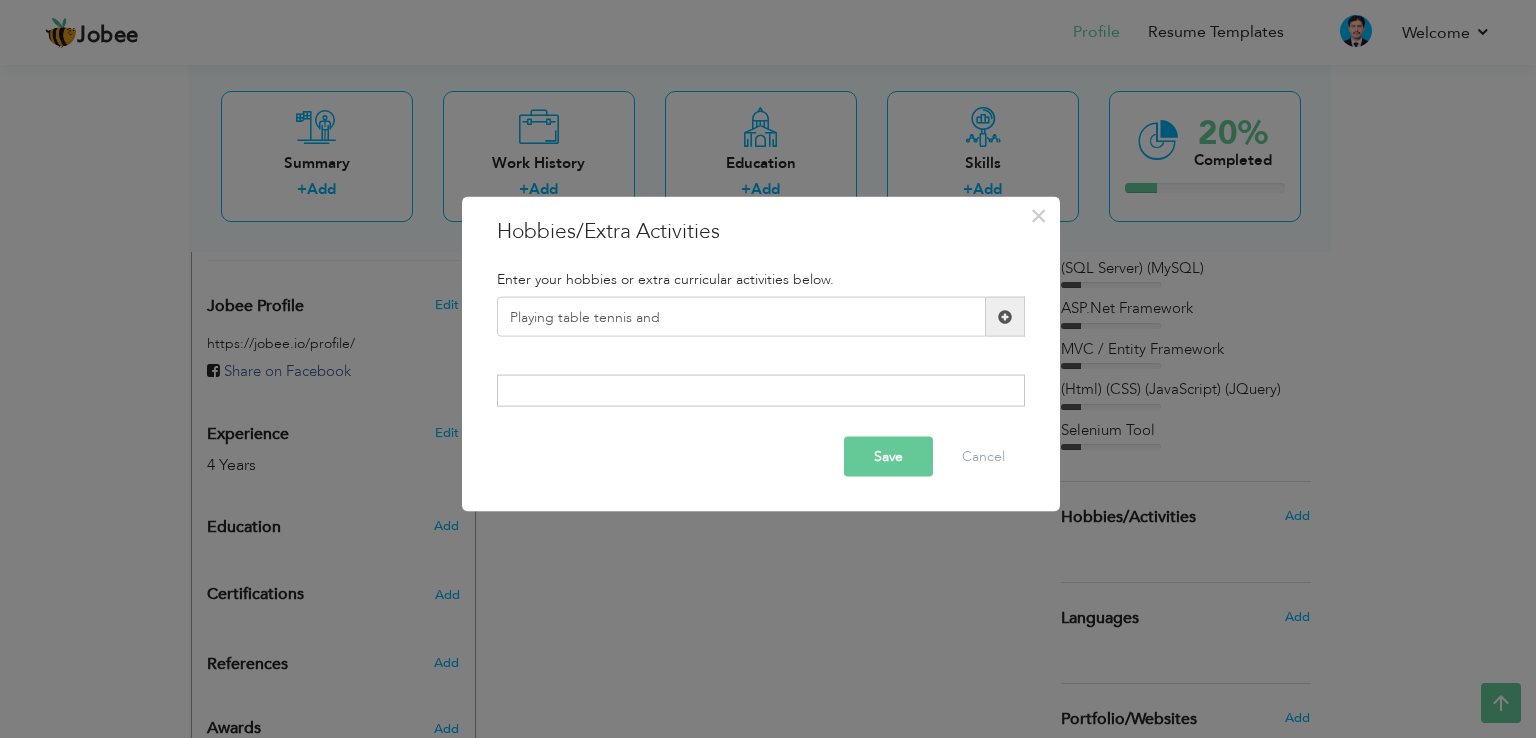 click at bounding box center [761, 390] 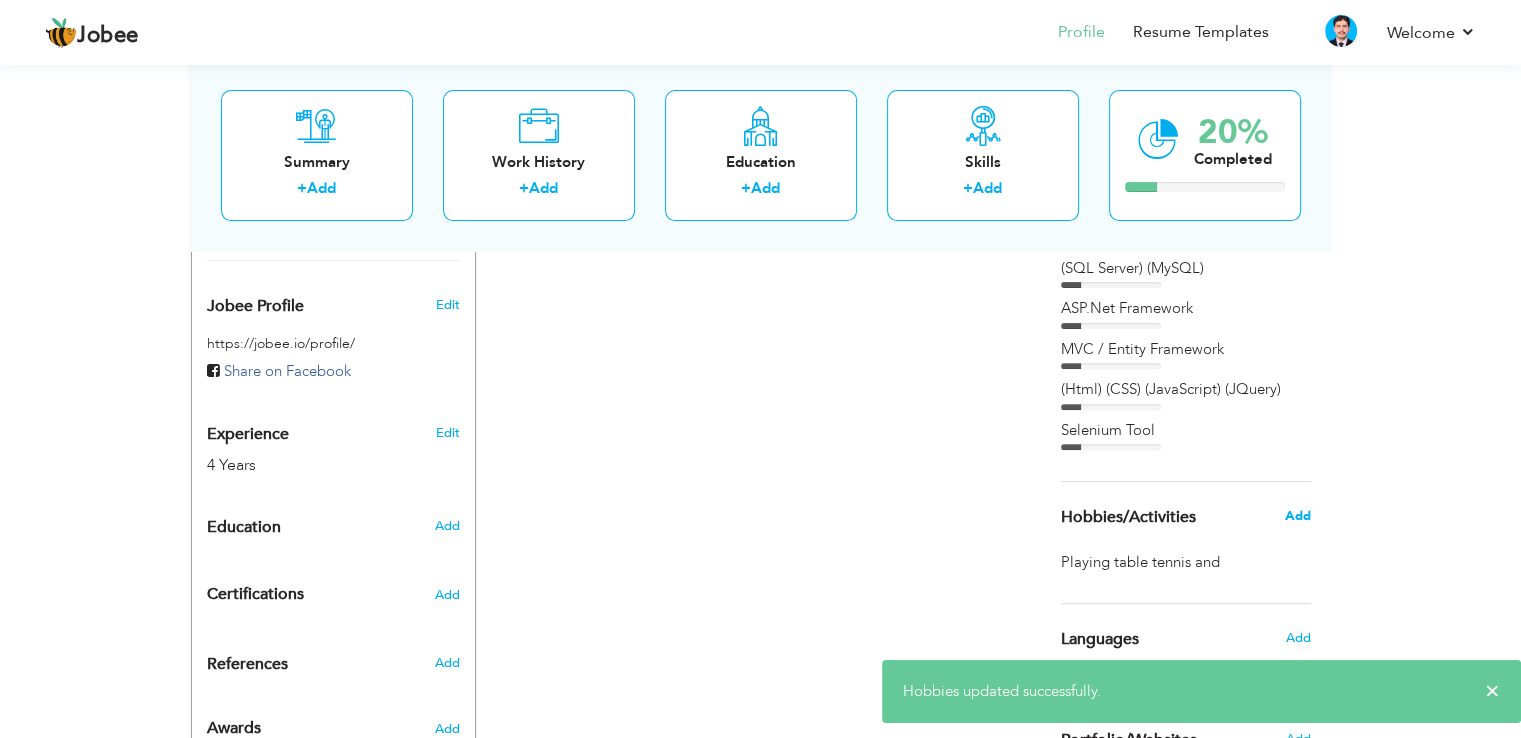 click on "Add" at bounding box center (1297, 516) 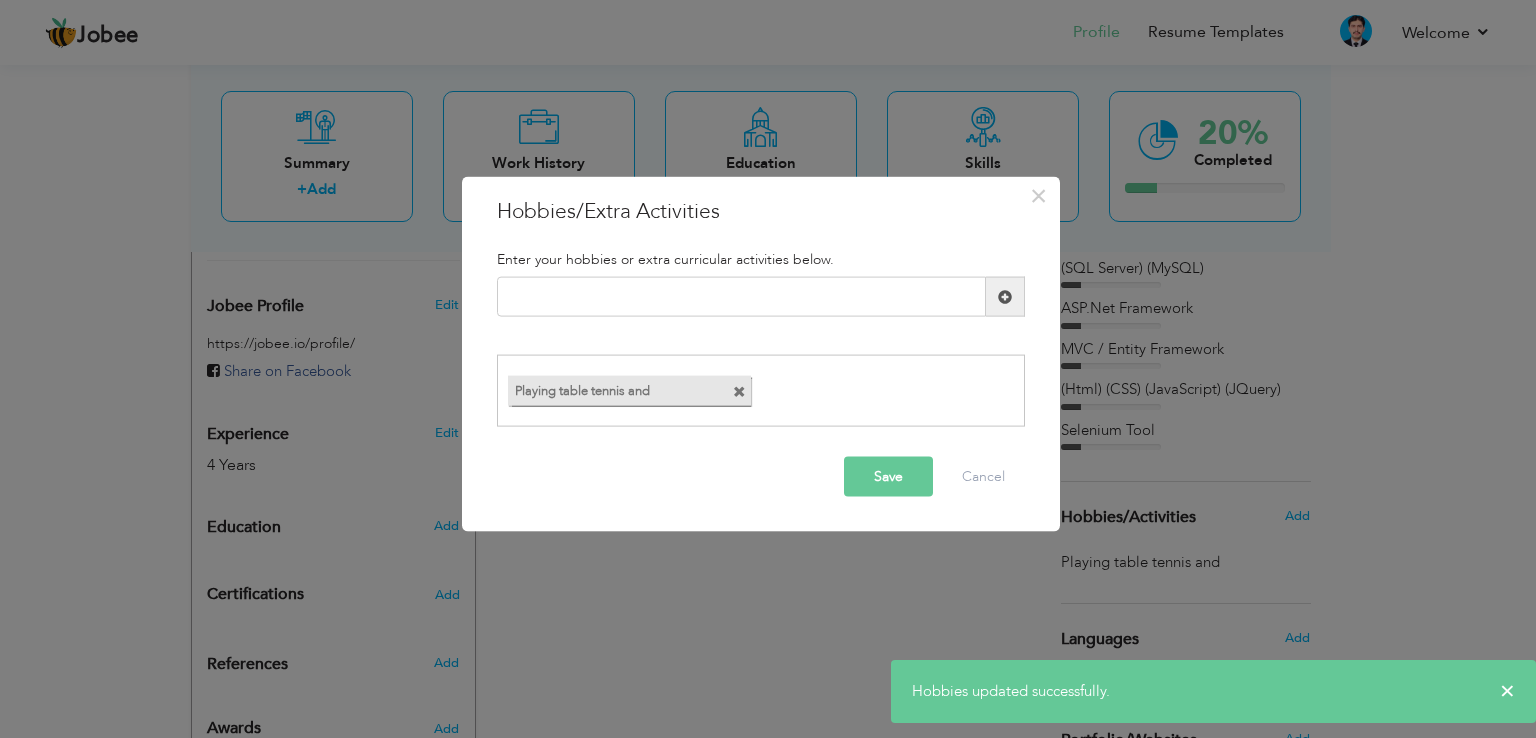 drag, startPoint x: 736, startPoint y: 394, endPoint x: 716, endPoint y: 353, distance: 45.617977 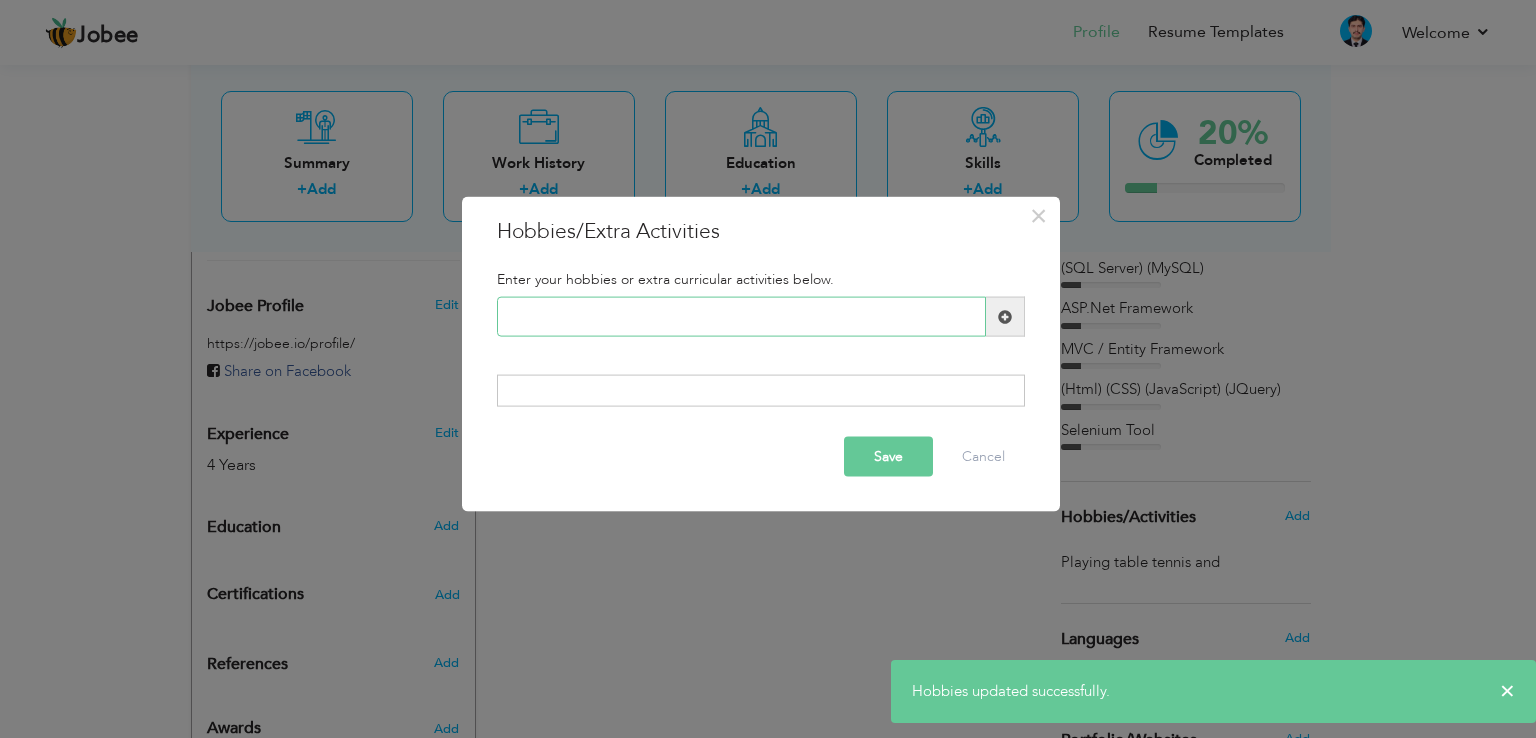 click at bounding box center (741, 317) 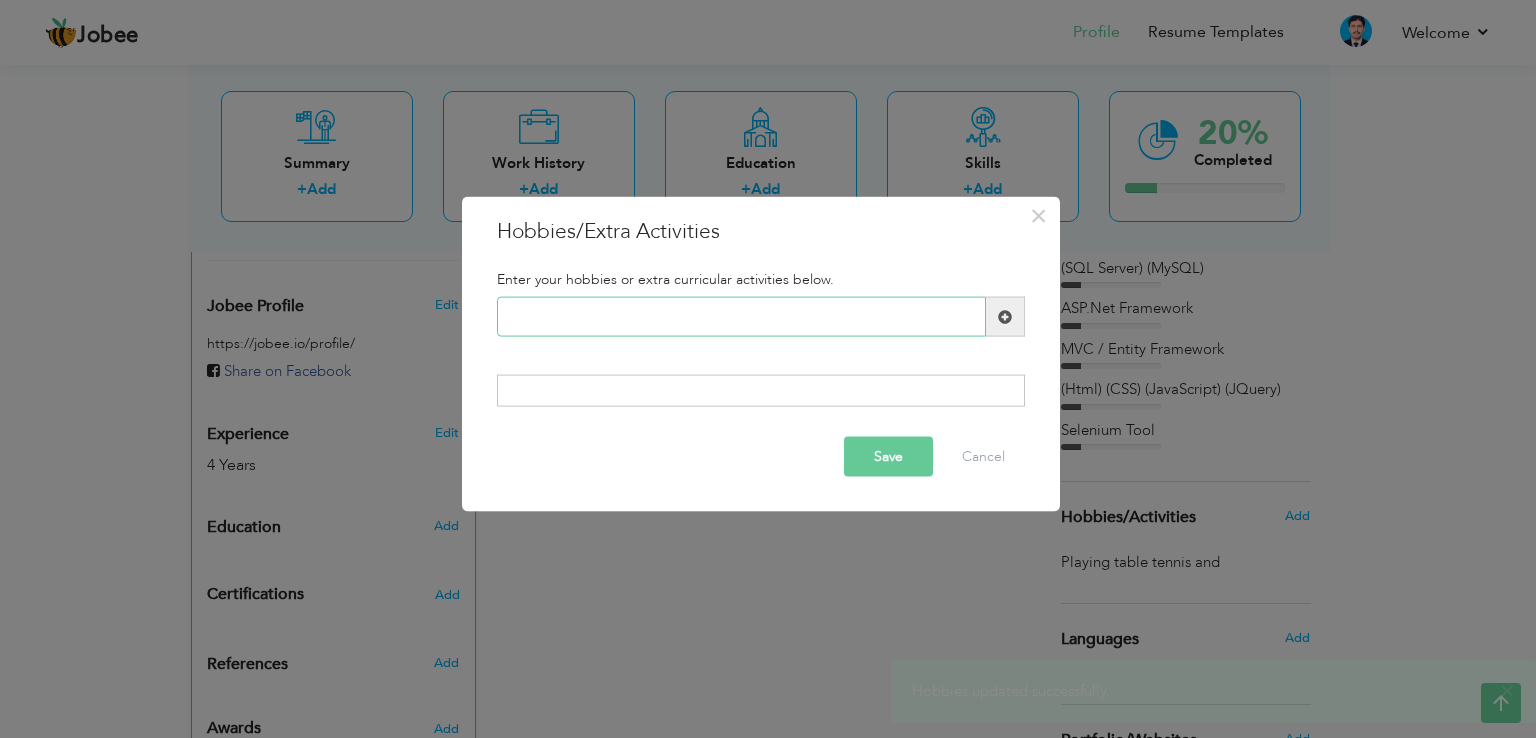paste on "Playing table tennis and" 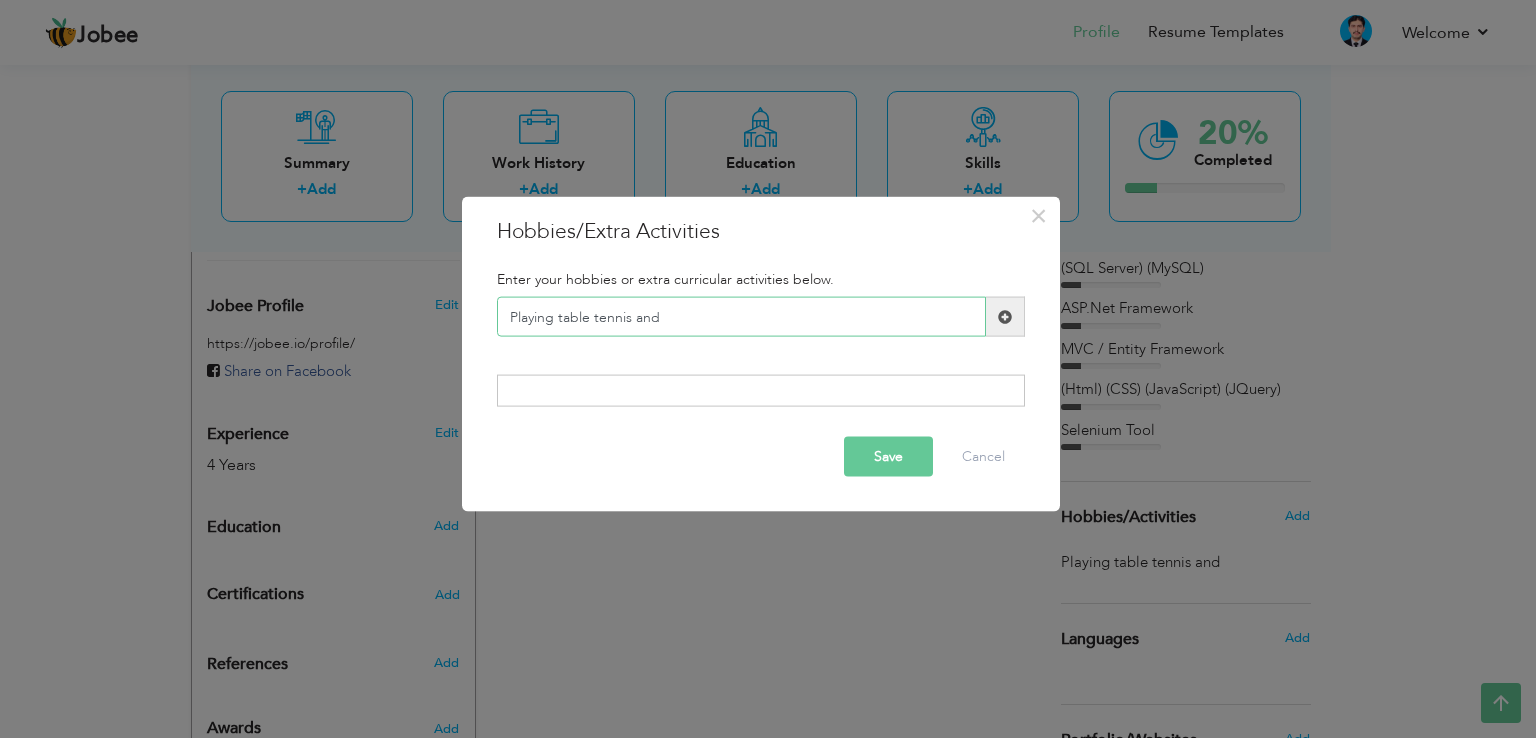 drag, startPoint x: 633, startPoint y: 319, endPoint x: 807, endPoint y: 321, distance: 174.01149 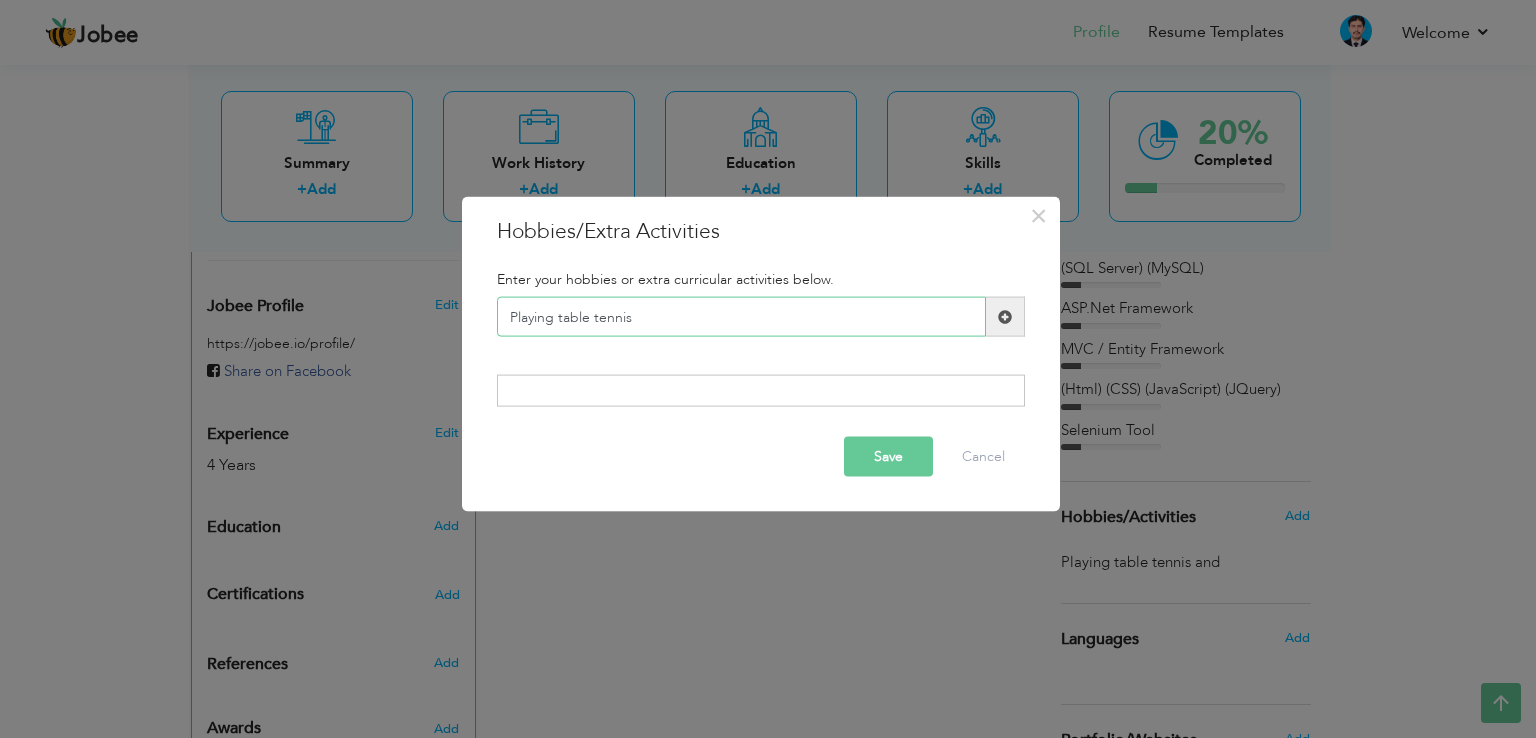 type on "Playing table tennis" 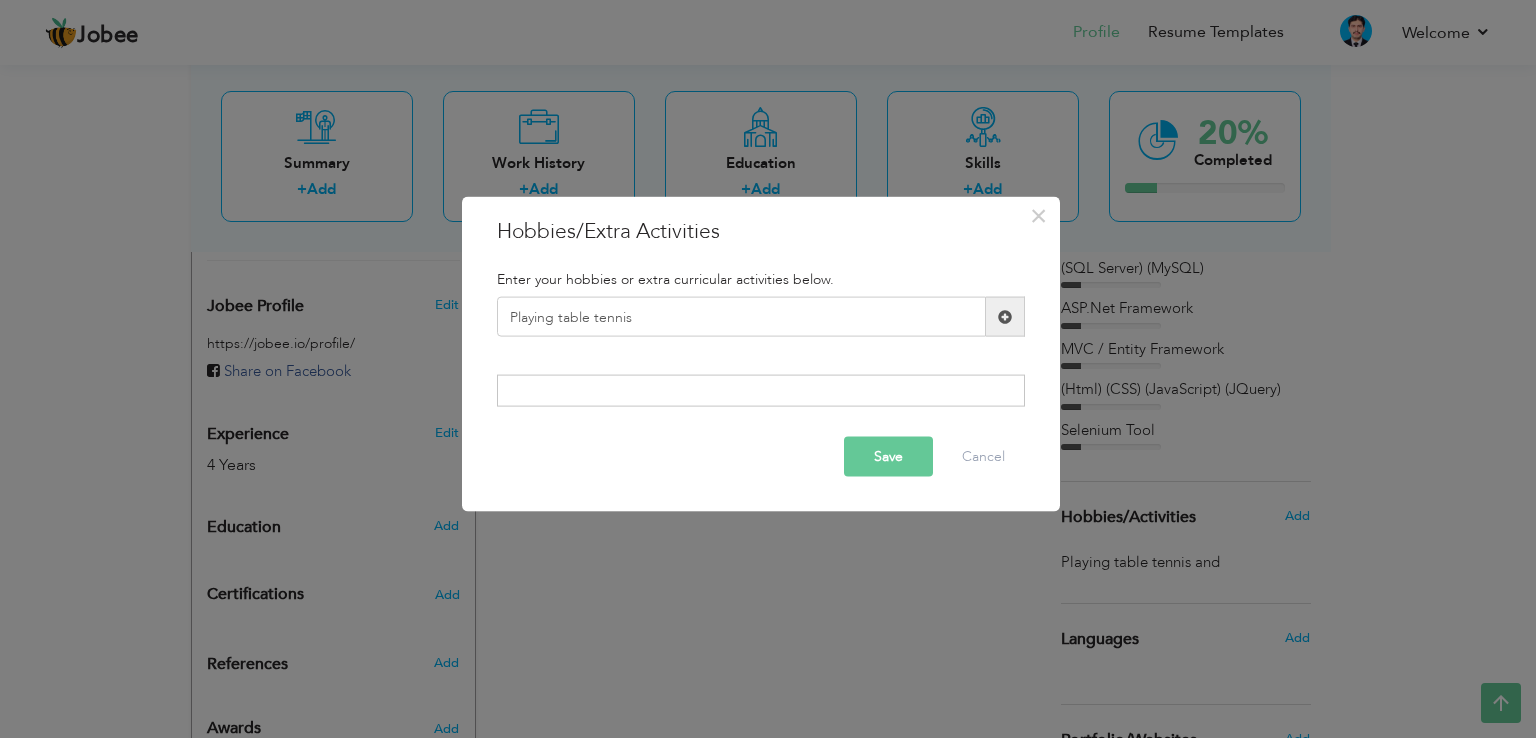 click on "Save" at bounding box center [888, 456] 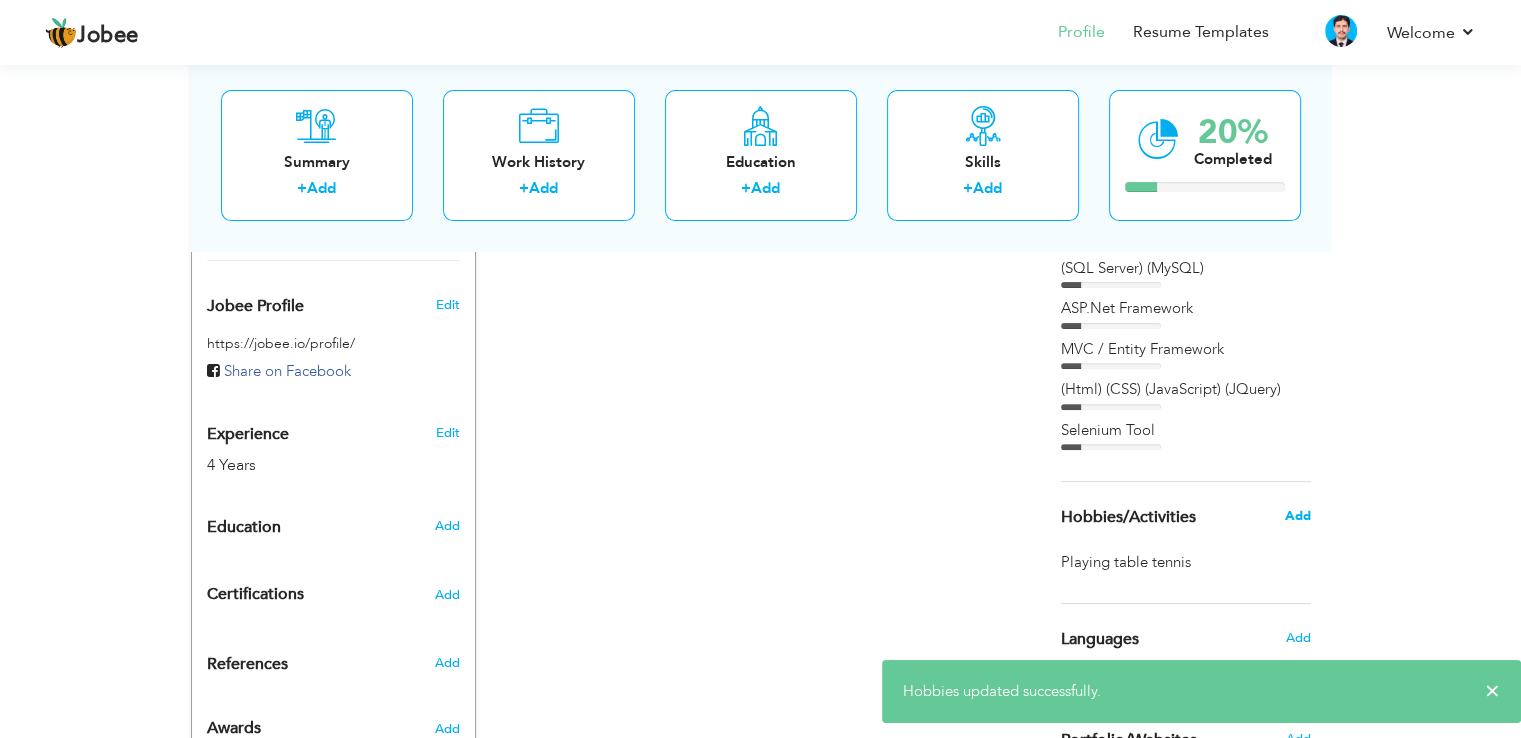 click on "Add" at bounding box center [1297, 516] 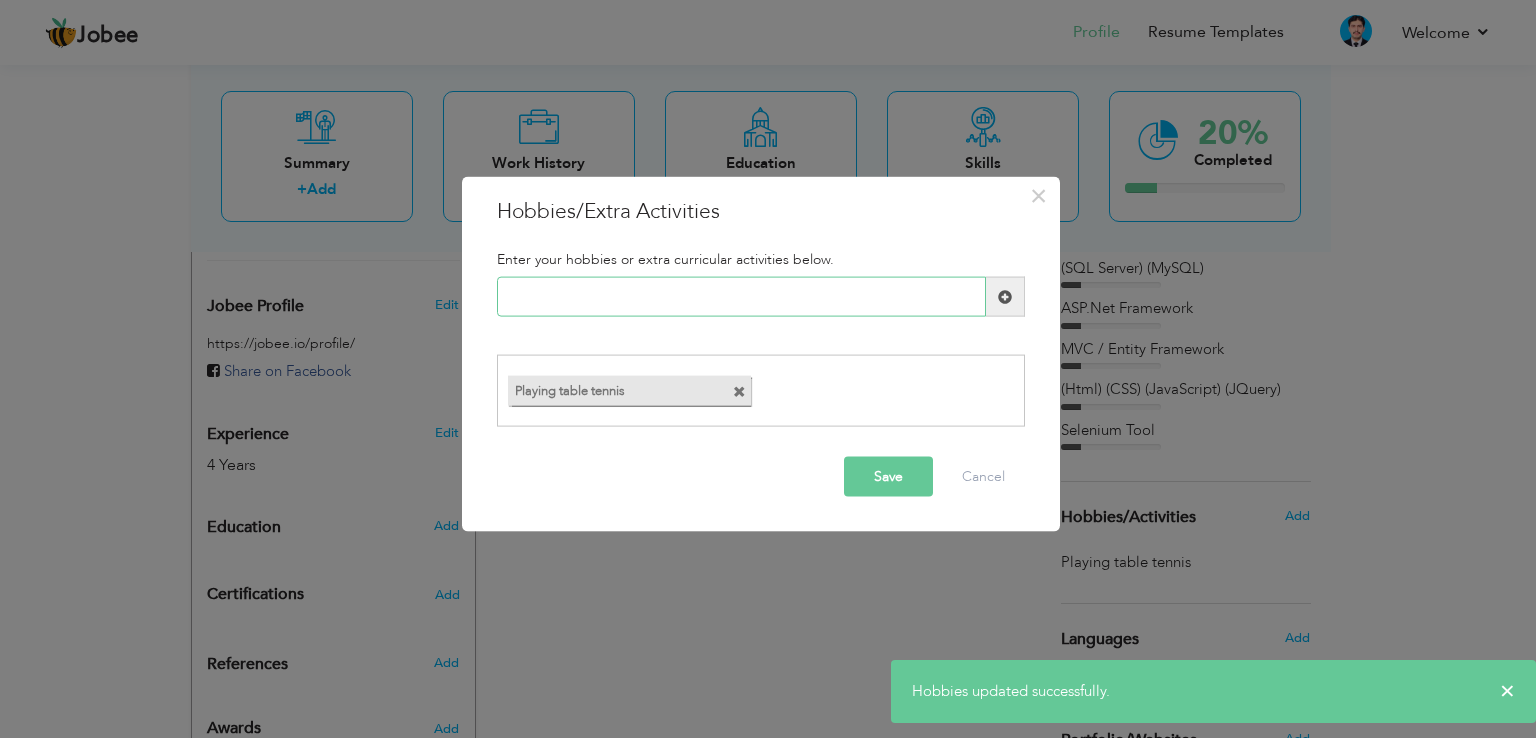 click at bounding box center (741, 297) 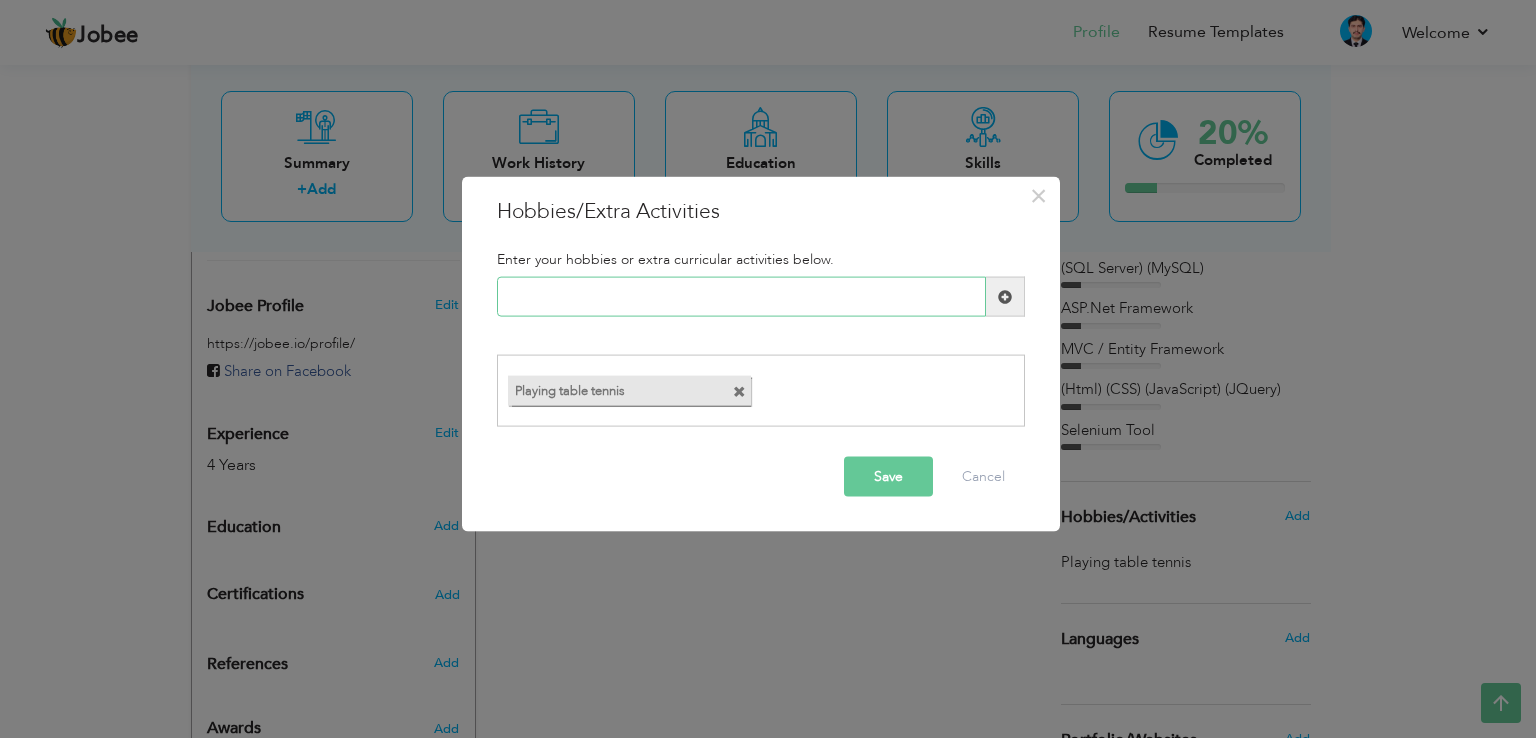paste on "Playing table tennis and" 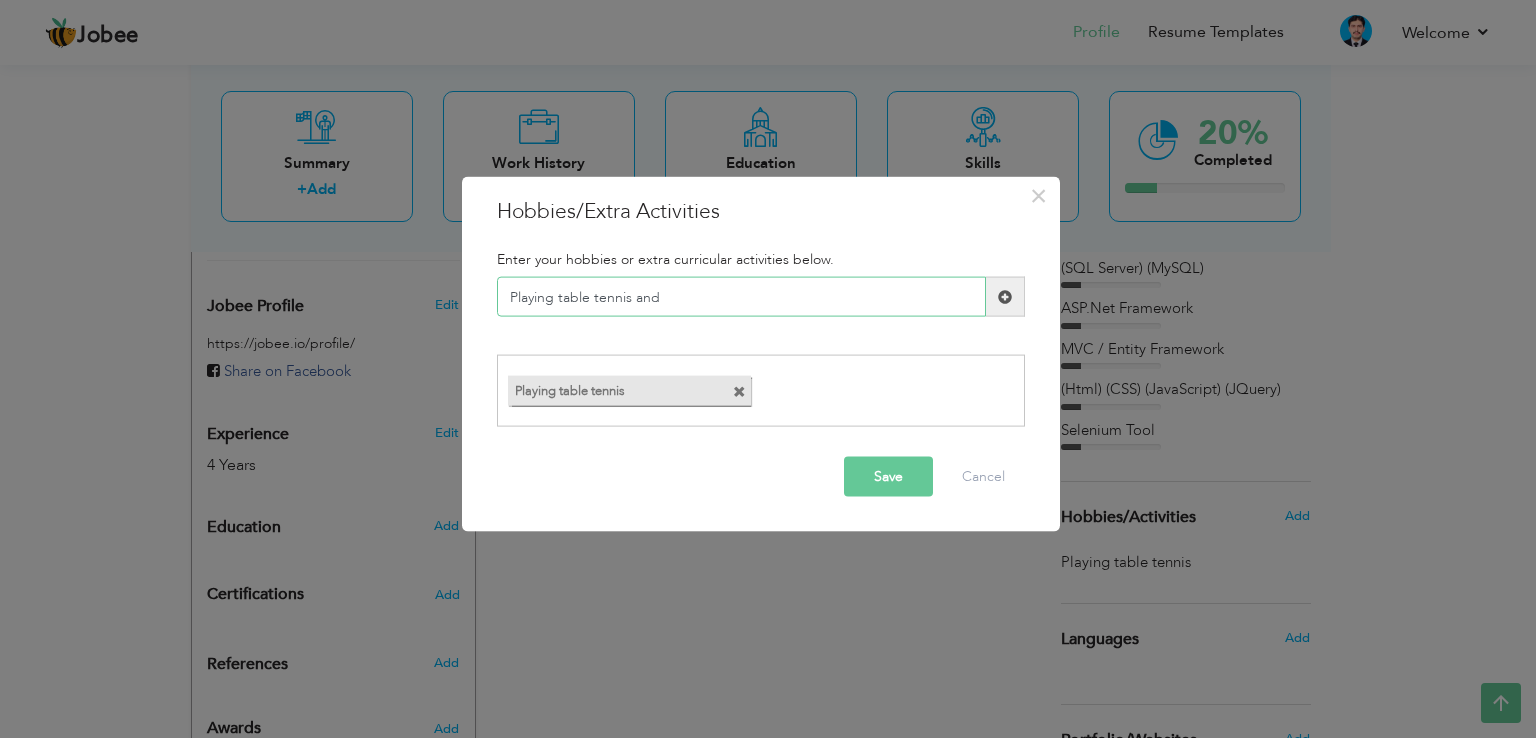 drag, startPoint x: 592, startPoint y: 294, endPoint x: 763, endPoint y: 292, distance: 171.01169 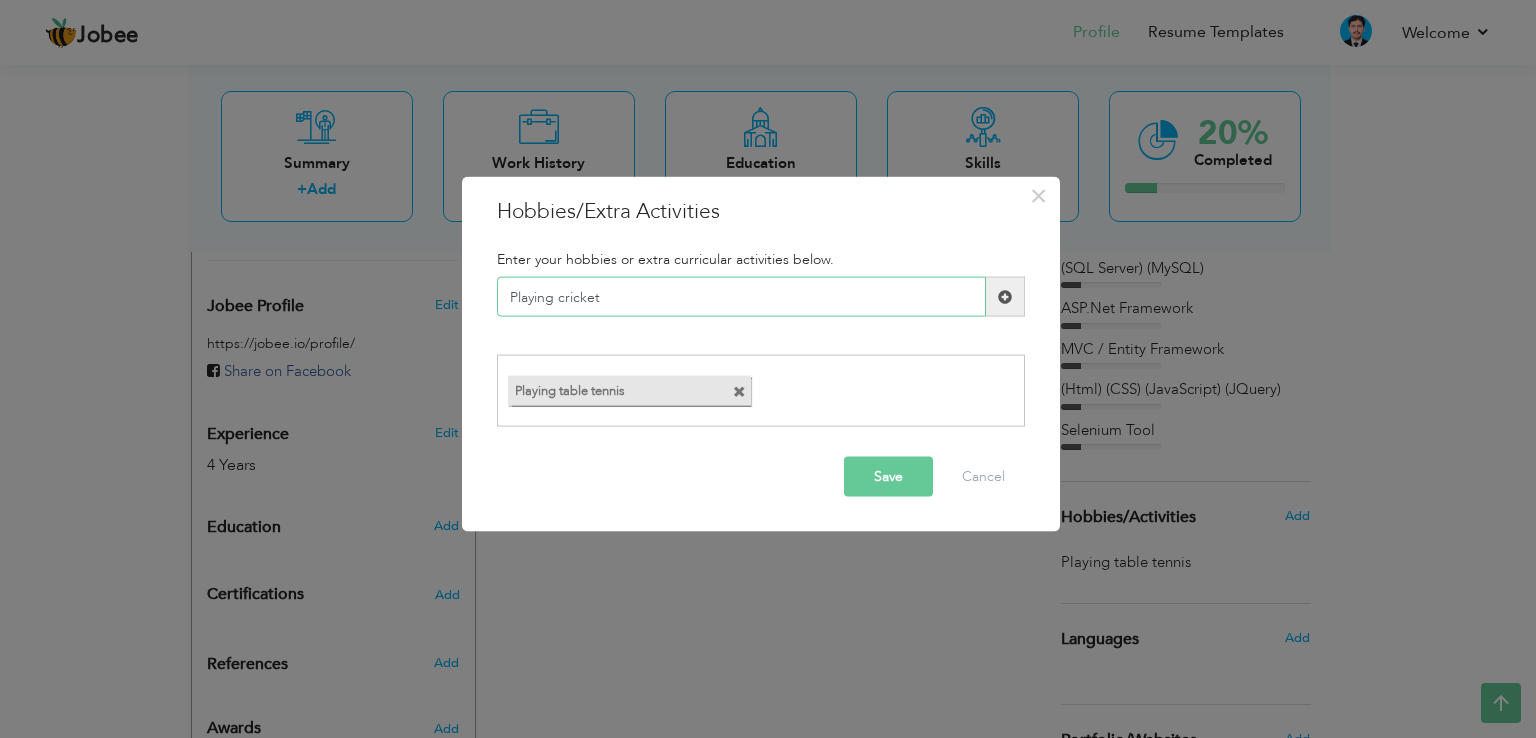type on "Playing cricket" 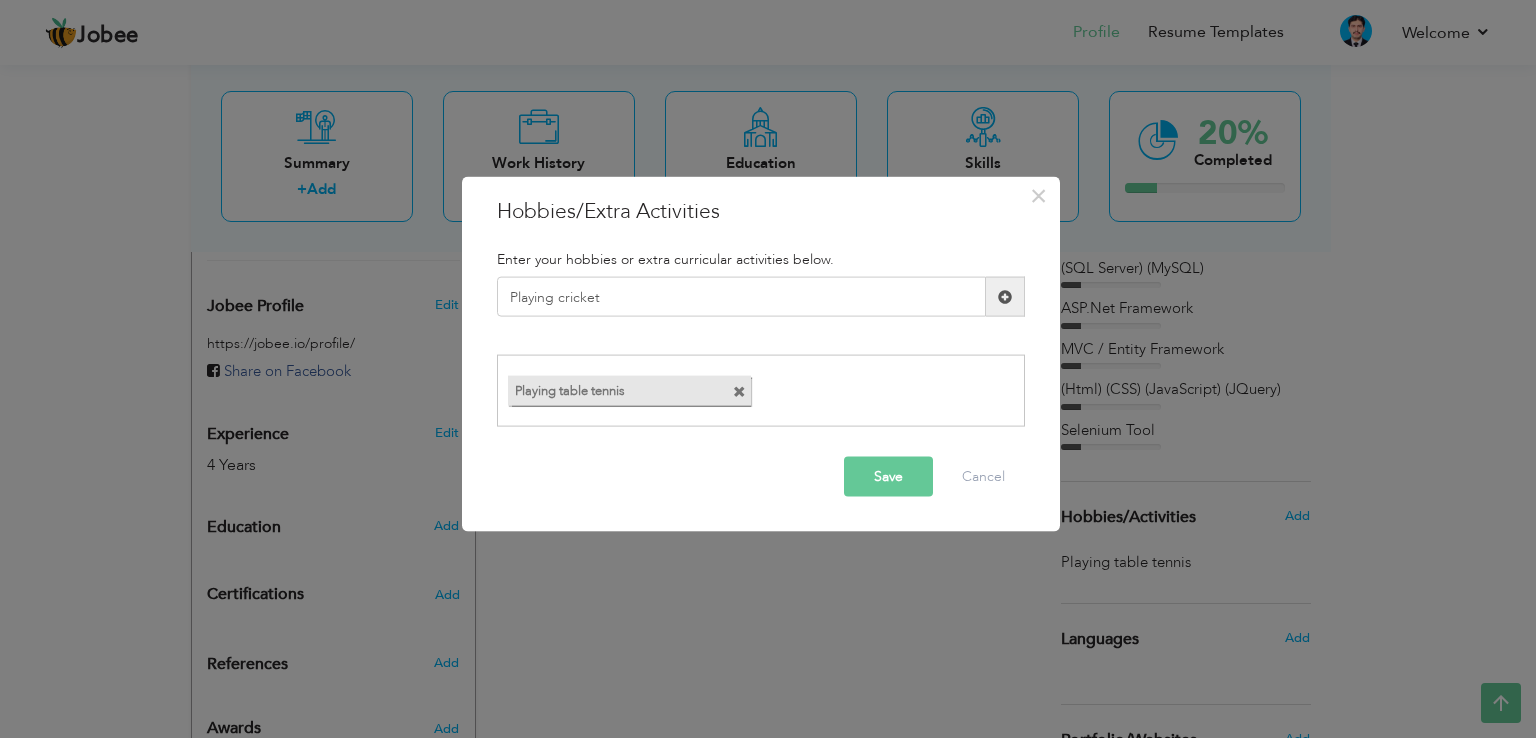 click on "Save" at bounding box center [888, 476] 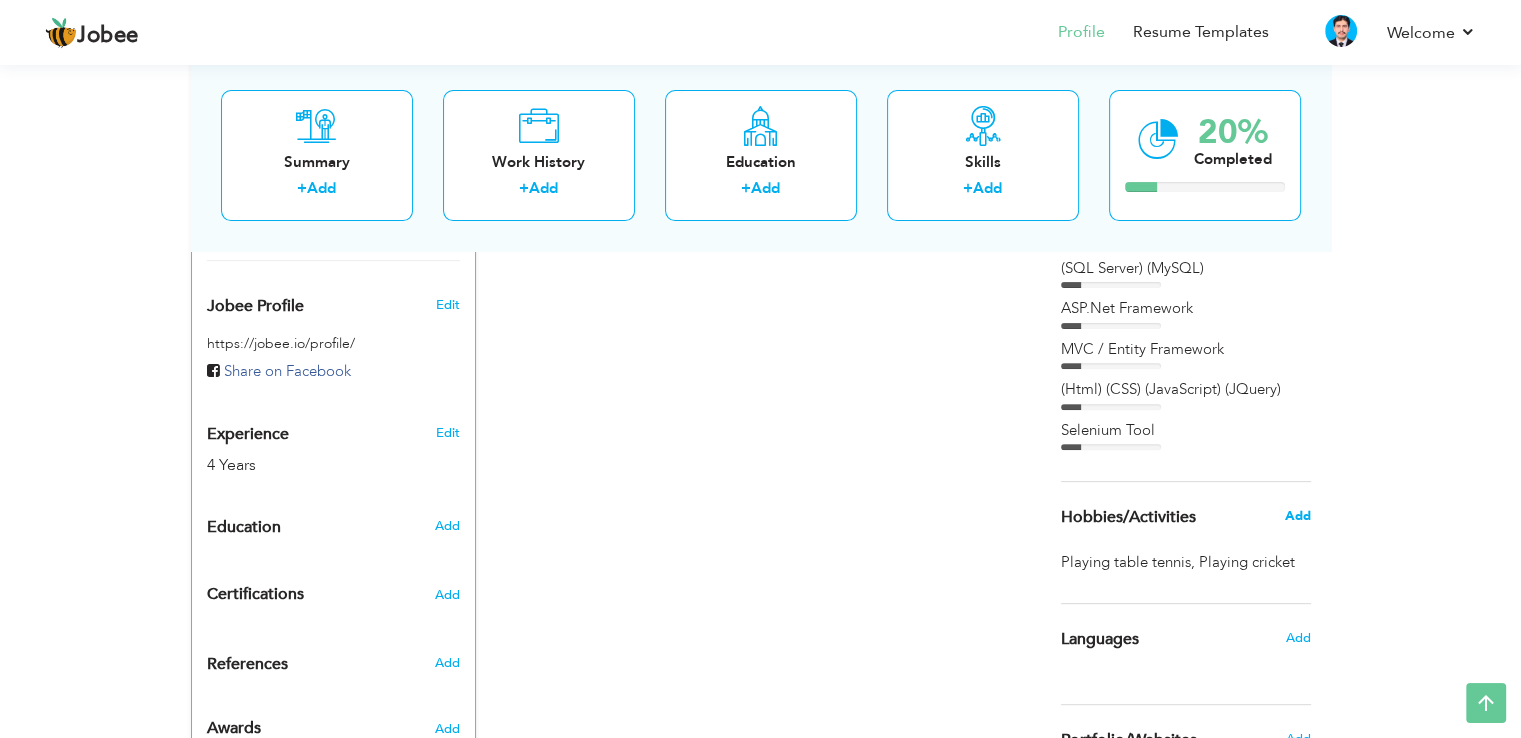 click on "Add" at bounding box center (1297, 516) 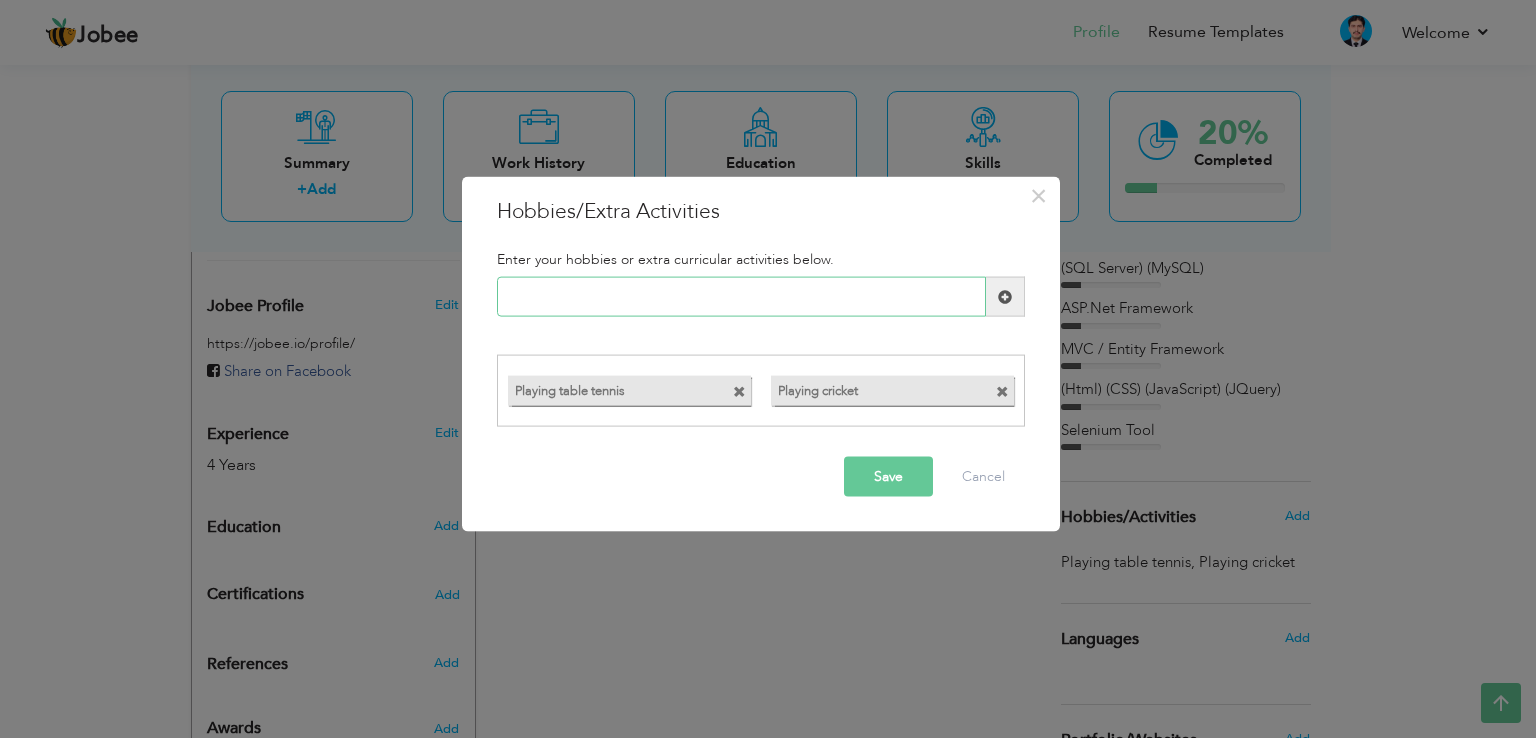 click at bounding box center [741, 297] 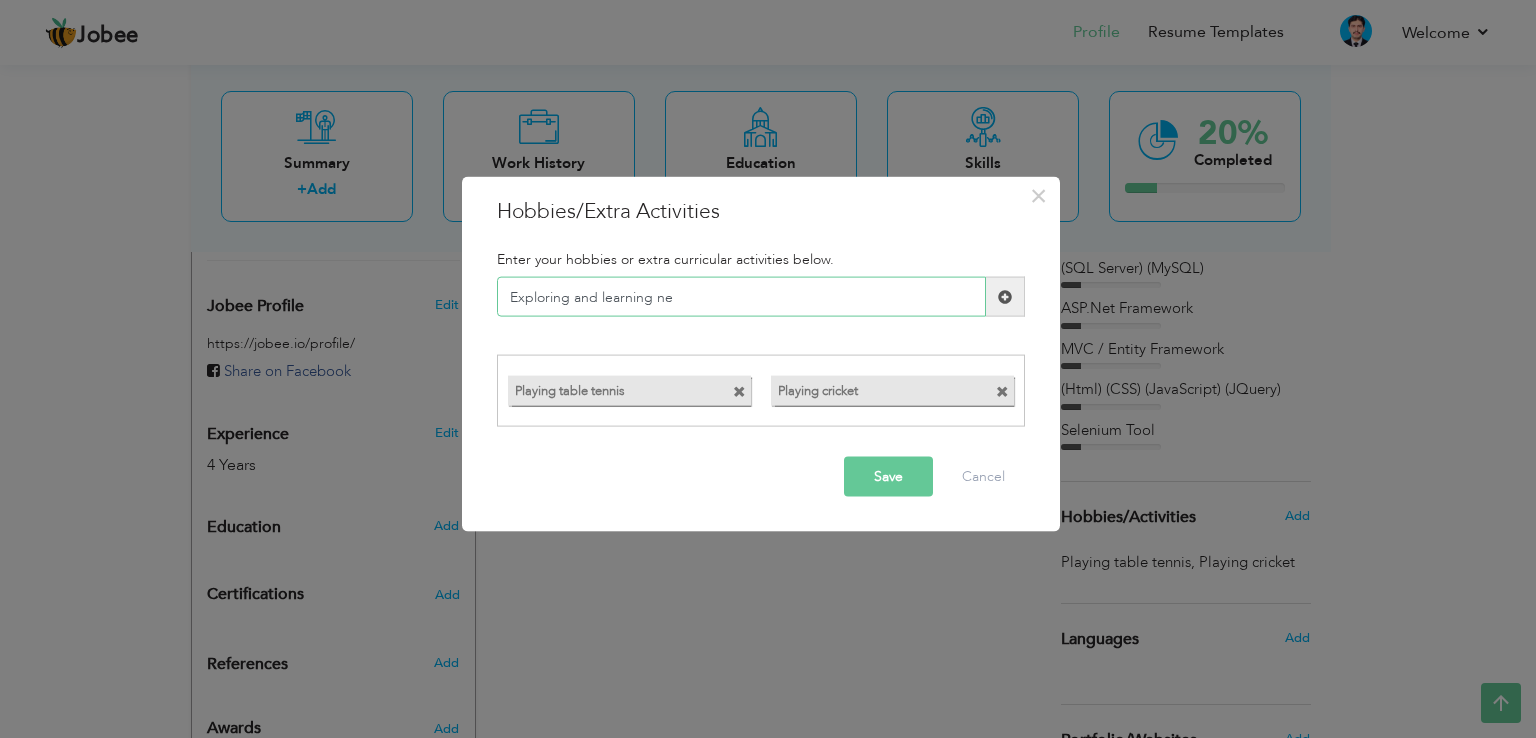 drag, startPoint x: 650, startPoint y: 300, endPoint x: 736, endPoint y: 299, distance: 86.00581 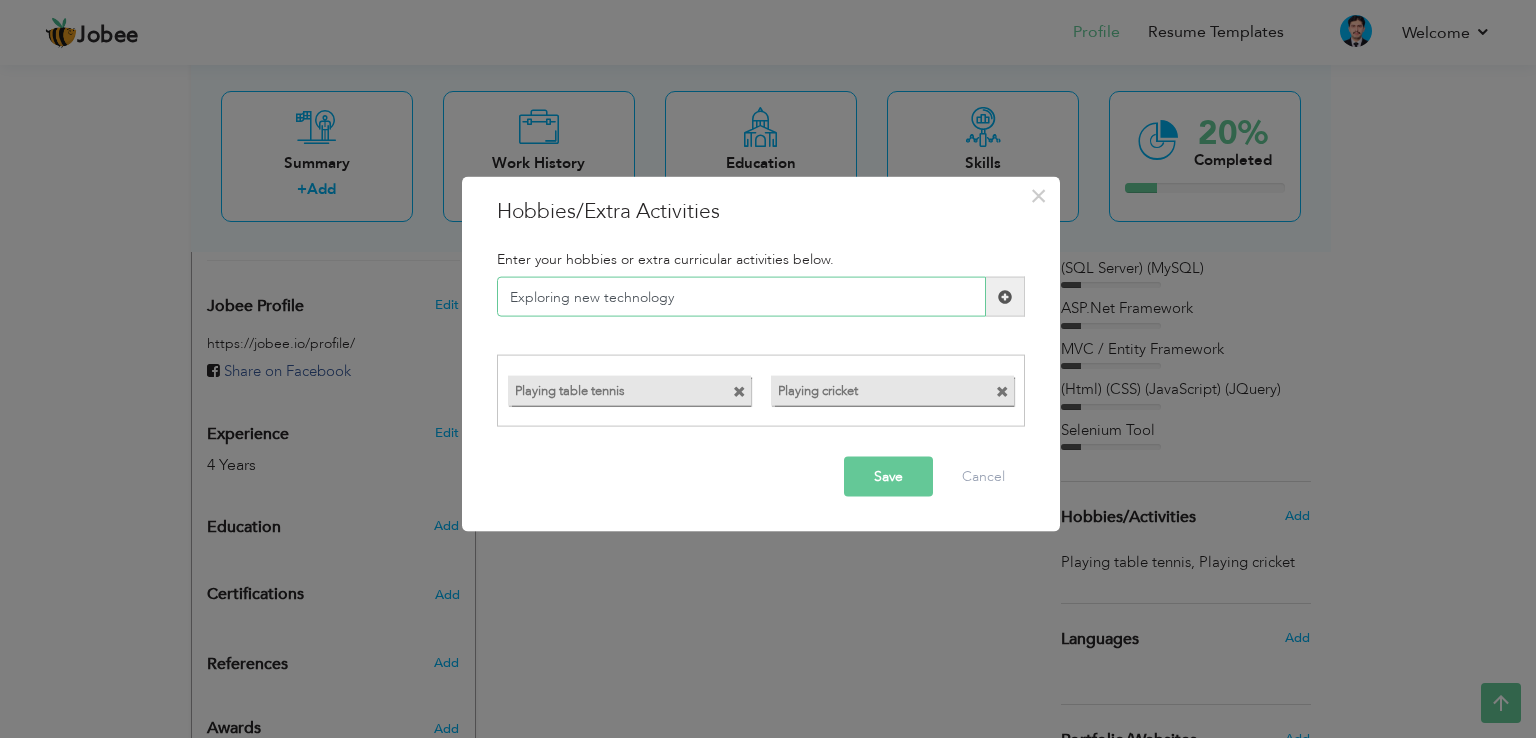 type on "Exploring new technology" 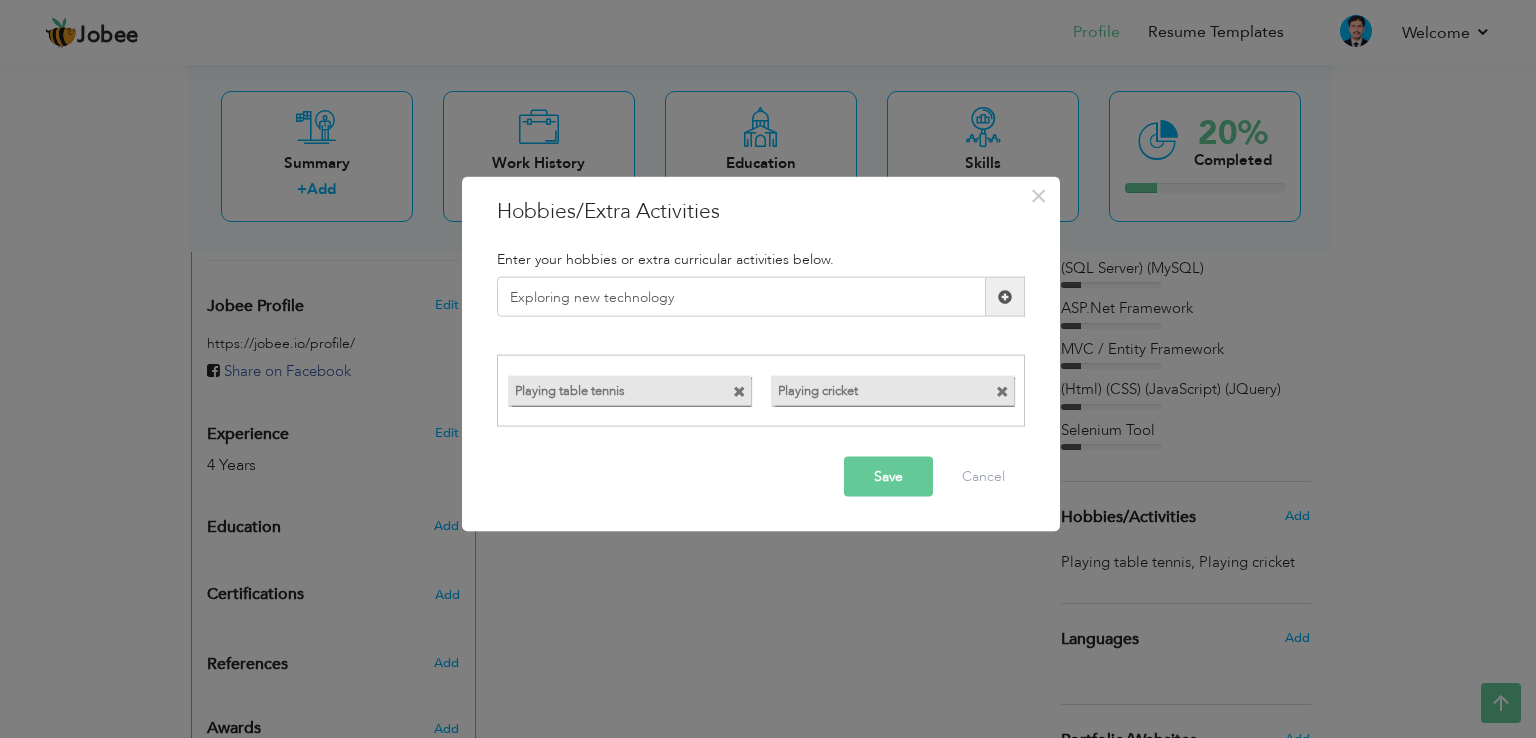 click on "Save" at bounding box center (888, 476) 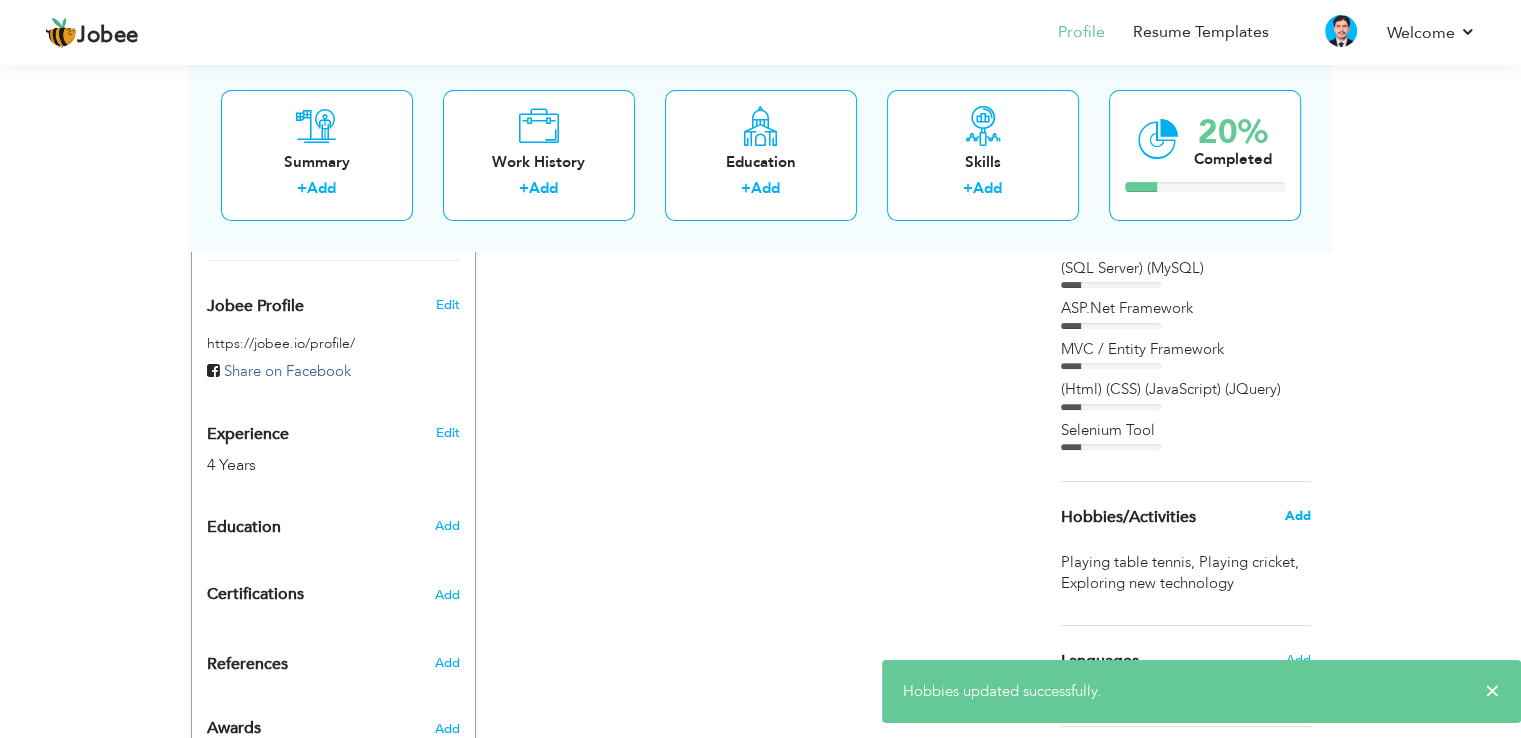 click on "Add" at bounding box center (1297, 516) 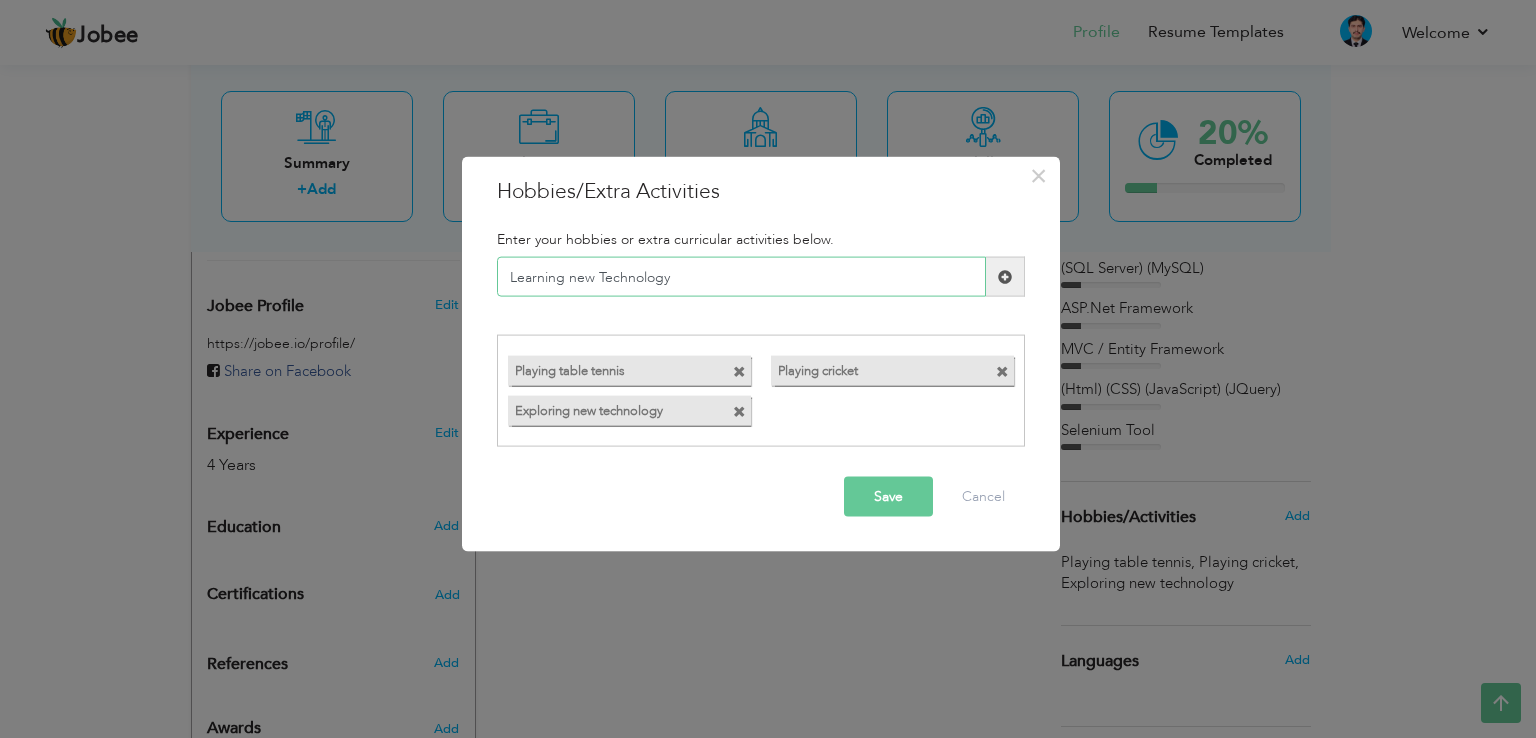 type on "Learning new Technology" 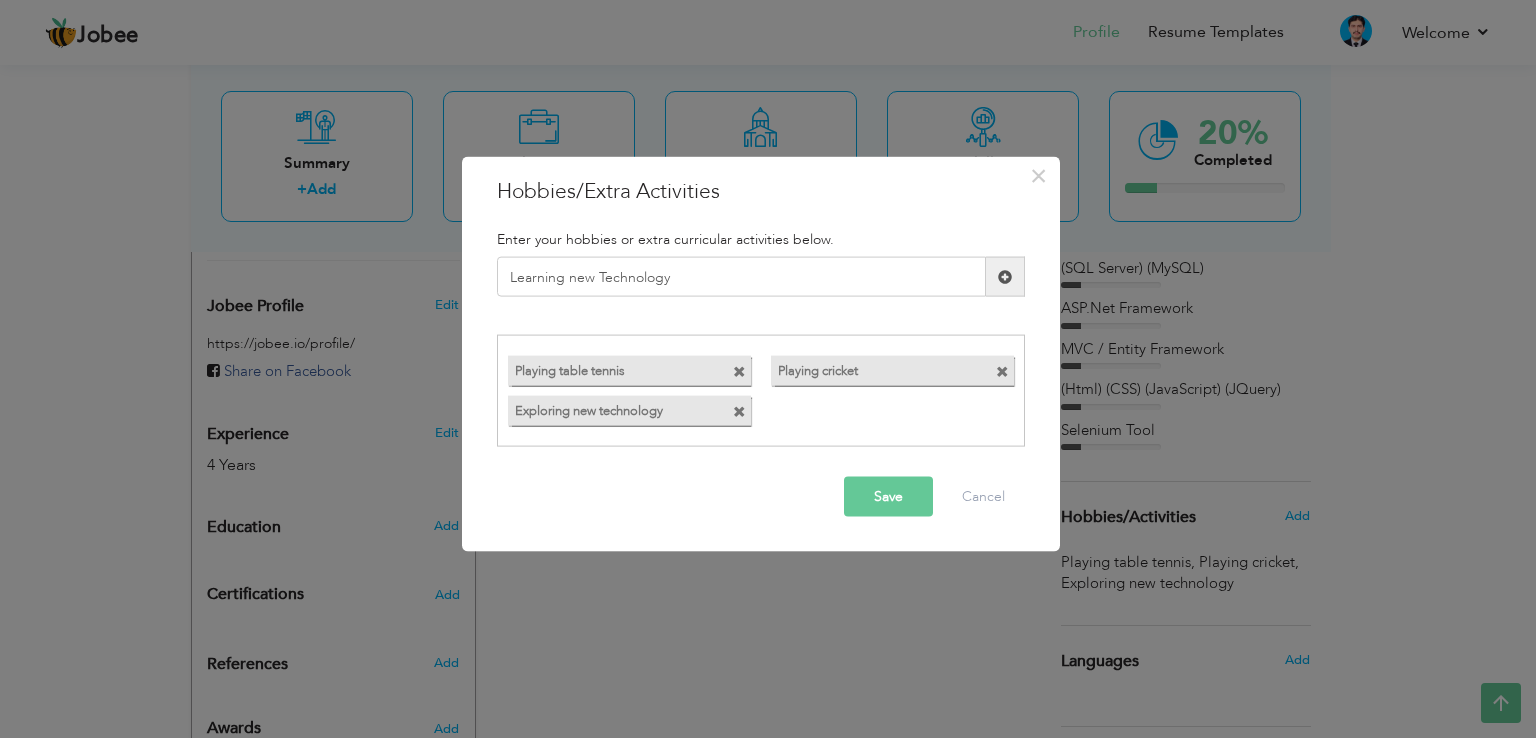 click on "Save" at bounding box center (888, 496) 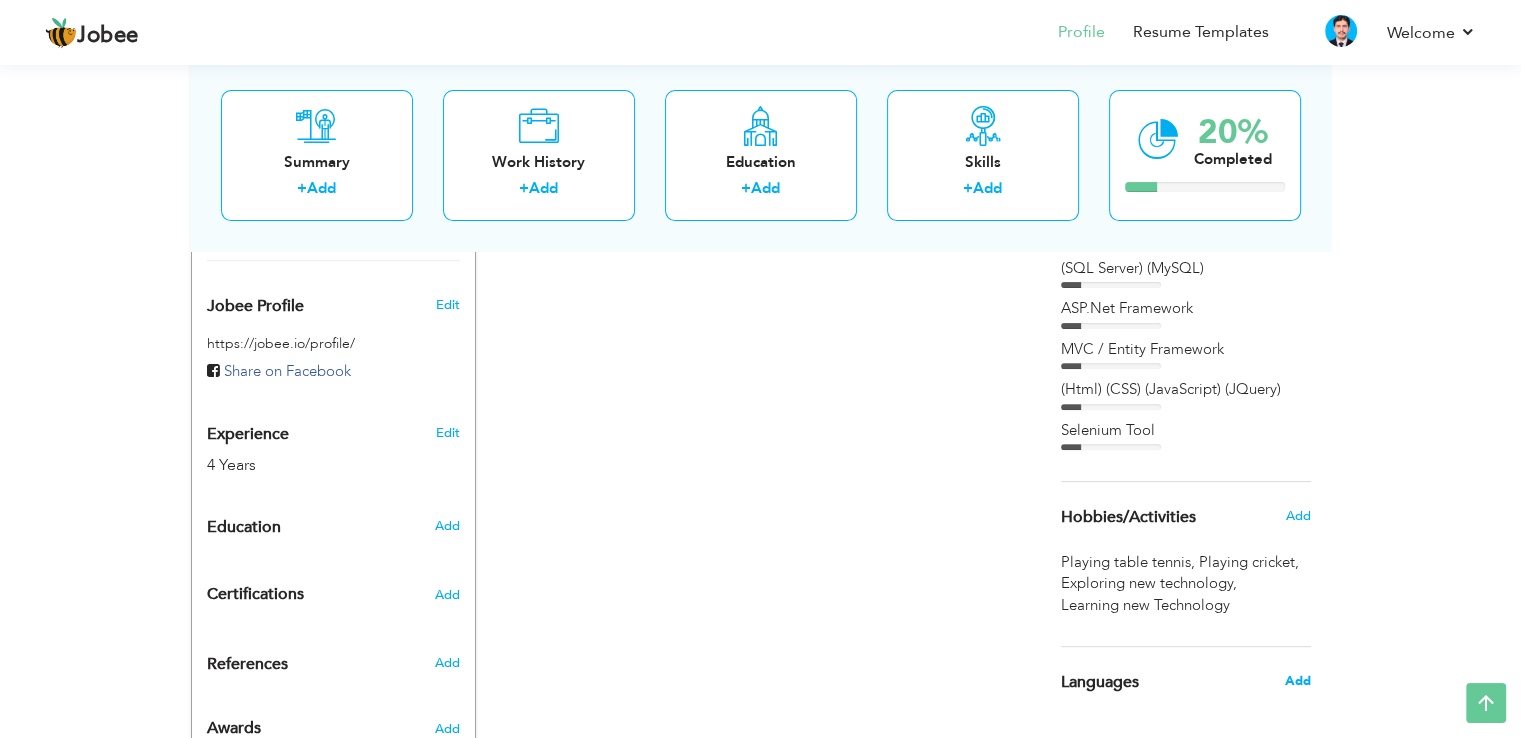 click on "Add" at bounding box center (1297, 681) 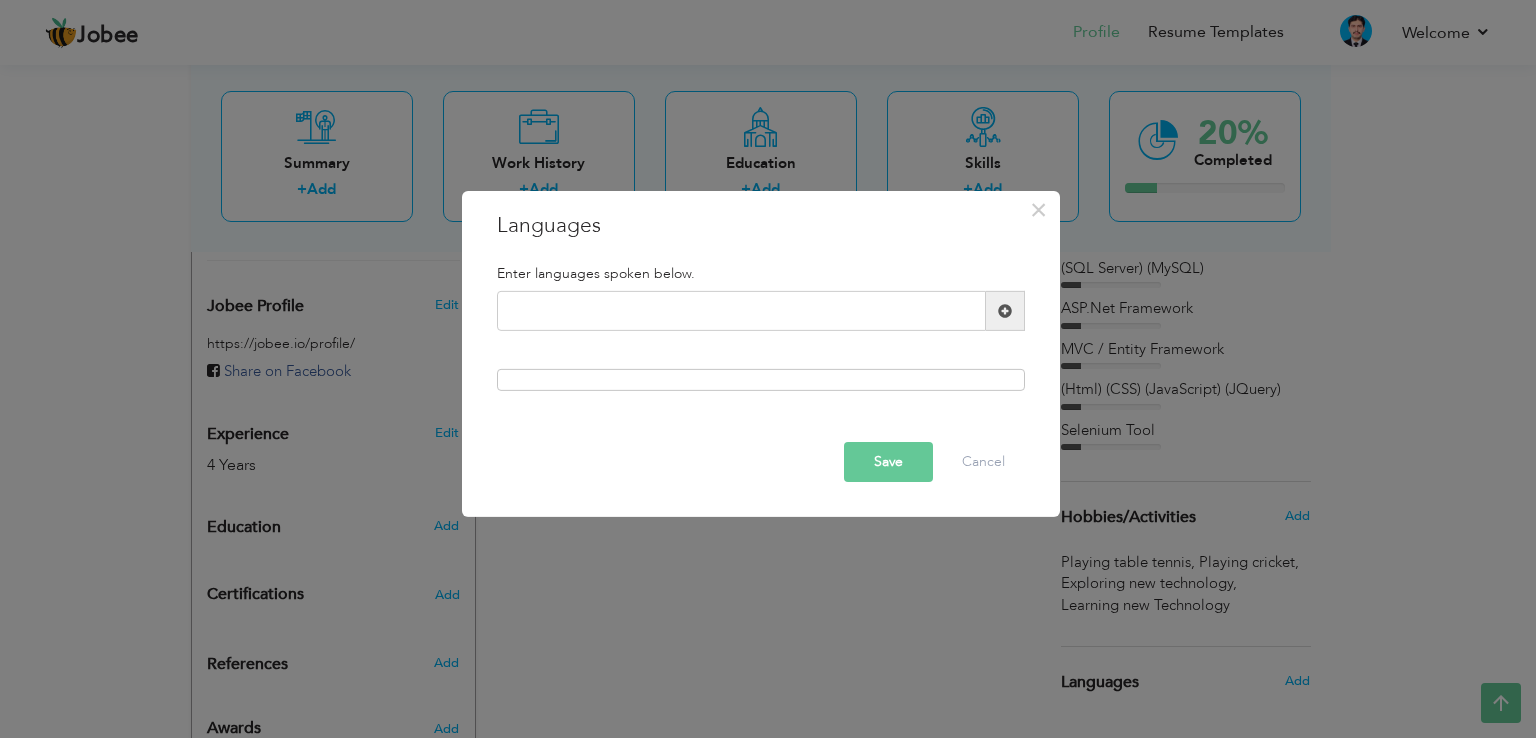 click on "Enter languages spoken below." at bounding box center [761, 273] 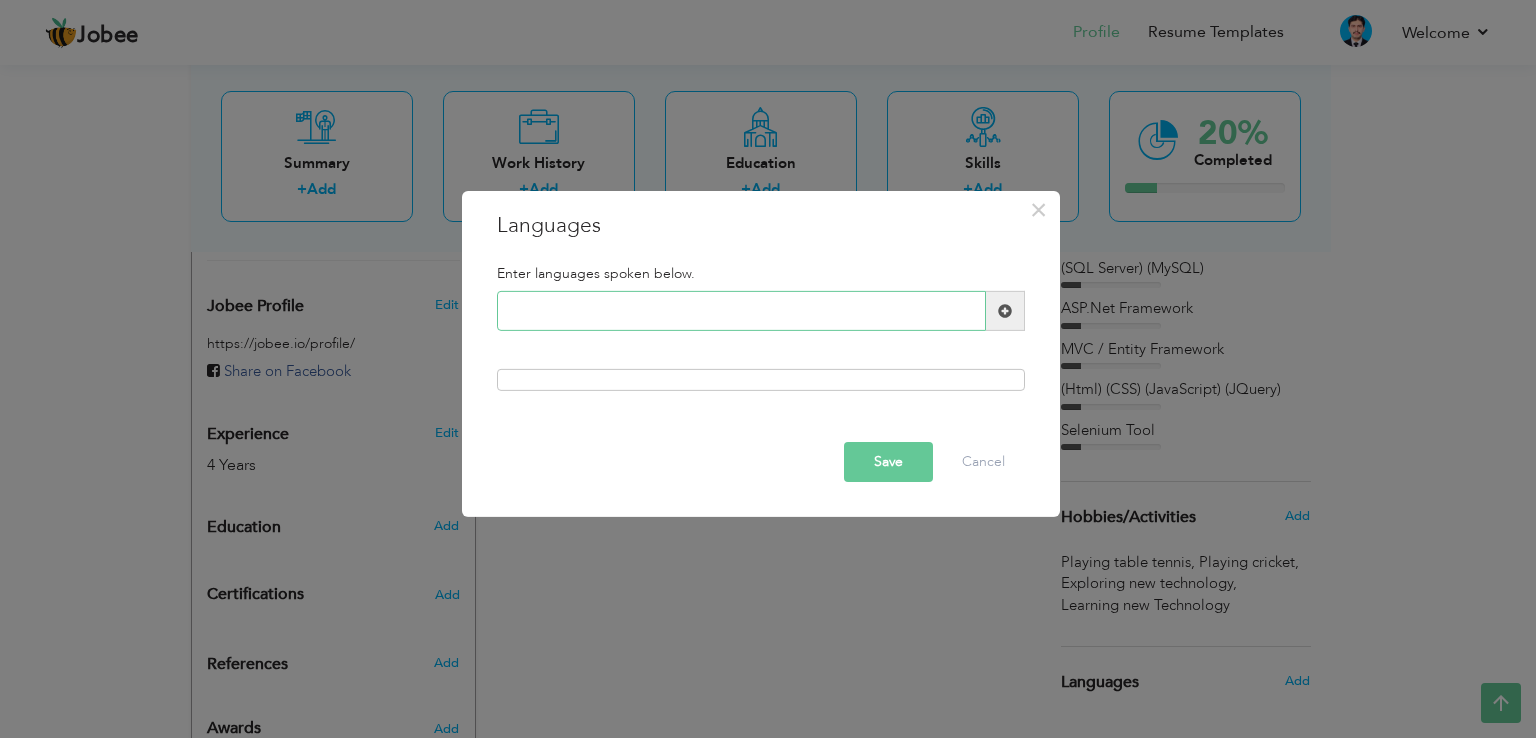 click at bounding box center [741, 311] 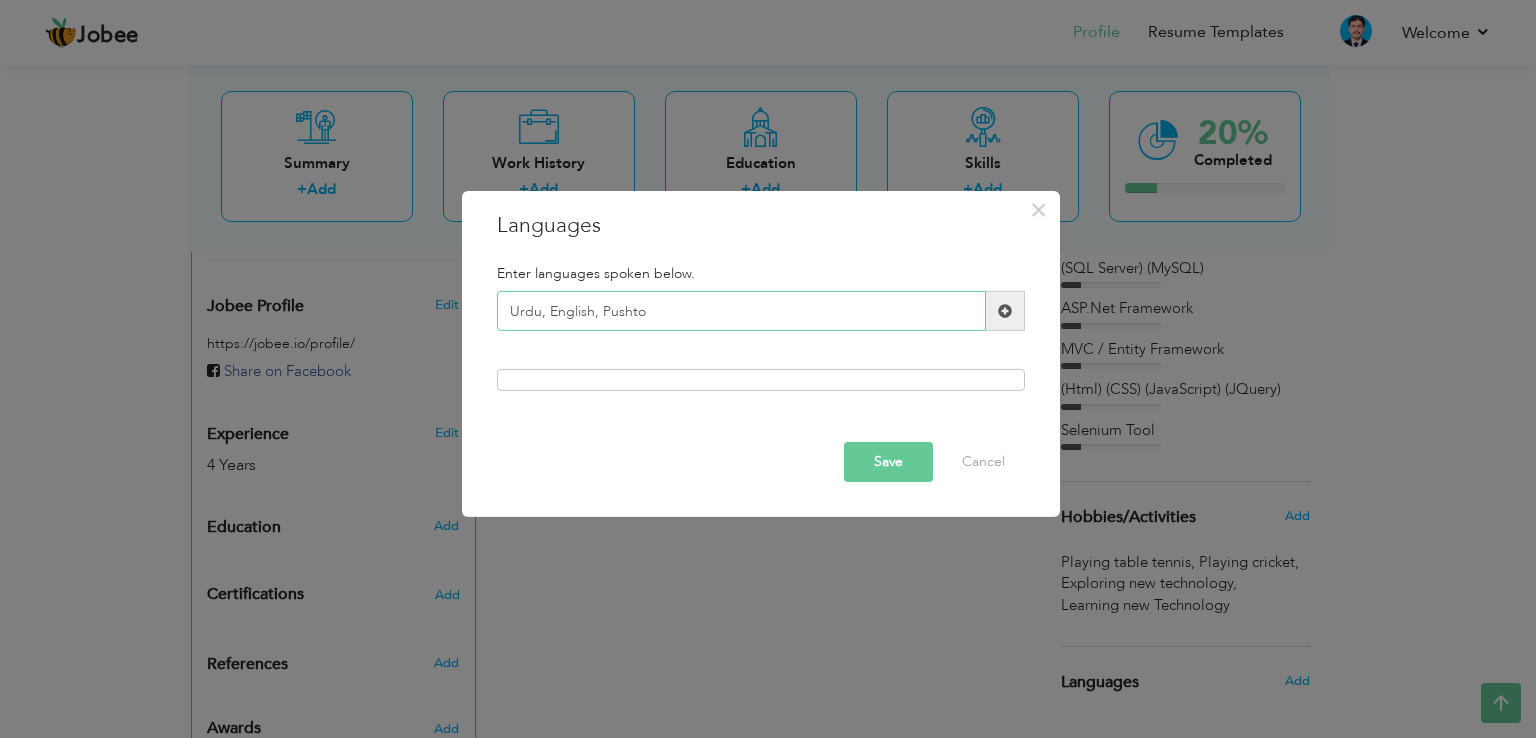 type on "Urdu, English, Pushto" 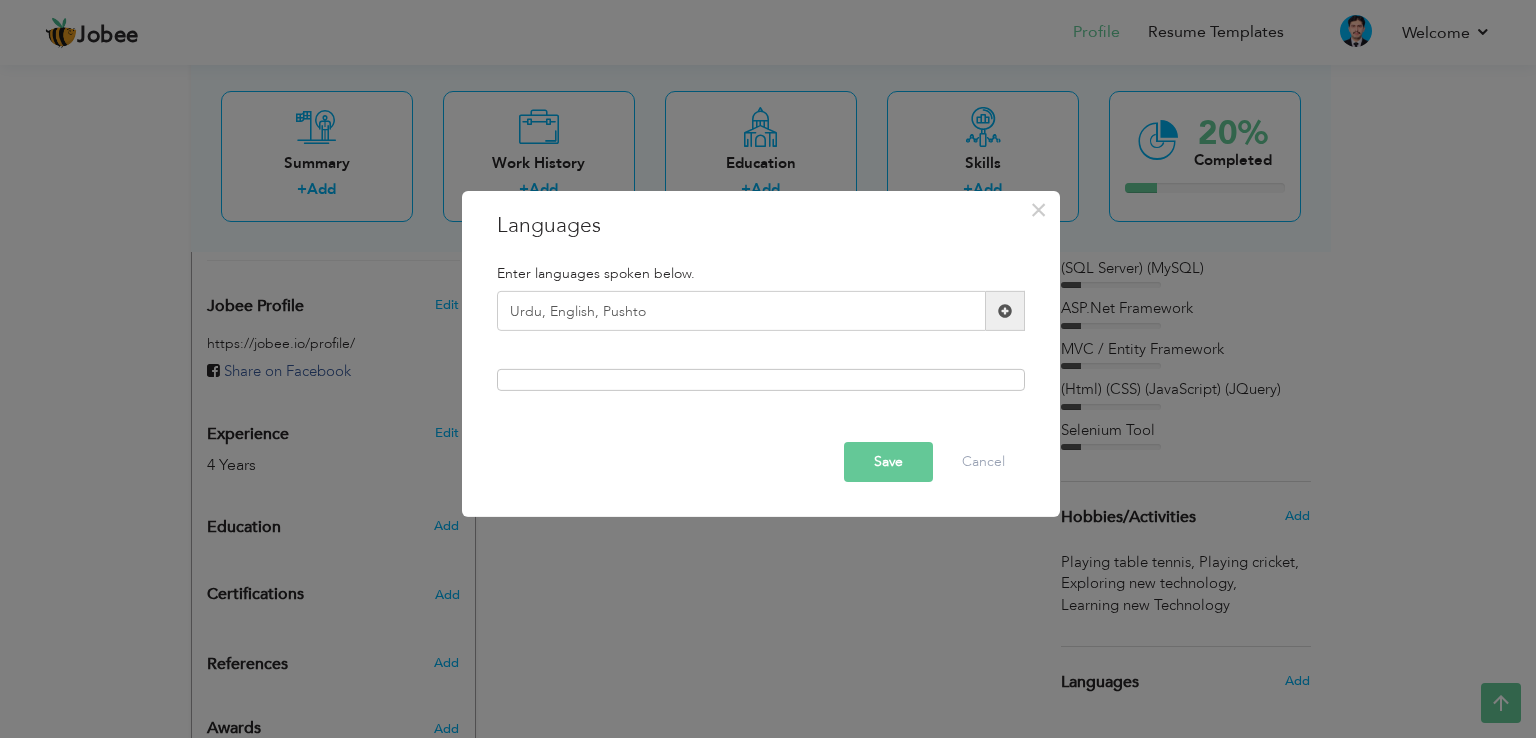 click on "Save" at bounding box center (888, 462) 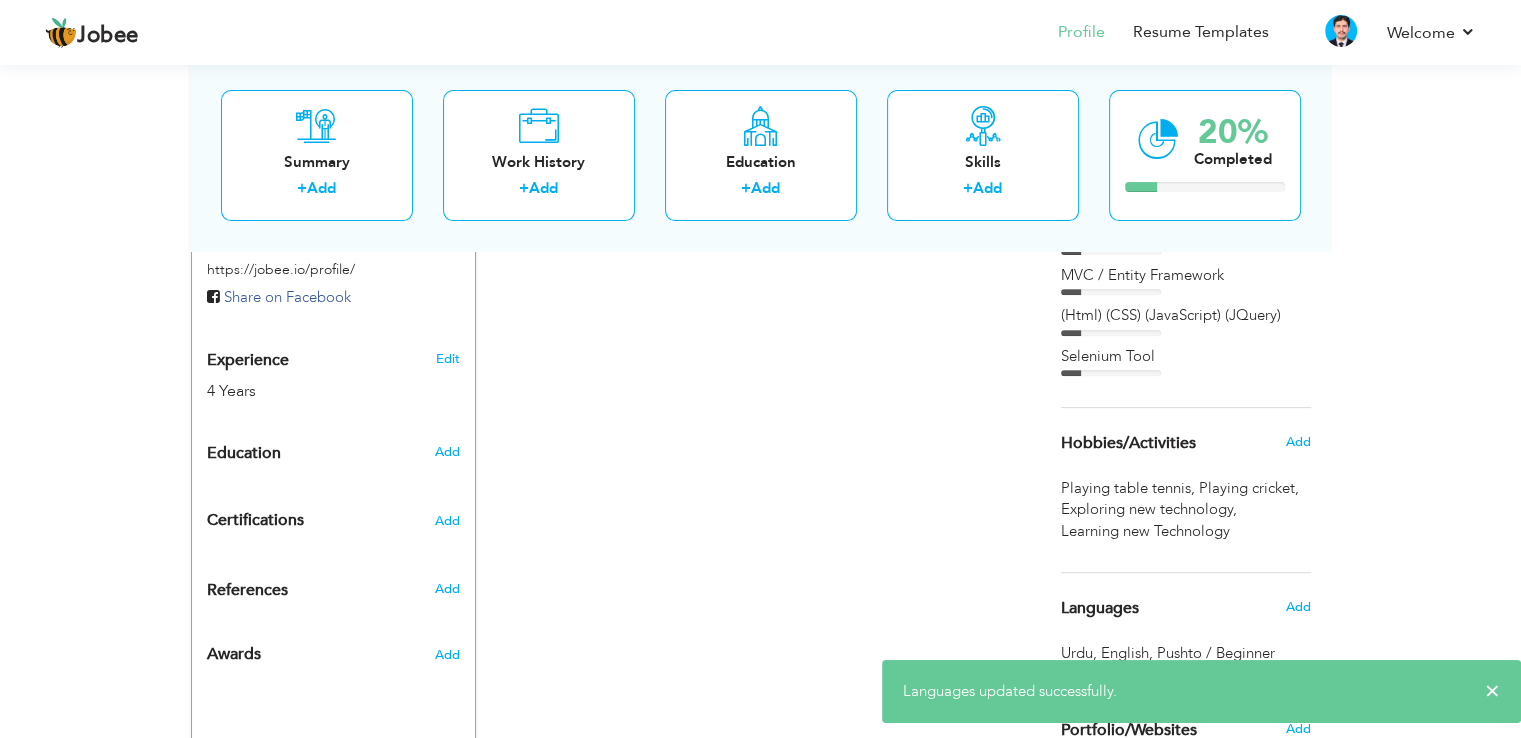 scroll, scrollTop: 781, scrollLeft: 0, axis: vertical 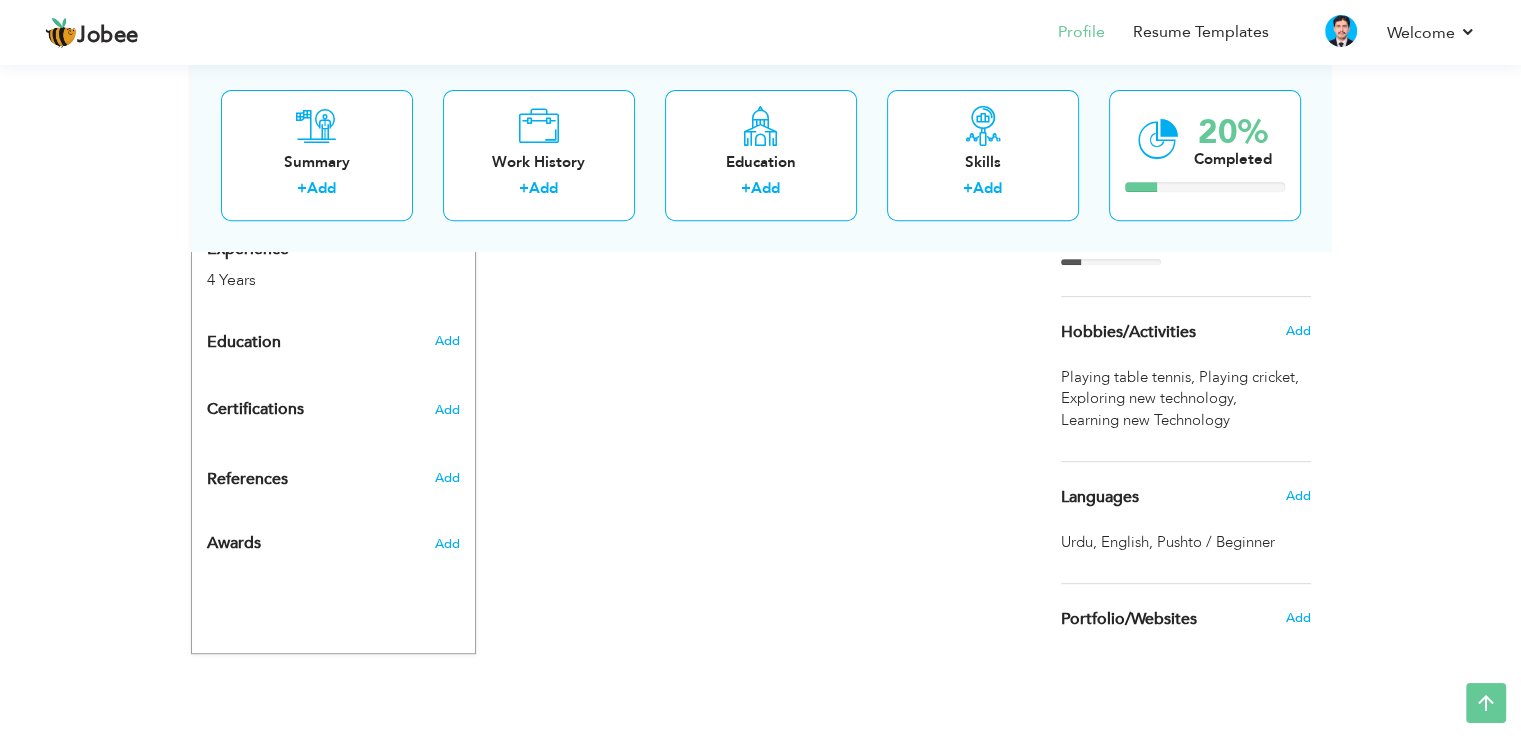 click on "Urdu, English, Pushto / Beginner" at bounding box center [1168, 542] 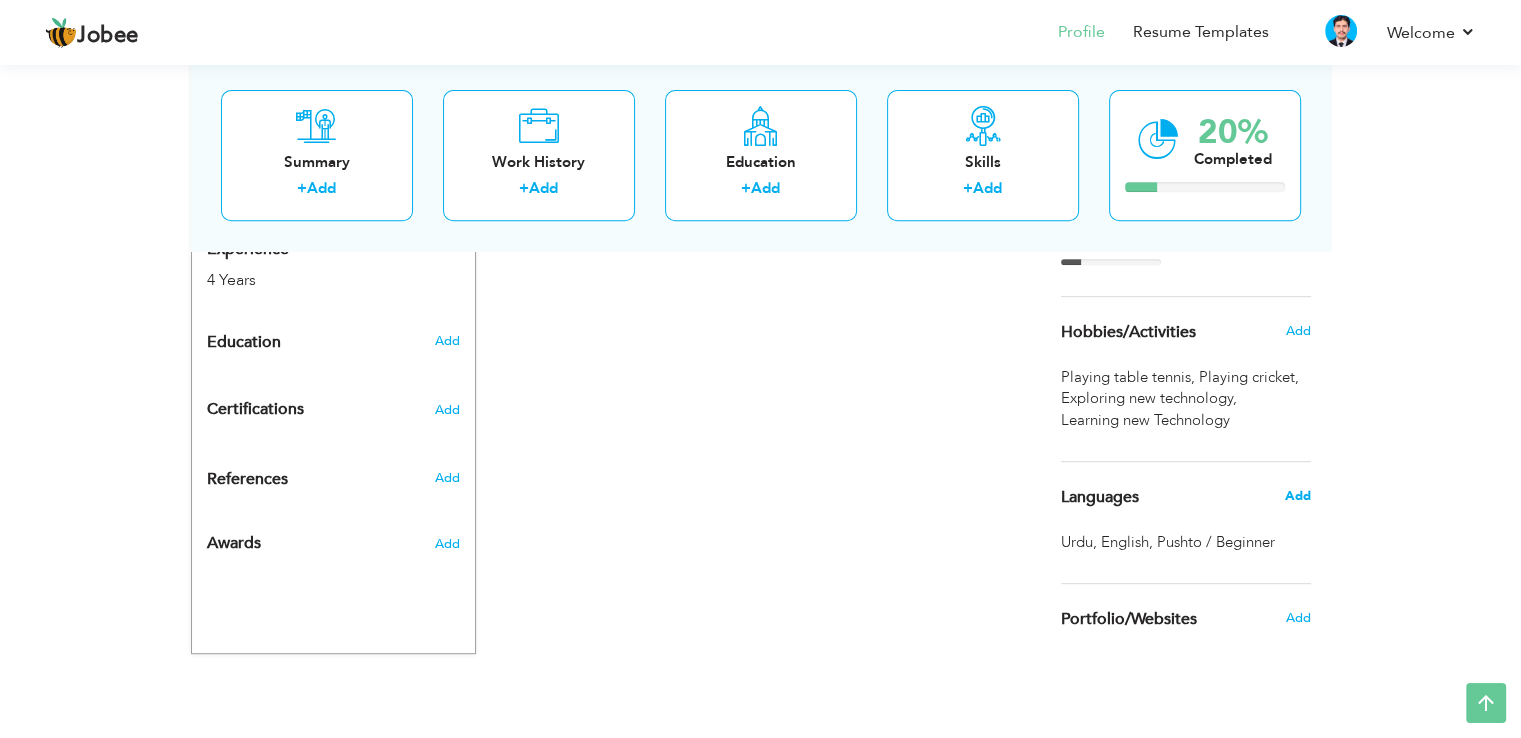 click on "Add" at bounding box center (1297, 496) 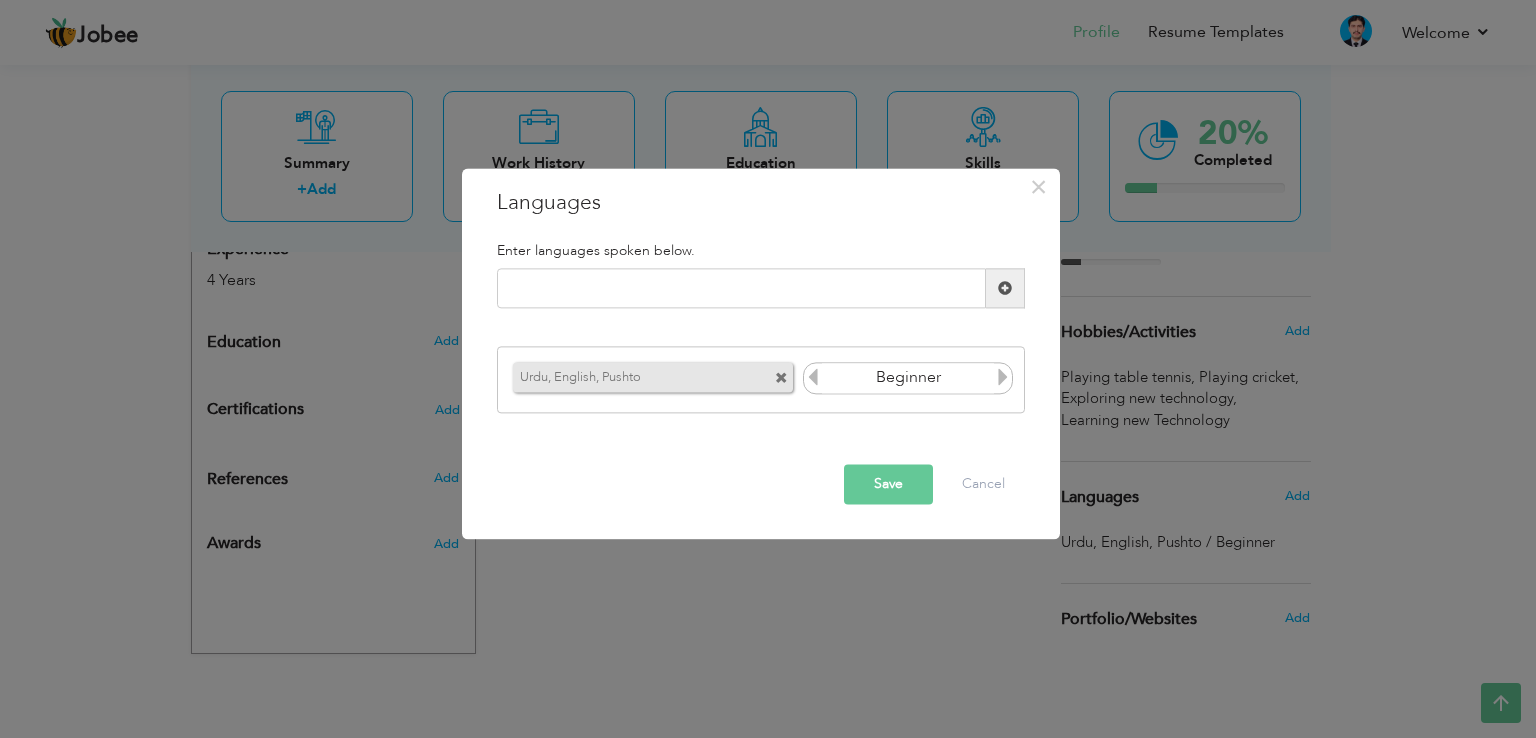 click on "Beginner" at bounding box center [908, 378] 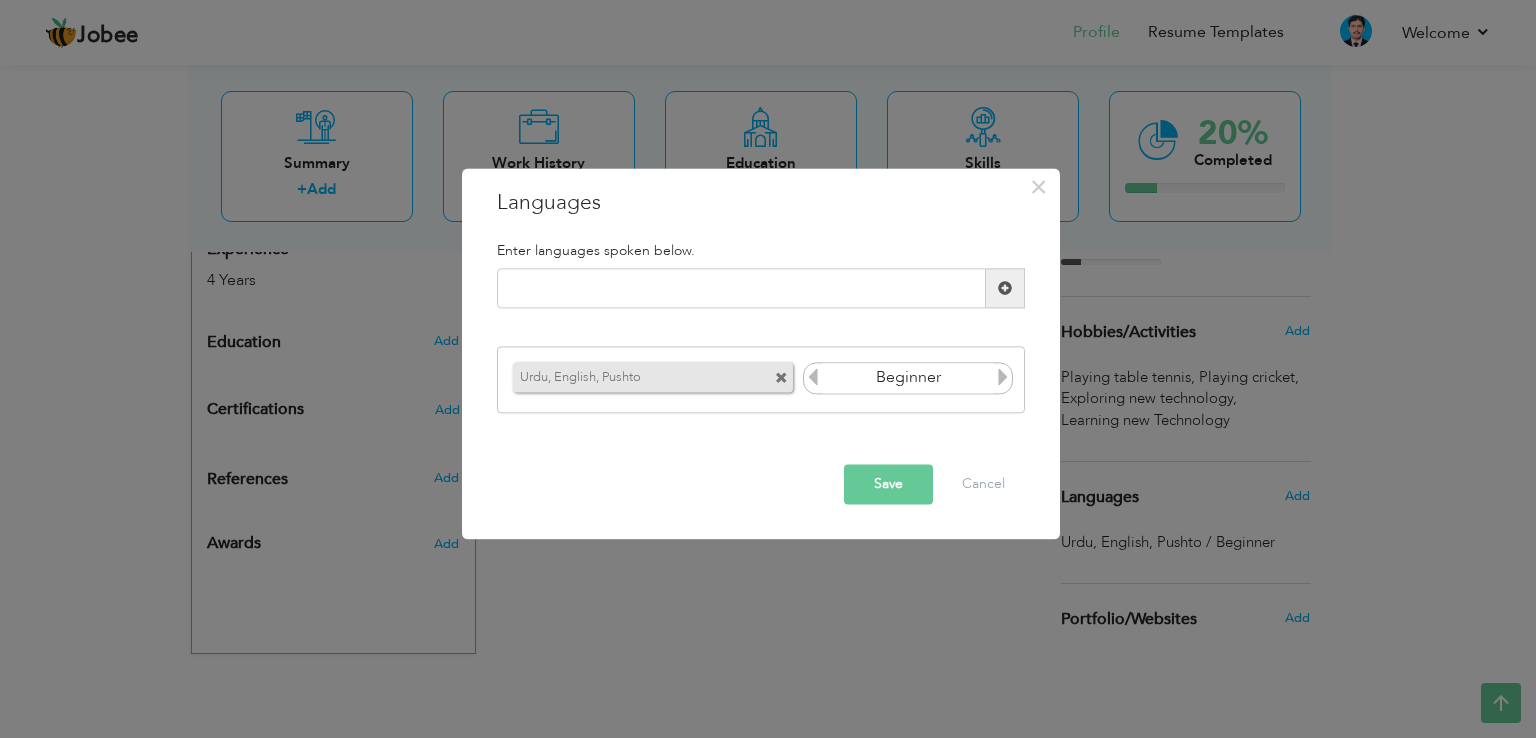 click on "Save" at bounding box center [888, 485] 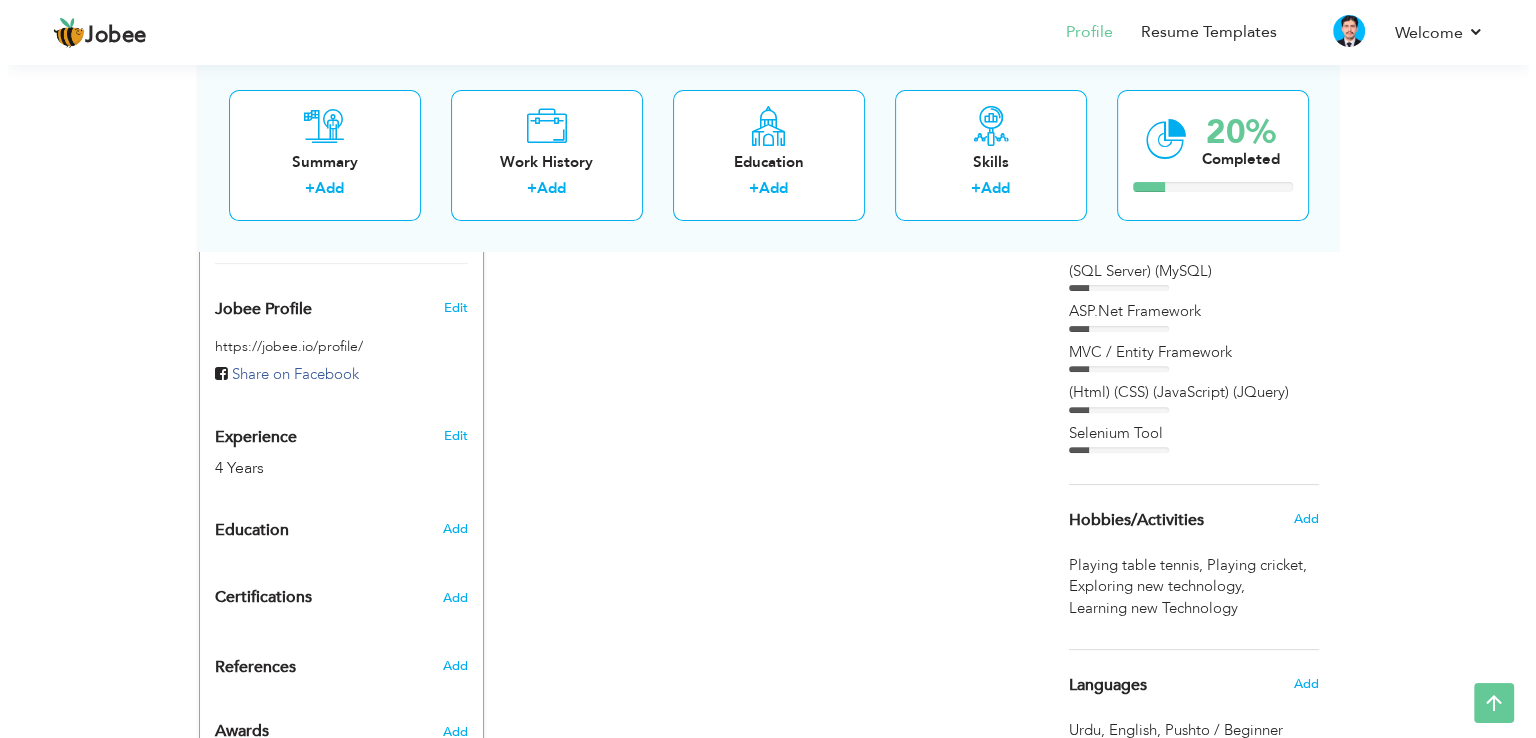scroll, scrollTop: 581, scrollLeft: 0, axis: vertical 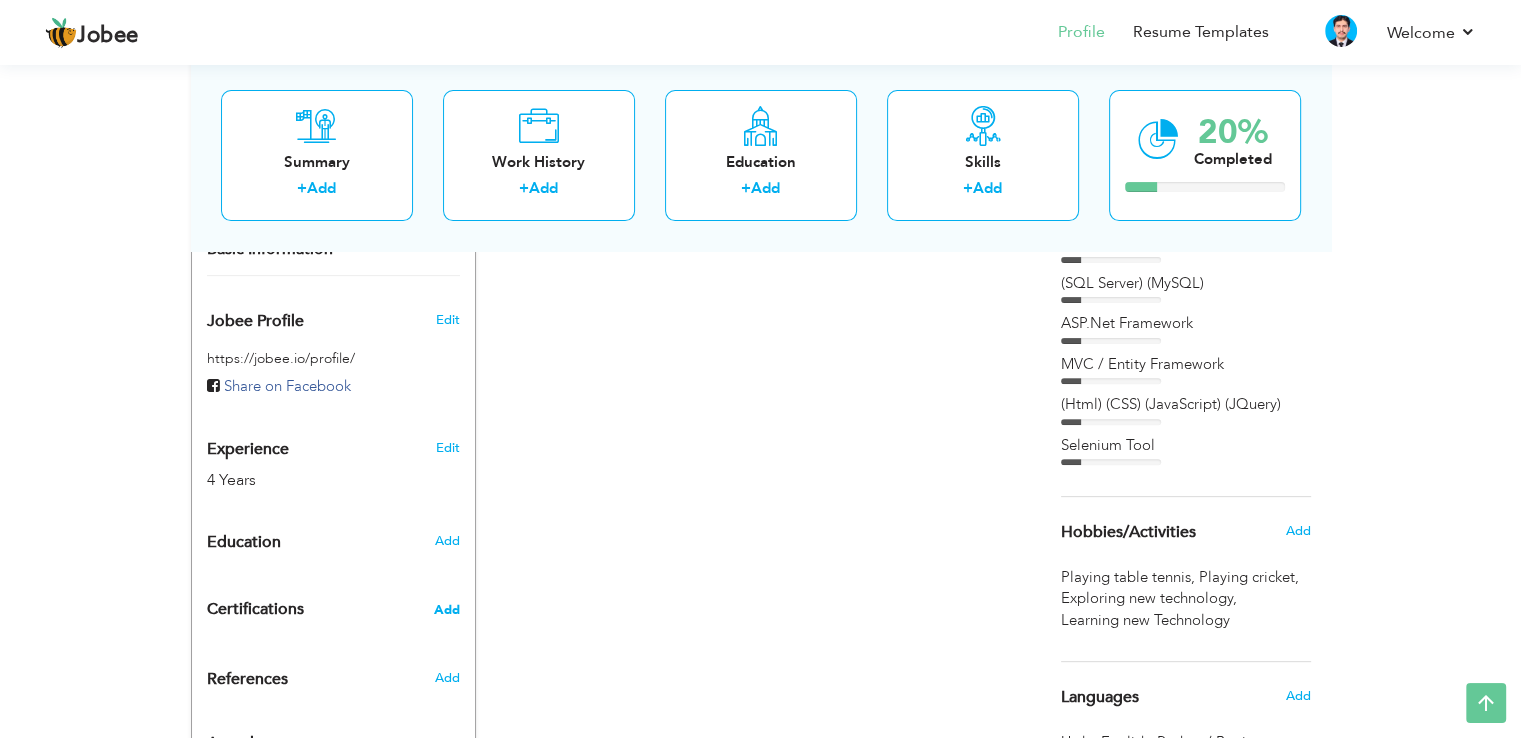 click on "Add" at bounding box center [447, 610] 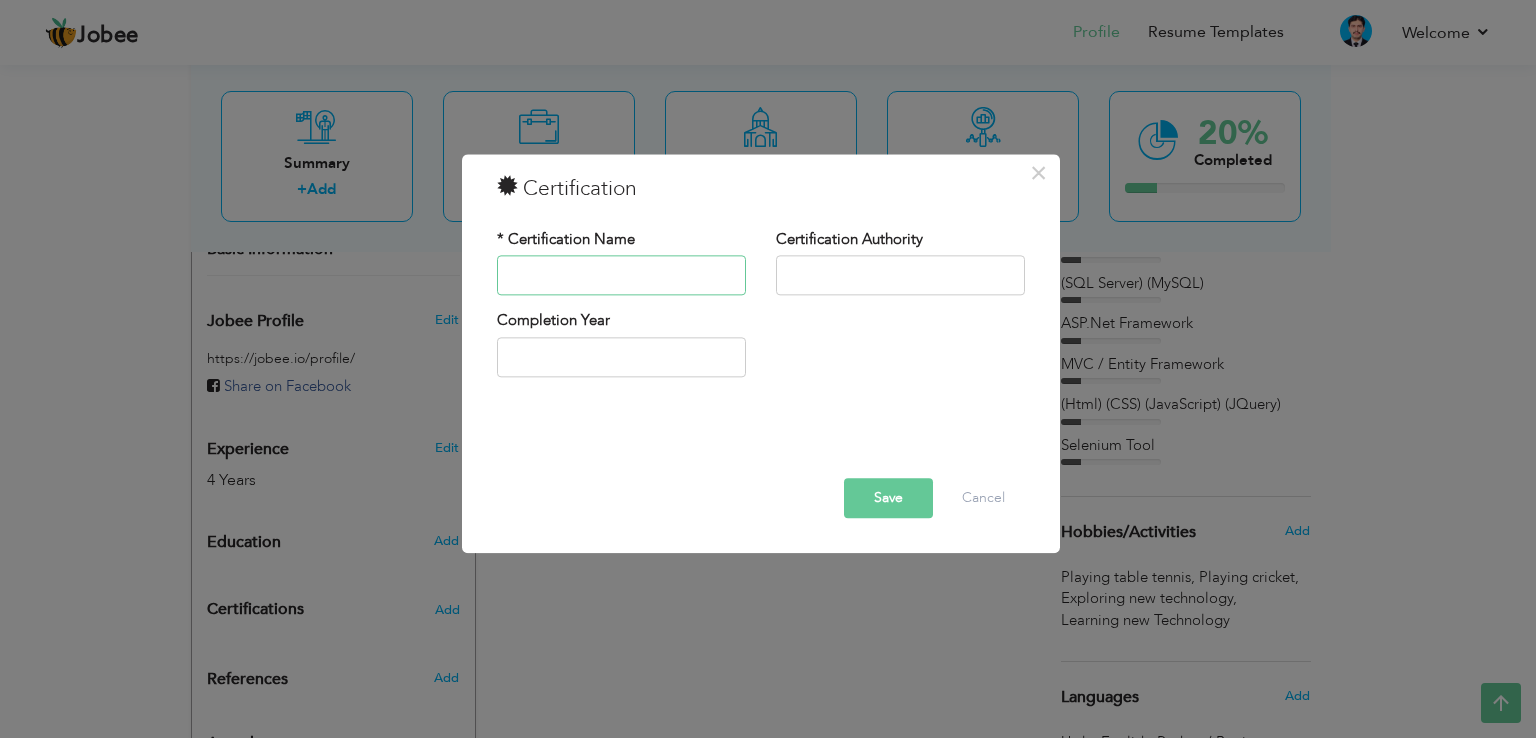 click at bounding box center [621, 276] 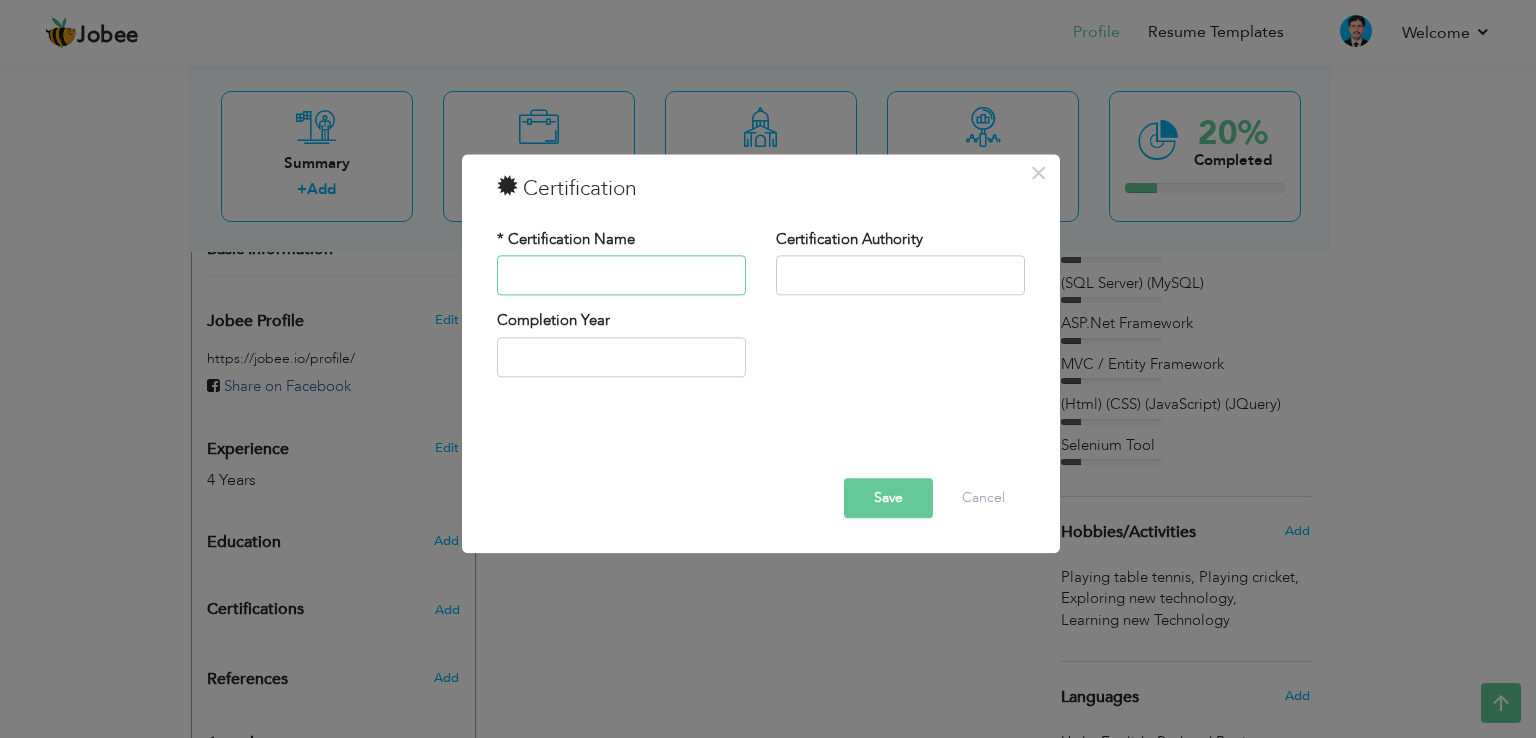 paste on "-Programing competition certificate -Teacher Assistant Certificate. -Information security and forensics certificate  -All-rounder cricket player at" 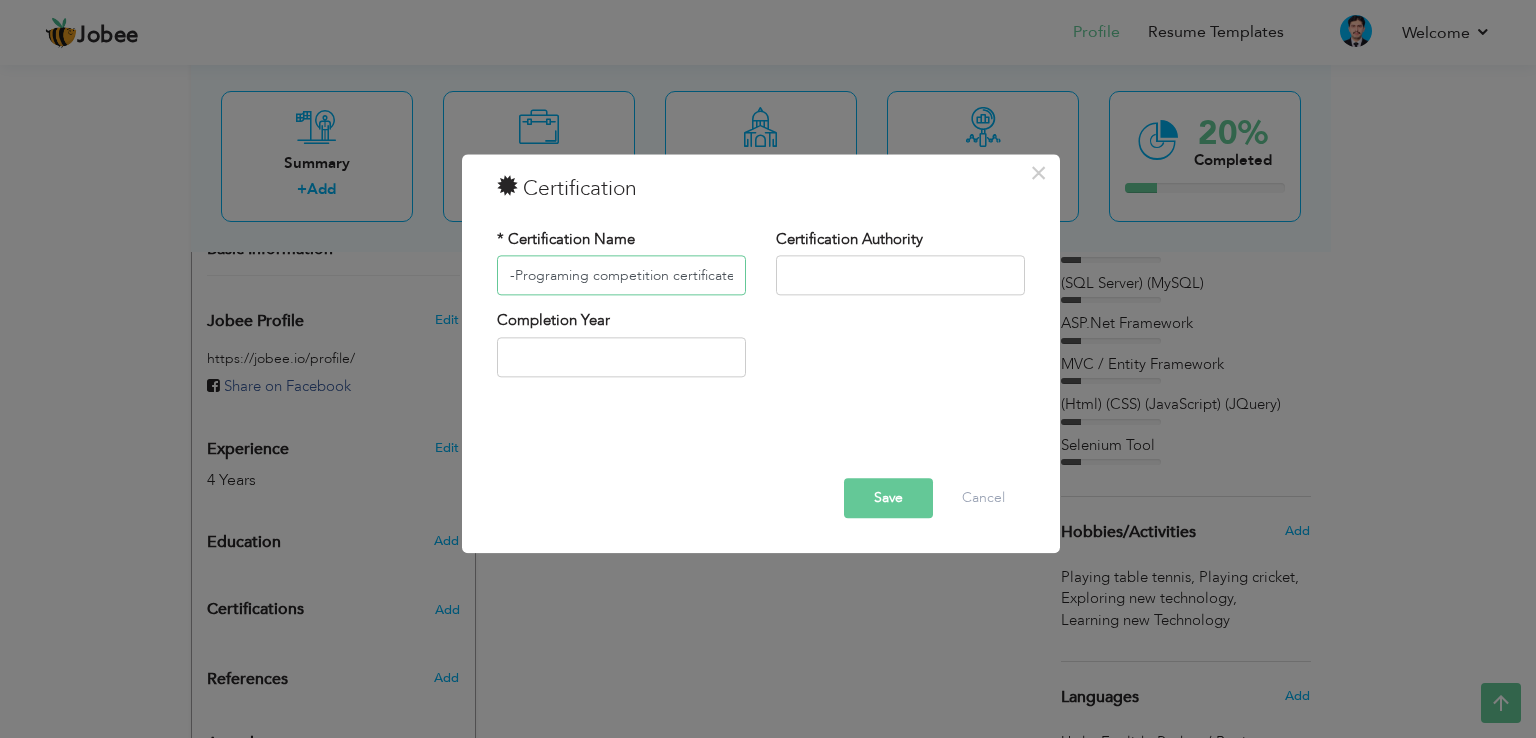 scroll, scrollTop: 0, scrollLeft: 676, axis: horizontal 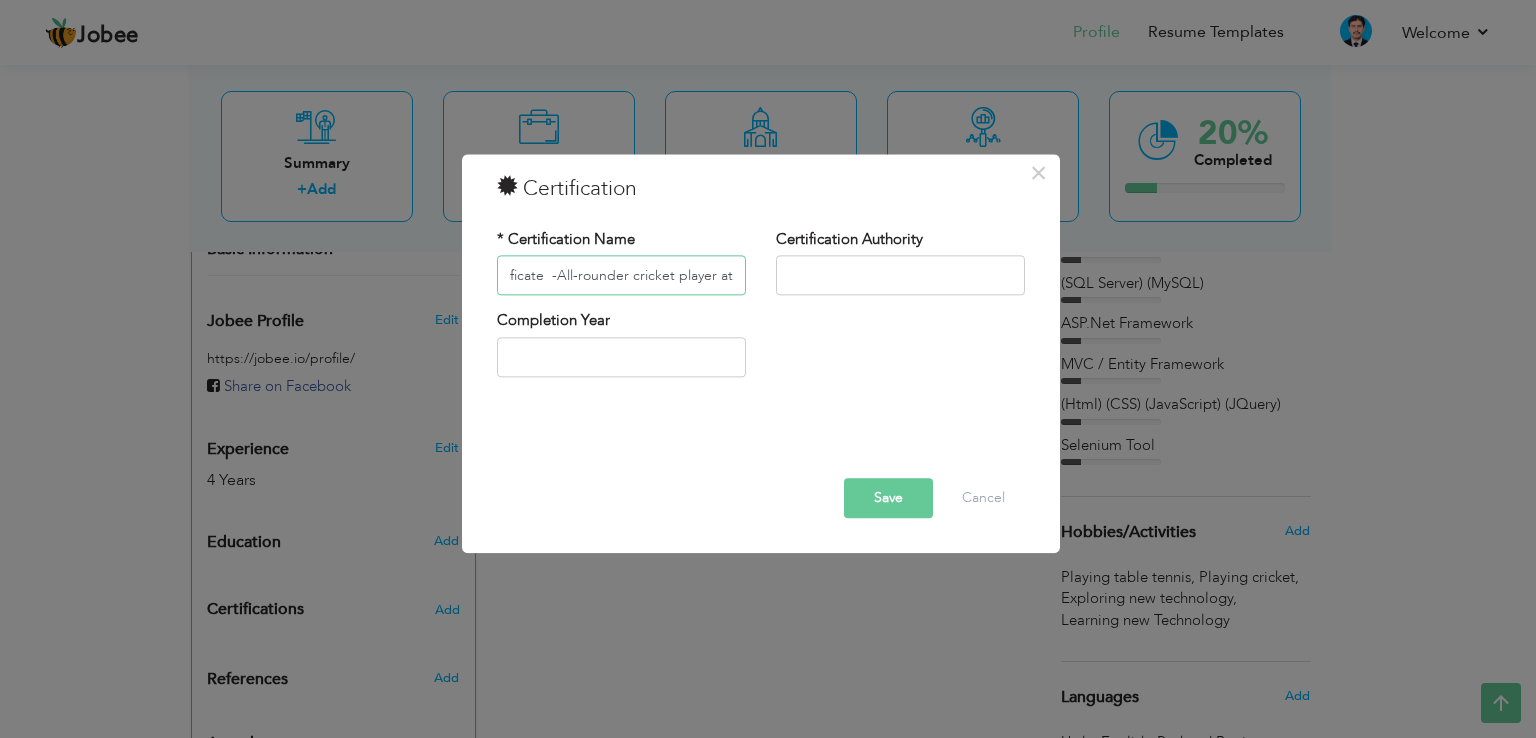 type on "-Programing competition certificate -Teacher Assistant Certificate. -Information security and forensics certificate  -All-rounder cricket player at" 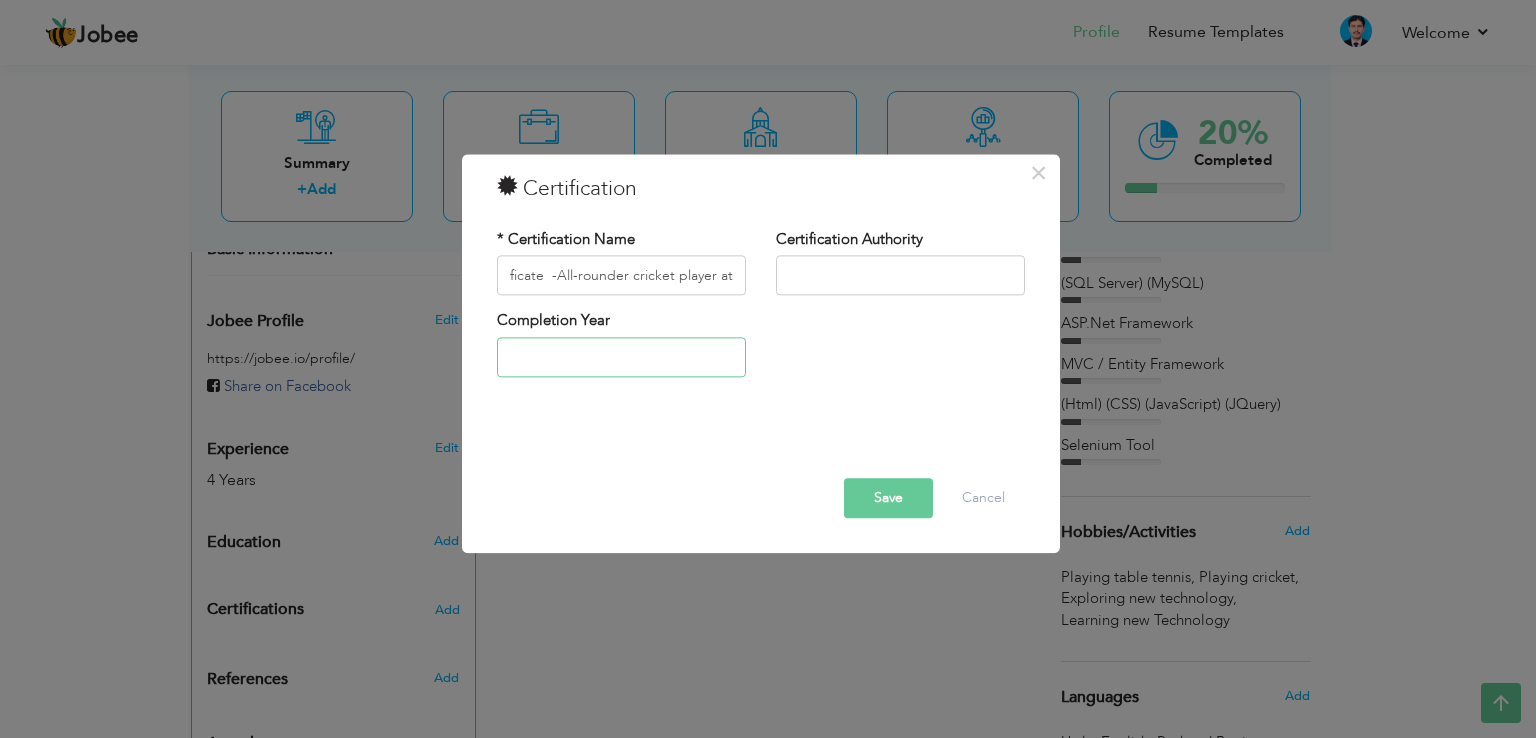 type on "2025" 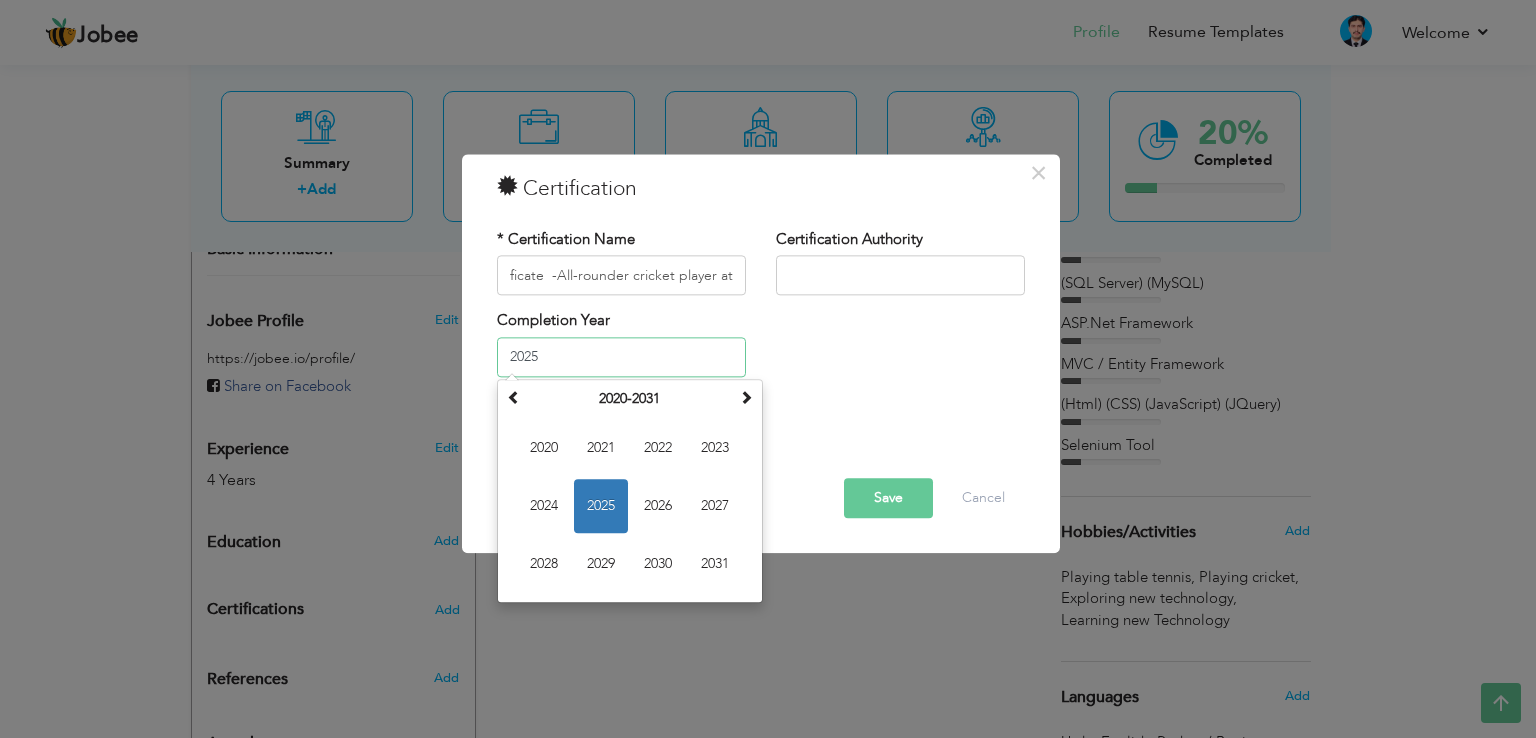 click on "2025" at bounding box center (621, 357) 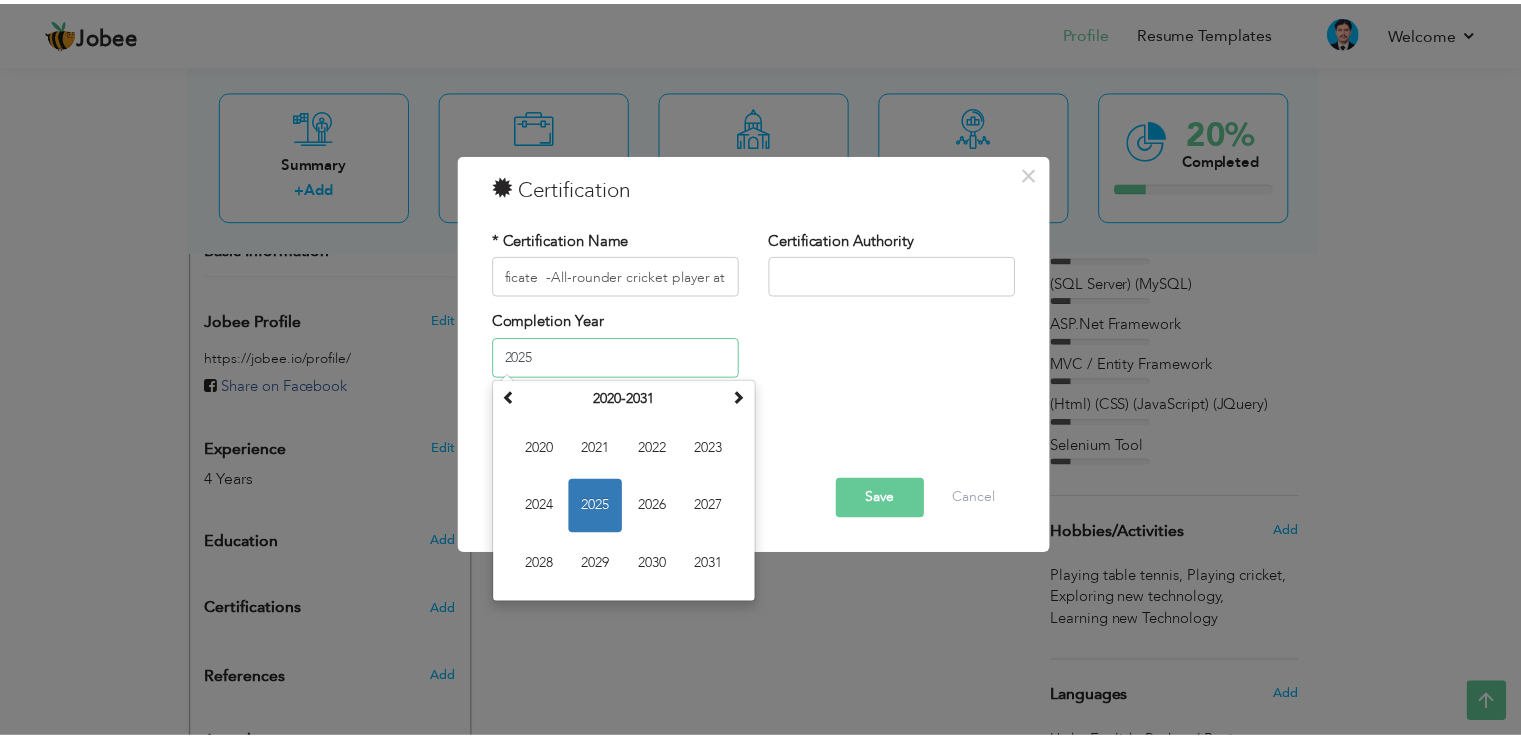 scroll, scrollTop: 0, scrollLeft: 0, axis: both 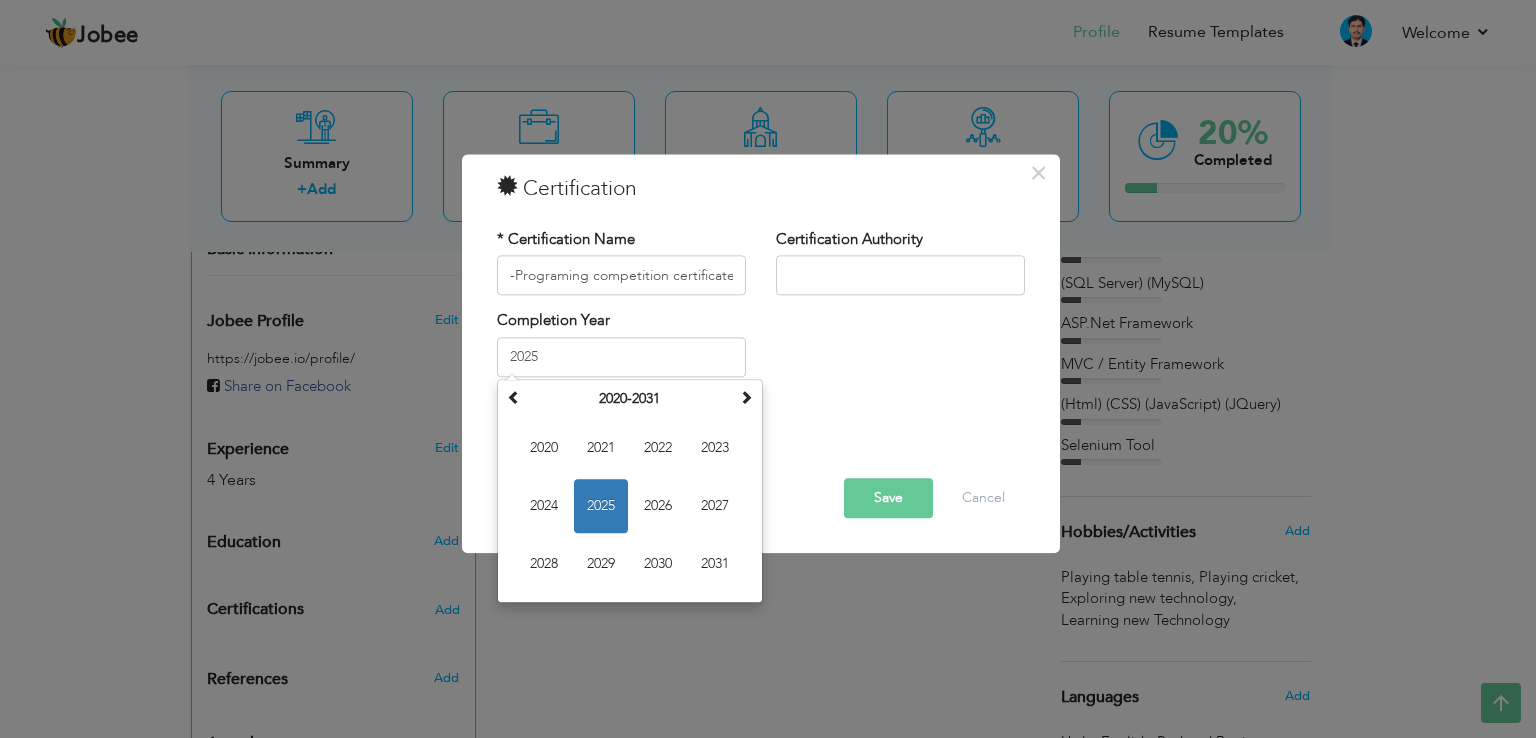 click on "Completion Year
[YEAR] [MONTH] [YEAR] Su Mo Tu We Th Fr Sa 27 28 29 30 31 1 2 3 4 5 6 7 8 9 10 11 12 13 14 15 16 17 18 19 20 21 22 23 24 25 26 27 28 29 30 31 1 2 3 4 5 6 [YEAR] Jan Feb Mar Apr May Jun Jul Aug Sep Oct Nov Dec [YEAR]-[YEAR] [YEAR] [YEAR] [YEAR] [YEAR] [YEAR] [YEAR] [YEAR] [YEAR] [YEAR] [YEAR] [YEAR] [YEAR] [YEAR]-[YEAR] [YEAR] - [YEAR] [YEAR] - [YEAR] [YEAR] - [YEAR] [YEAR] - [YEAR] [YEAR] - [YEAR] [YEAR] - [YEAR] [YEAR] - [YEAR] [YEAR] - [YEAR]" at bounding box center [761, 351] 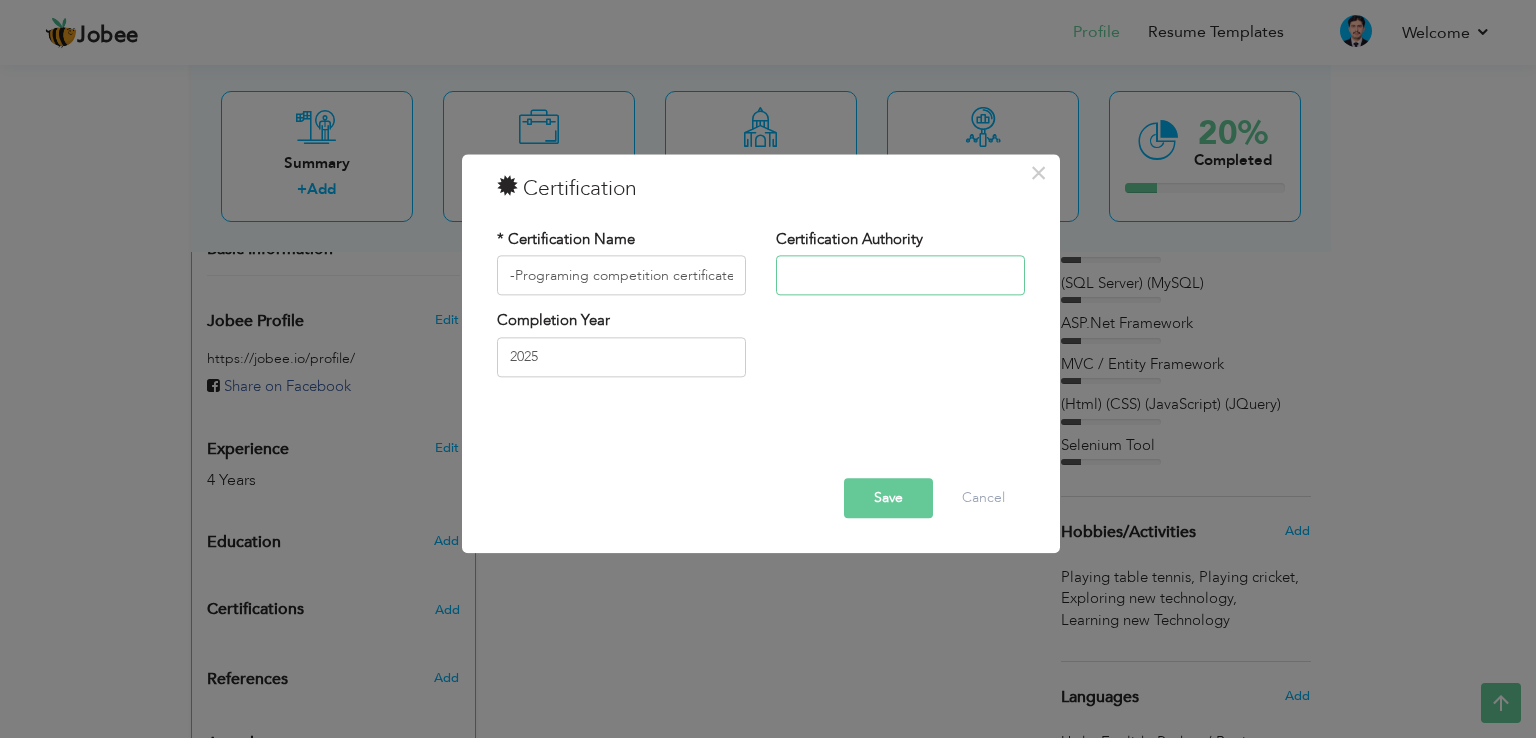 click at bounding box center [900, 276] 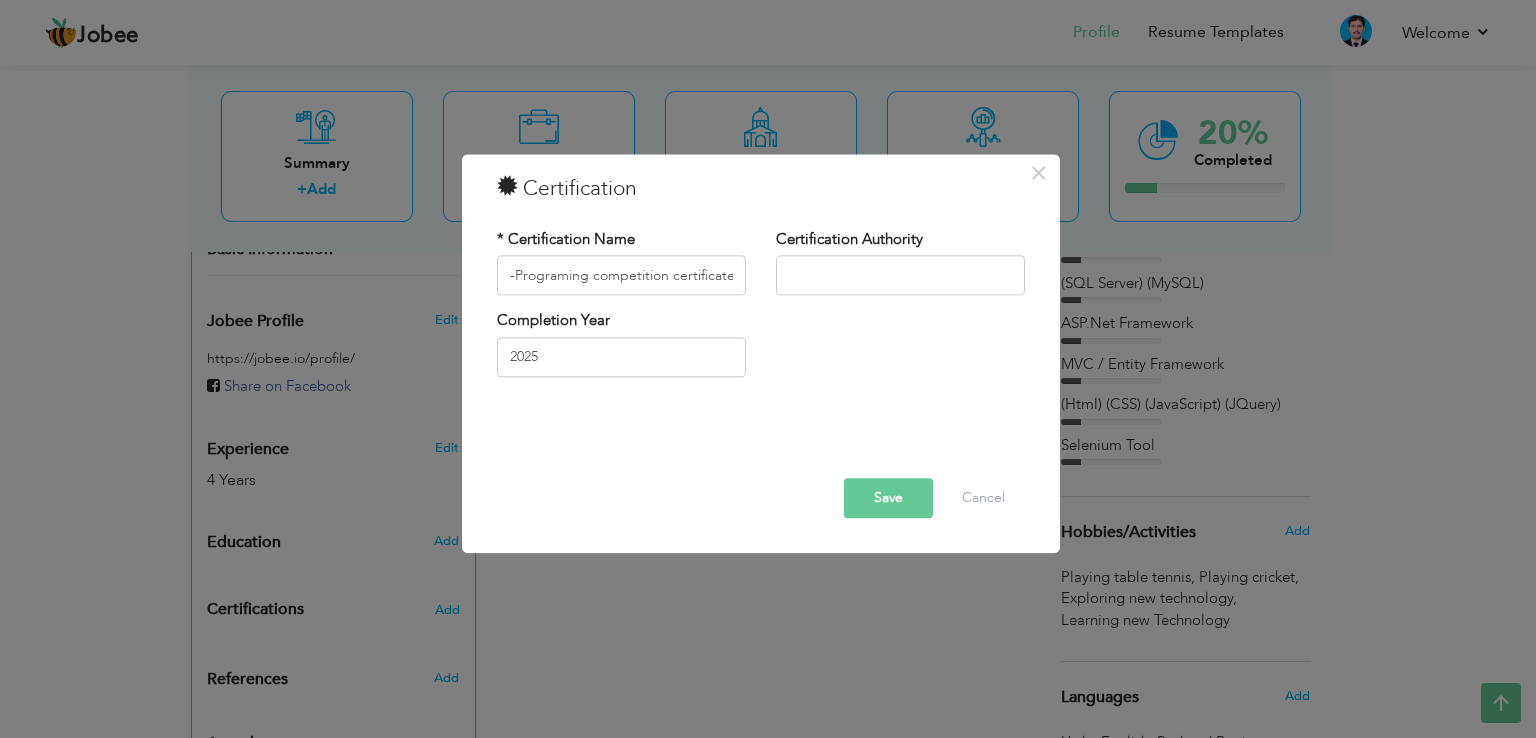 click on "Save" at bounding box center [888, 499] 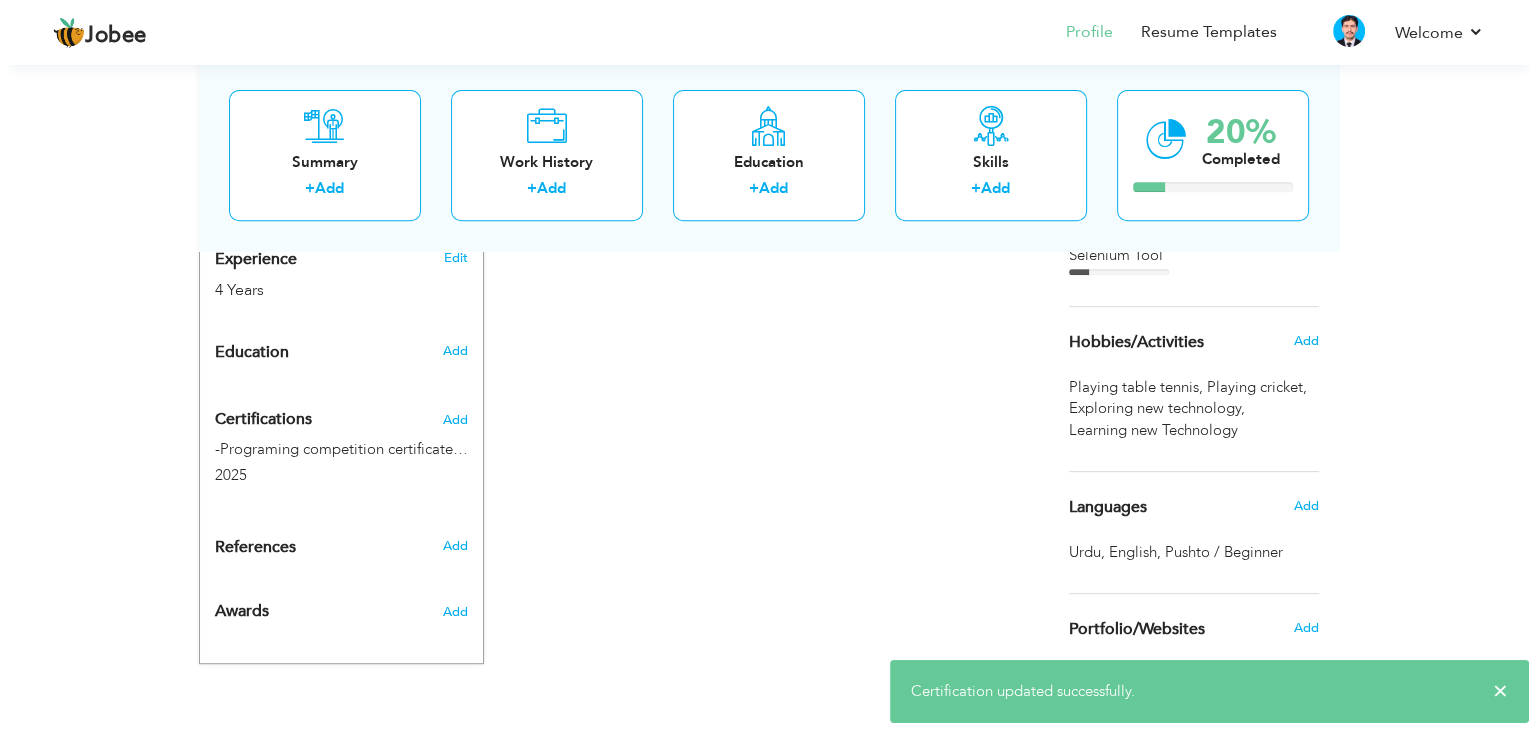 scroll, scrollTop: 781, scrollLeft: 0, axis: vertical 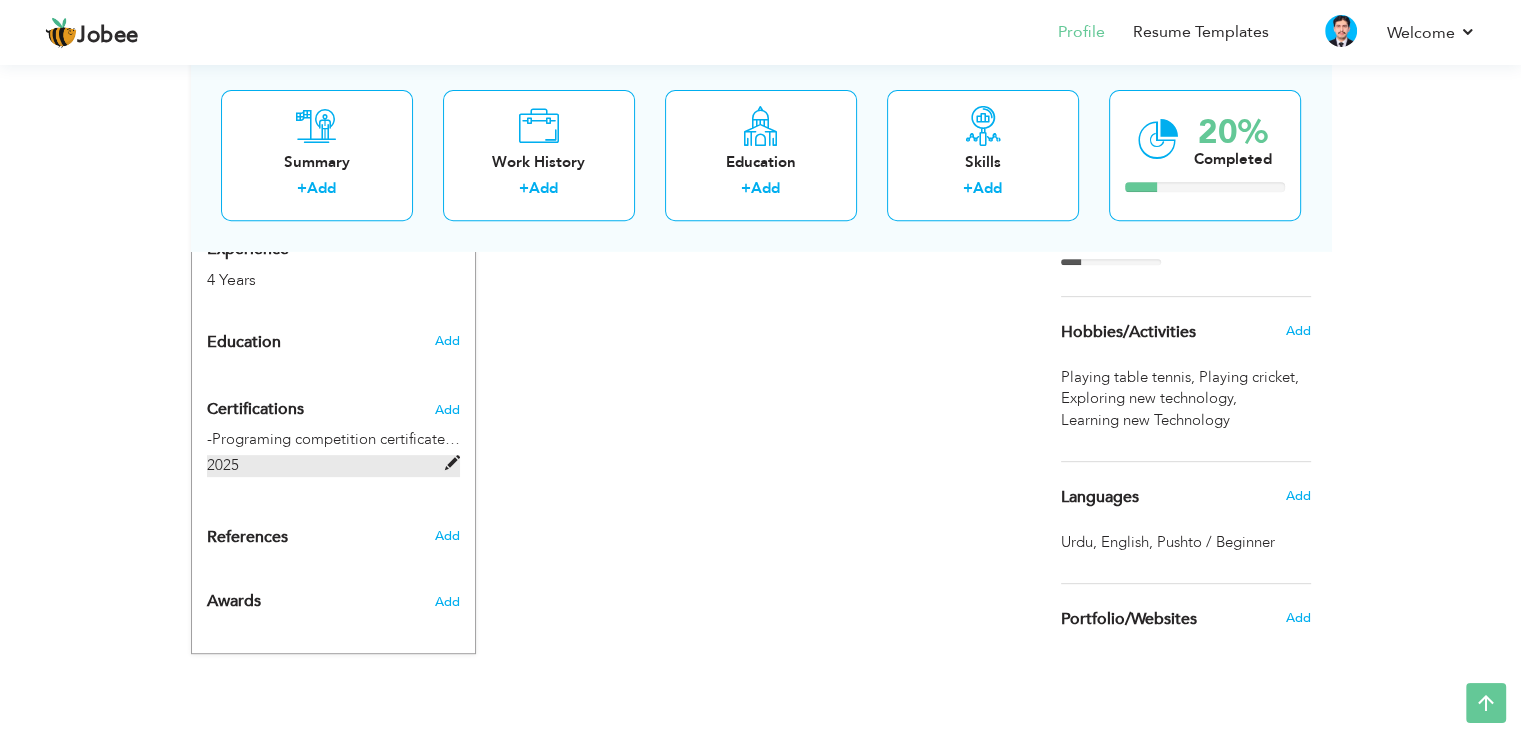 click at bounding box center (452, 463) 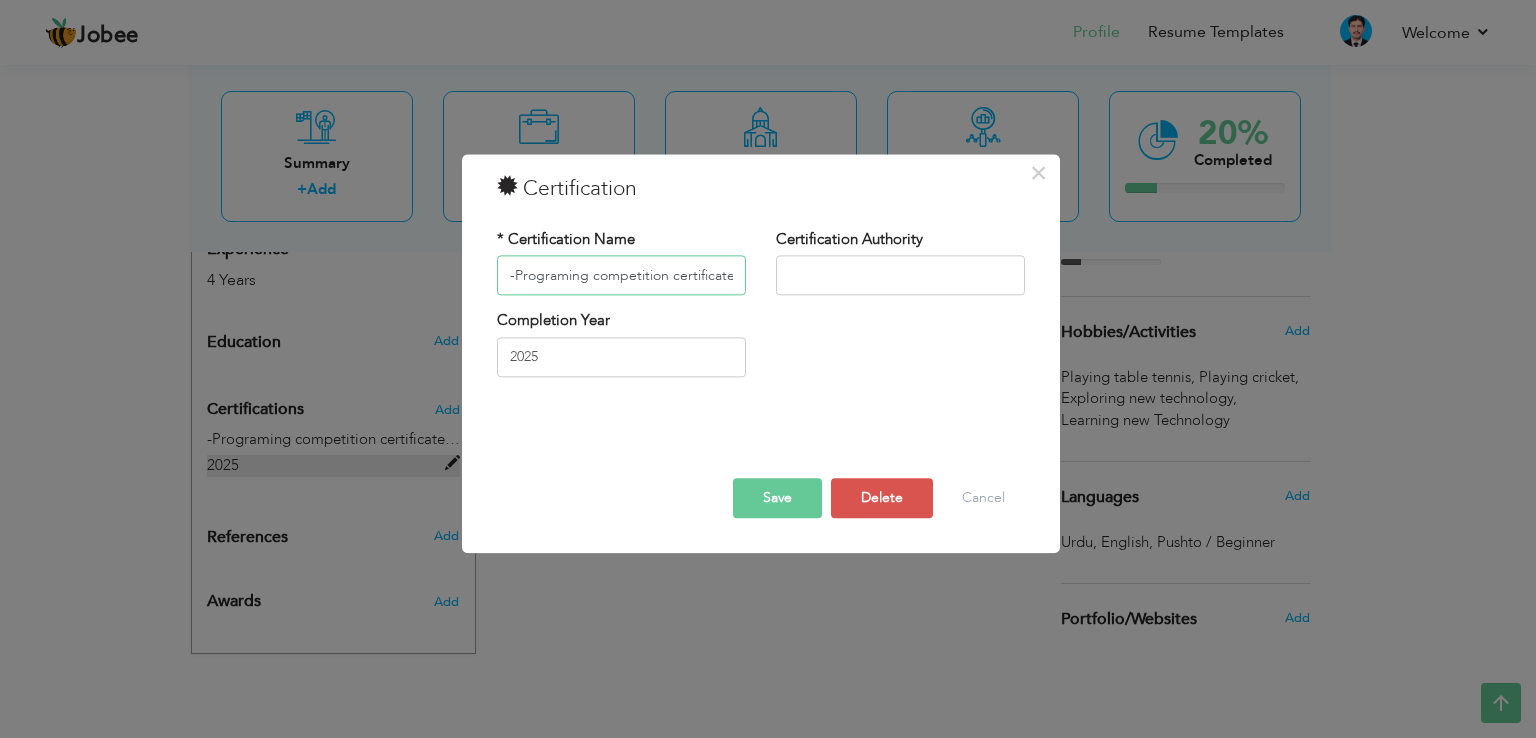 scroll, scrollTop: 0, scrollLeft: 676, axis: horizontal 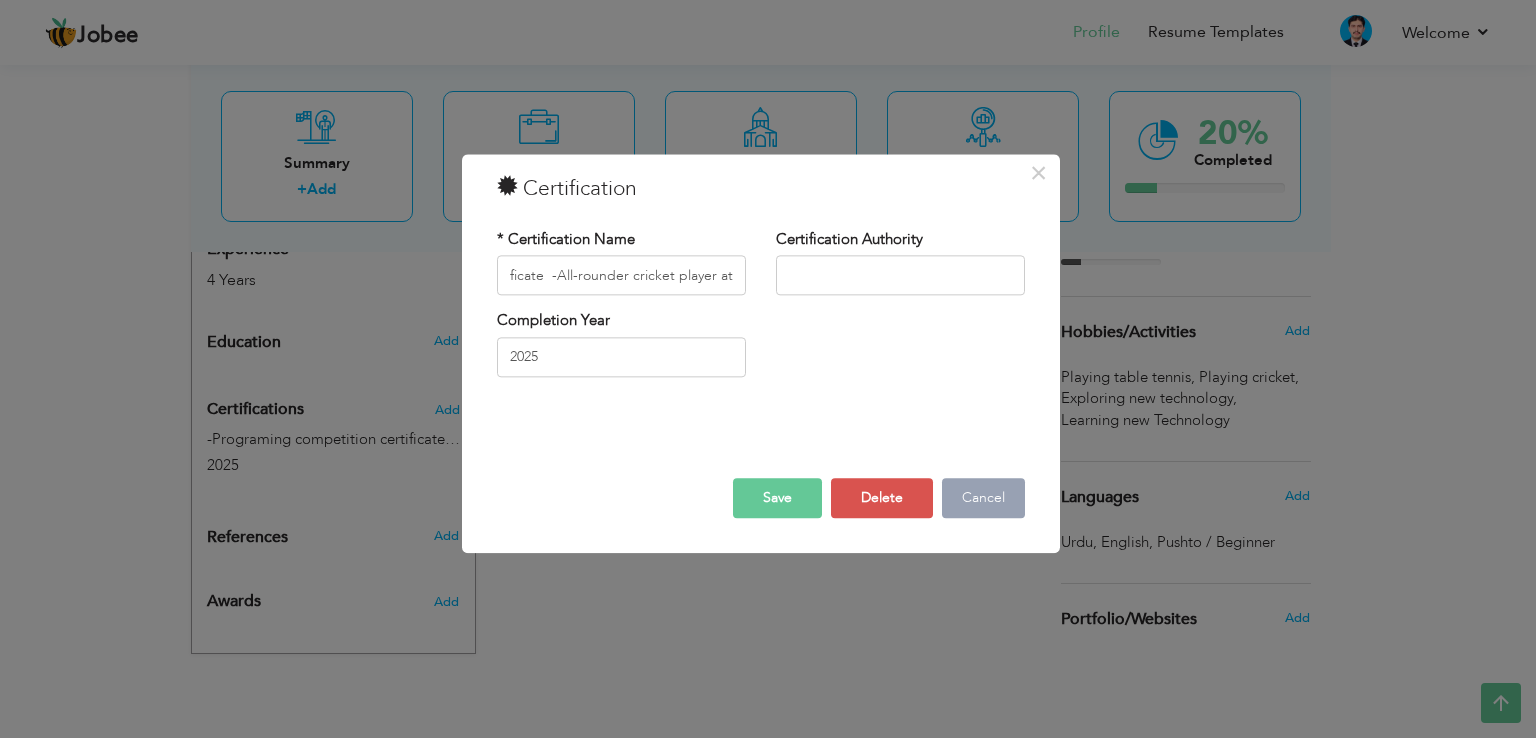 click on "Cancel" at bounding box center (983, 499) 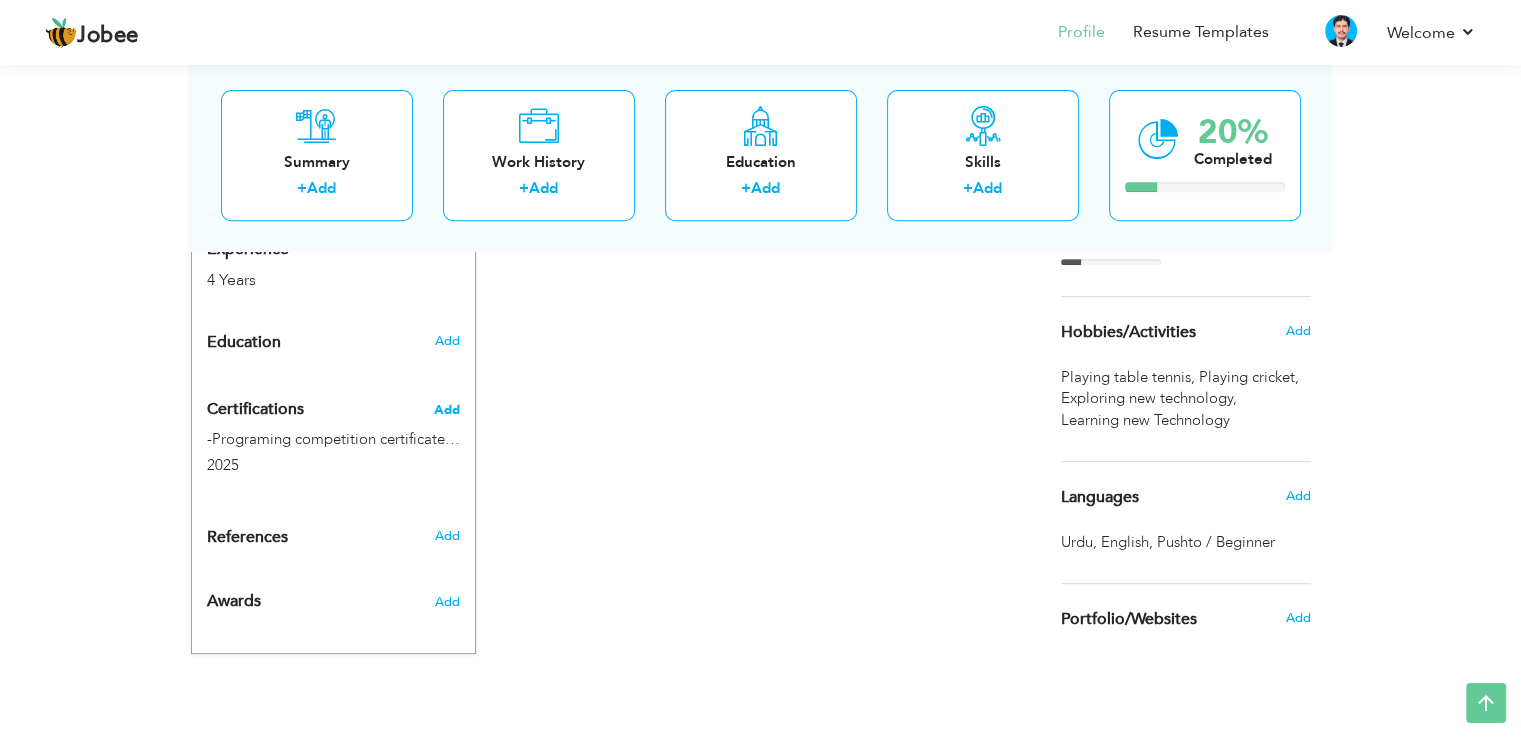 click on "Add" at bounding box center (447, 410) 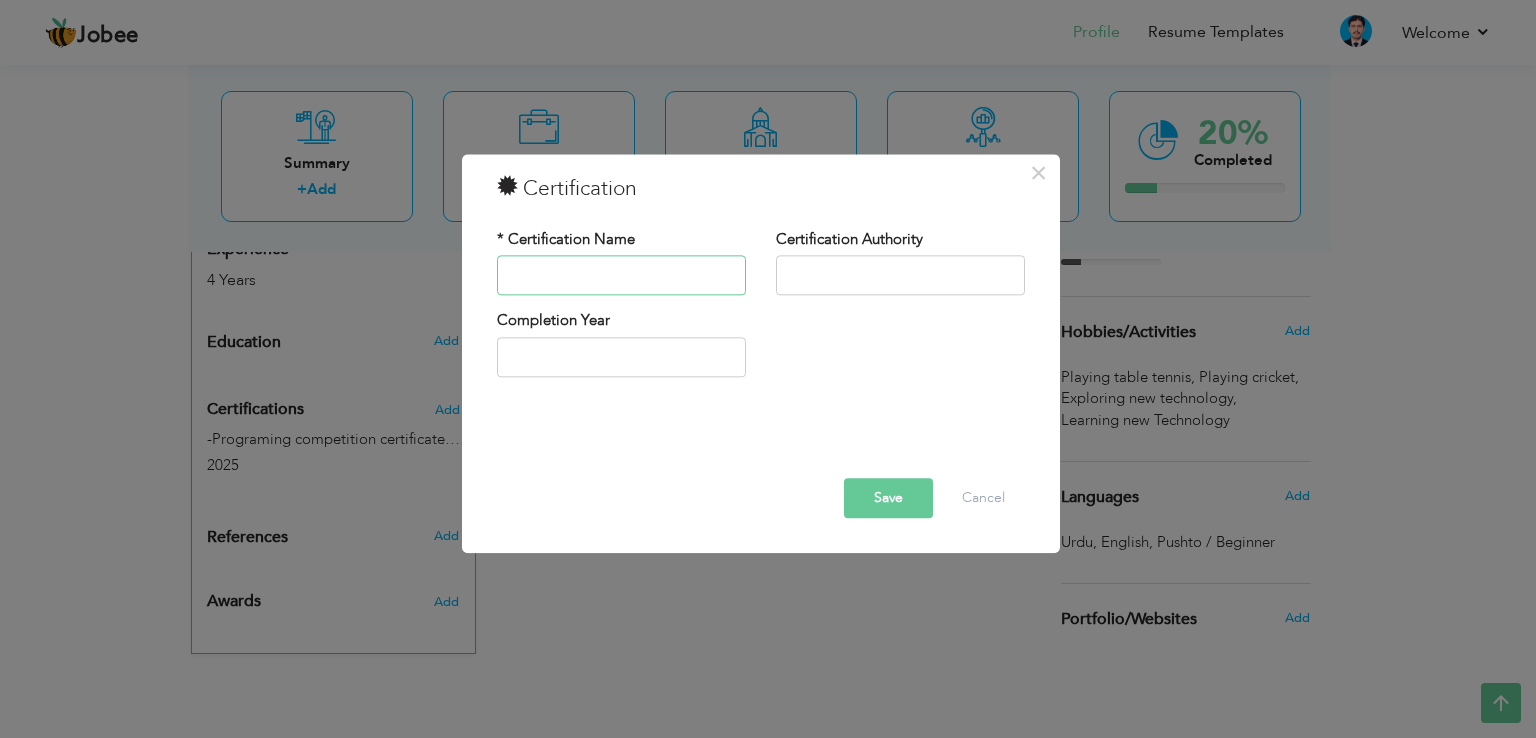 paste on "-Programing competition certificate" 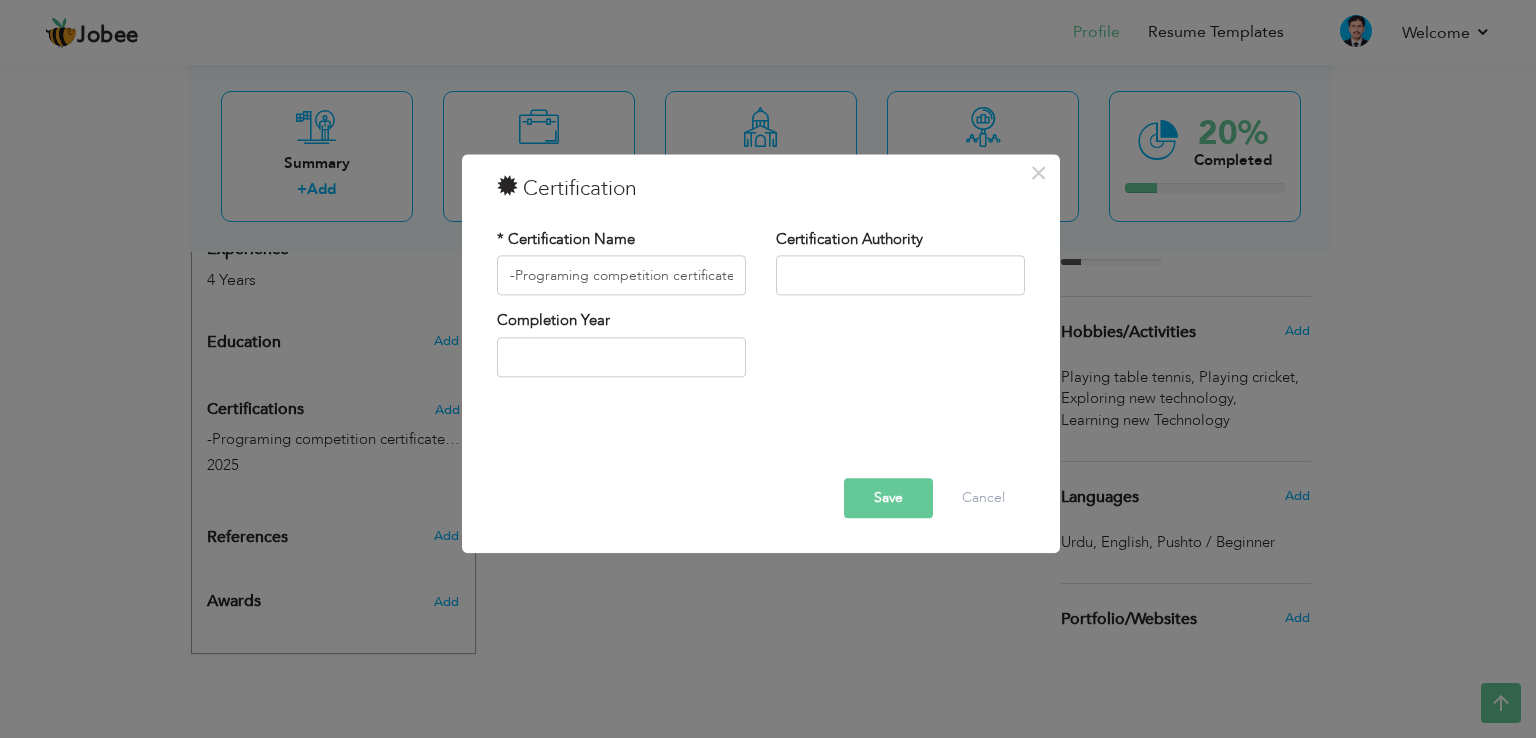 click on "Save" at bounding box center (888, 499) 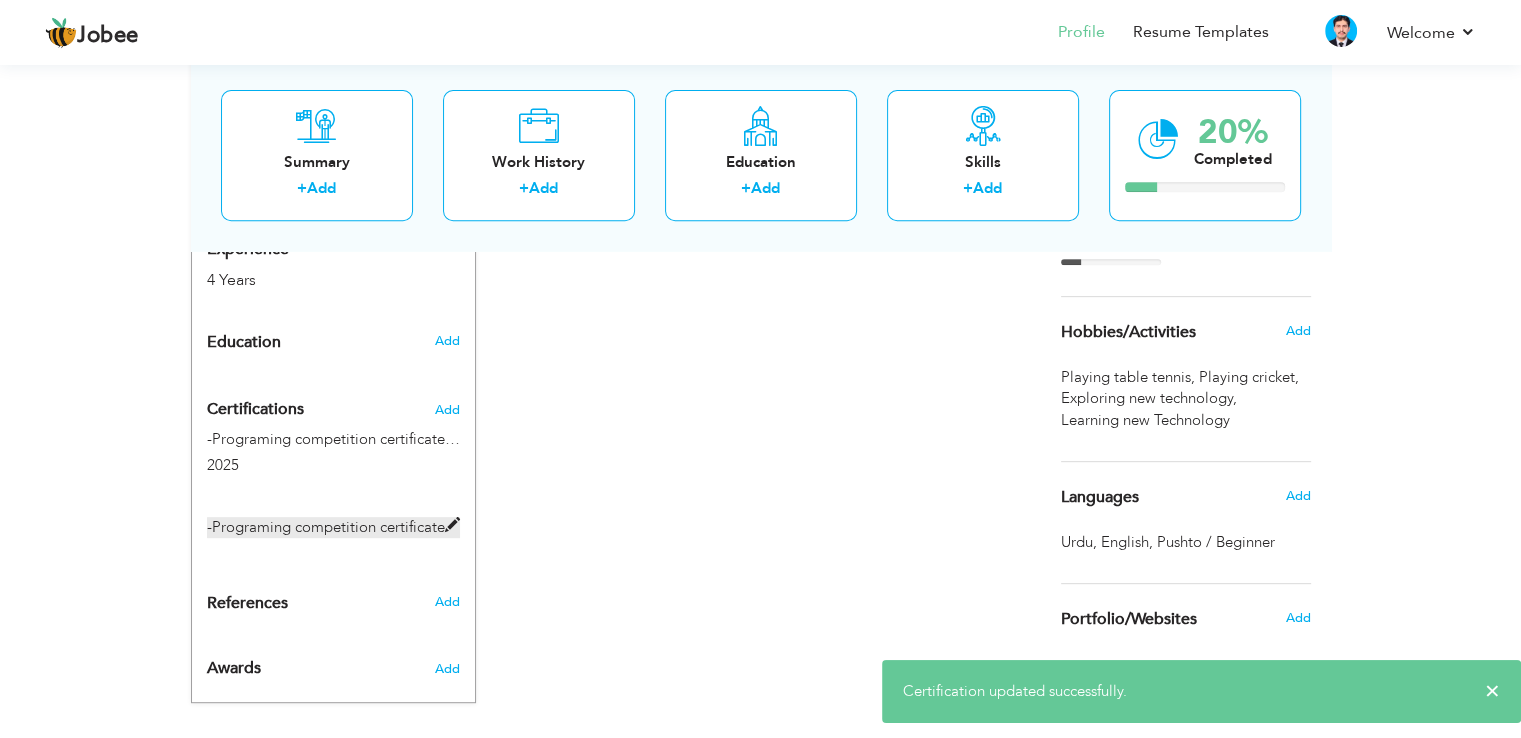 click at bounding box center (452, 525) 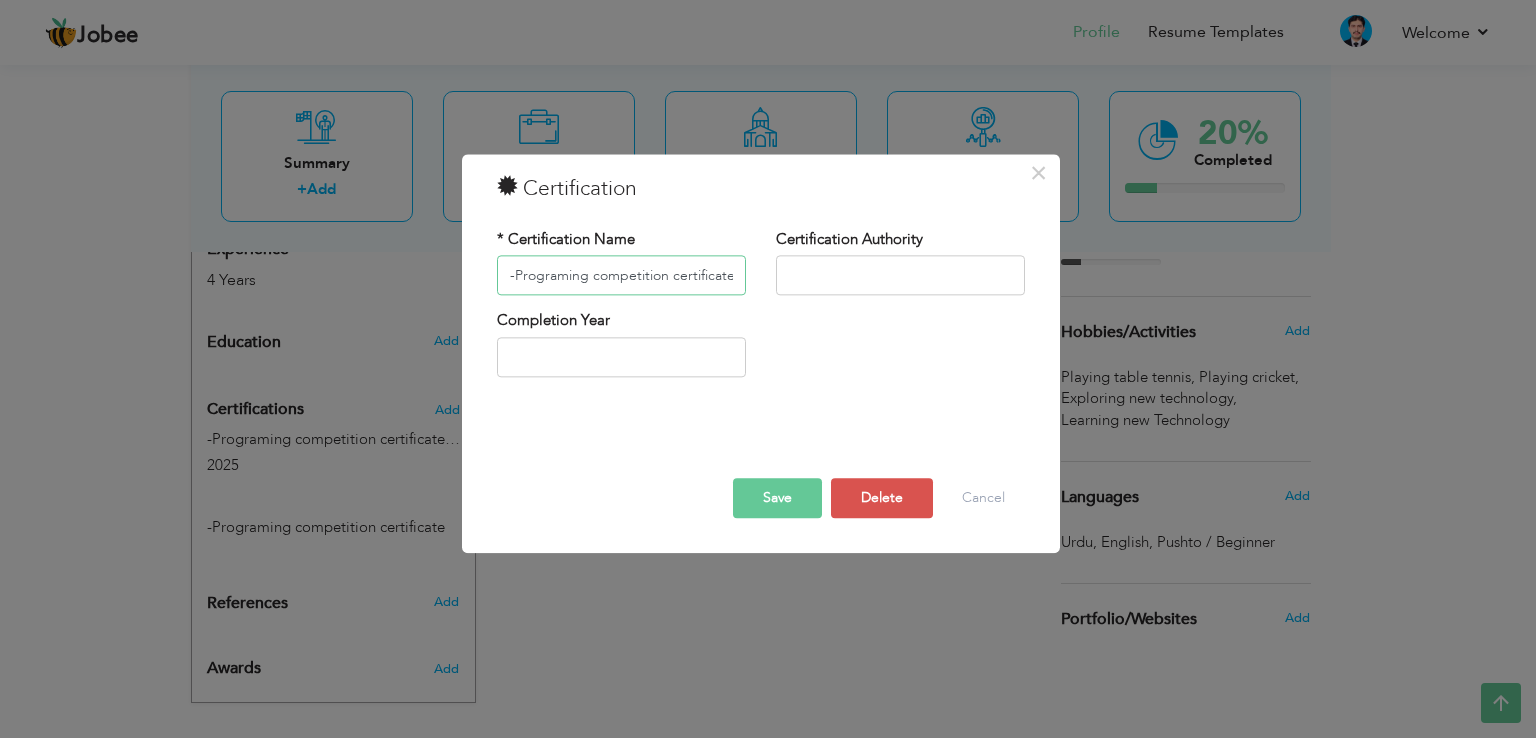 click on "-Programing competition certificate" at bounding box center [621, 276] 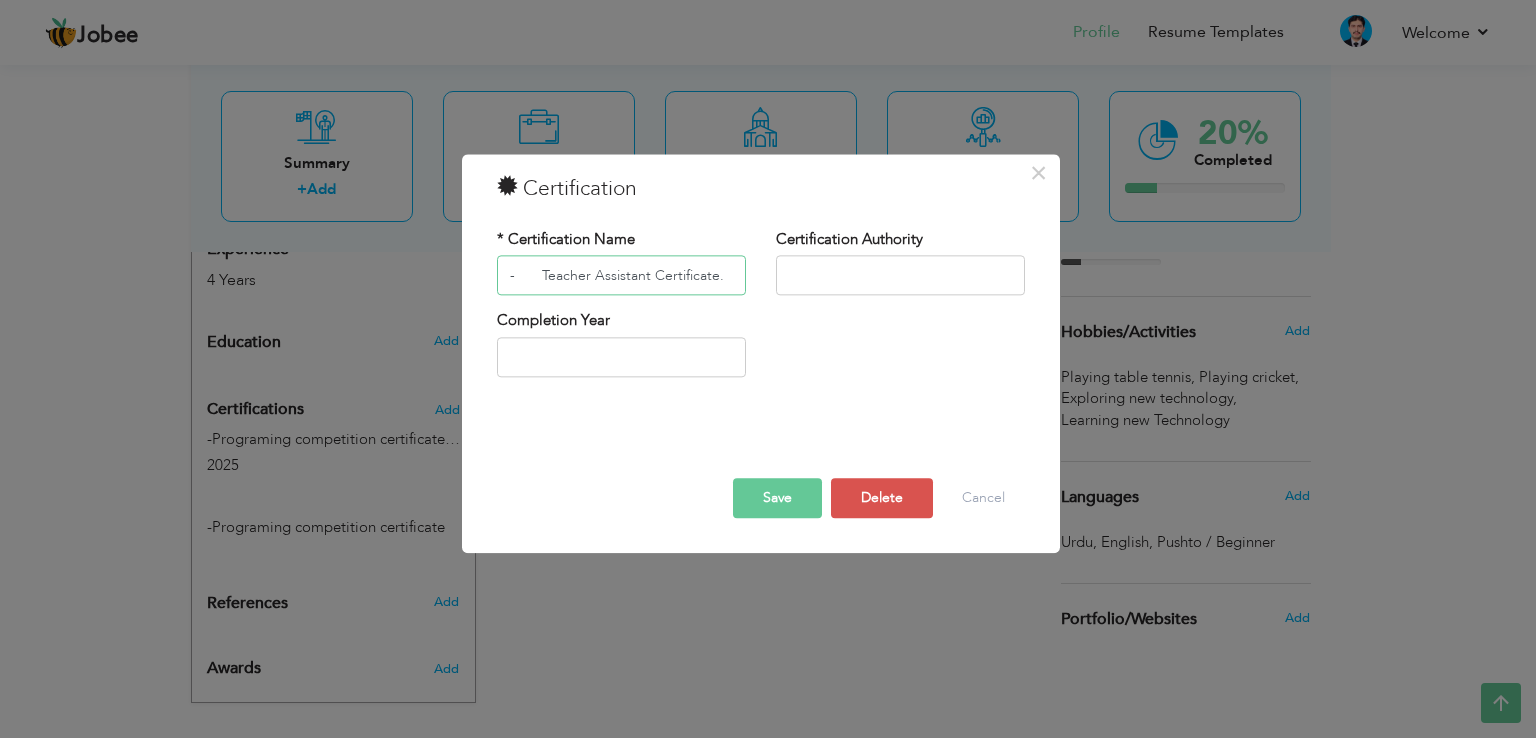 drag, startPoint x: 540, startPoint y: 275, endPoint x: 483, endPoint y: 273, distance: 57.035076 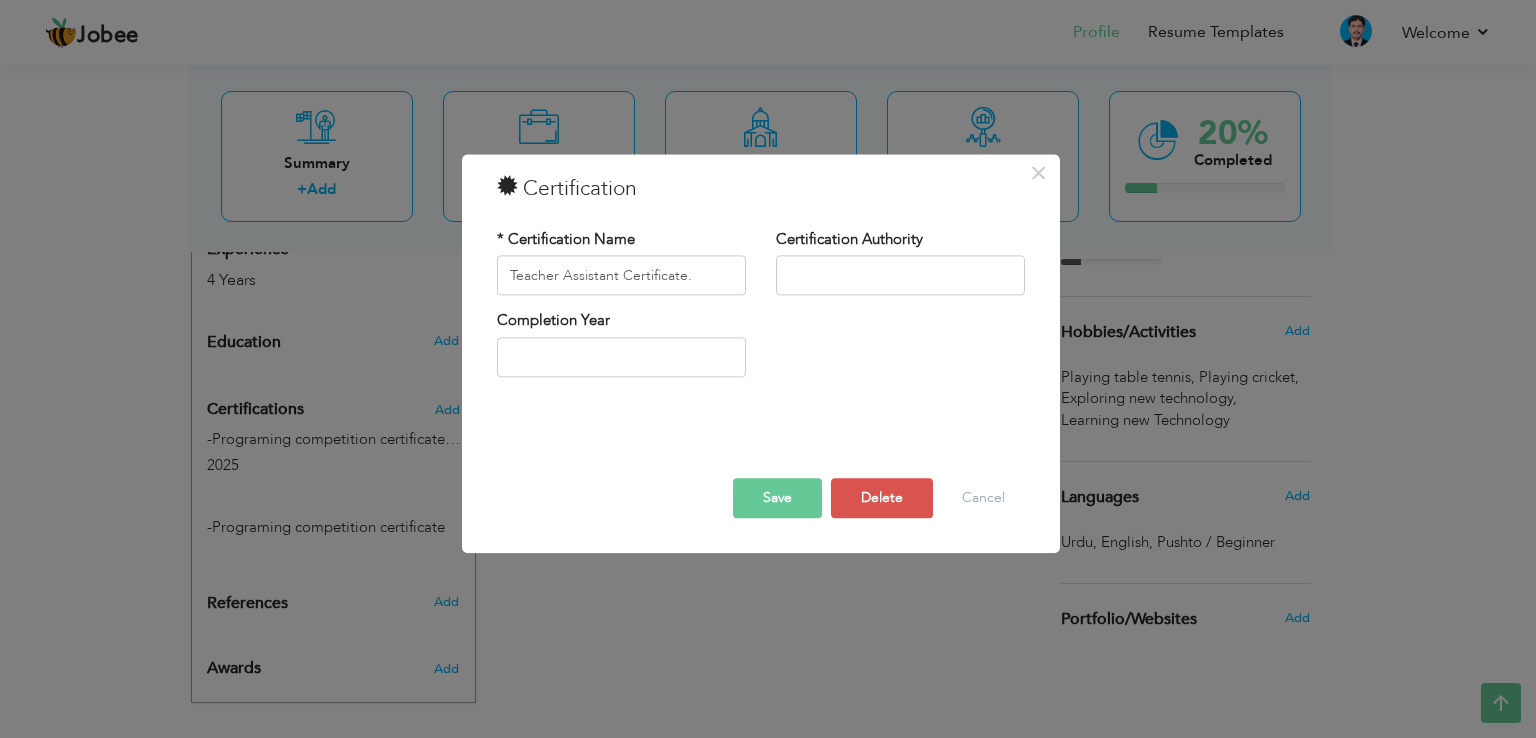 click on "Save" at bounding box center [777, 499] 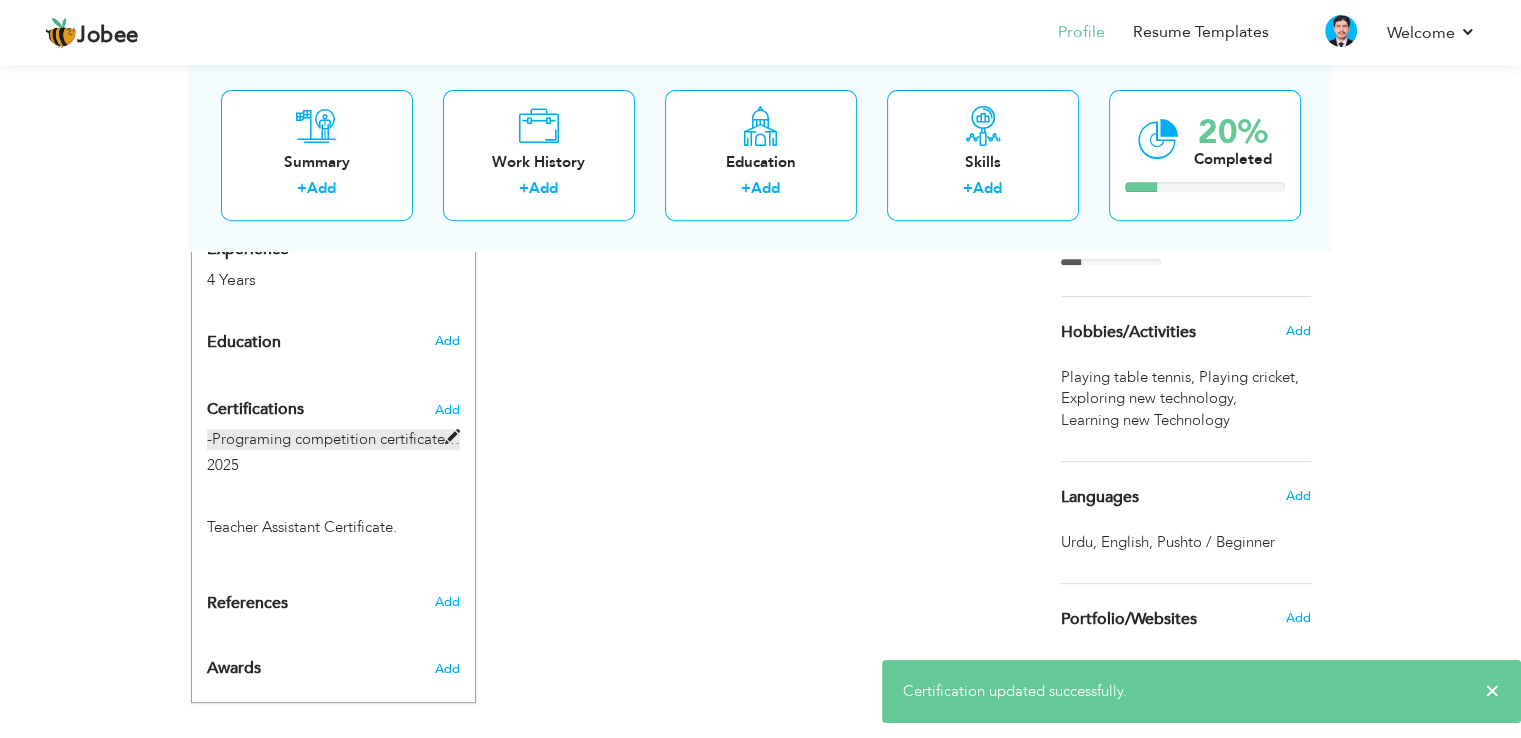click on "-Programing competition certificate -Teacher Assistant Certificate. -Information security and forensics certificate  -All-rounder cricket player at" at bounding box center [333, 439] 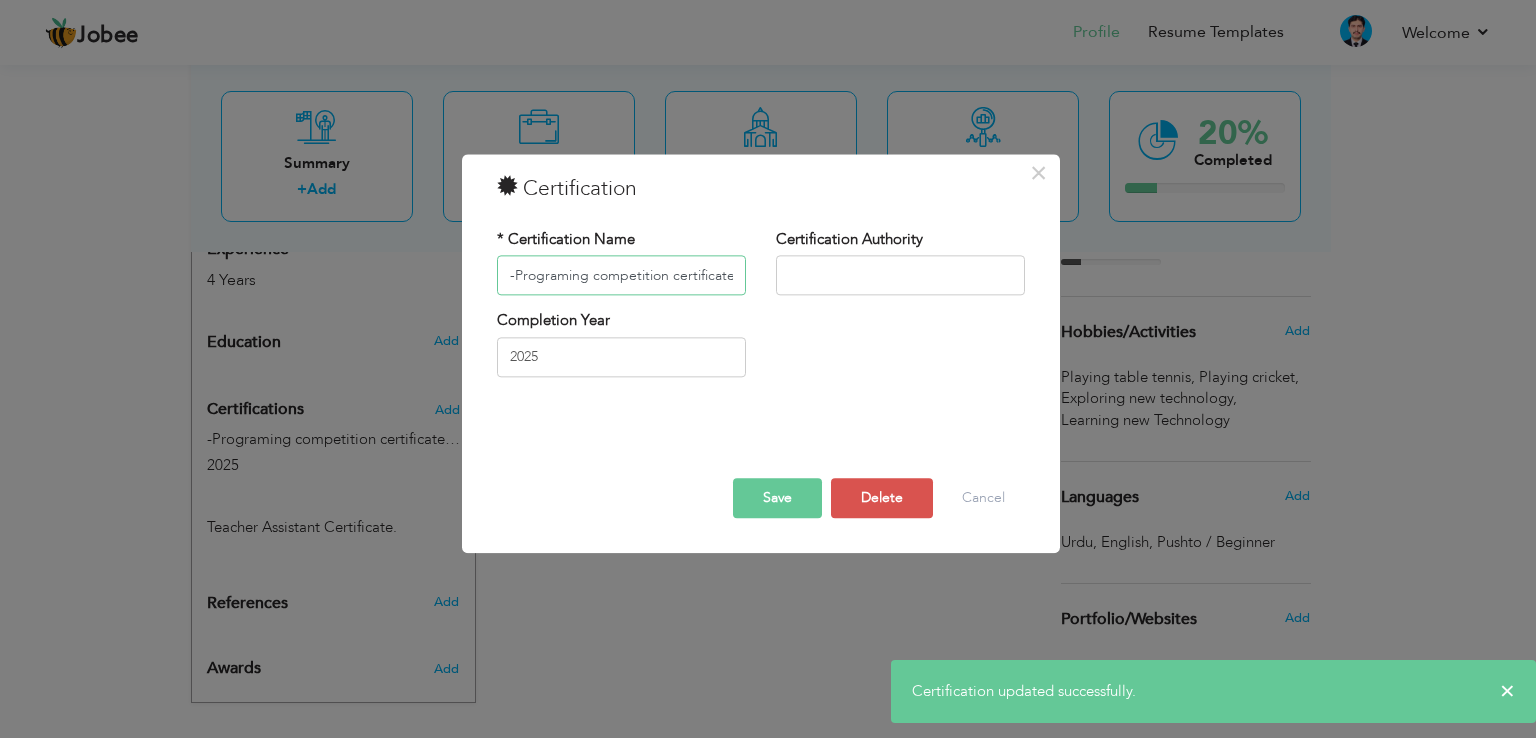 scroll, scrollTop: 0, scrollLeft: 676, axis: horizontal 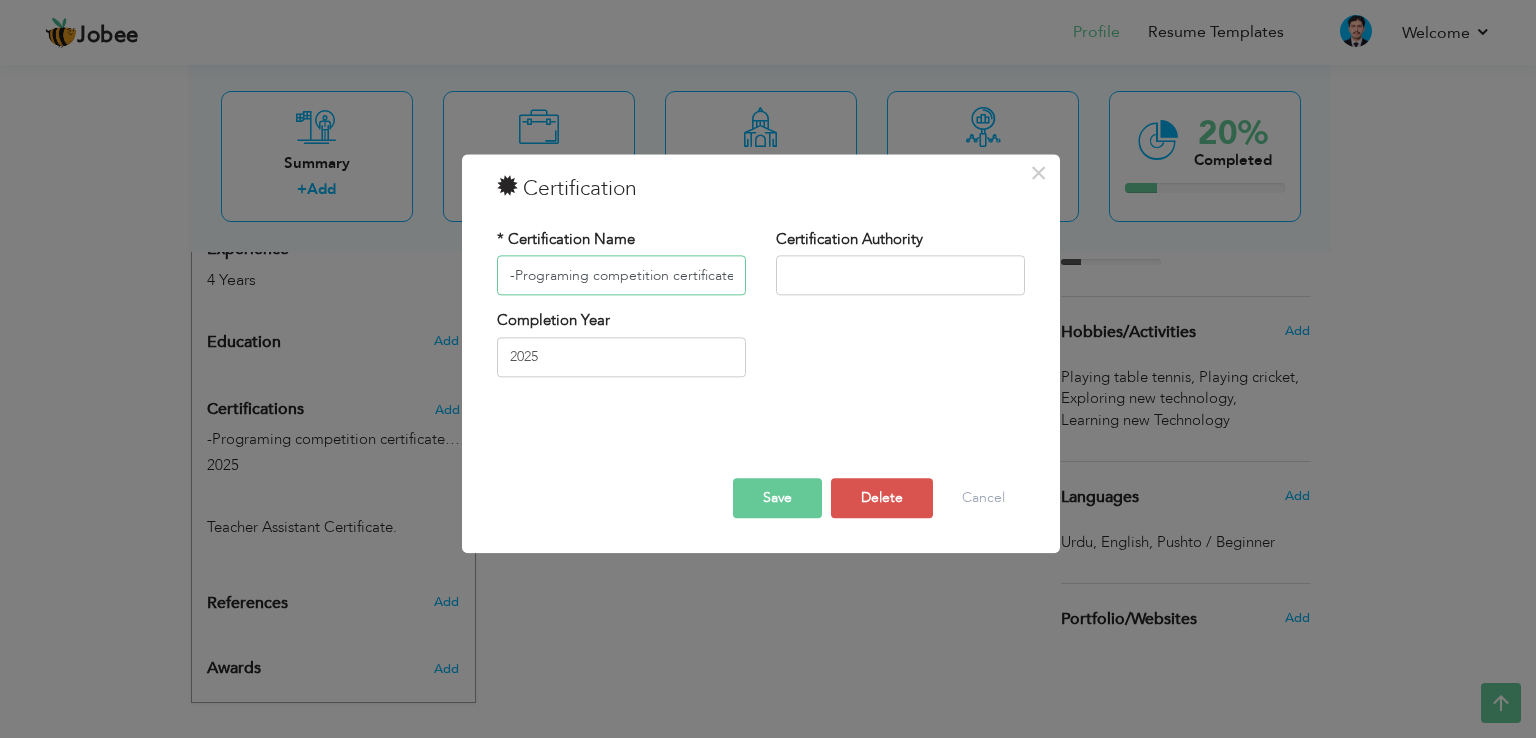 click on "-Programing competition certificate -Teacher Assistant Certificate. -Information security and forensics certificate  -All-rounder cricket player at" at bounding box center [621, 276] 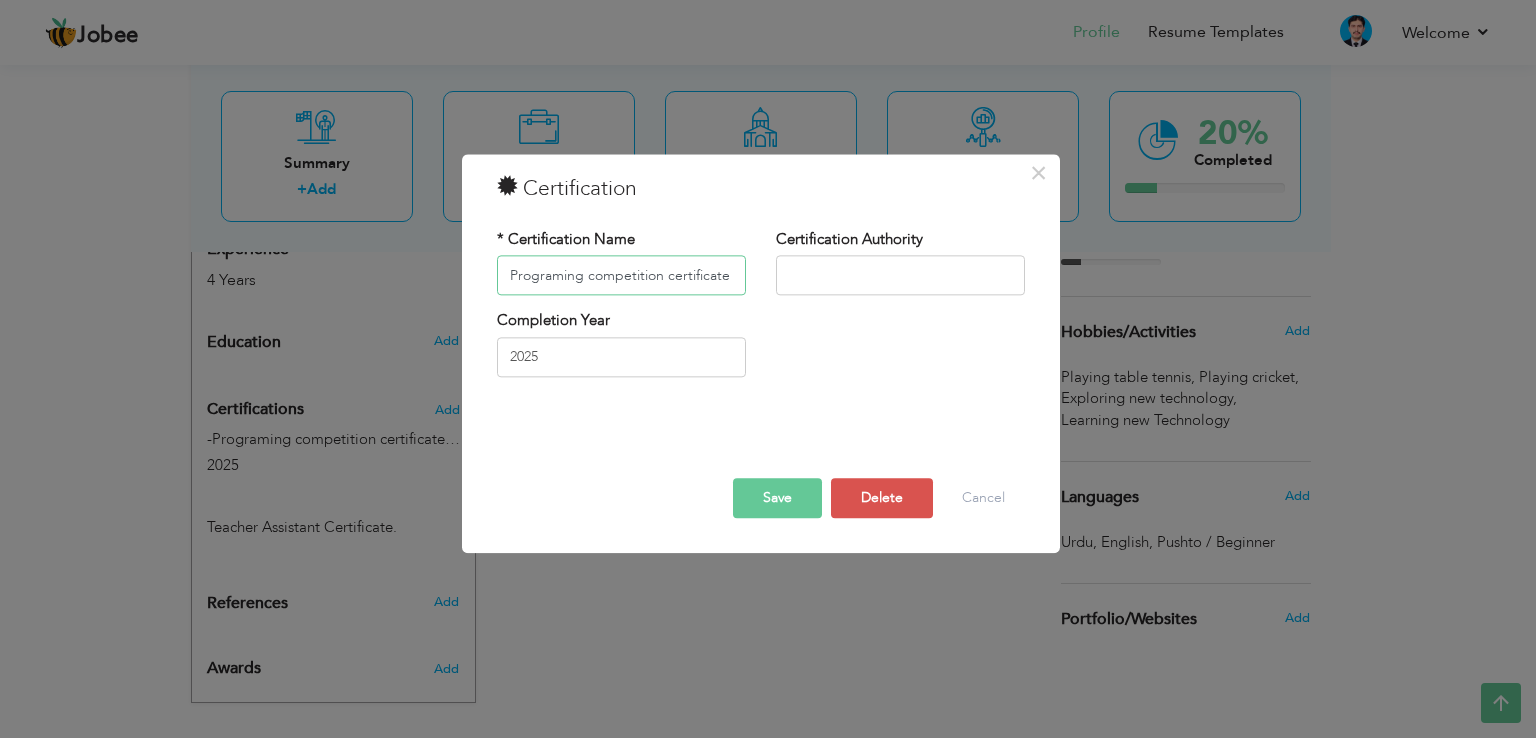 type on "Programing competition certificate" 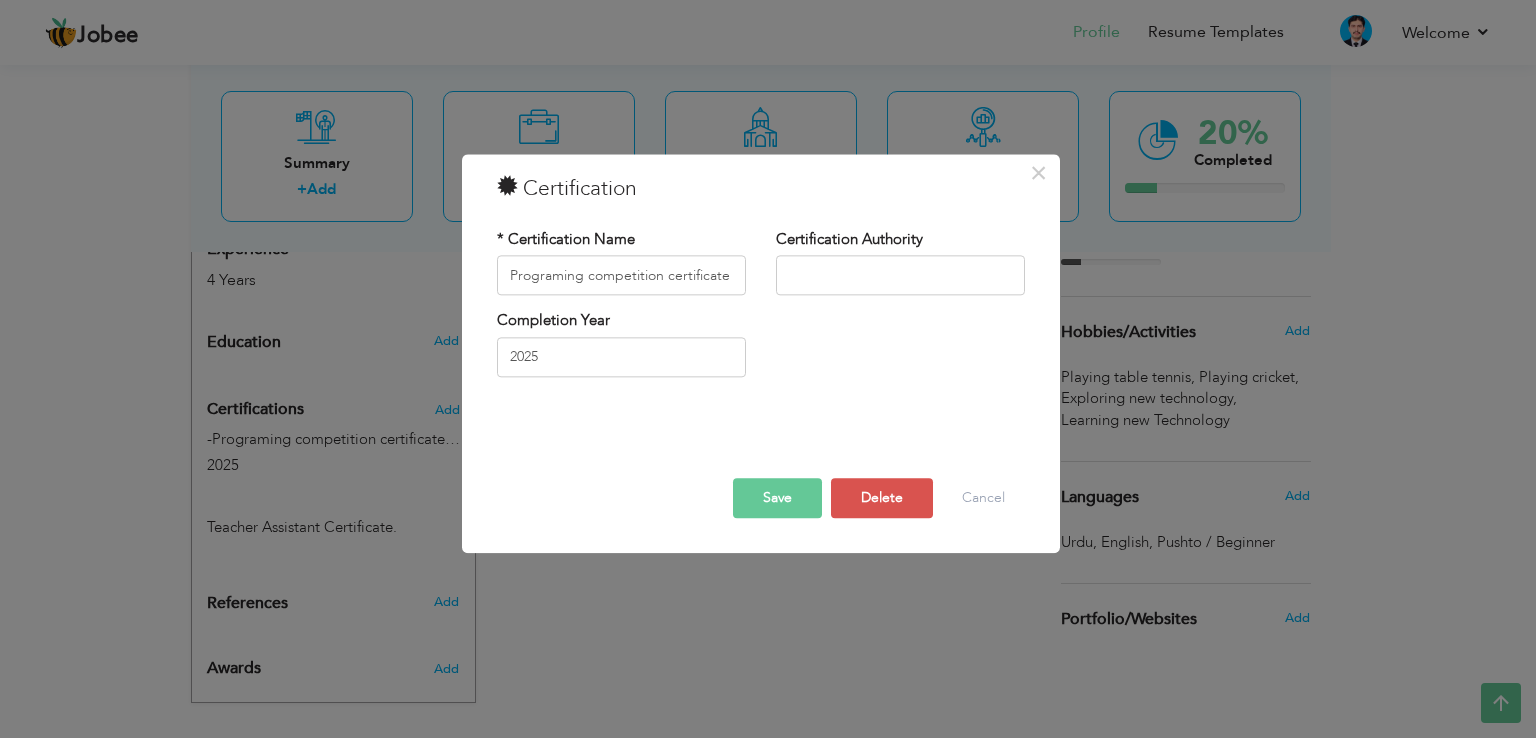 click on "Save" at bounding box center [777, 499] 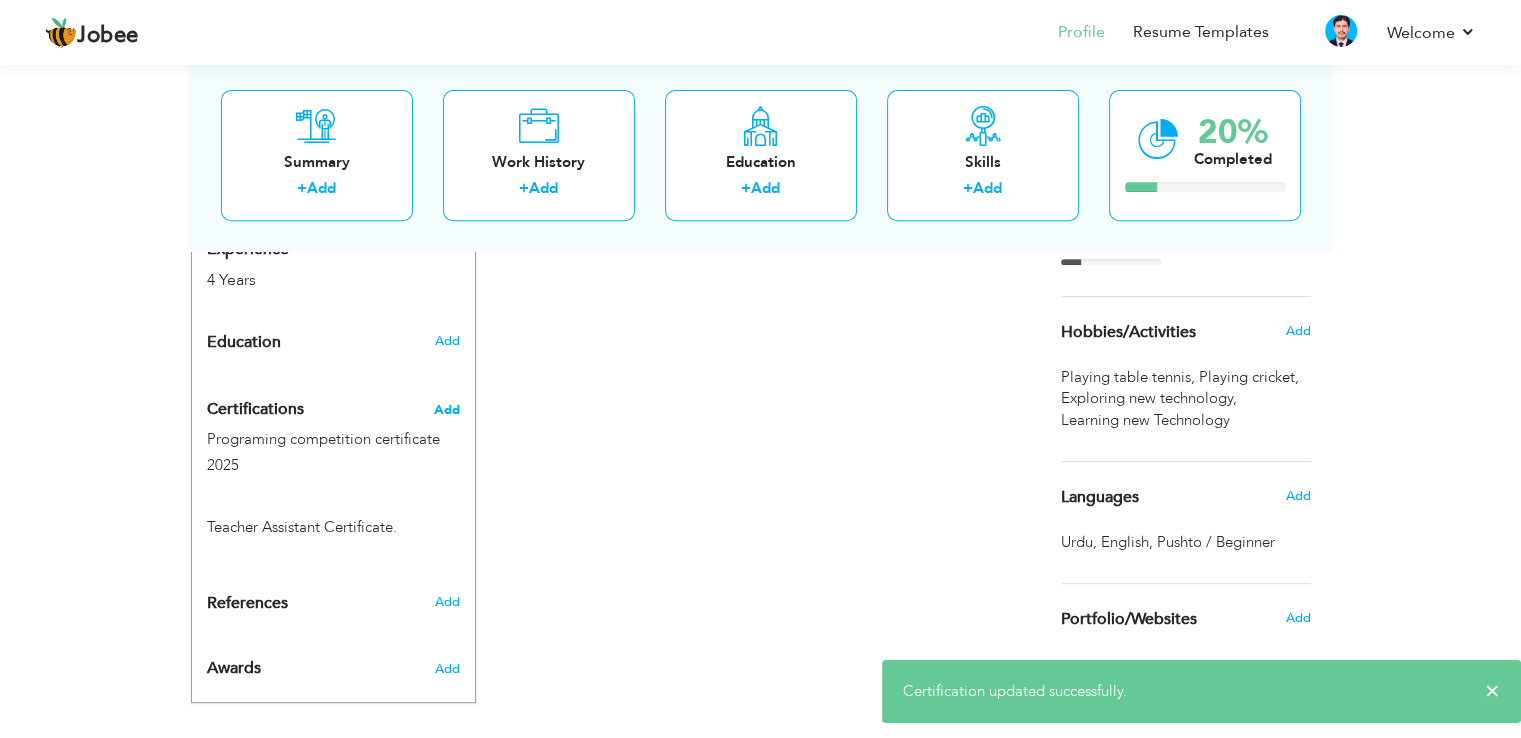 click on "Add" at bounding box center [447, 410] 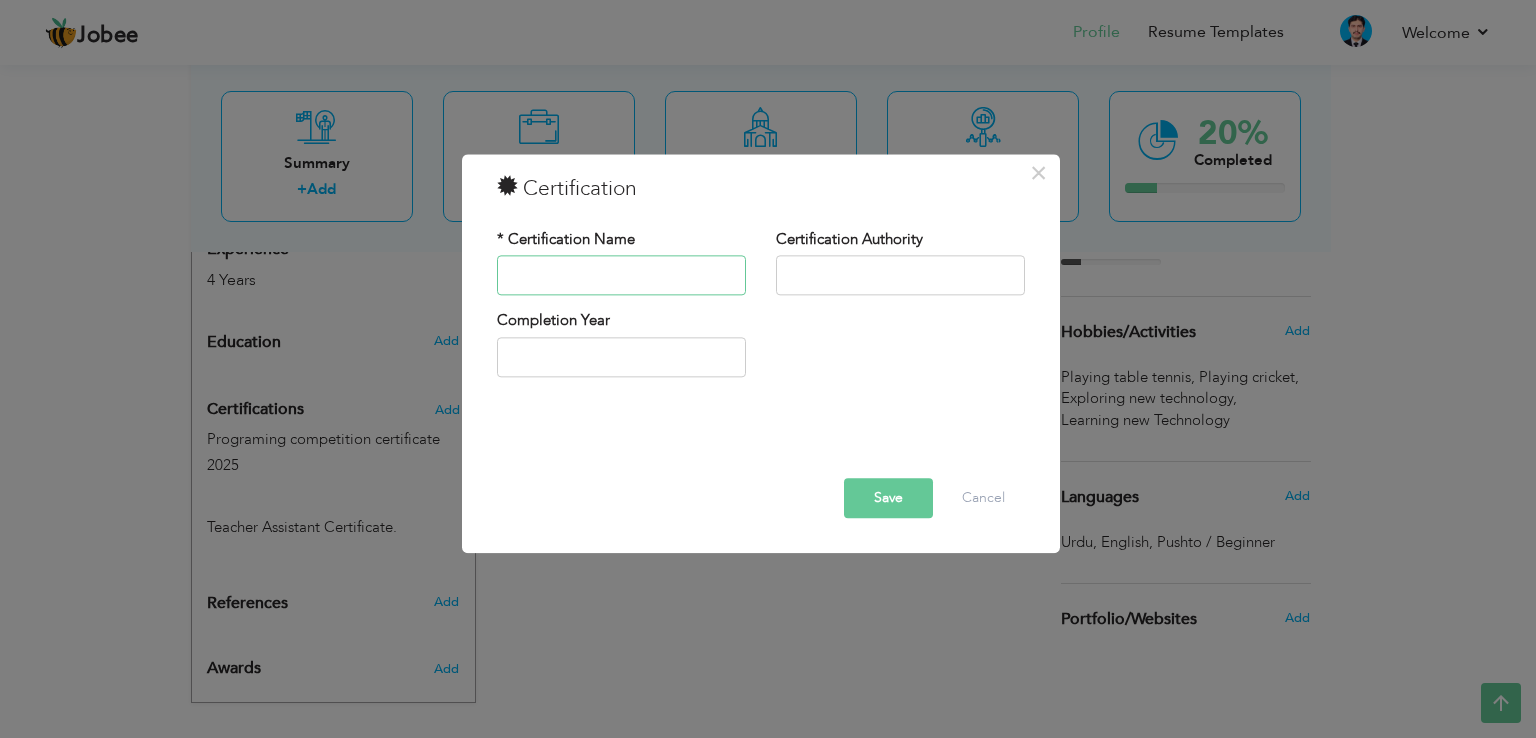 paste on "-	Information security and forensics certificate" 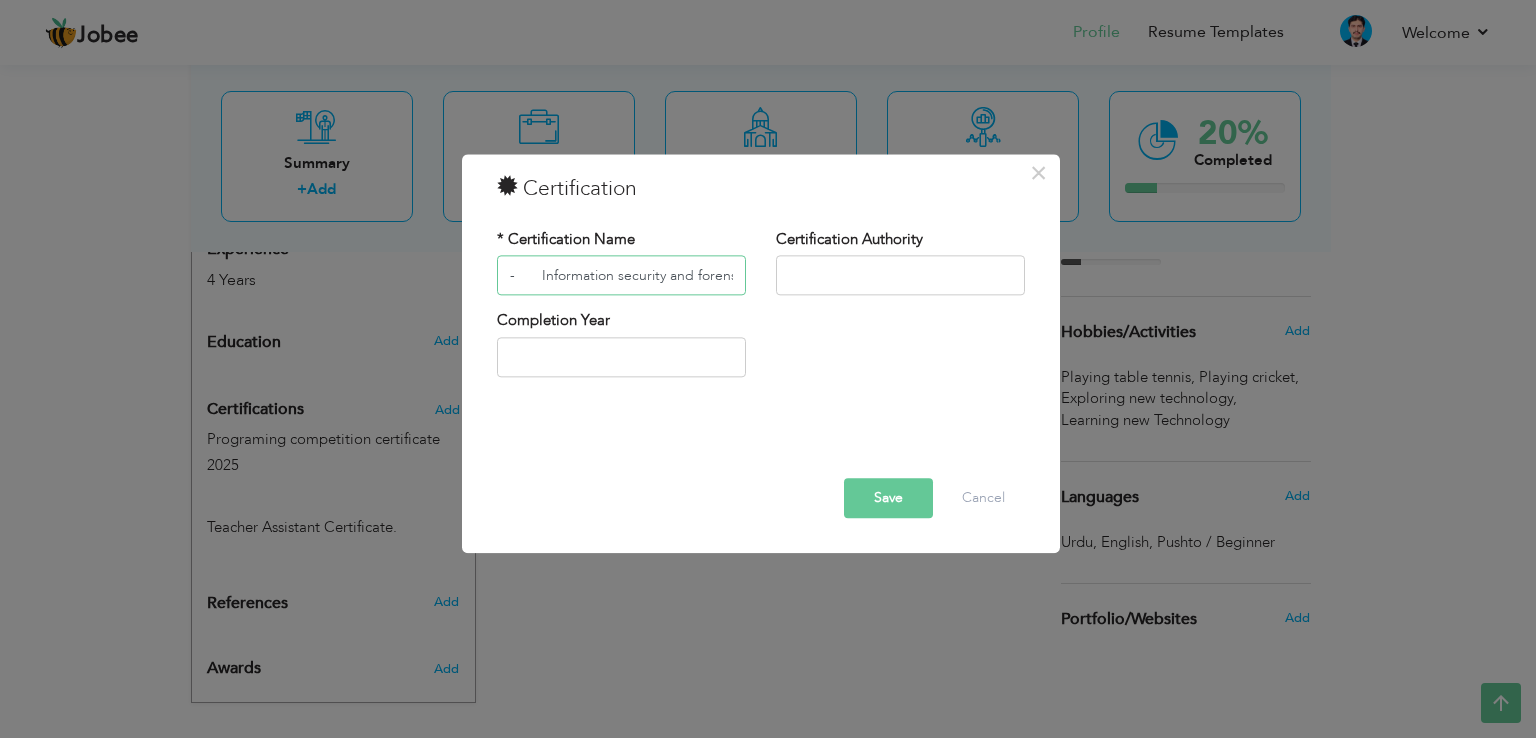 scroll, scrollTop: 0, scrollLeft: 78, axis: horizontal 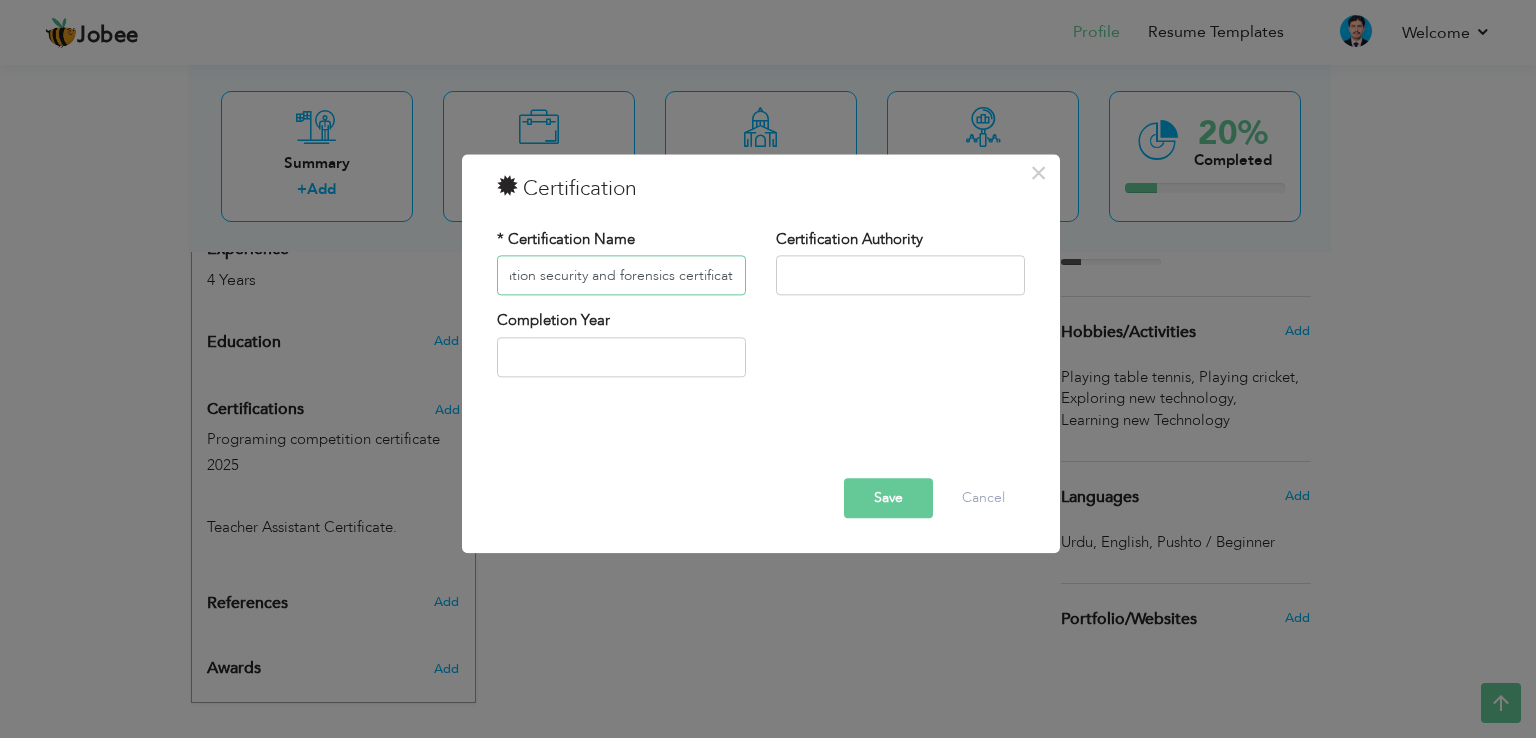 type on "-	Information security and forensics certificate" 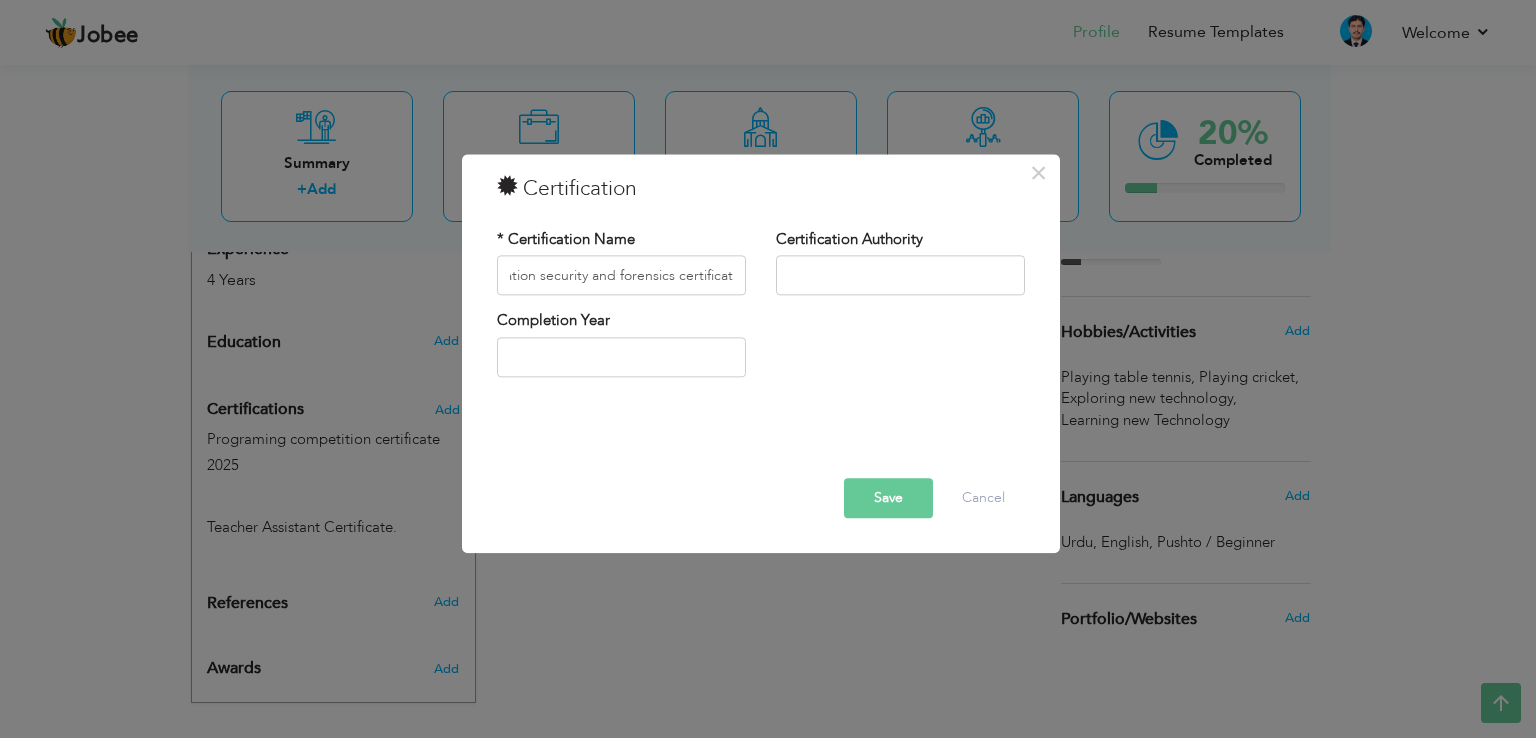 click on "Save" at bounding box center (888, 499) 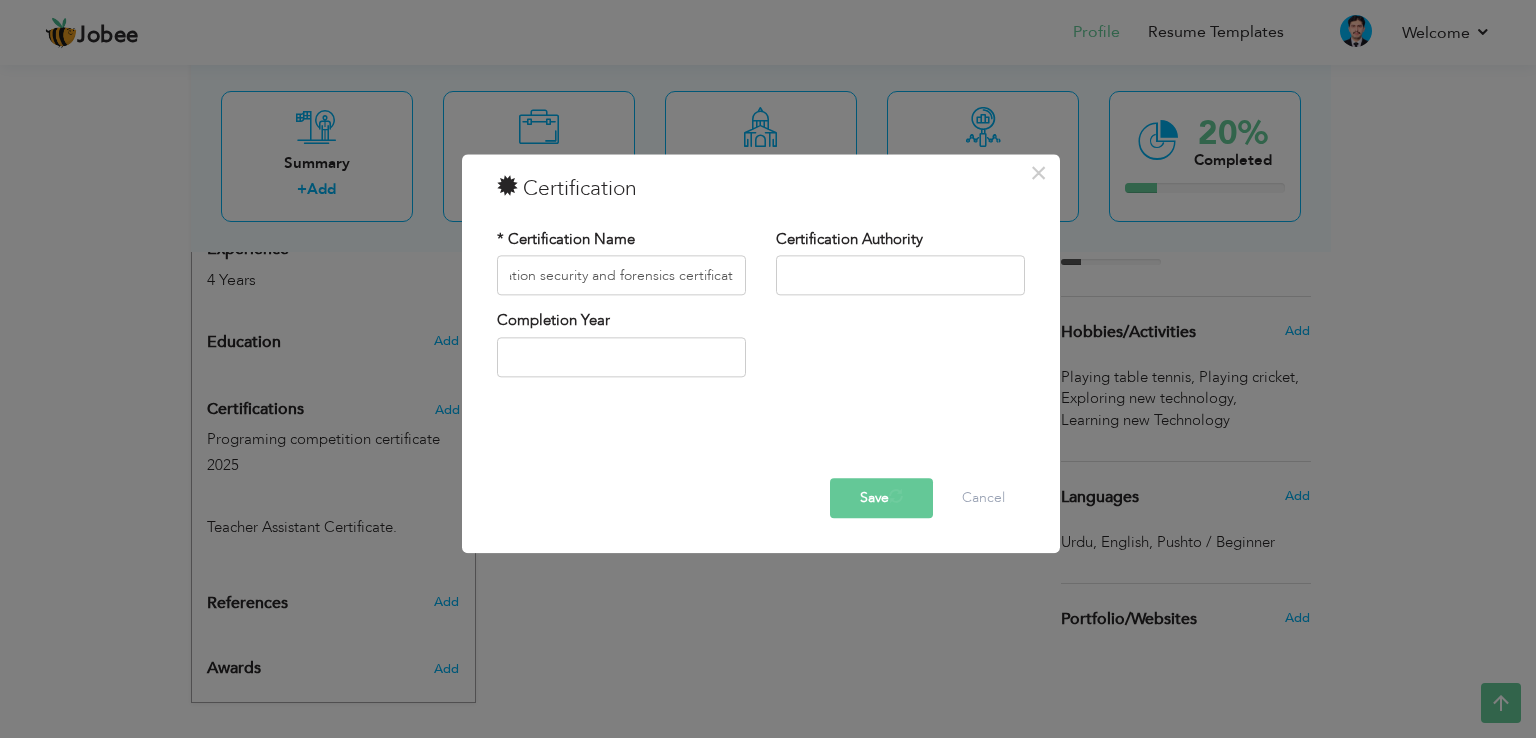 scroll, scrollTop: 0, scrollLeft: 0, axis: both 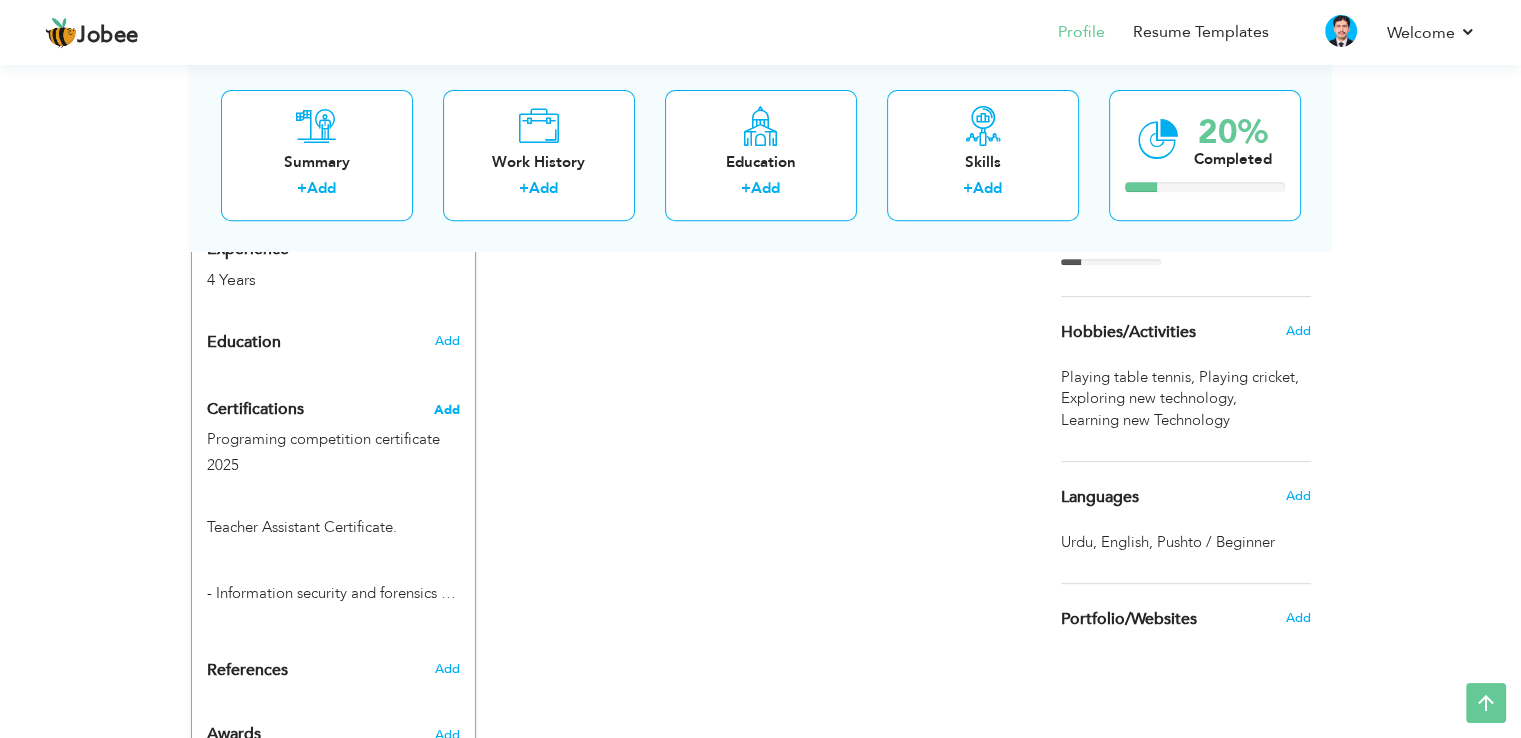 click on "Add" at bounding box center [447, 410] 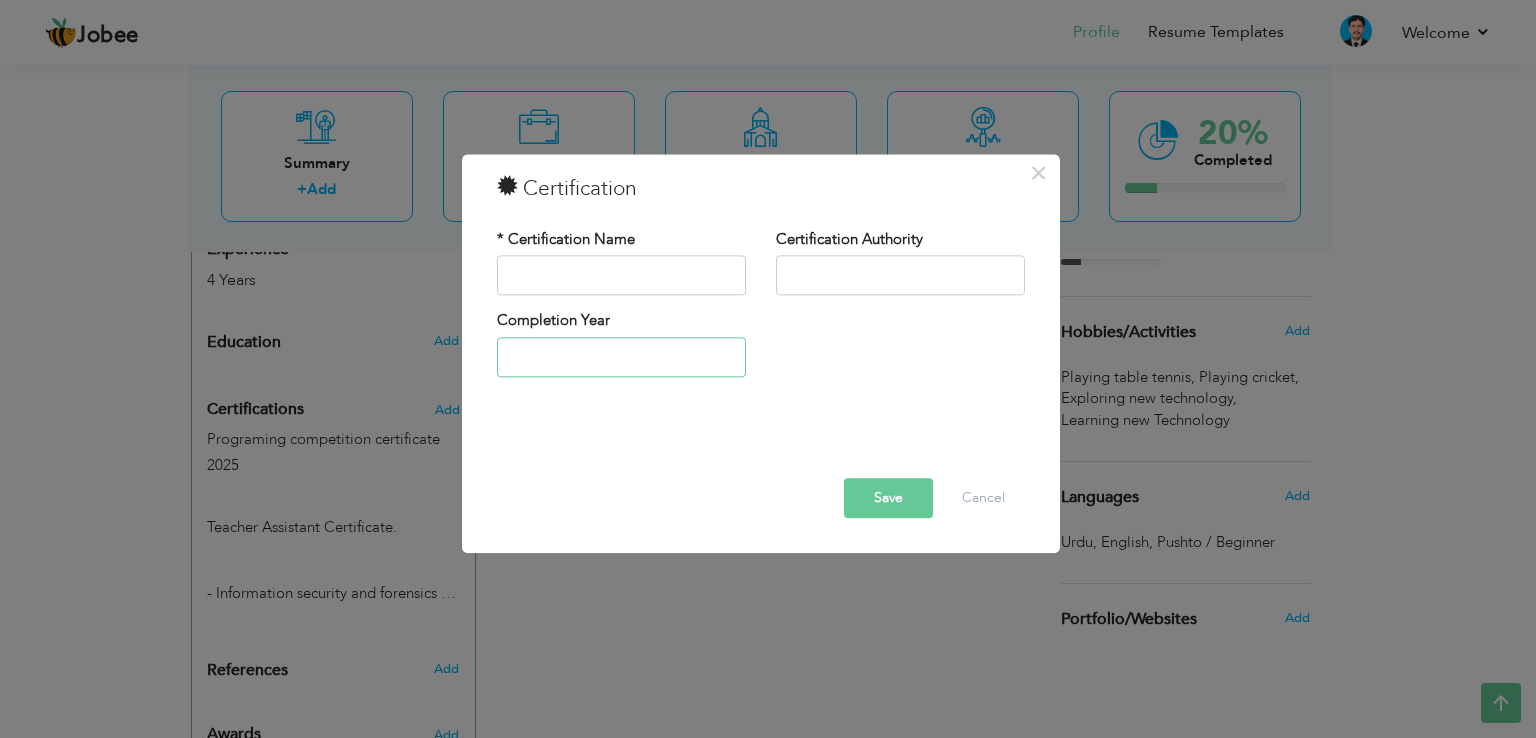 click at bounding box center (621, 357) 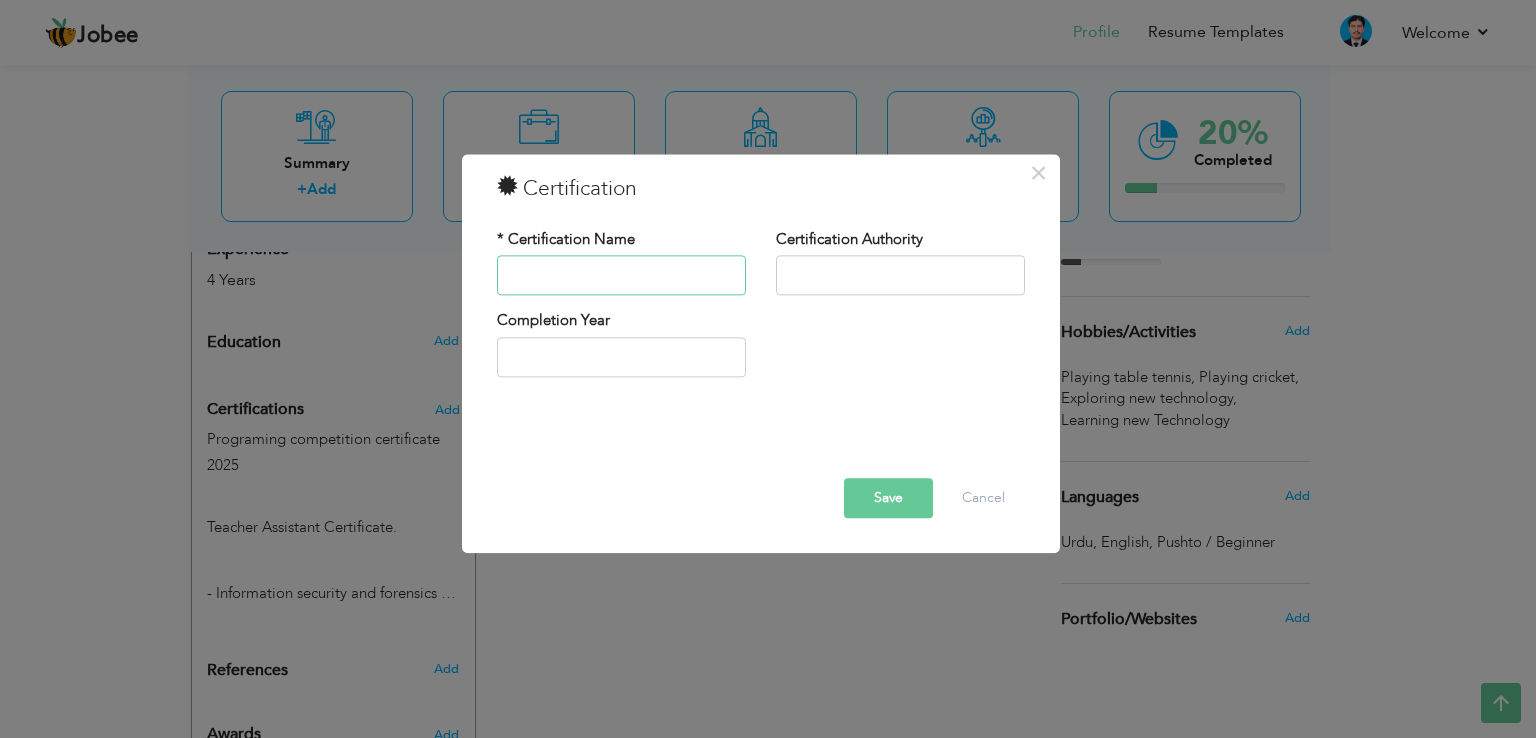 click at bounding box center [621, 276] 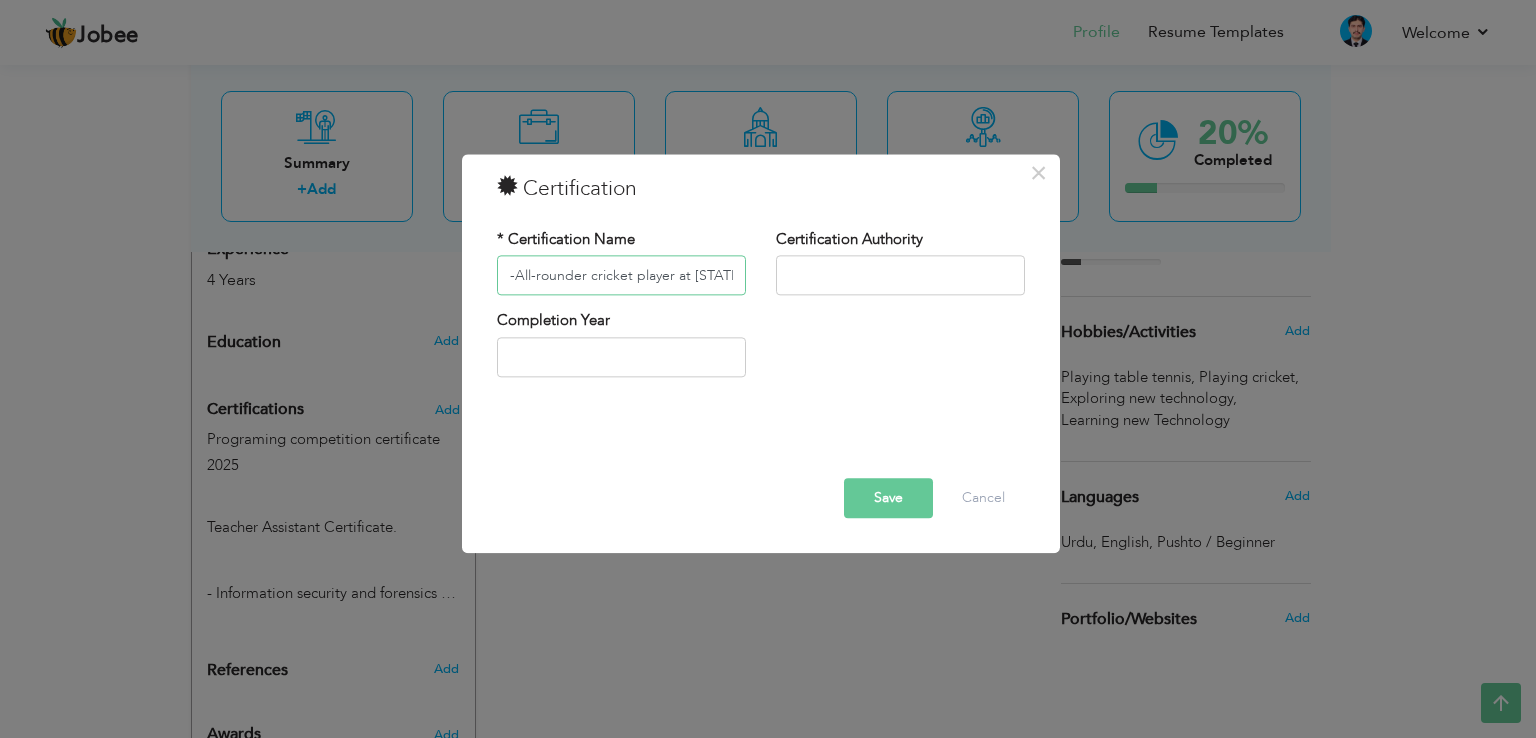 scroll, scrollTop: 0, scrollLeft: 56, axis: horizontal 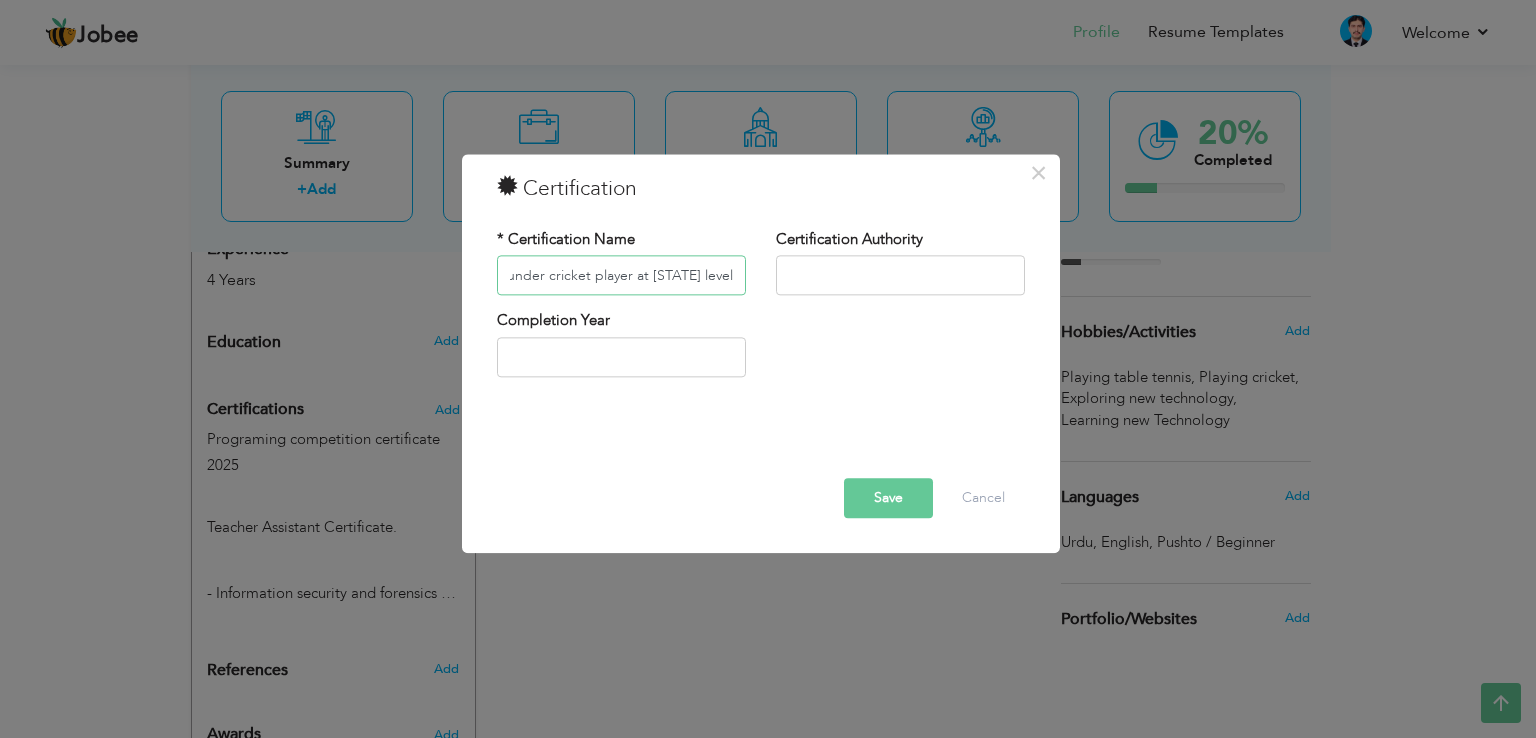 type on "-All-rounder cricket player at [STATE] level" 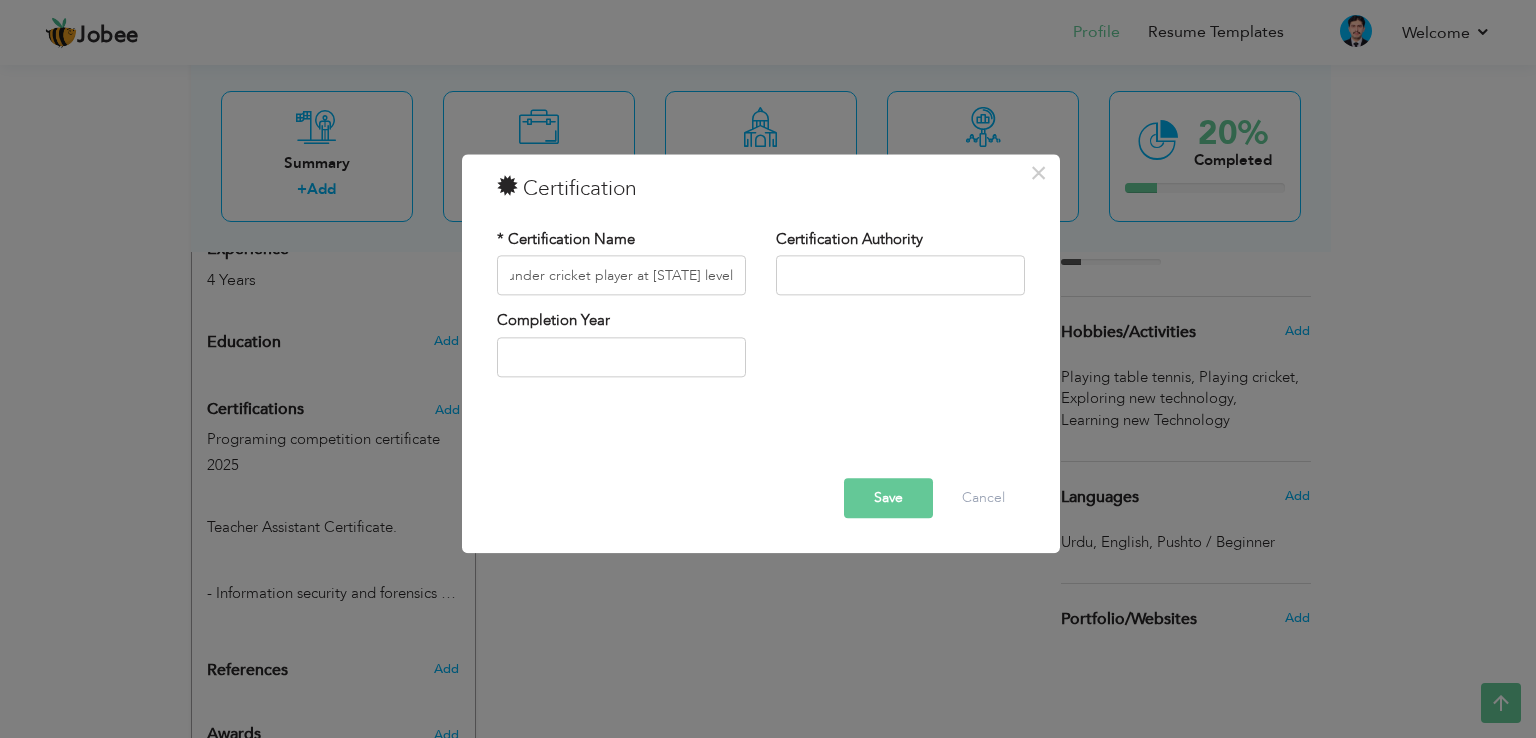 click on "Save" at bounding box center (888, 499) 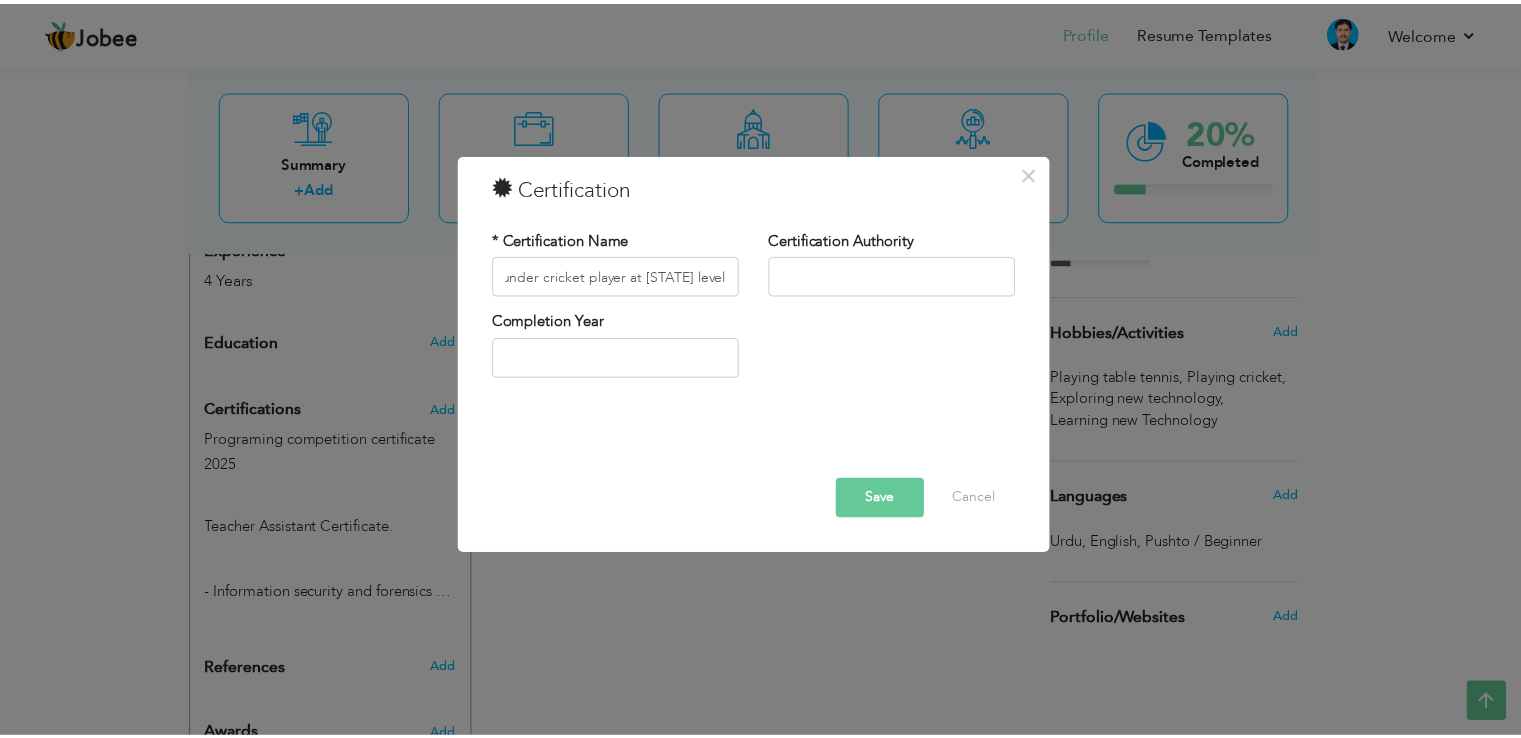 scroll, scrollTop: 0, scrollLeft: 0, axis: both 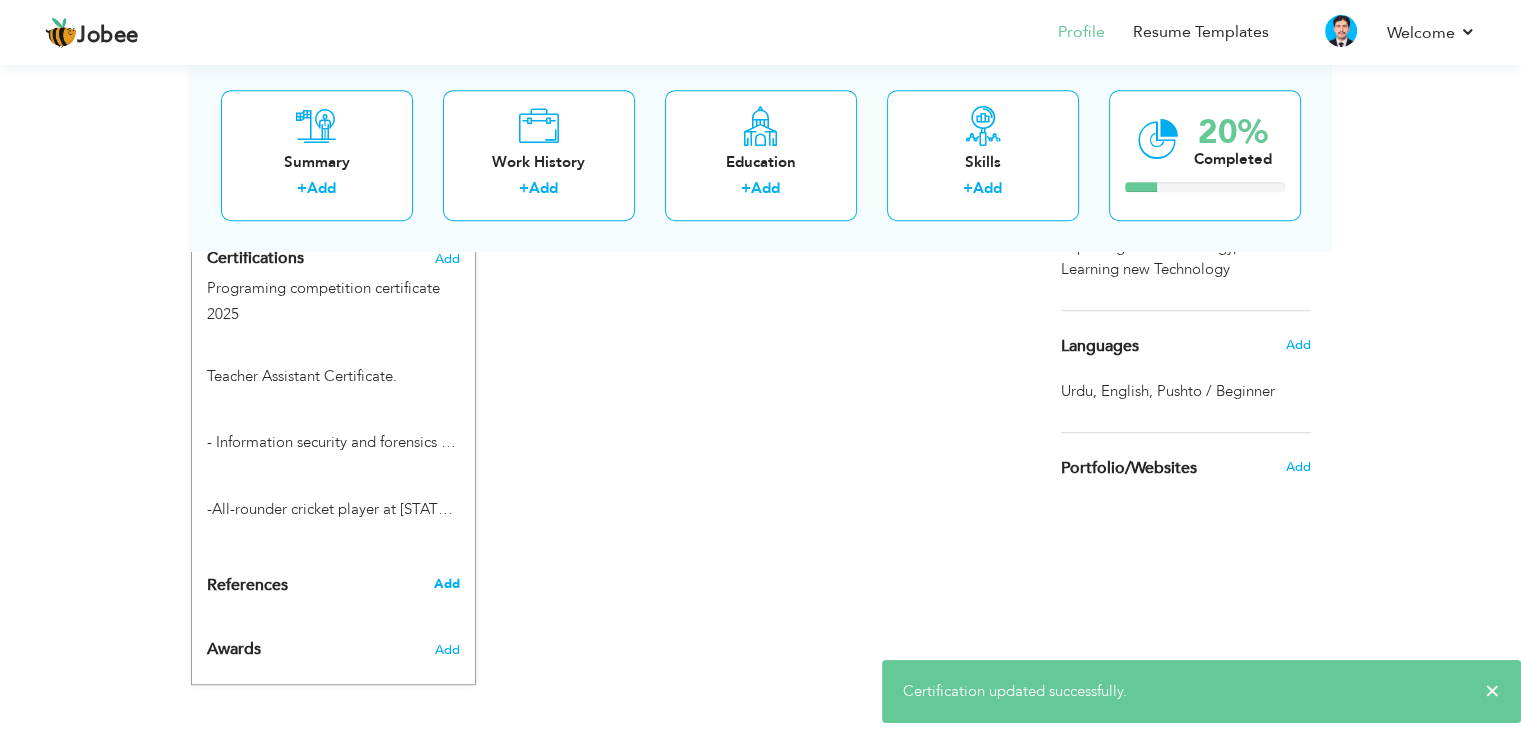 click on "Add" at bounding box center (446, 584) 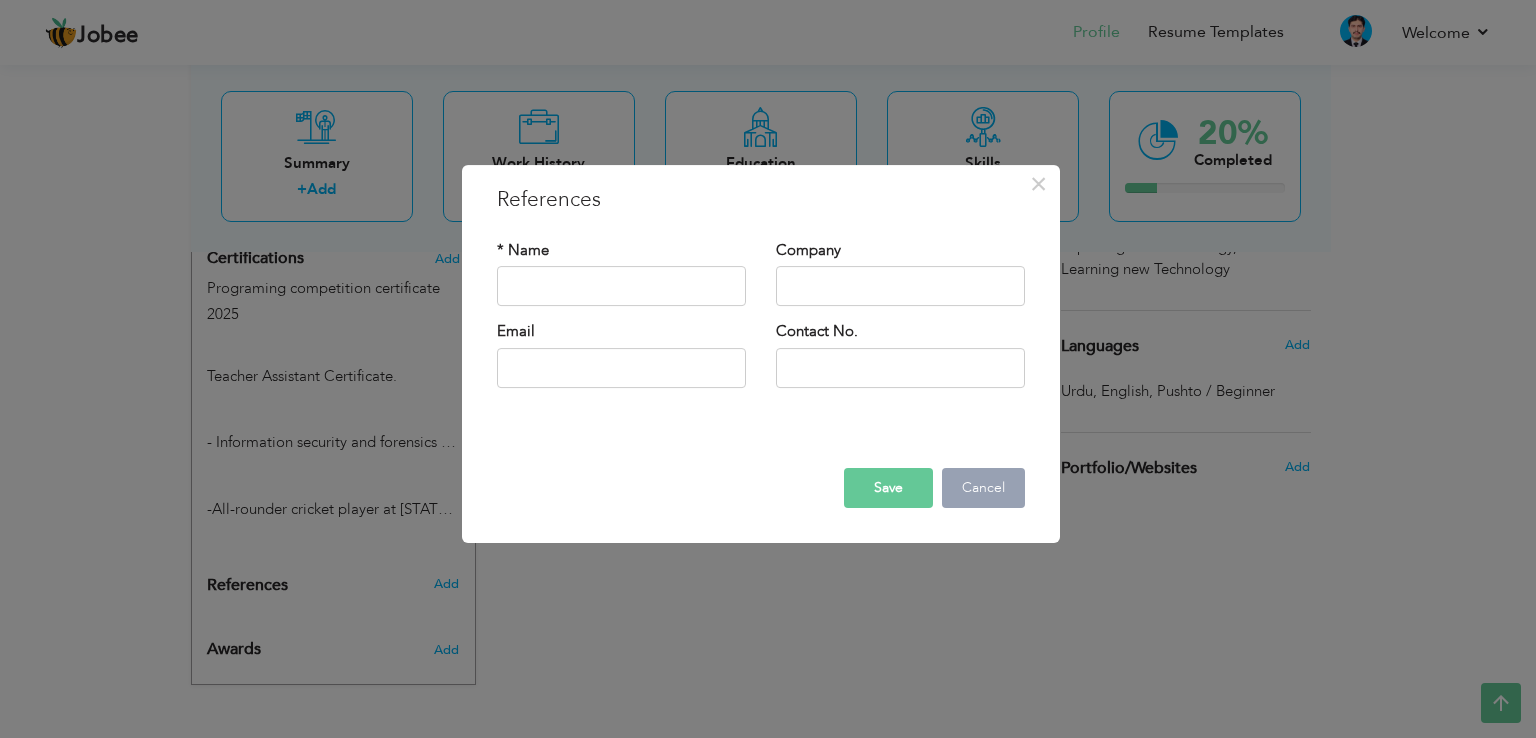 click on "Cancel" at bounding box center (983, 488) 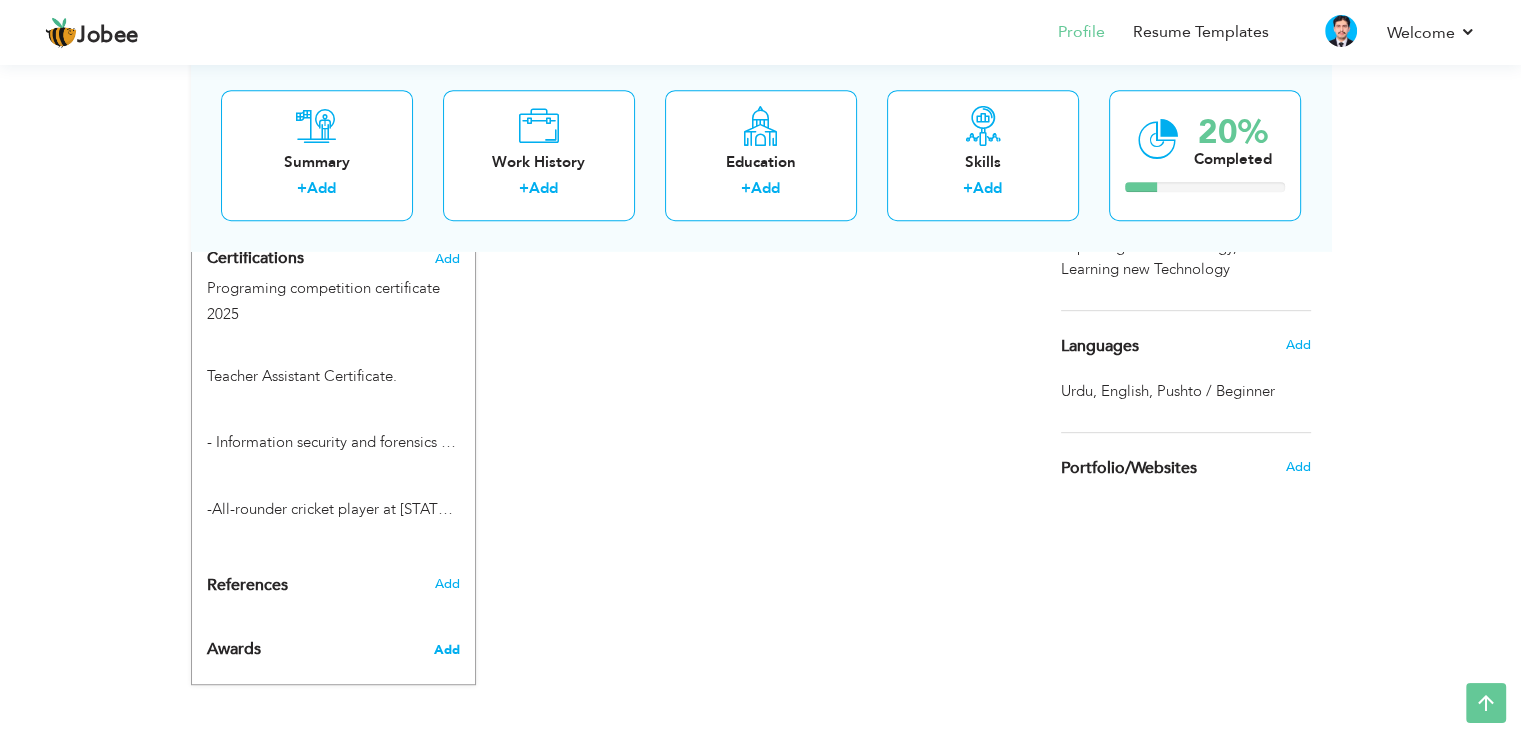 click on "Add" at bounding box center [446, 650] 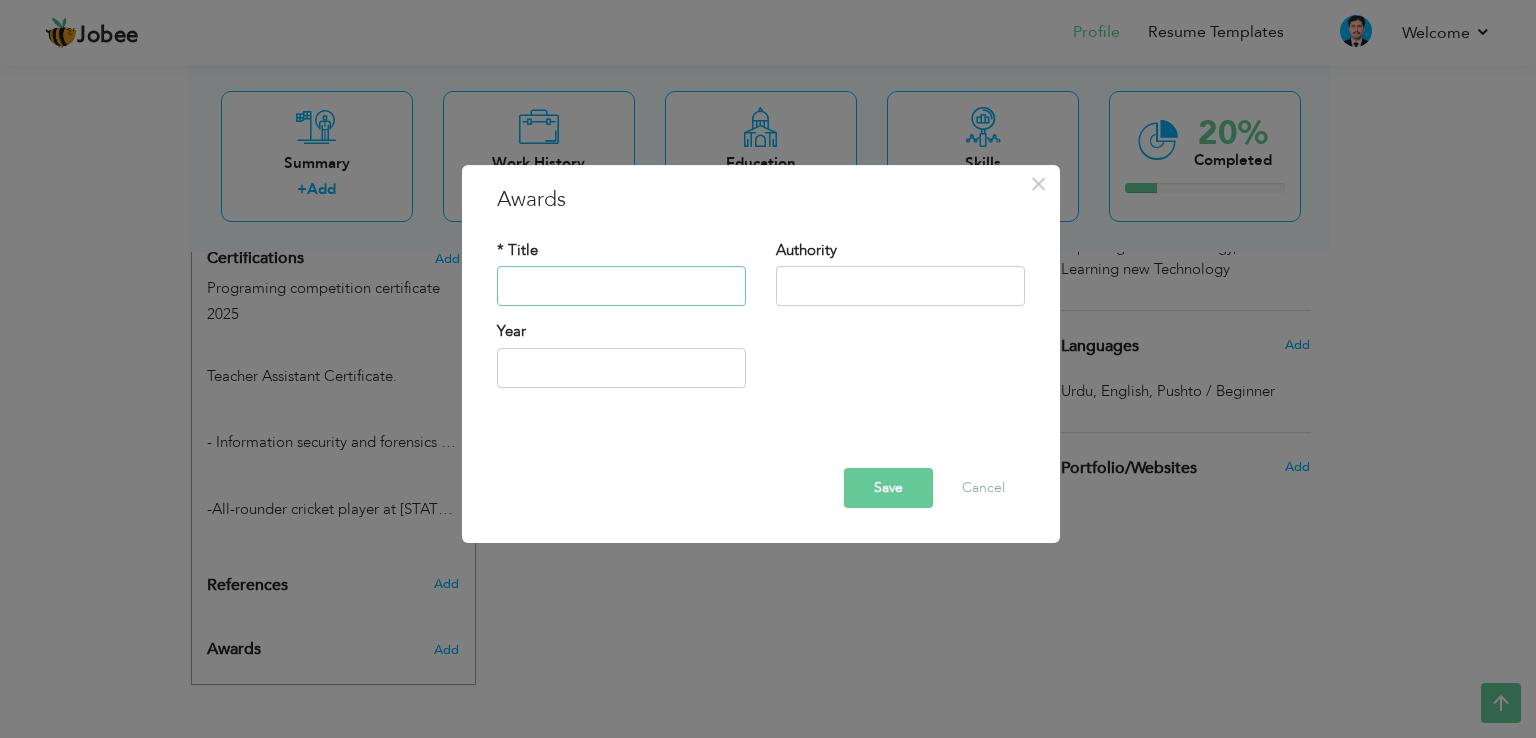 paste on "Programing competition certificate" 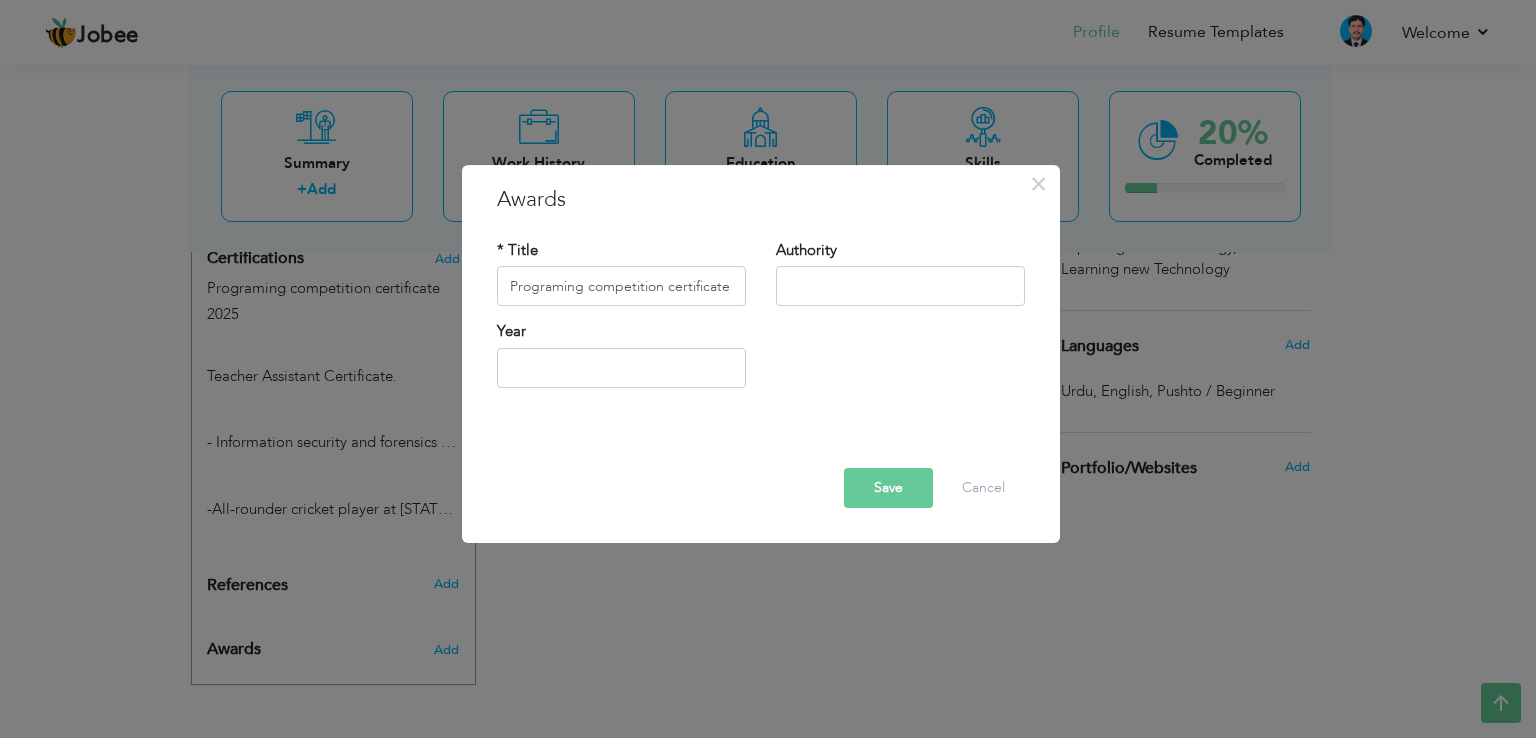 click on "Save" at bounding box center (888, 488) 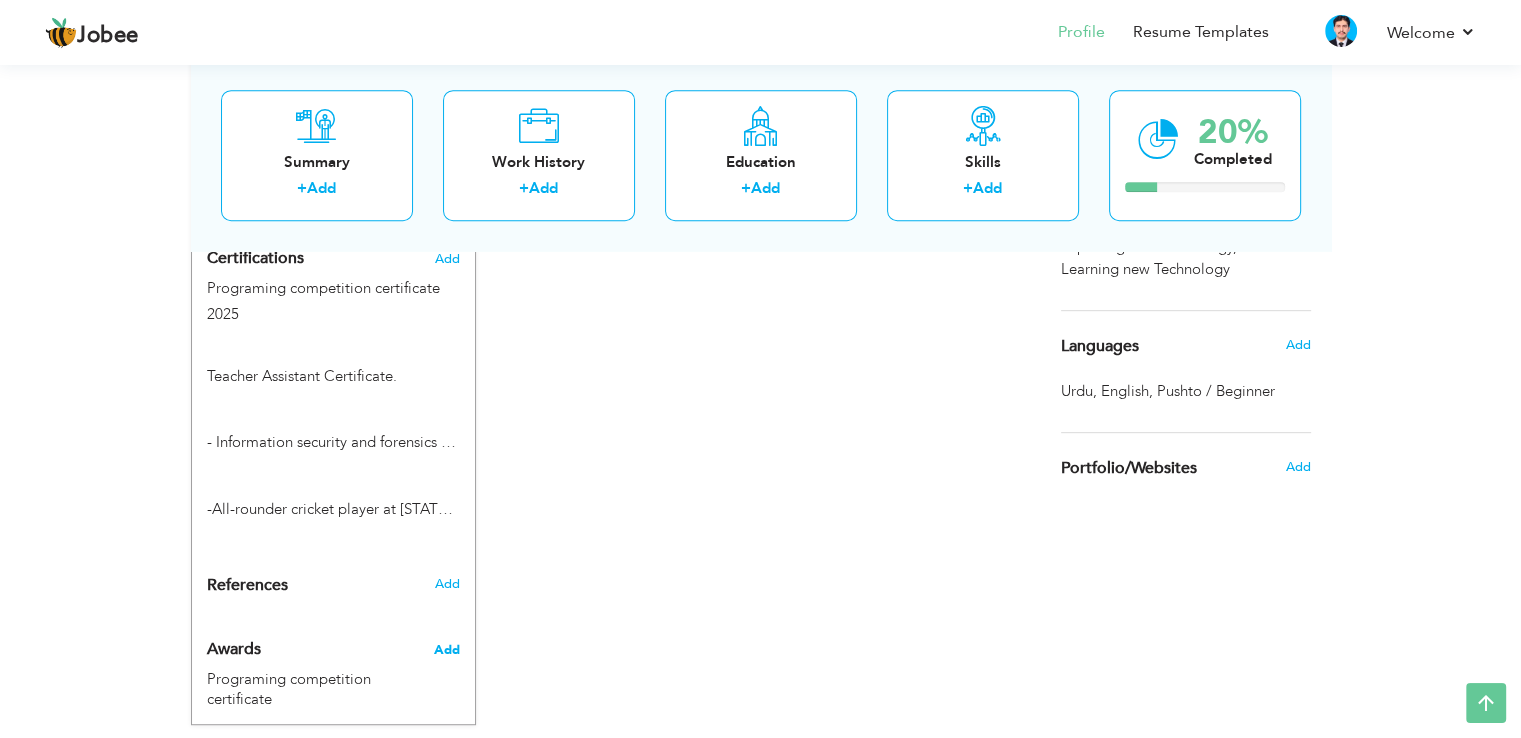 click on "Add" at bounding box center [446, 650] 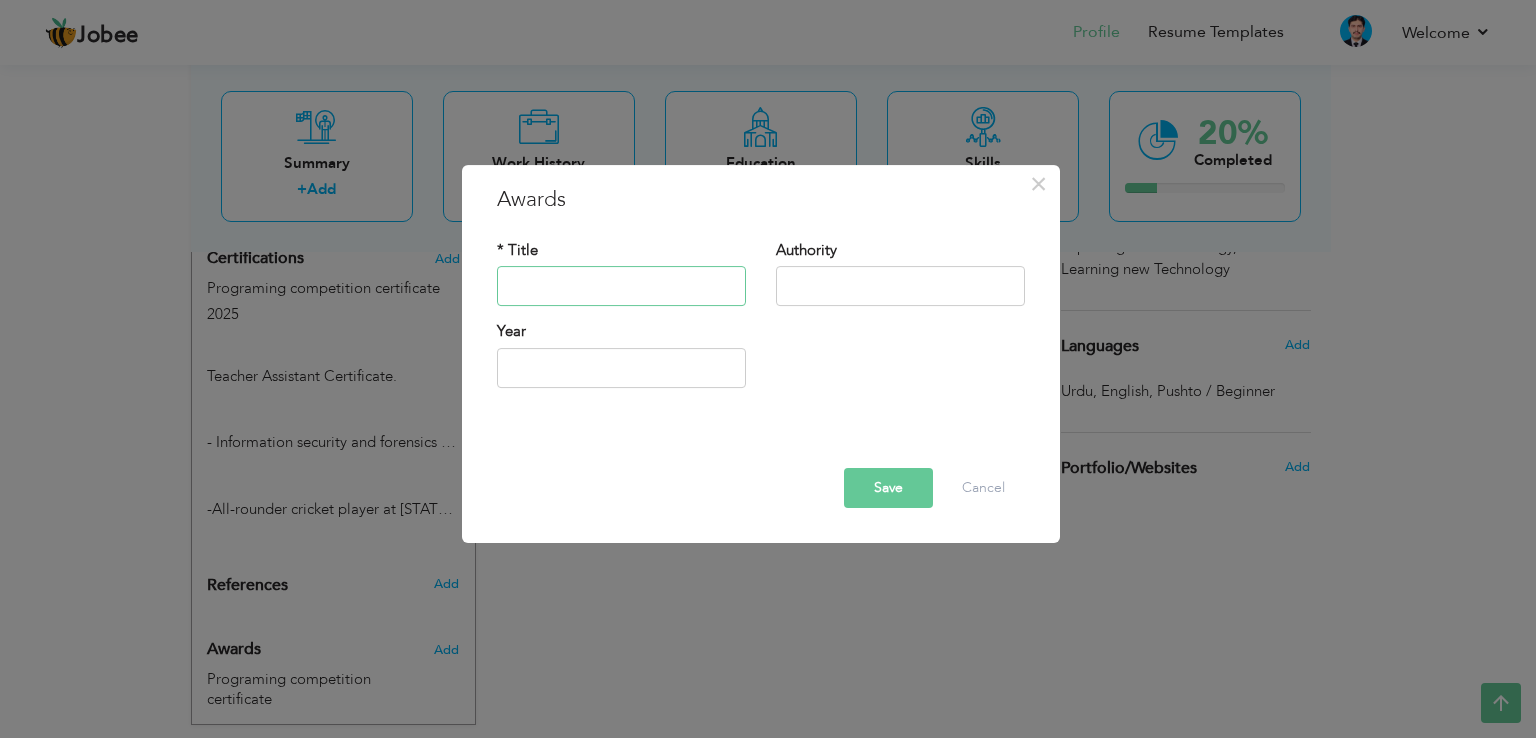 paste on "-	Teacher Assistant Certificate." 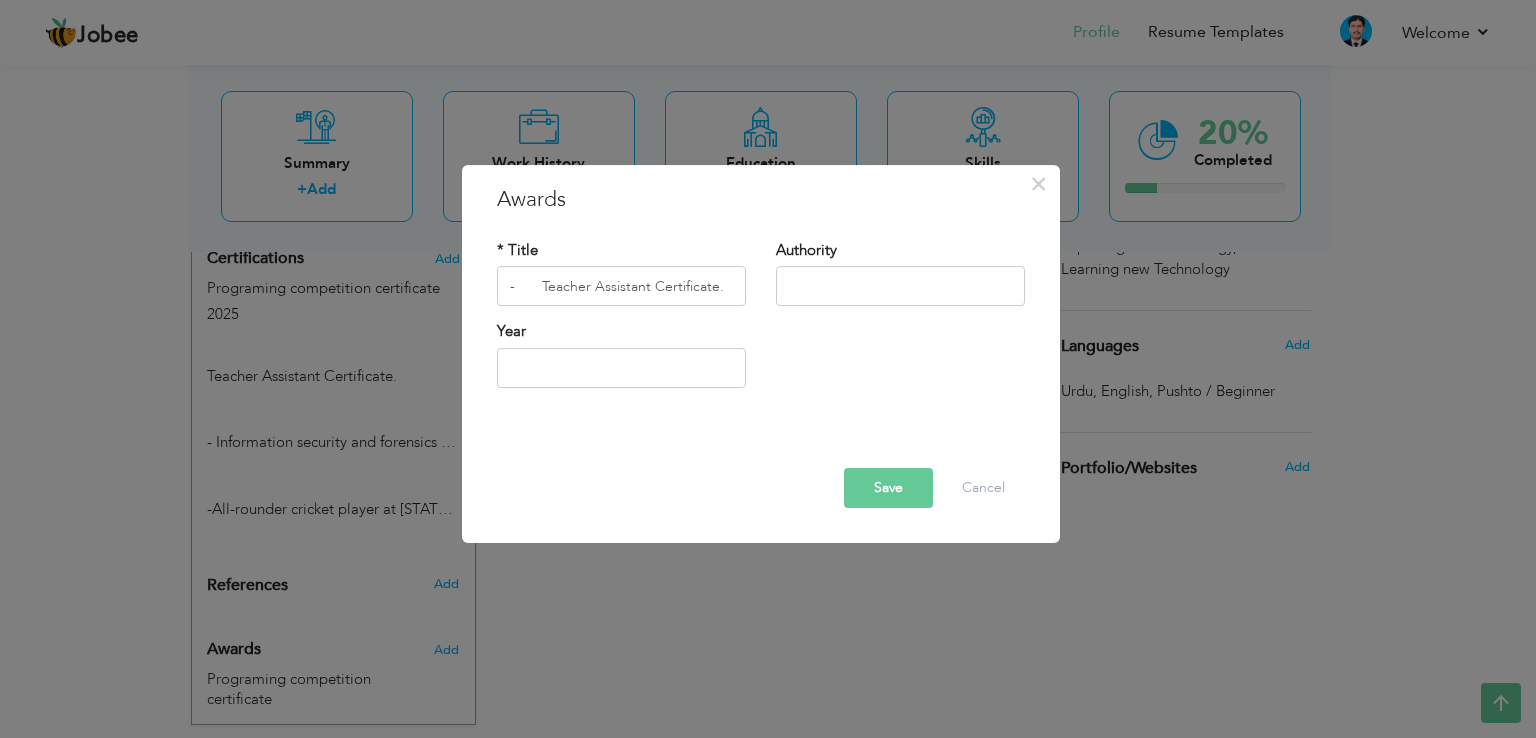 click on "Save" at bounding box center (888, 488) 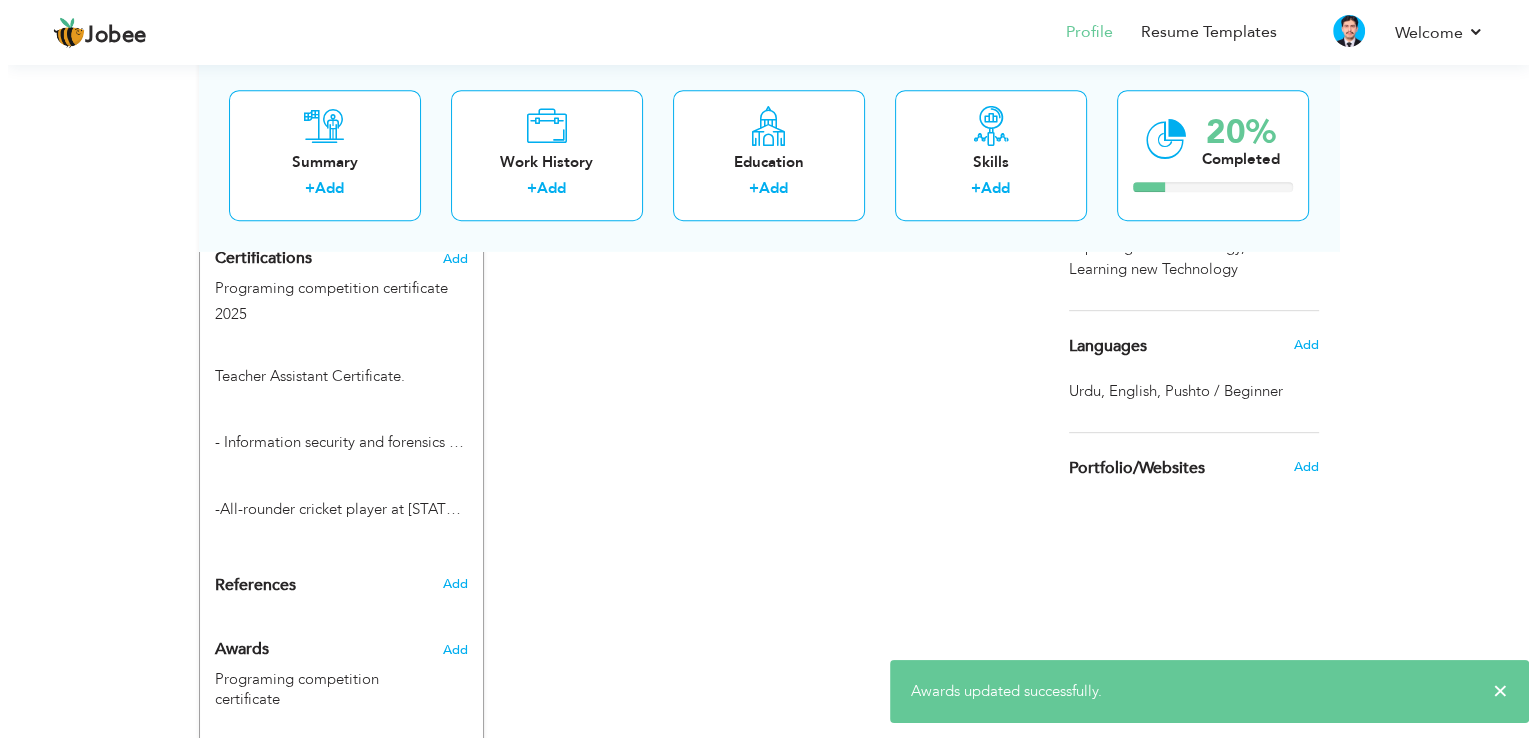 scroll, scrollTop: 1024, scrollLeft: 0, axis: vertical 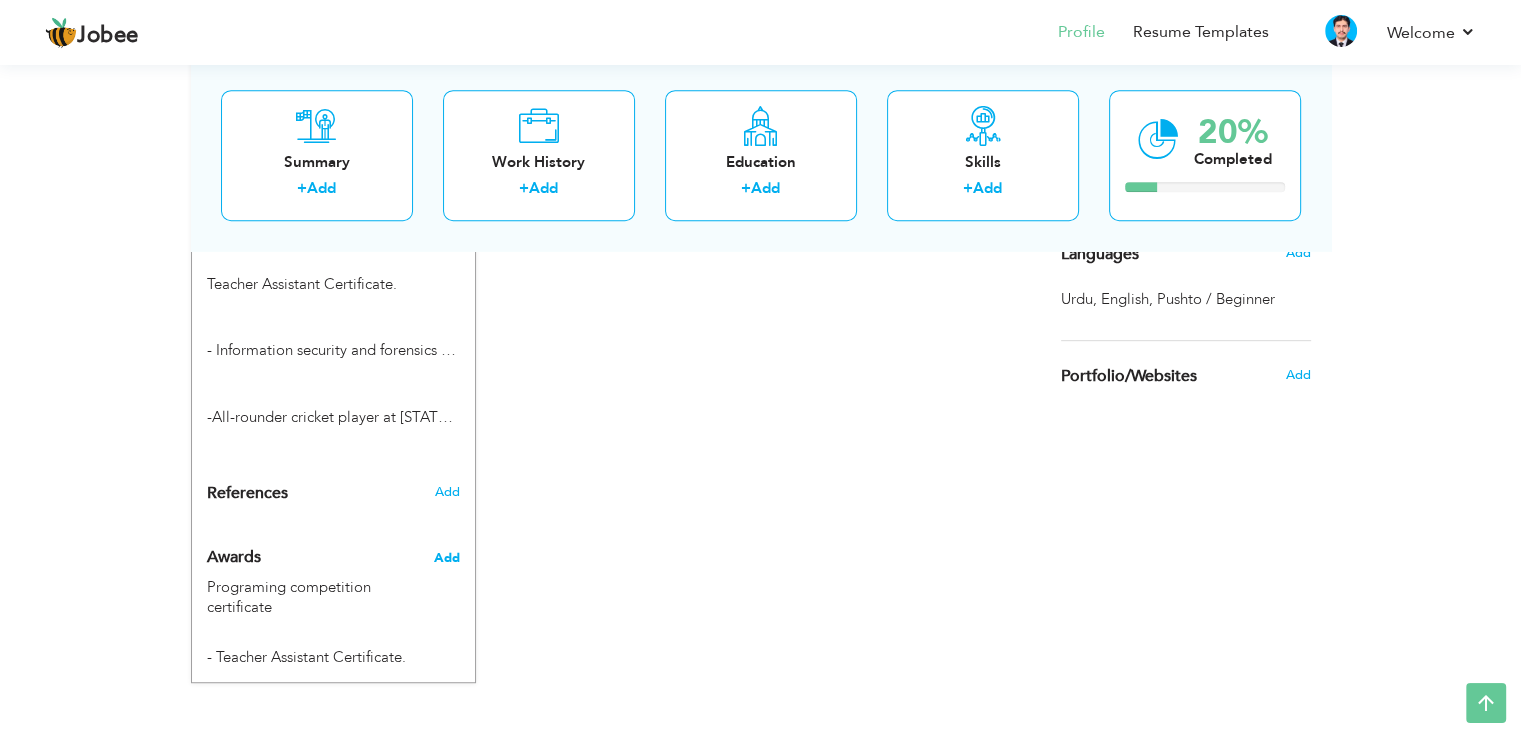 click on "Add" at bounding box center (446, 558) 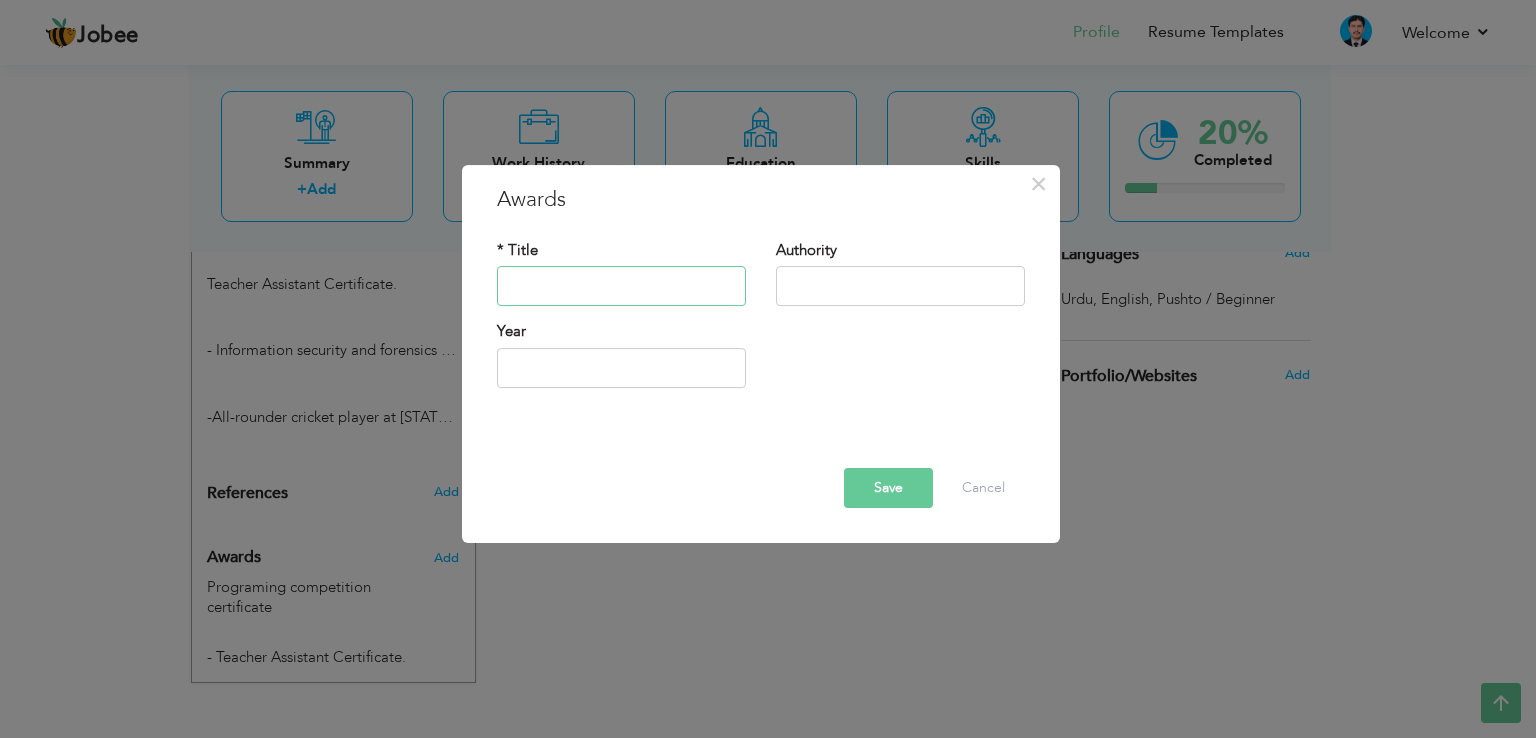 click at bounding box center (621, 287) 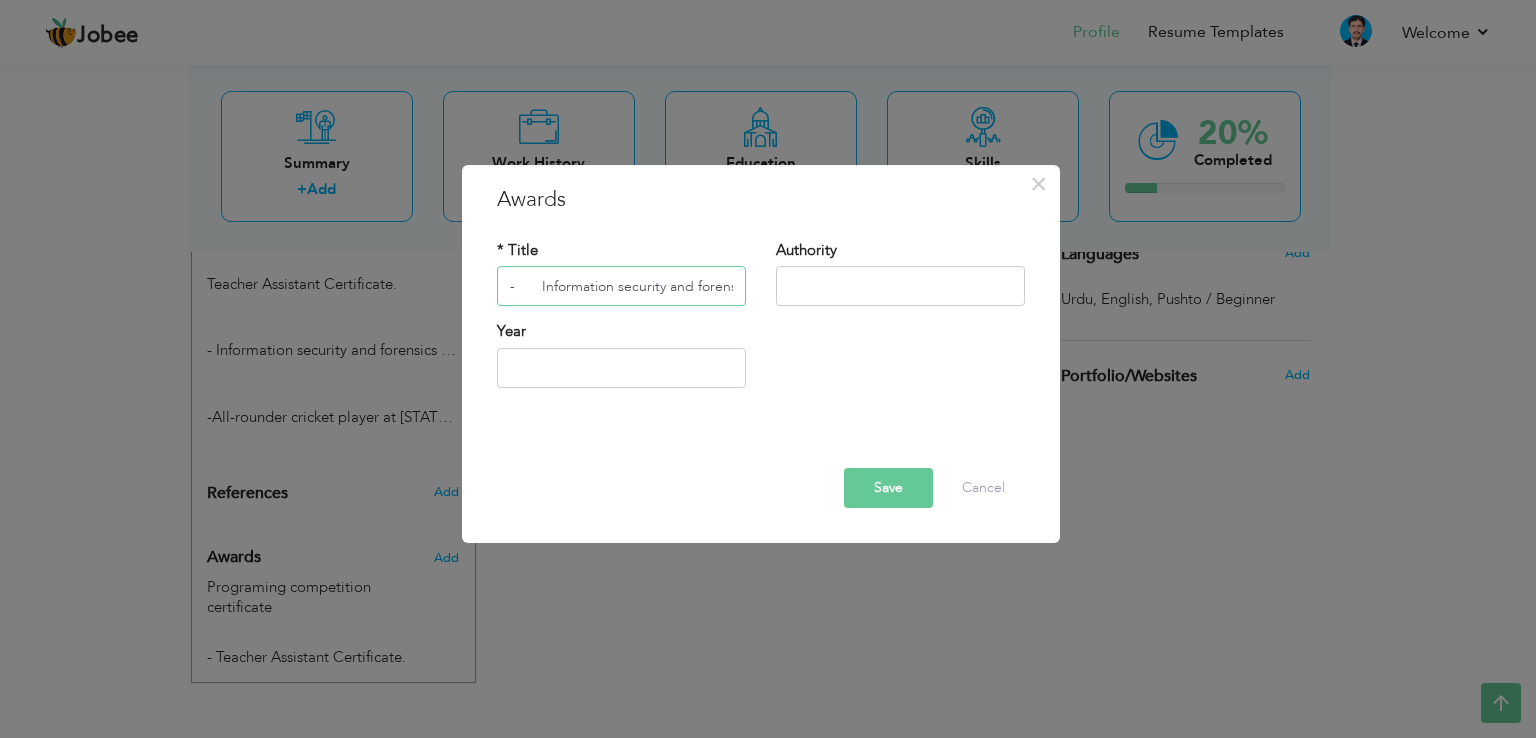 scroll, scrollTop: 0, scrollLeft: 78, axis: horizontal 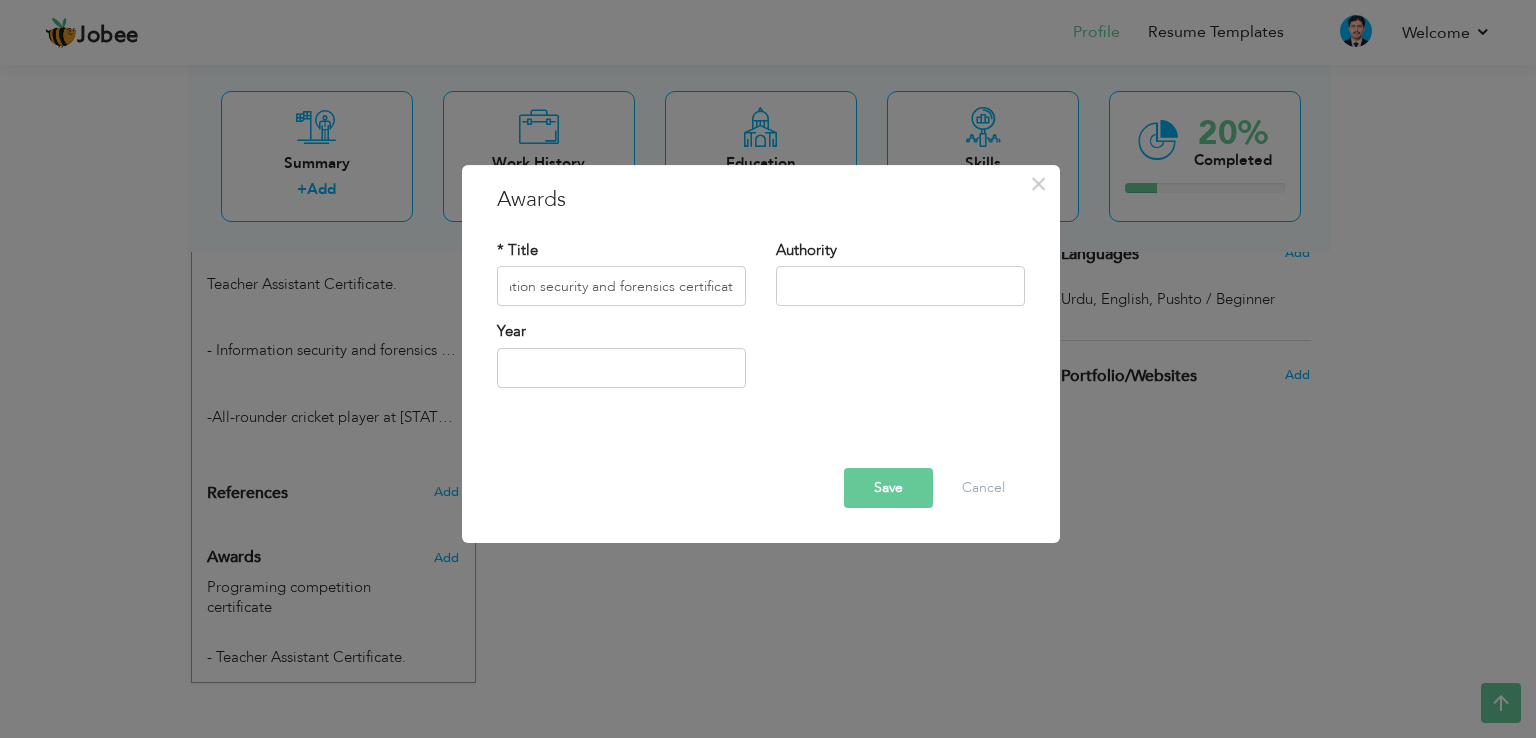 click on "Save" at bounding box center [888, 488] 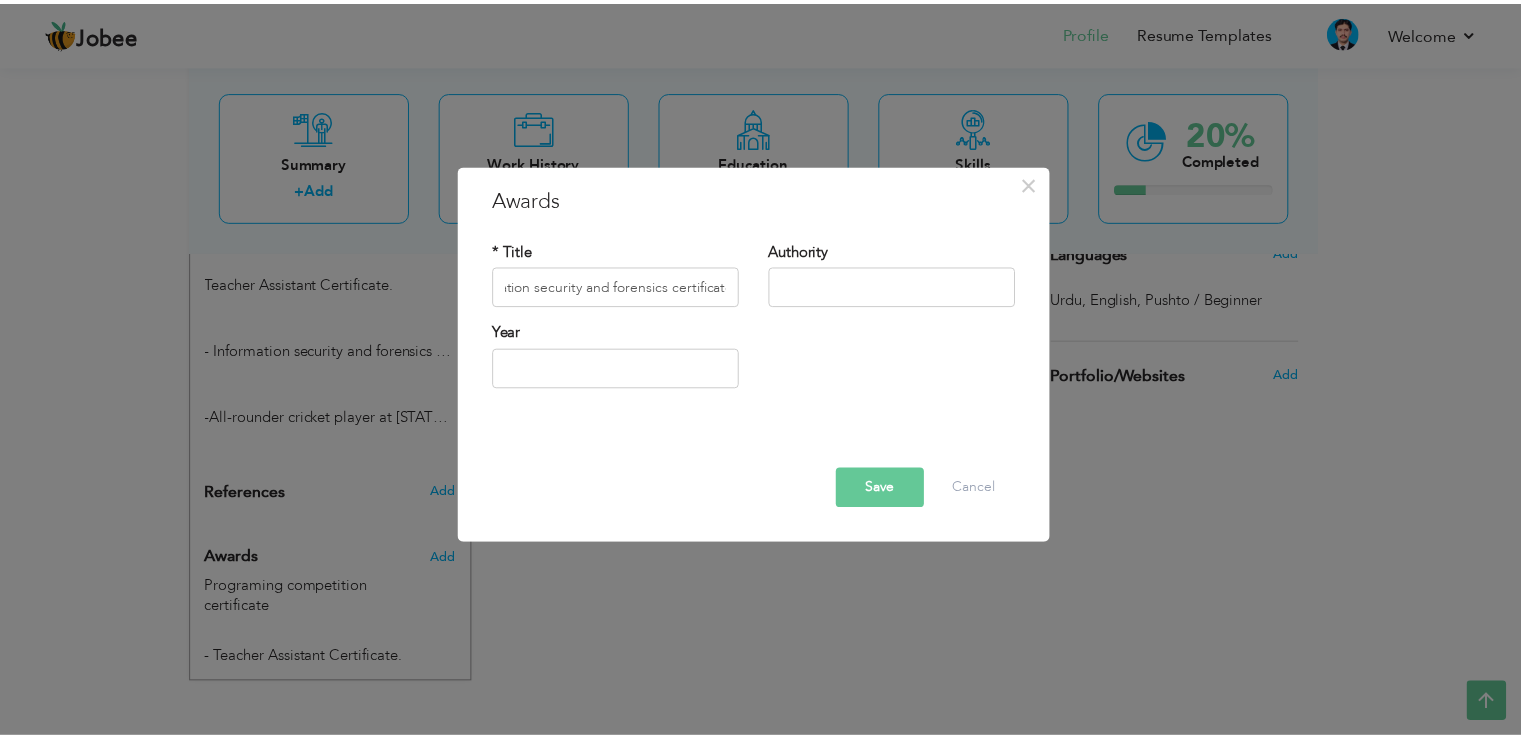 scroll, scrollTop: 0, scrollLeft: 0, axis: both 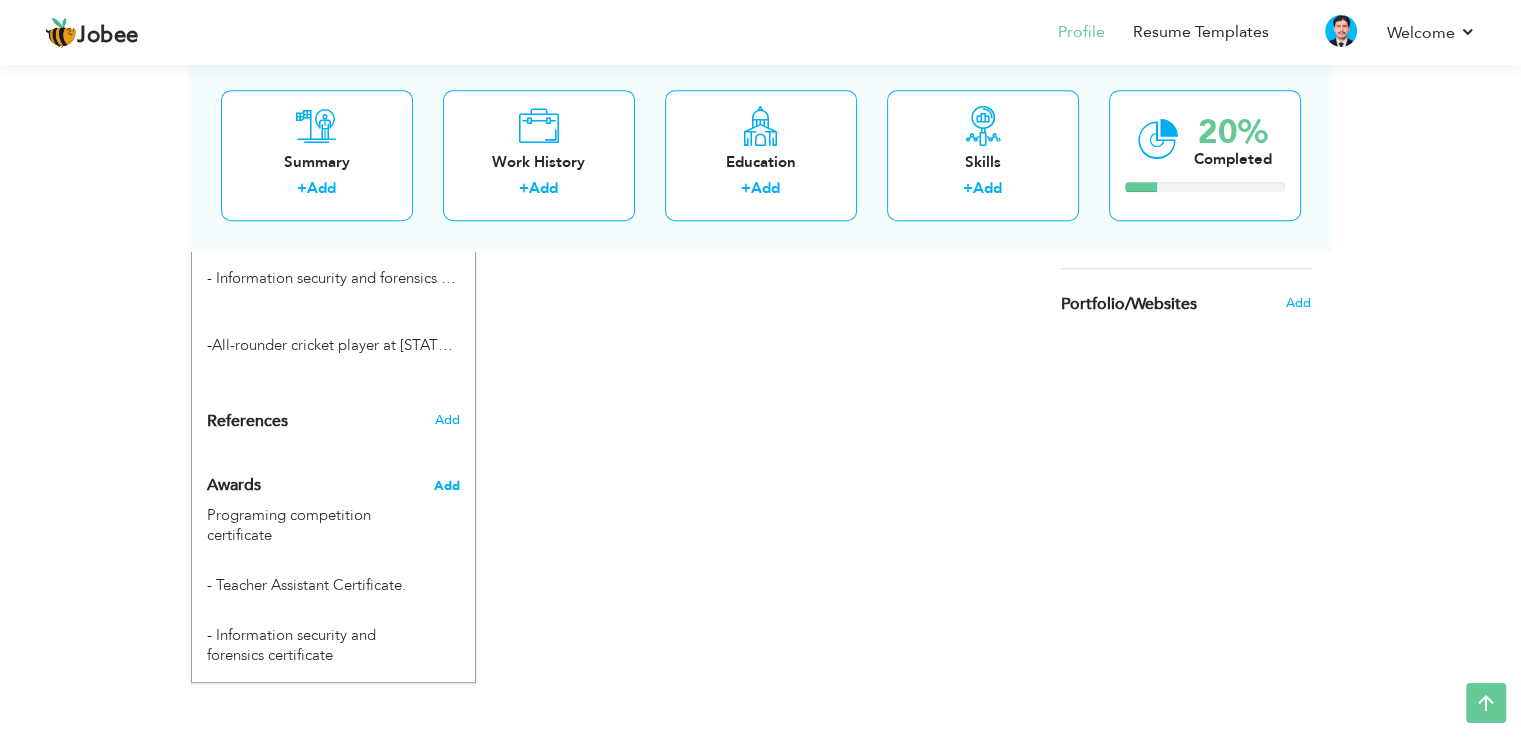 click on "Add" at bounding box center (446, 486) 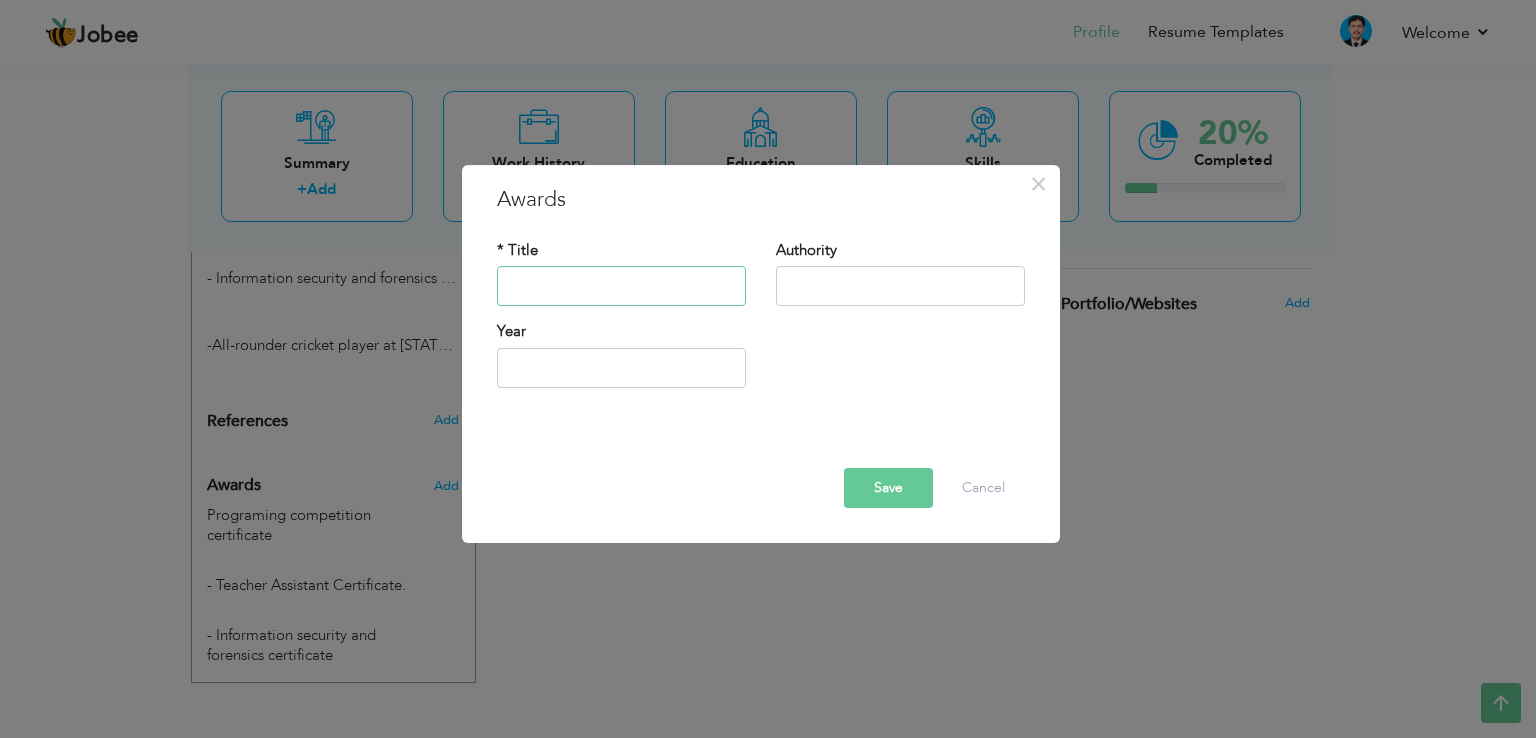 click at bounding box center [621, 287] 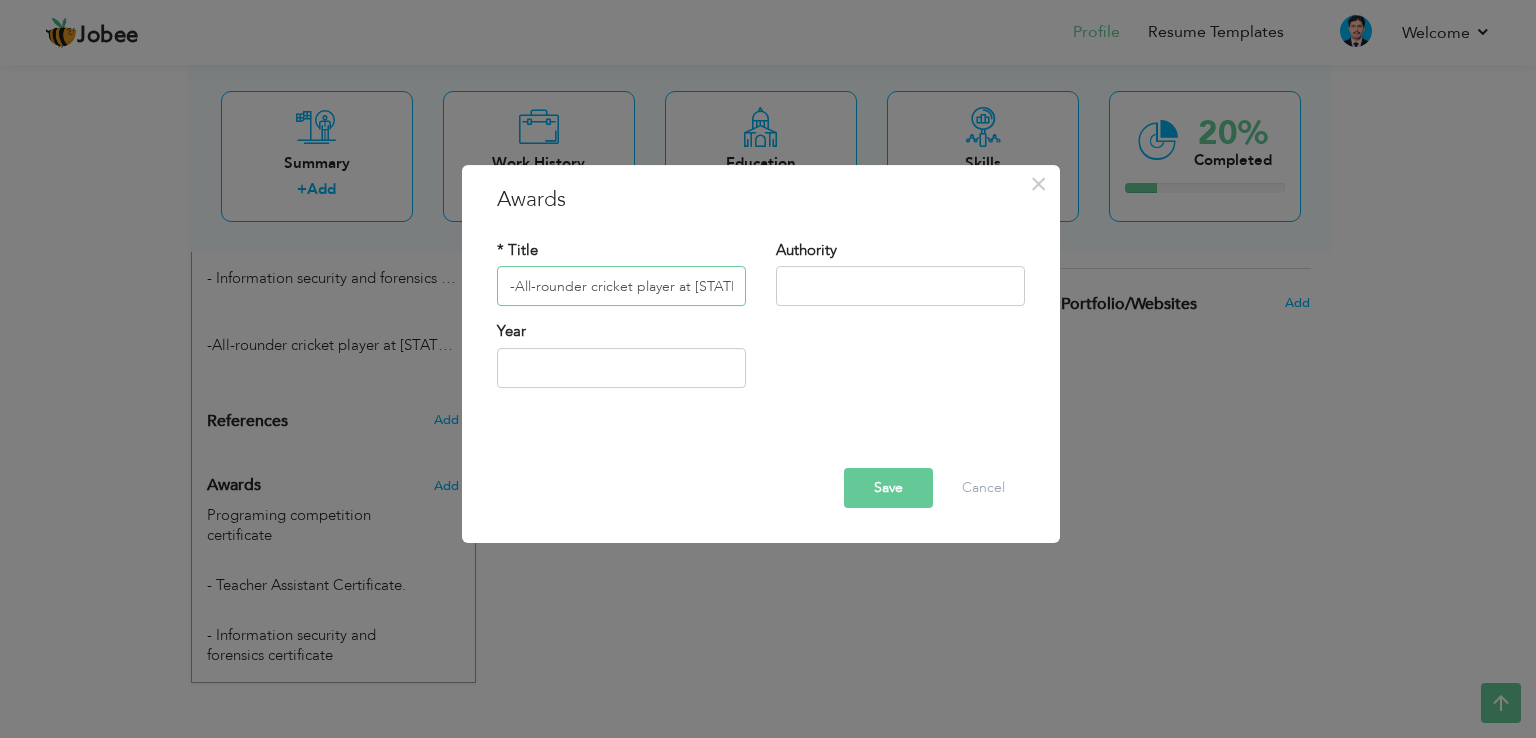 scroll, scrollTop: 0, scrollLeft: 59, axis: horizontal 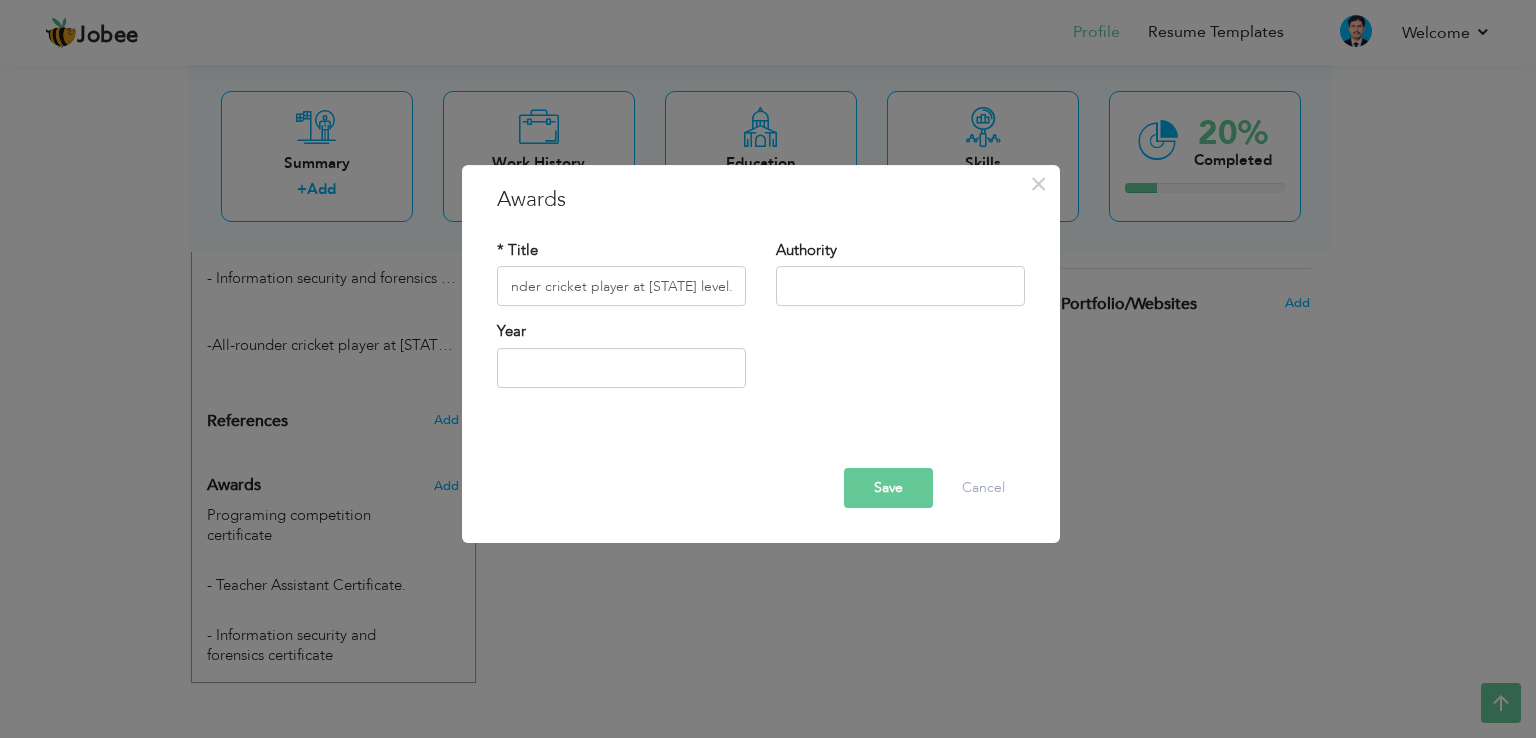 click on "Save" at bounding box center (888, 488) 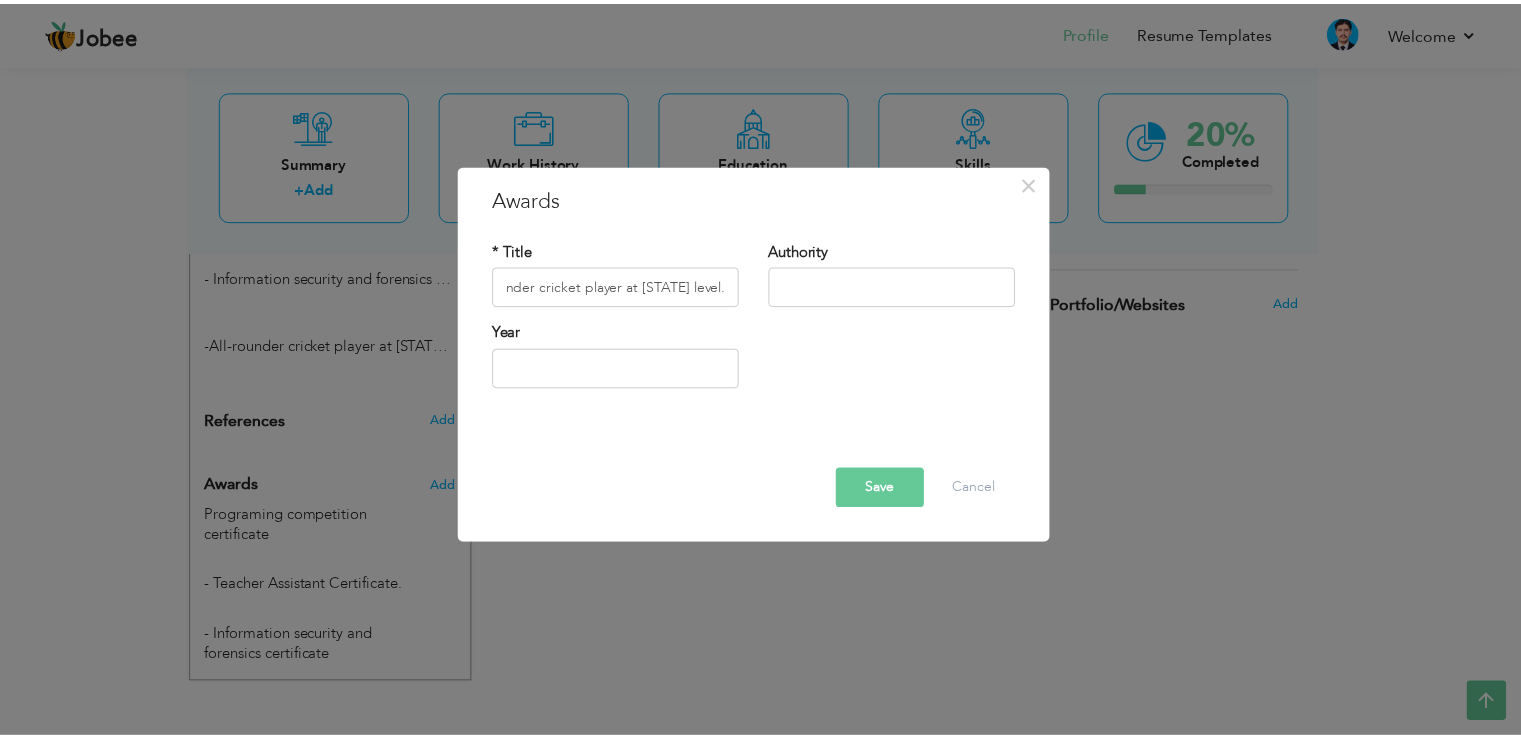 scroll, scrollTop: 0, scrollLeft: 0, axis: both 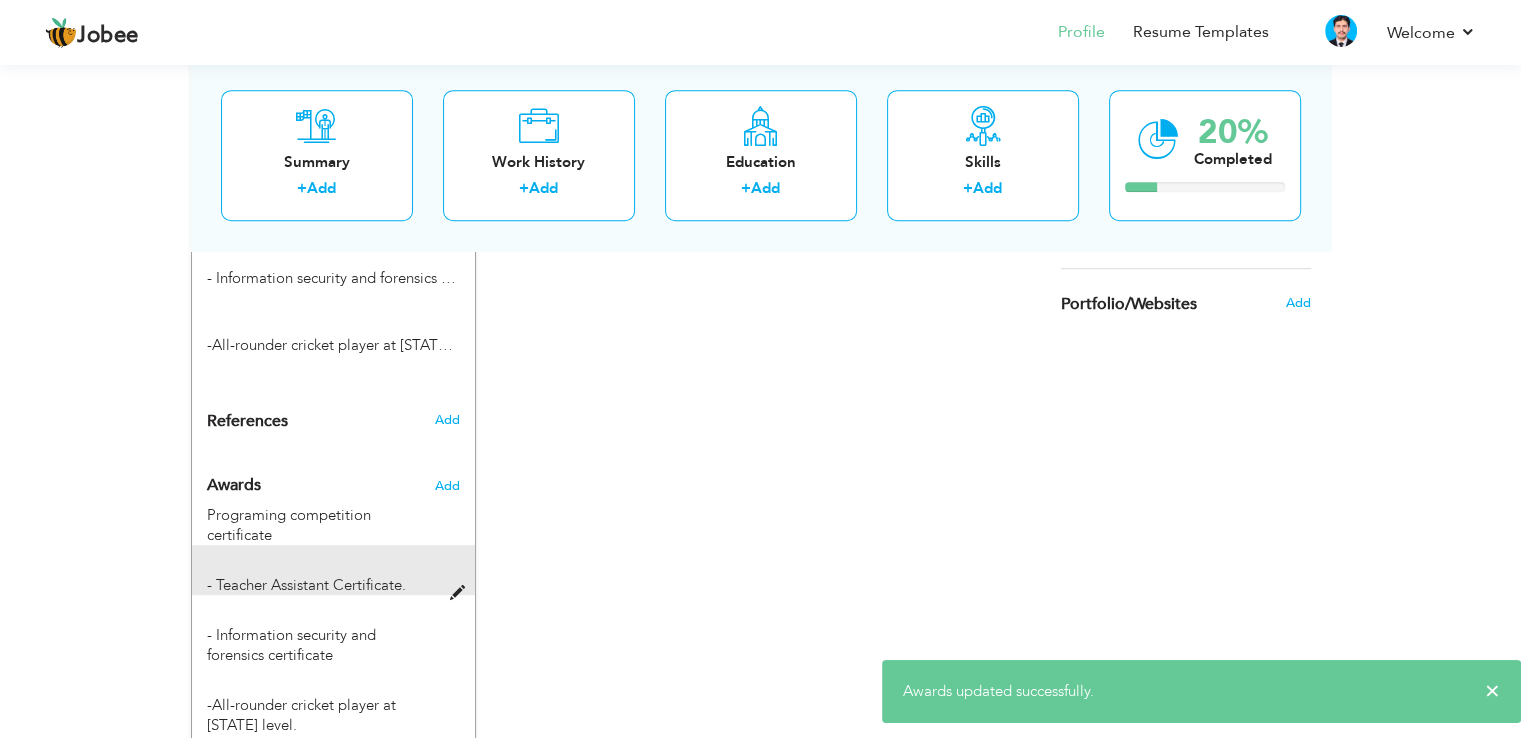 click at bounding box center (461, 593) 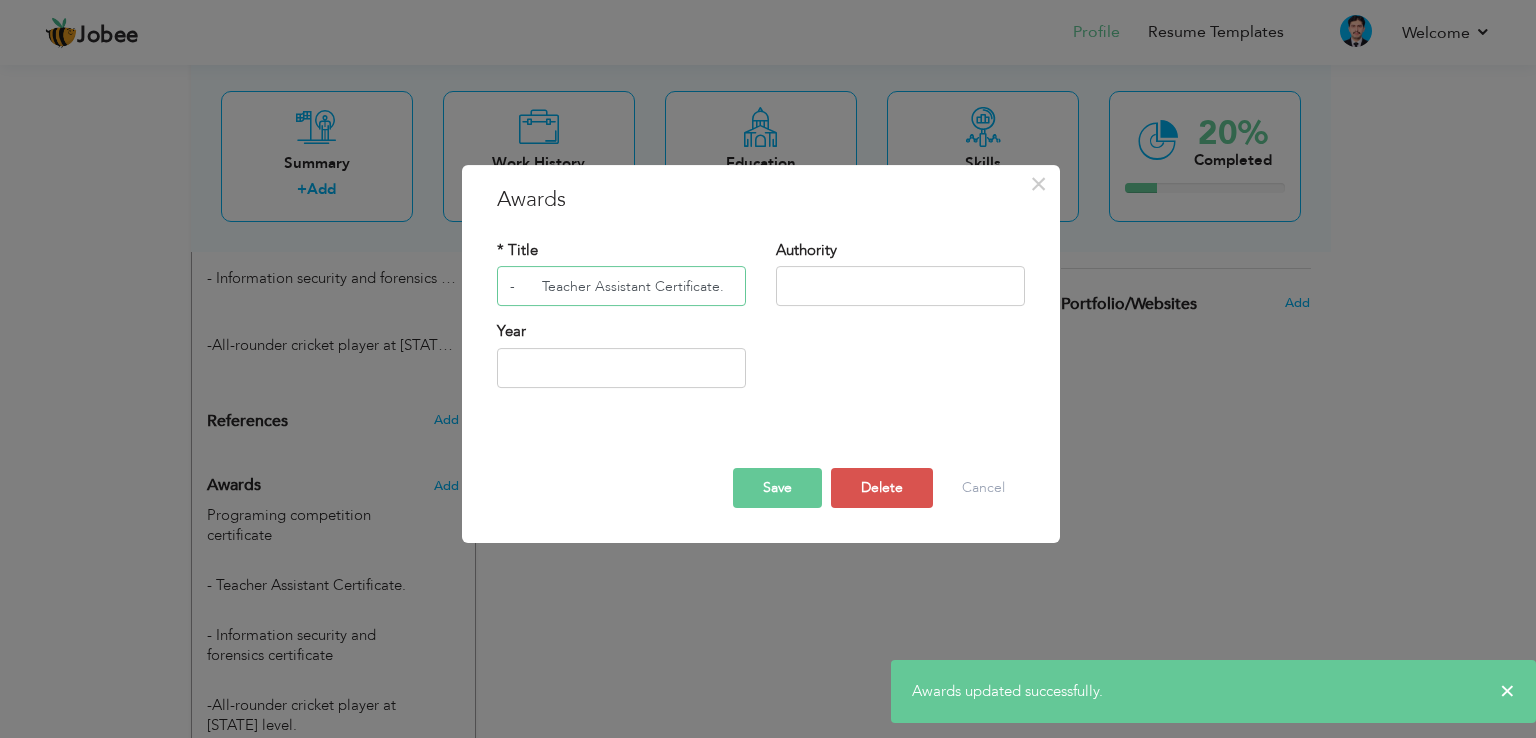 drag, startPoint x: 537, startPoint y: 294, endPoint x: 419, endPoint y: 273, distance: 119.85408 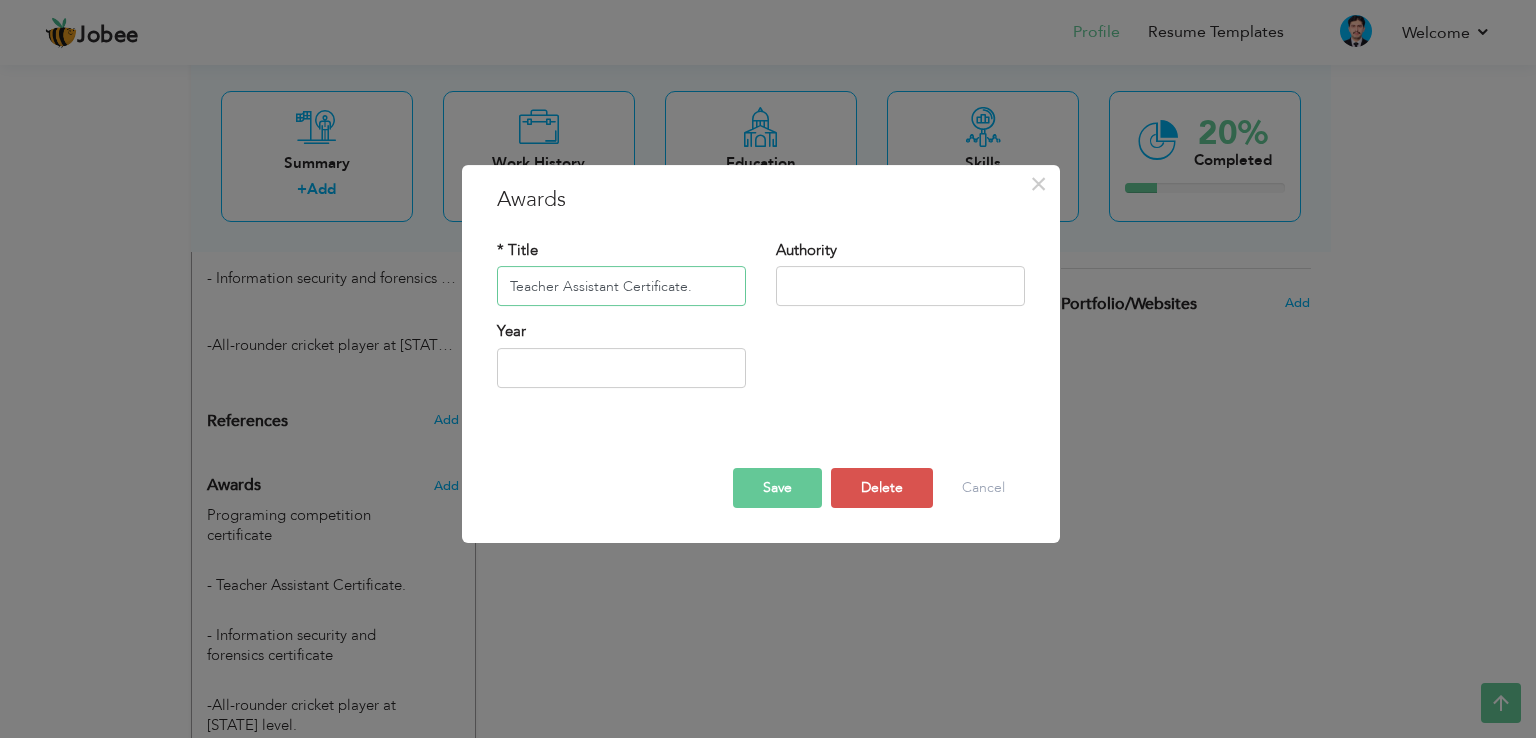 type on "Teacher Assistant Certificate." 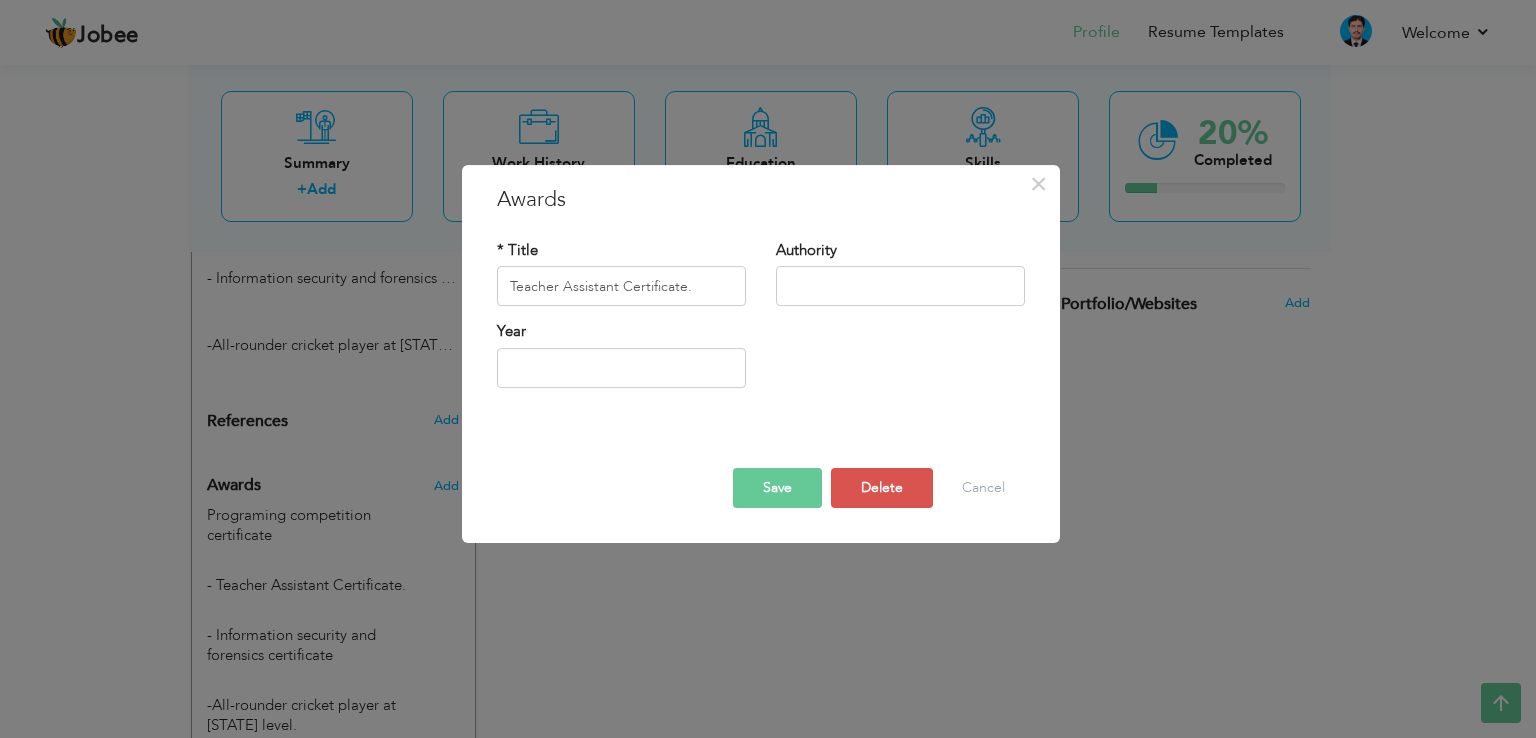 click on "Save" at bounding box center [777, 488] 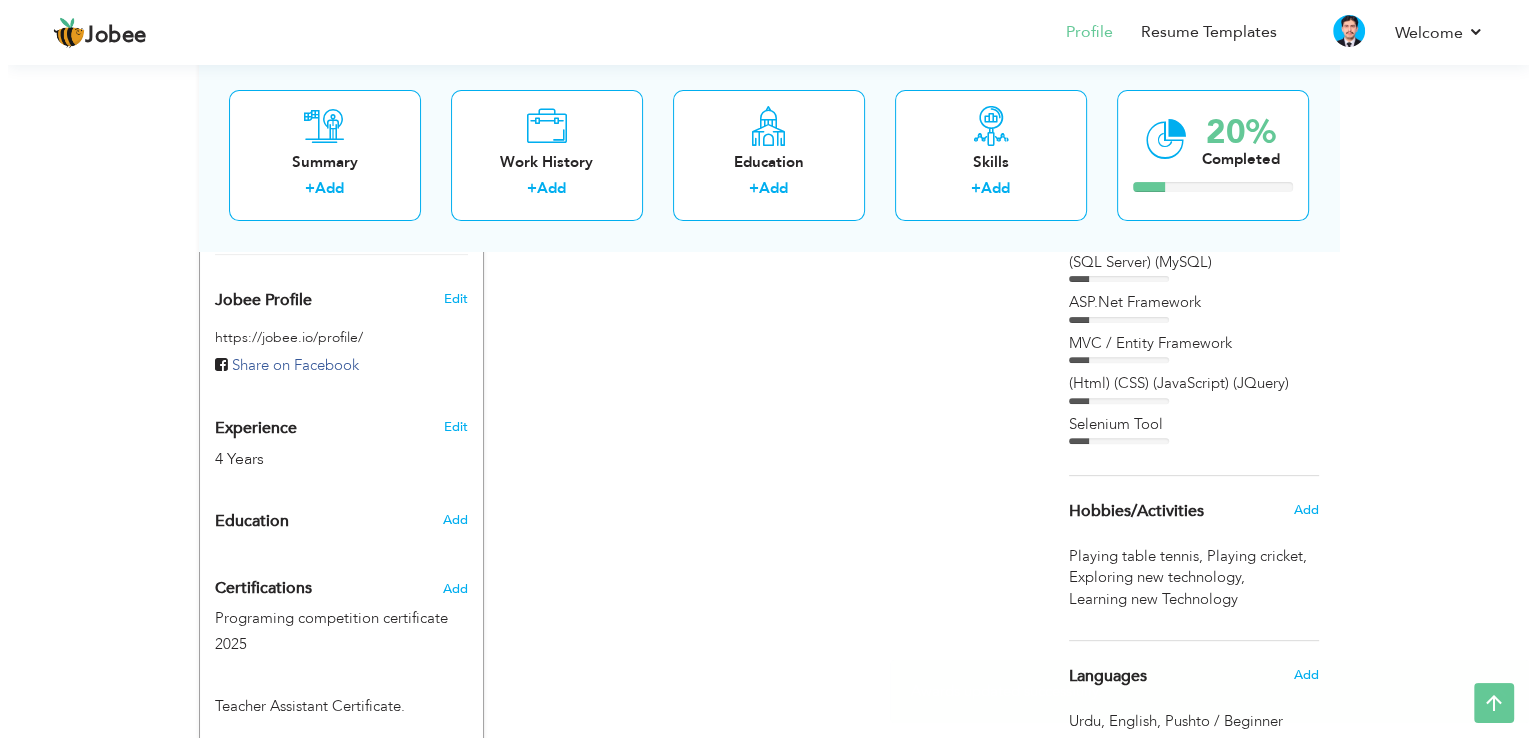 scroll, scrollTop: 567, scrollLeft: 0, axis: vertical 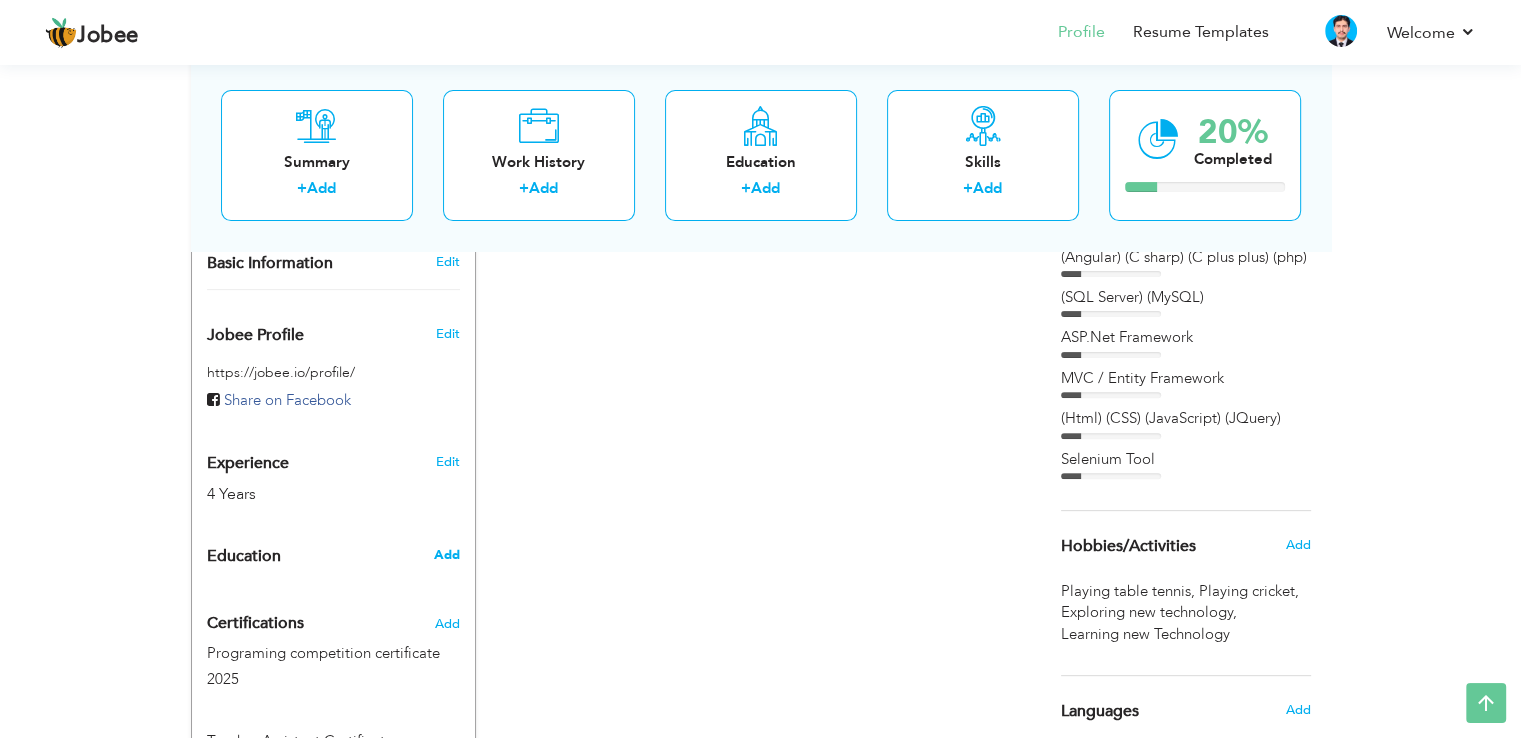 click on "Add" at bounding box center (446, 555) 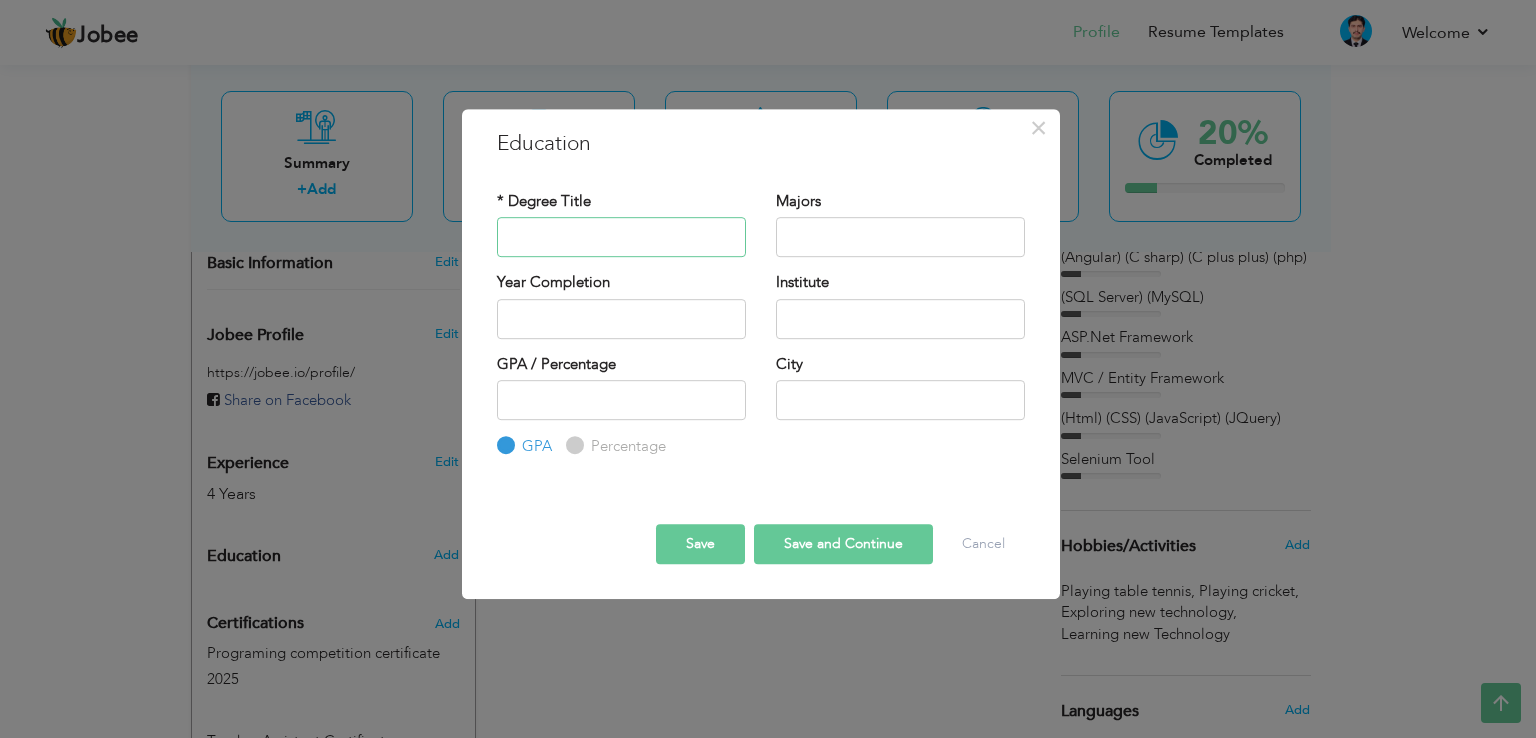 paste on "Bachelors in Computer Science CUST - Capital University of Science and Technology, Islamabad" 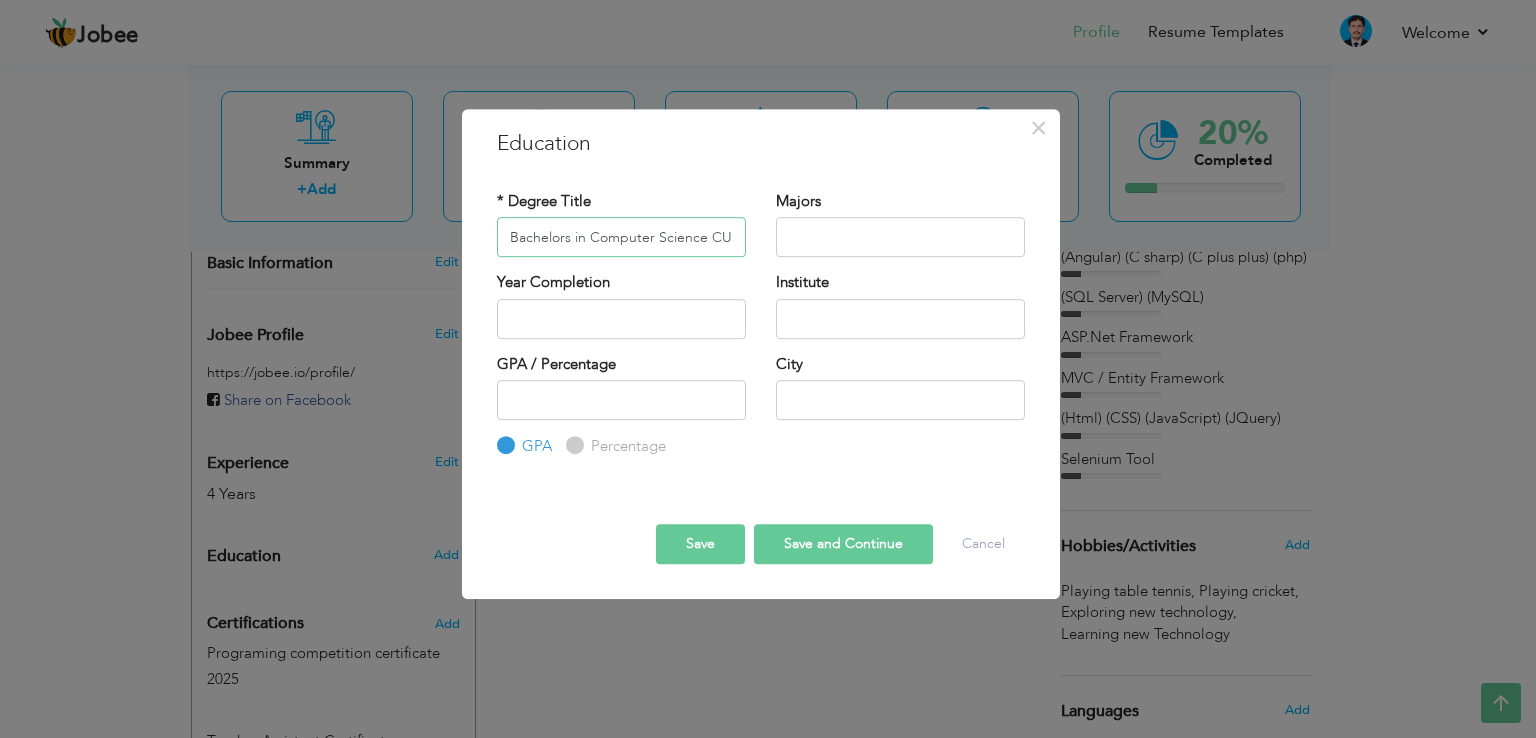 scroll, scrollTop: 0, scrollLeft: 372, axis: horizontal 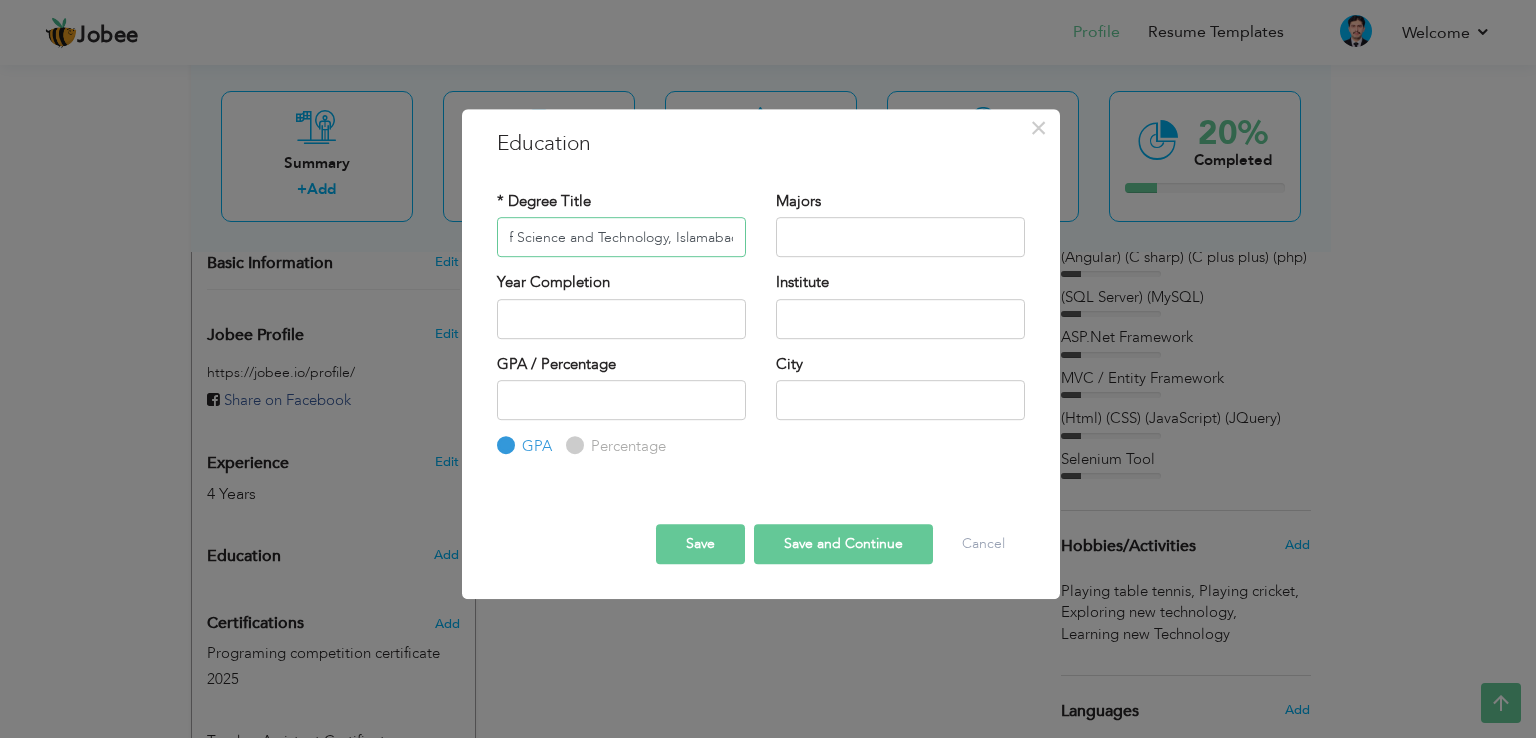type on "Bachelors in Computer Science CUST - Capital University of Science and Technology, Islamabad" 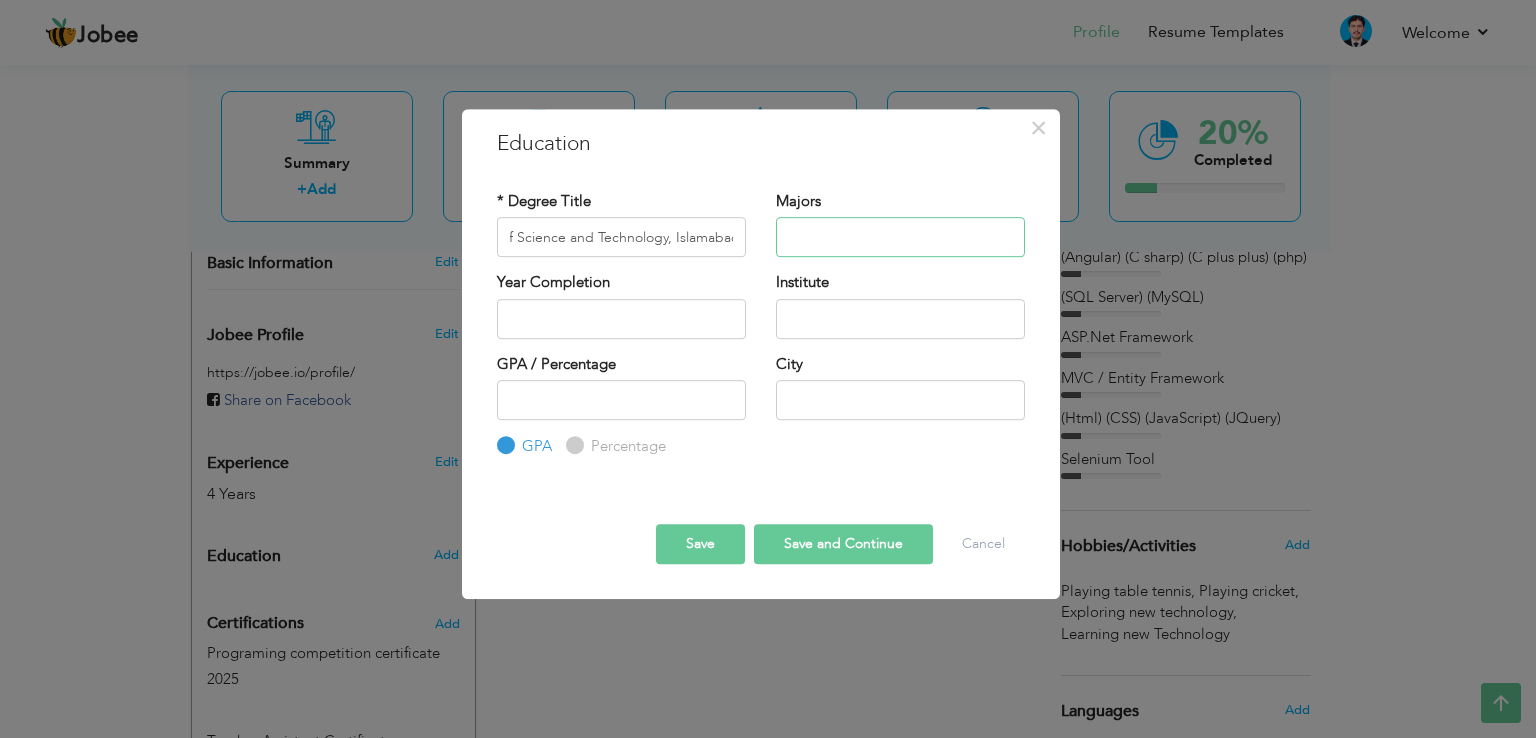 click at bounding box center (900, 237) 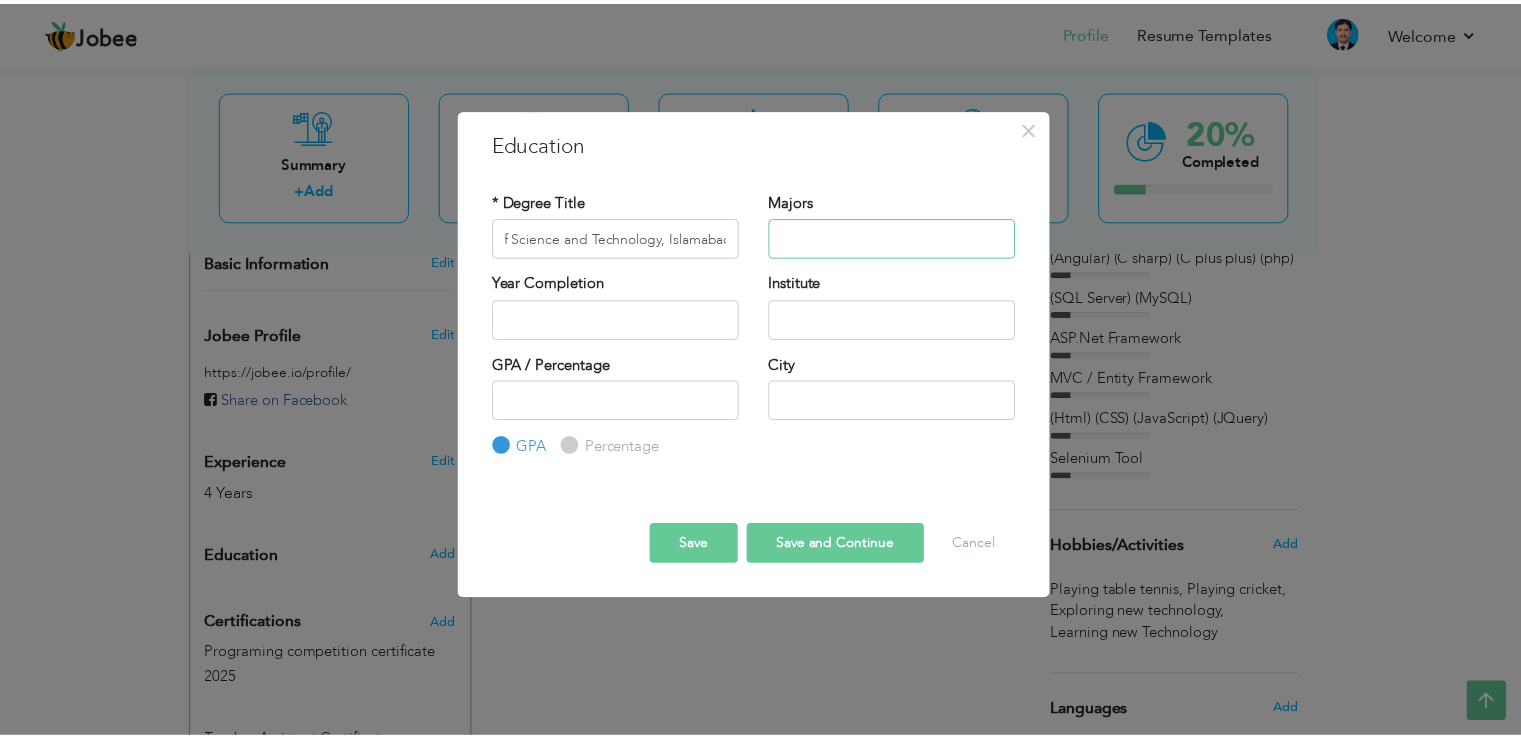 scroll, scrollTop: 0, scrollLeft: 0, axis: both 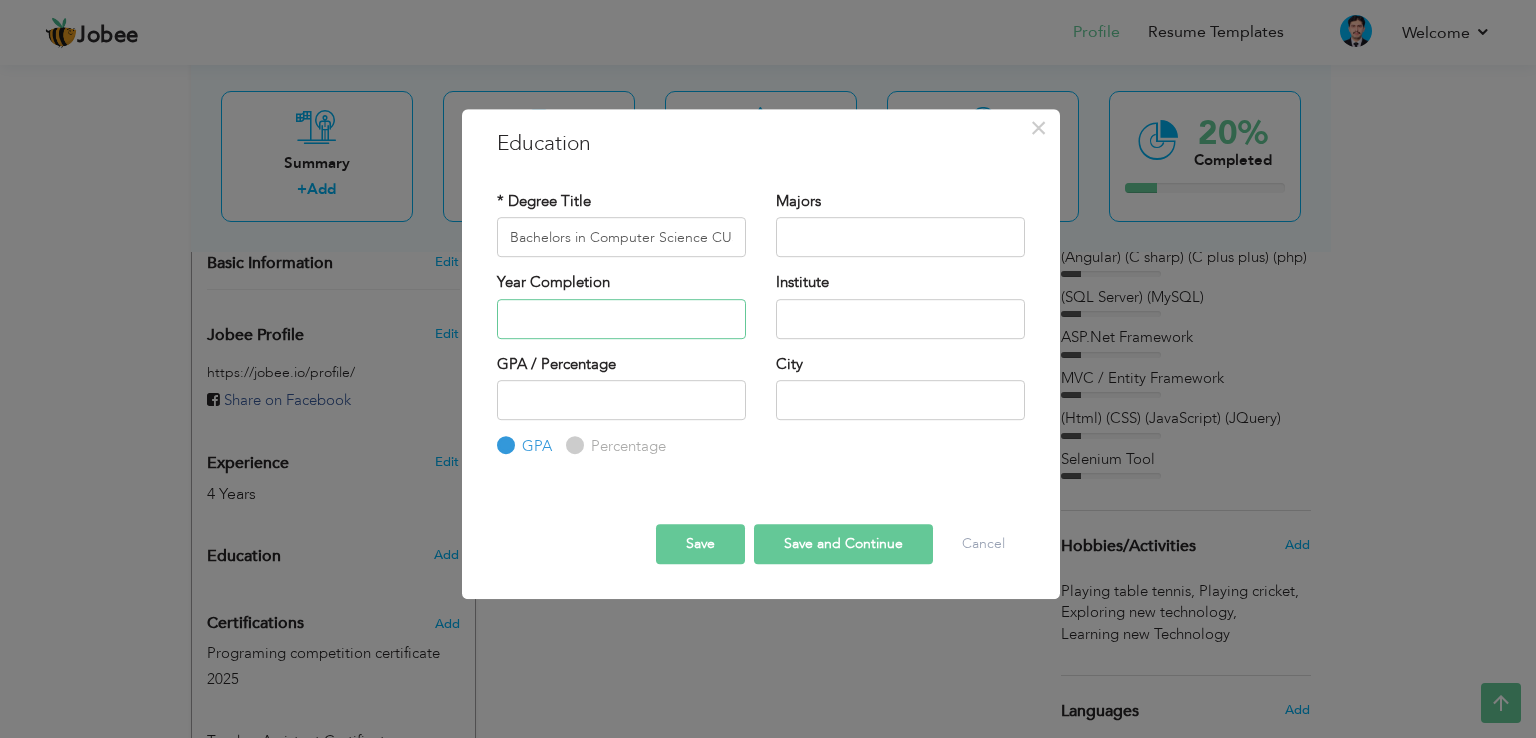 type on "2025" 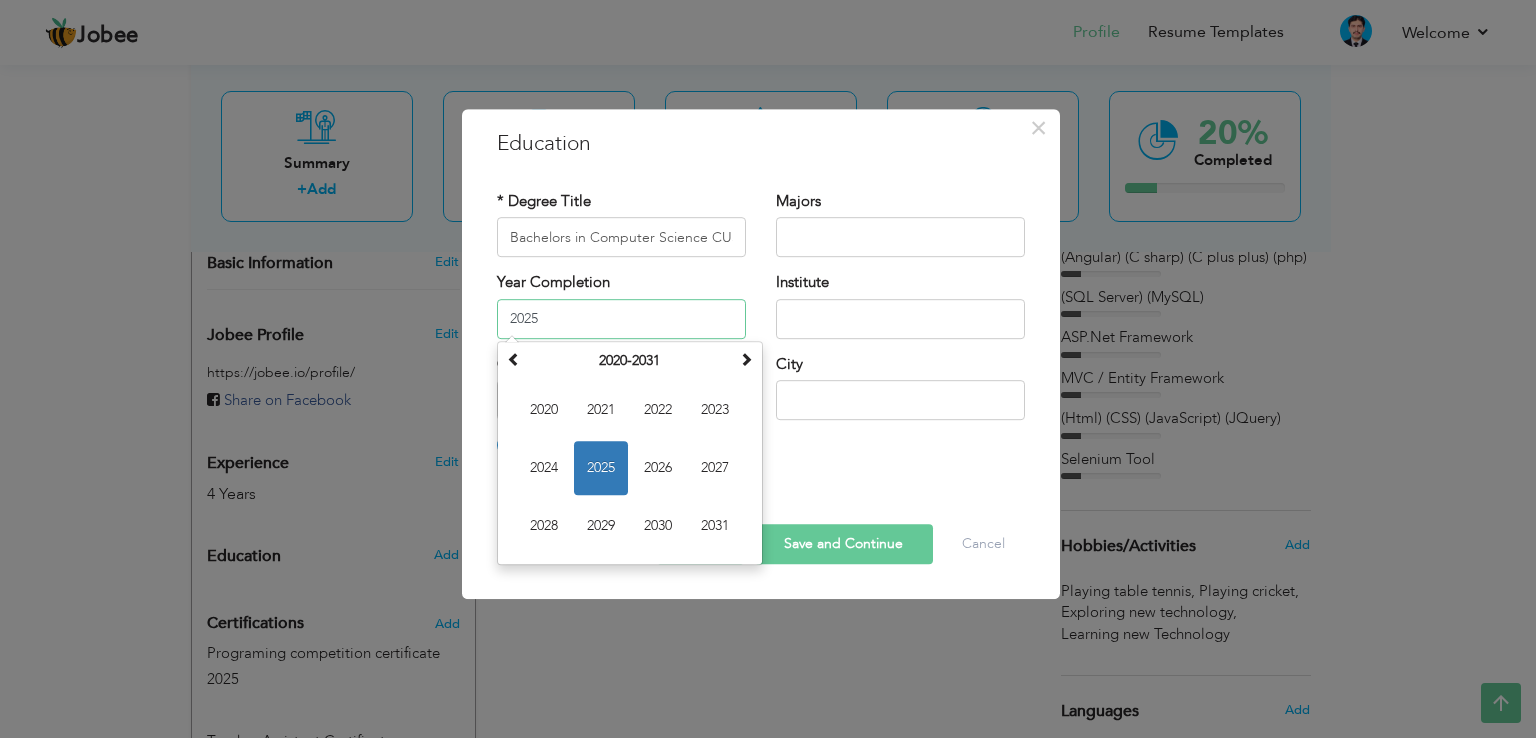 click on "2025" at bounding box center [621, 319] 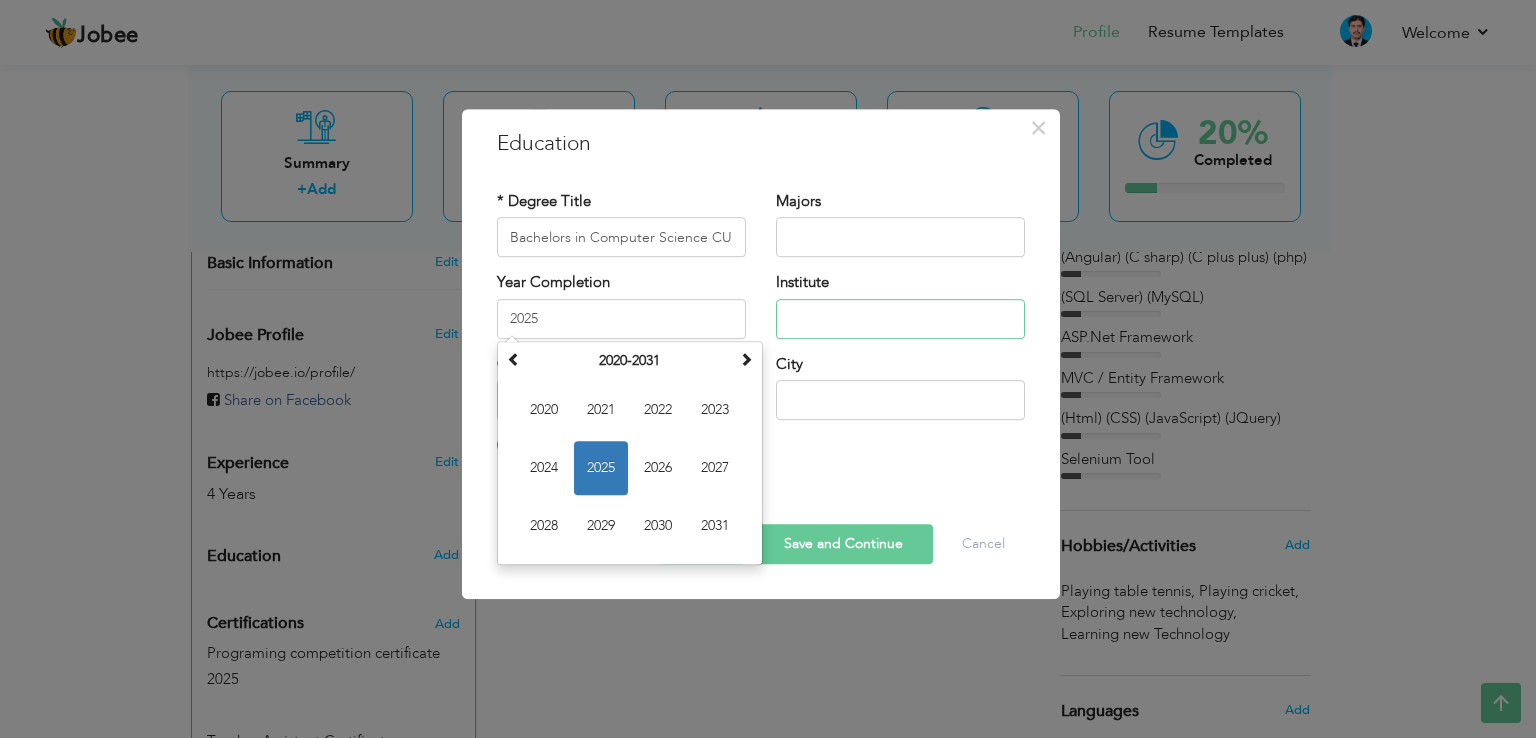 click at bounding box center [900, 319] 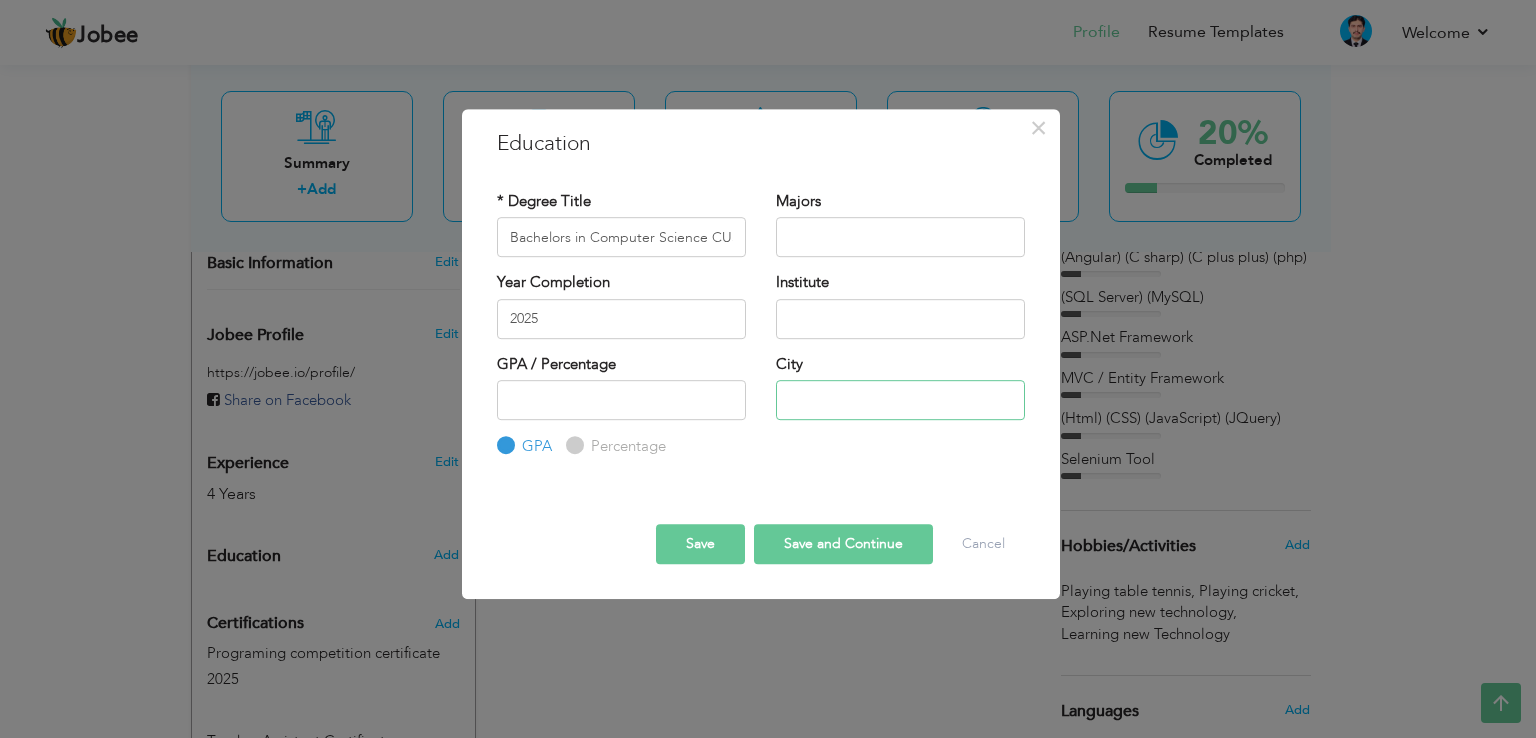 drag, startPoint x: 847, startPoint y: 390, endPoint x: 652, endPoint y: 403, distance: 195.43285 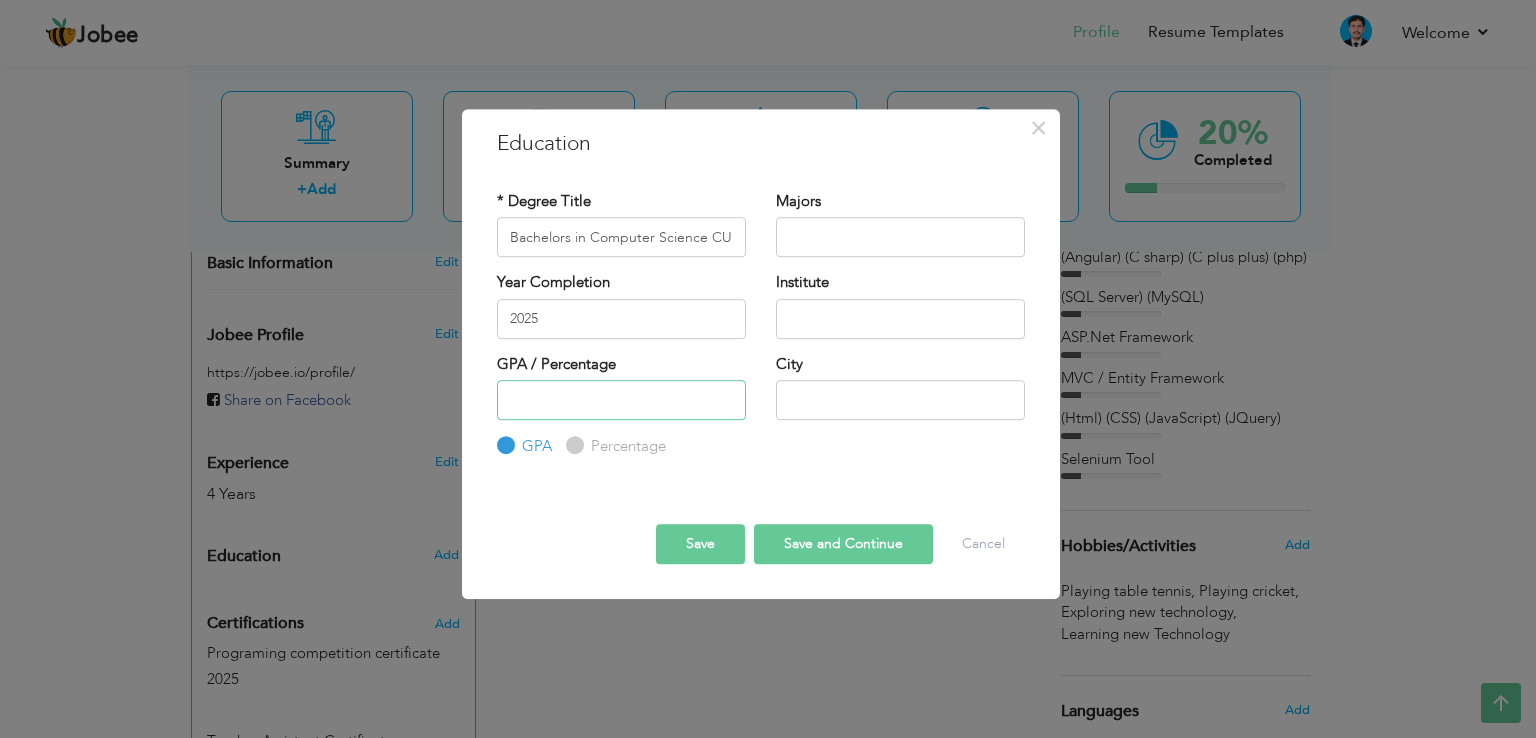 click at bounding box center [621, 400] 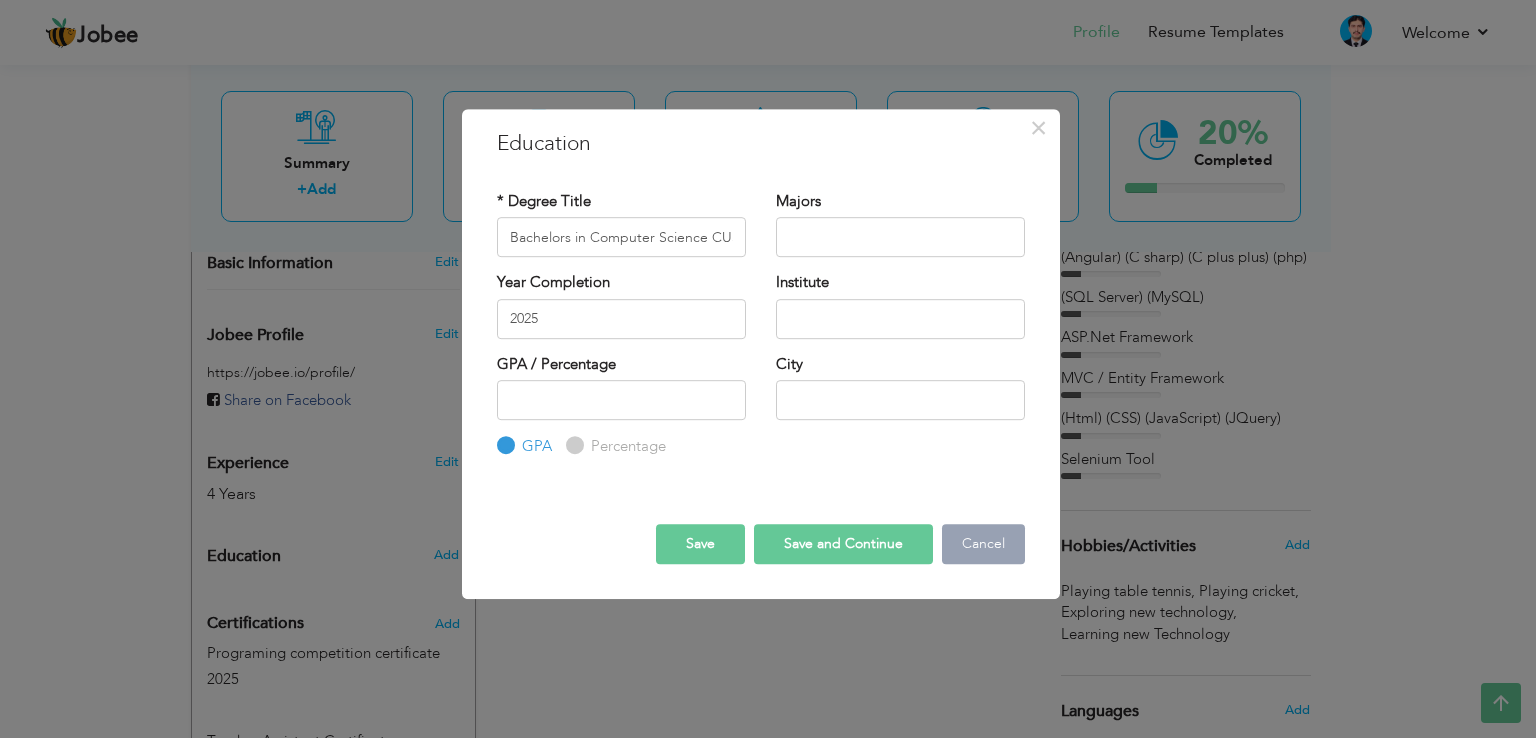 click on "Cancel" at bounding box center [983, 544] 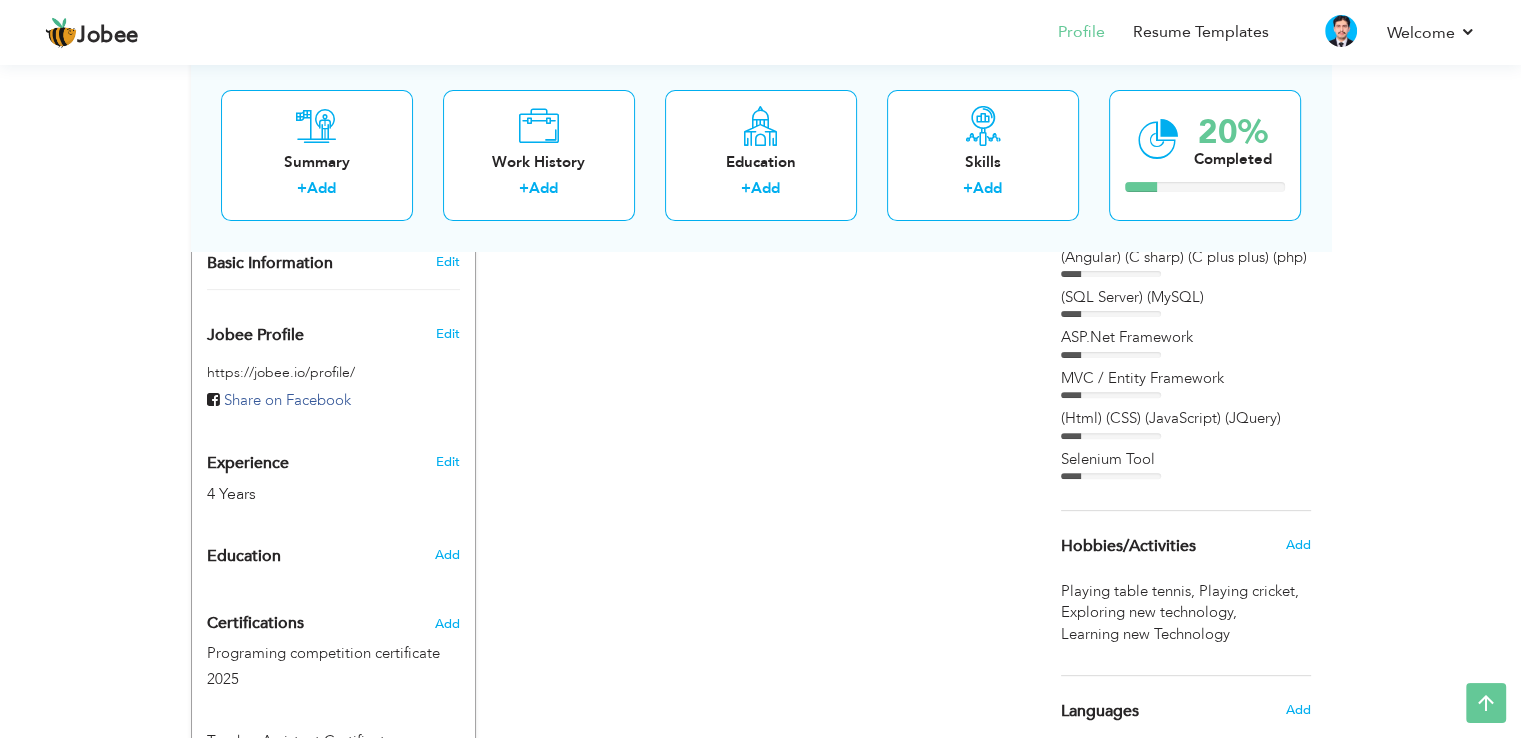 click on "https://jobee.io/profile/" at bounding box center [333, 372] 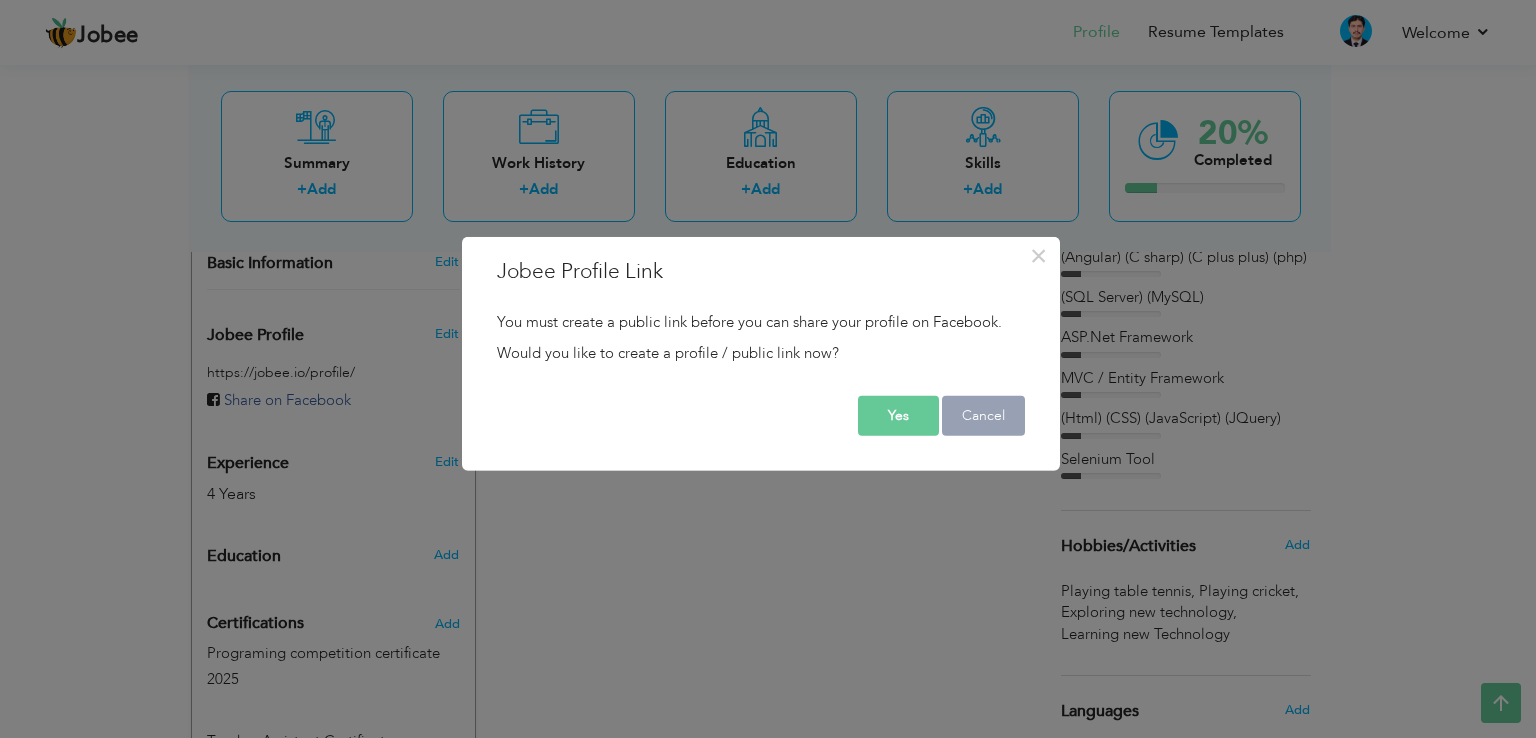 click on "Cancel" at bounding box center (983, 416) 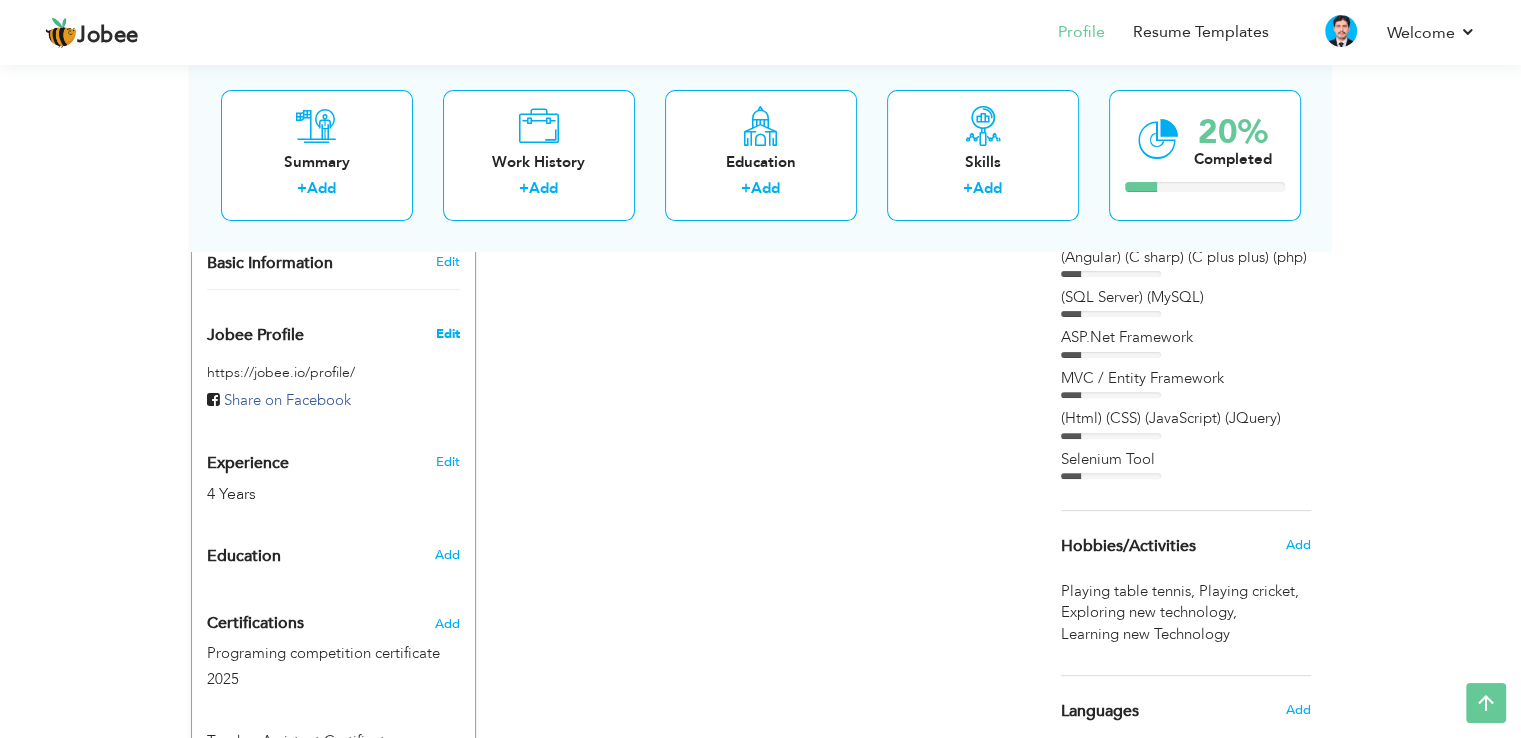 click on "Edit" at bounding box center [447, 334] 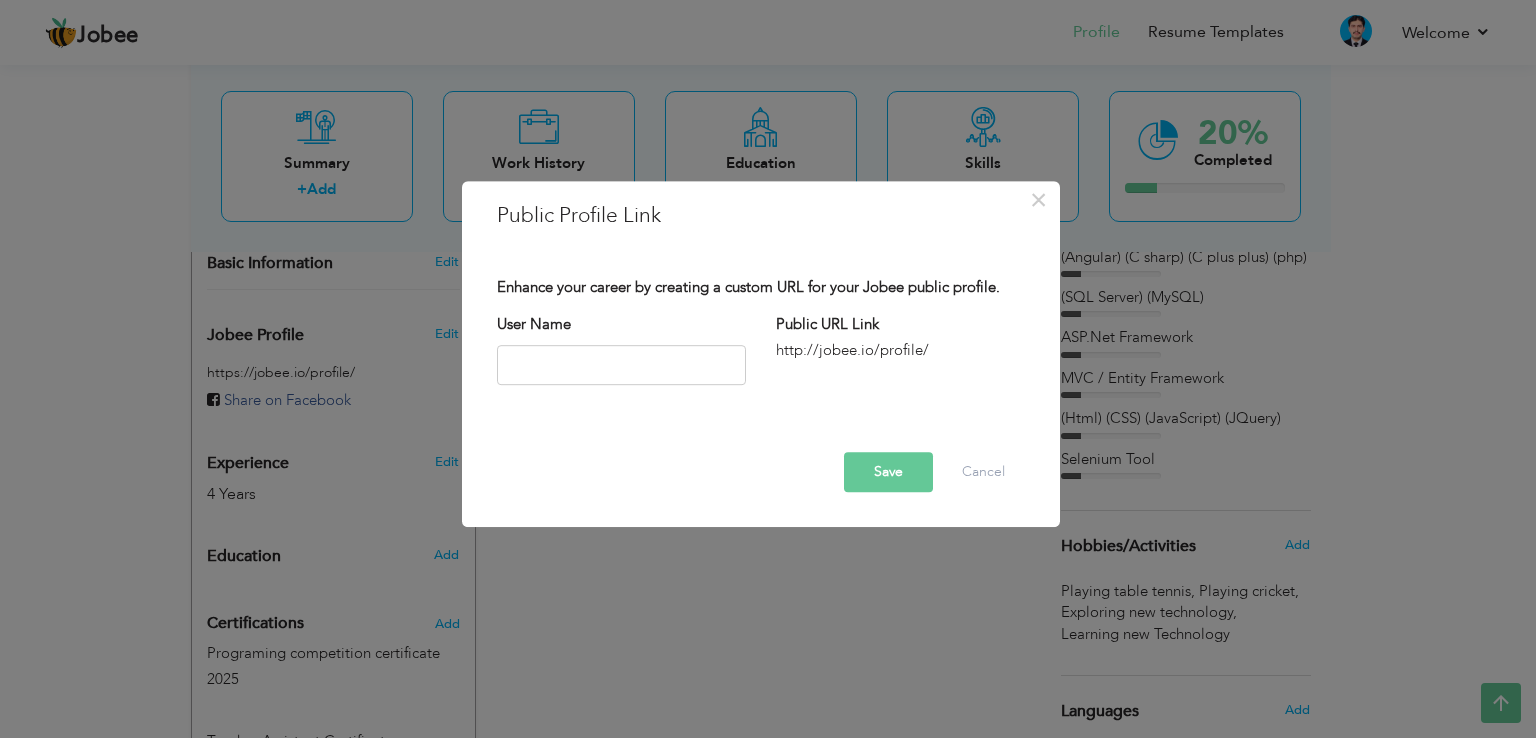 click on "Enhance your career by creating a custom URL for your Jobee public profile.
[USERNAME]
Public URL Link
http://jobee.io/profile/
This username isn't available. Please try again." at bounding box center [761, 350] 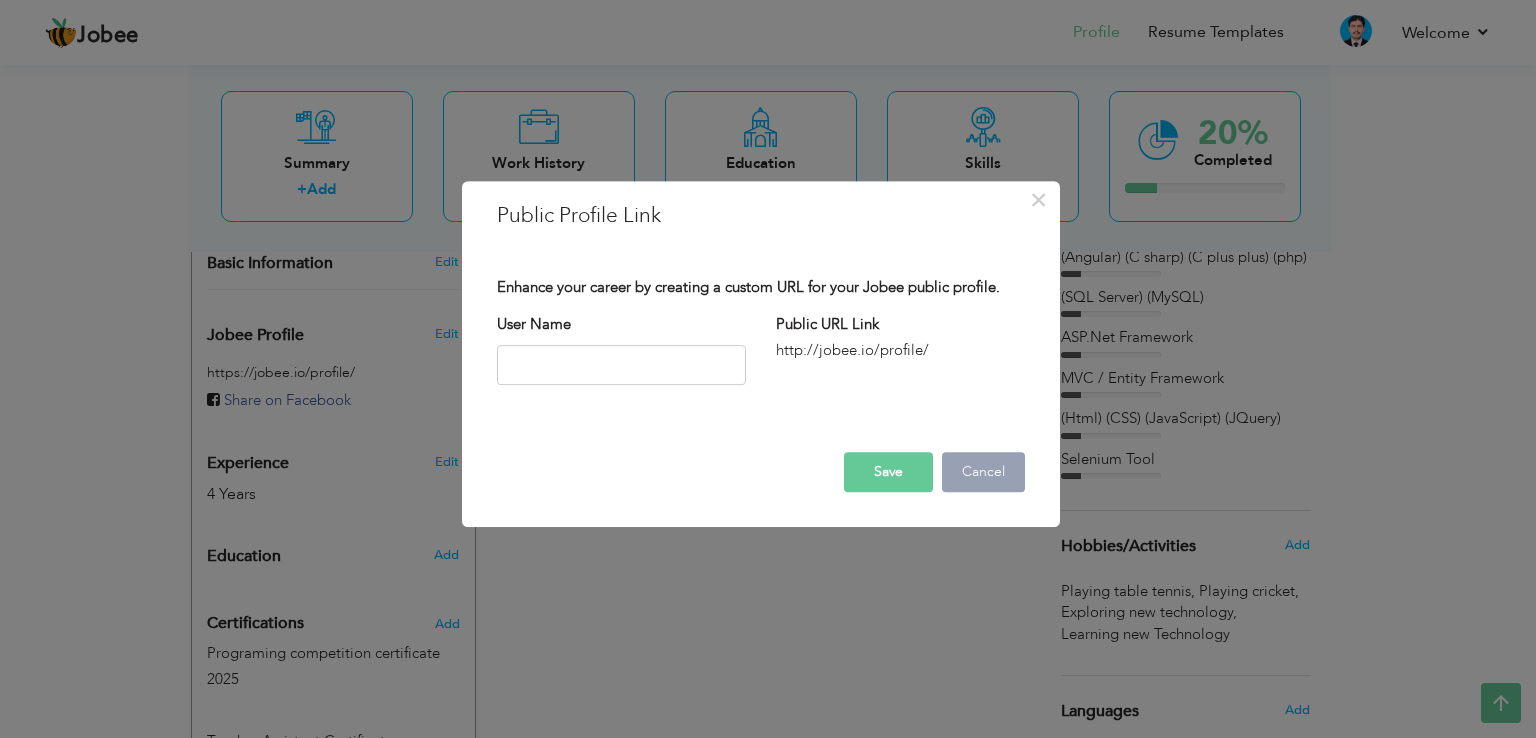click on "Cancel" at bounding box center (983, 472) 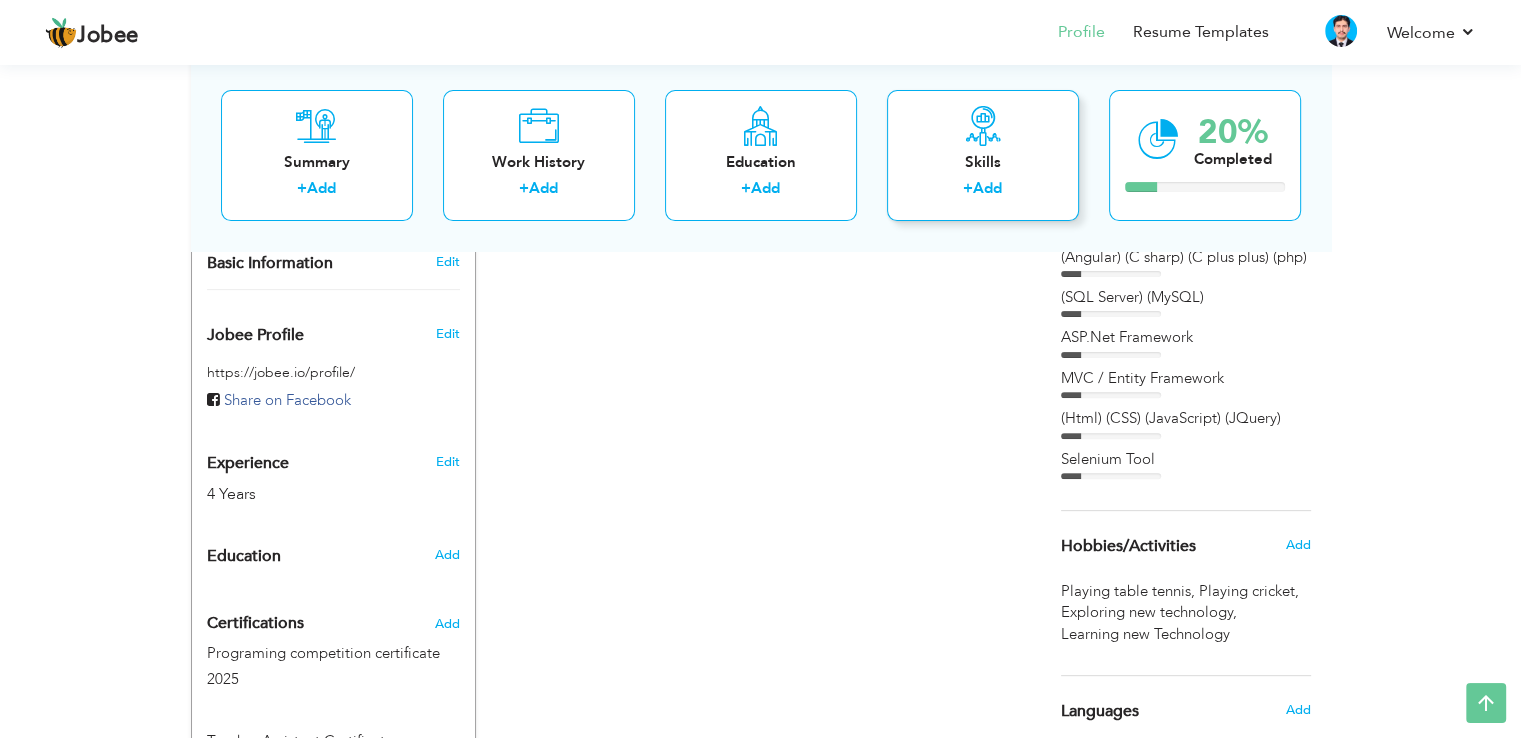 click on "Skills" at bounding box center [983, 162] 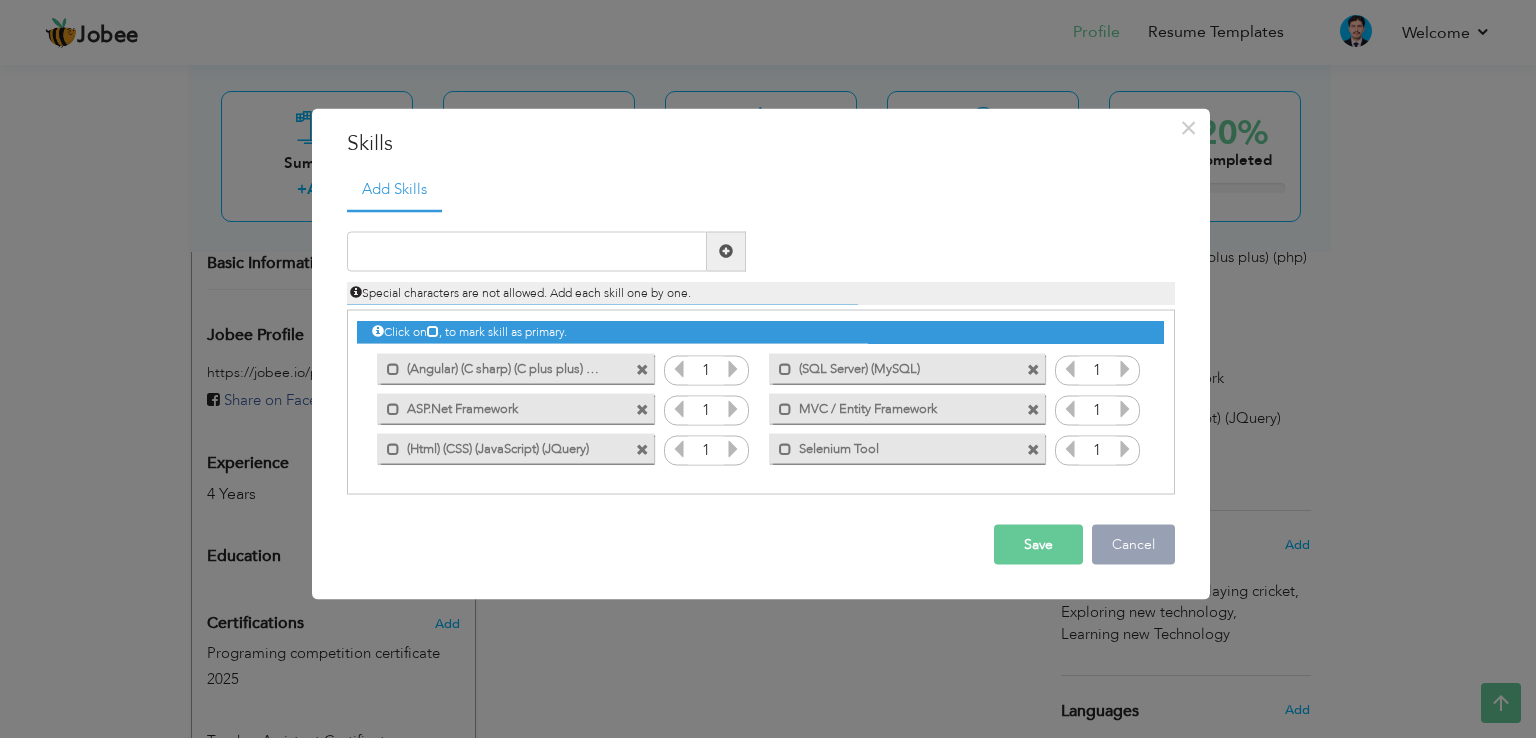 click on "Cancel" at bounding box center [1133, 544] 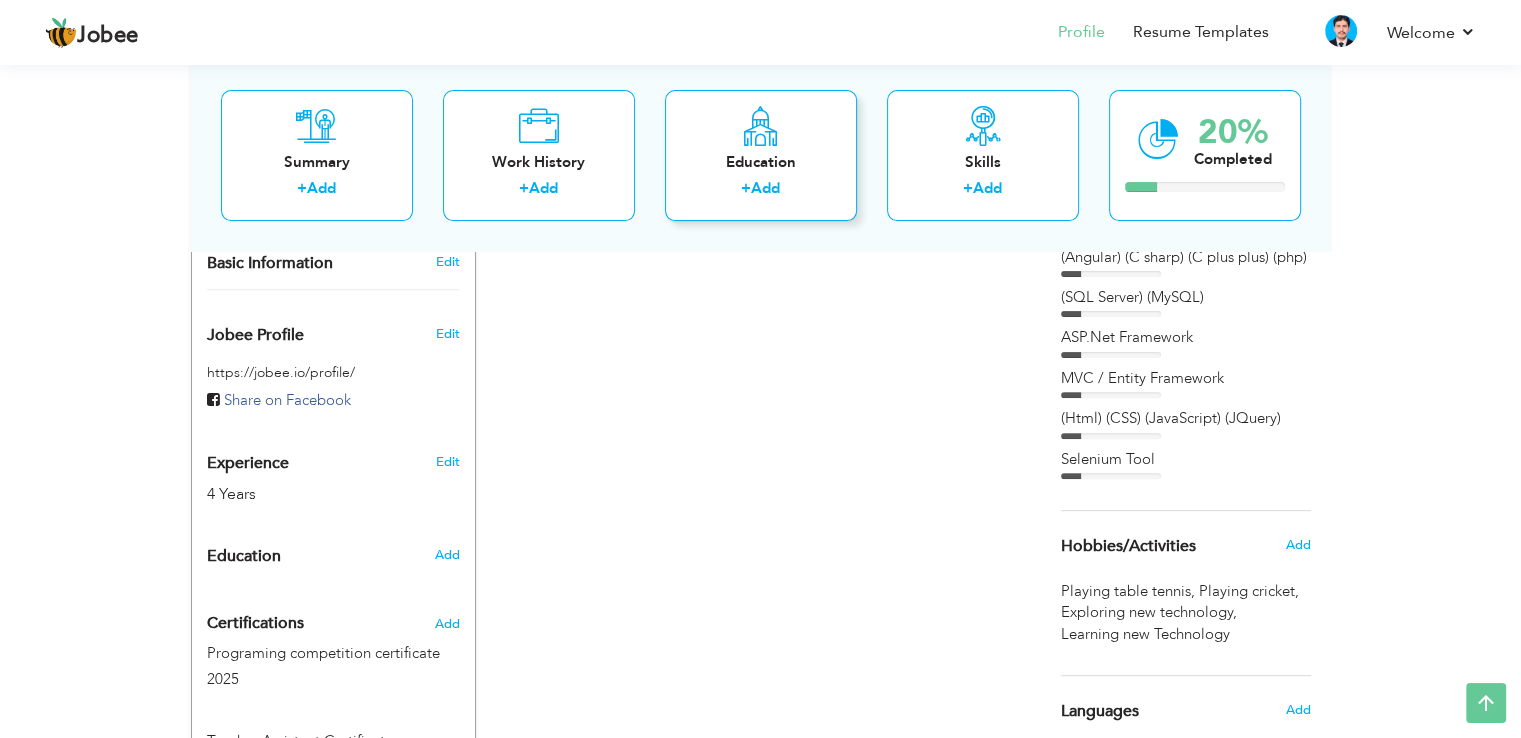 click on "+  Add" at bounding box center (761, 192) 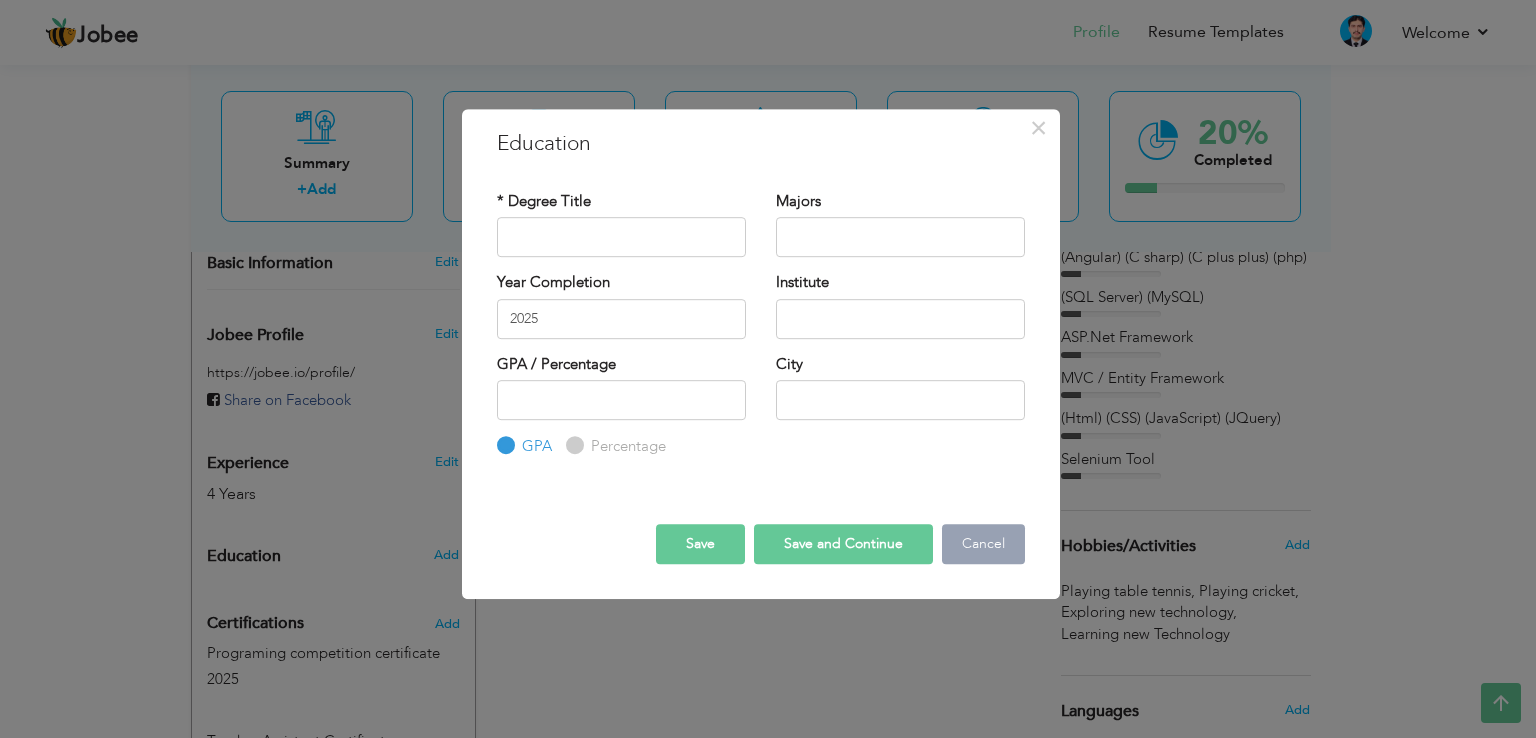 click on "Cancel" at bounding box center [983, 544] 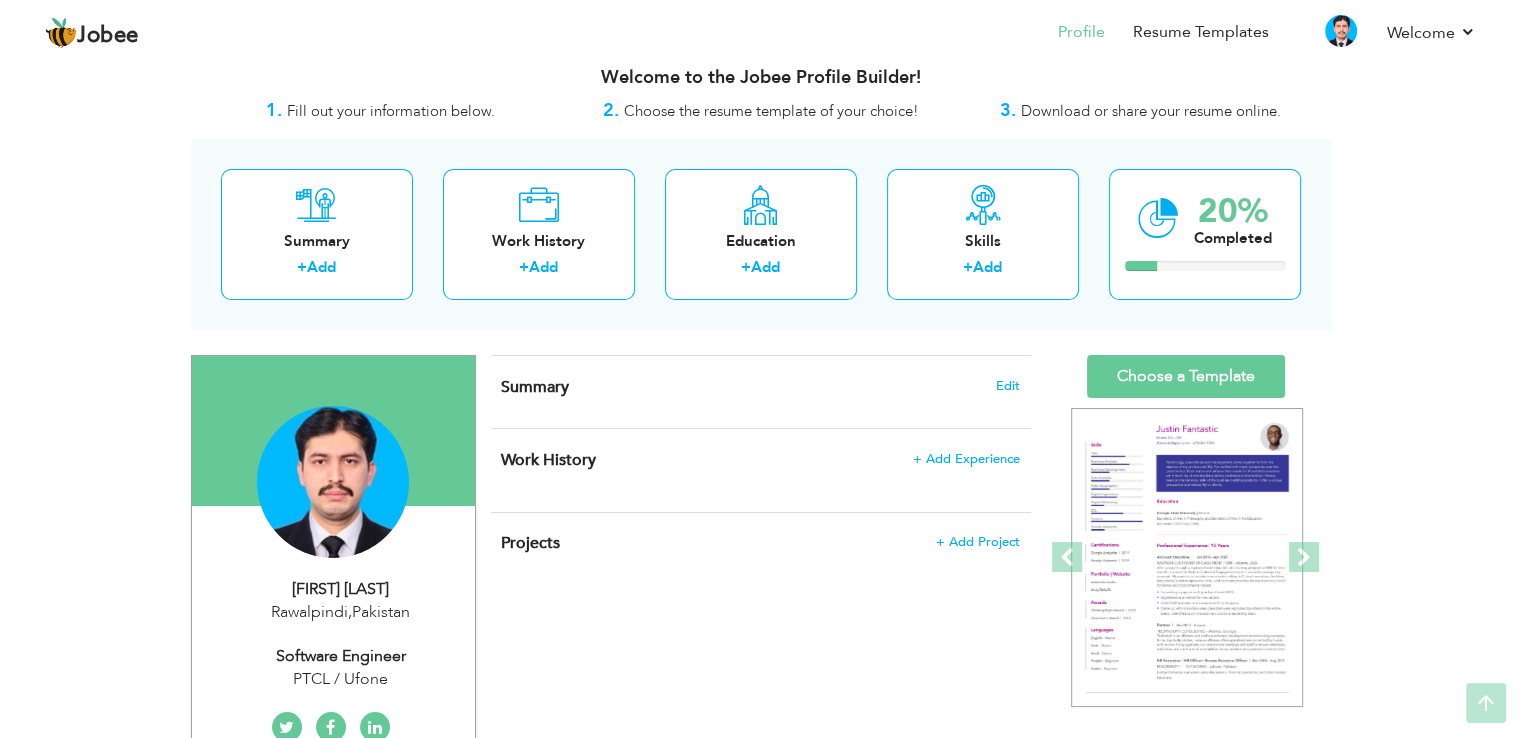 scroll, scrollTop: 0, scrollLeft: 0, axis: both 